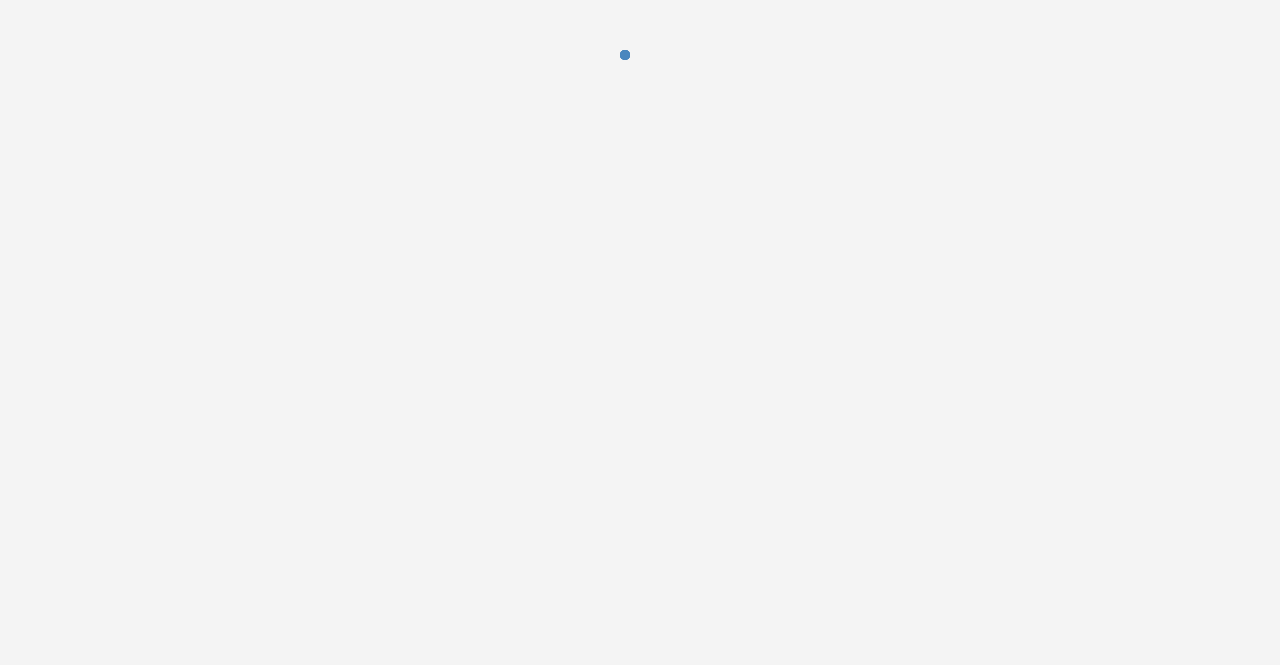 scroll, scrollTop: 0, scrollLeft: 0, axis: both 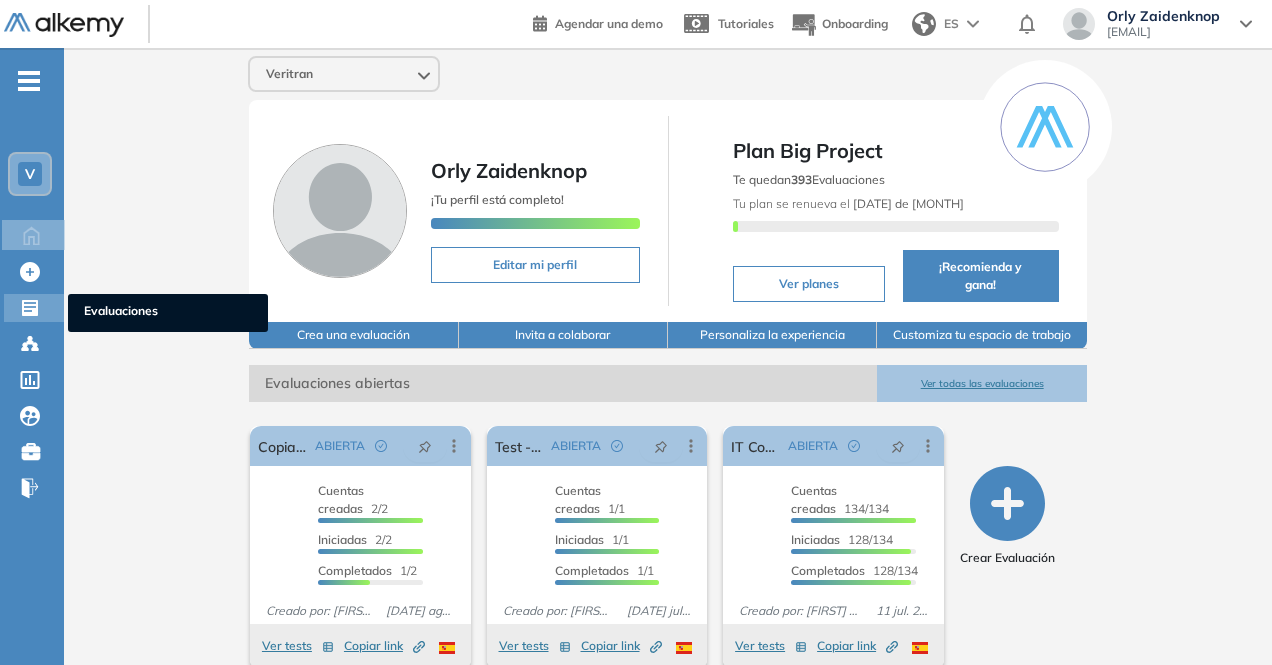 click 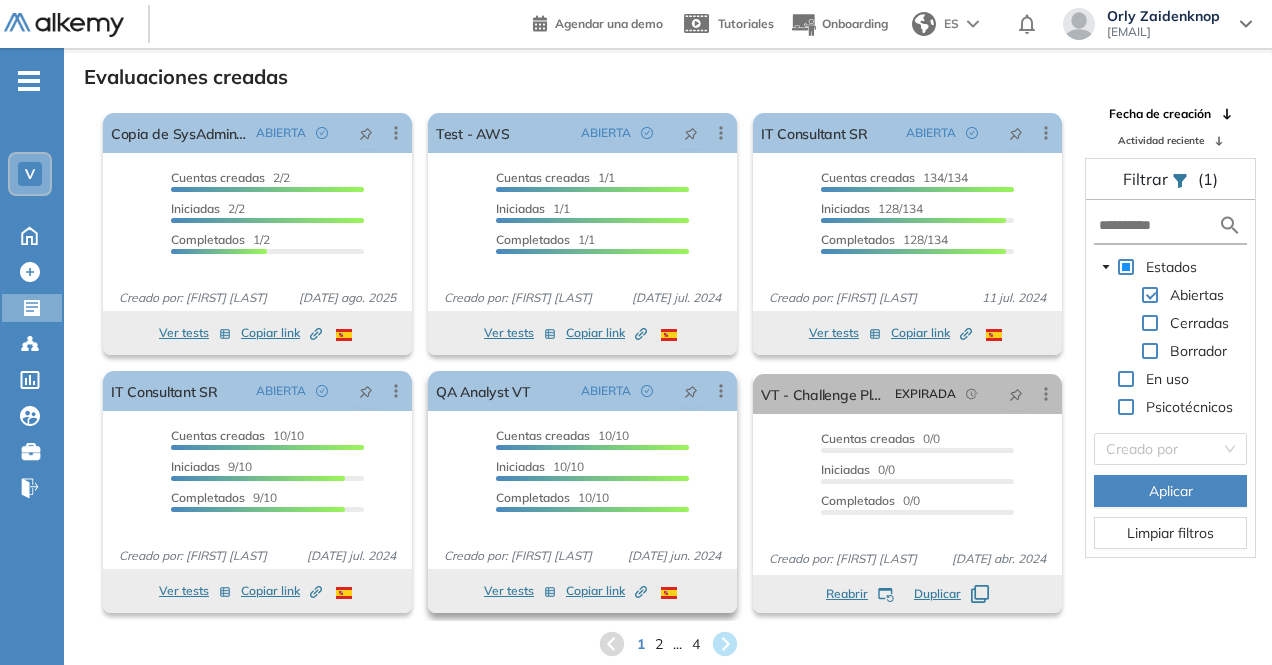 scroll, scrollTop: 48, scrollLeft: 0, axis: vertical 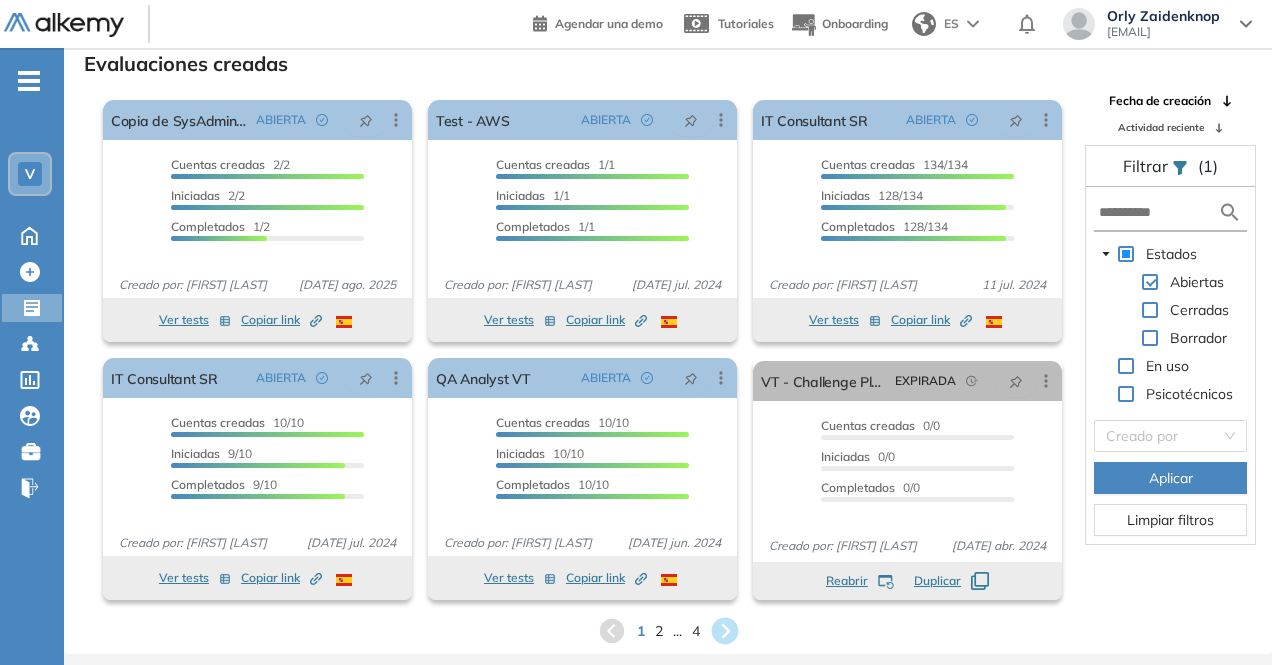 click 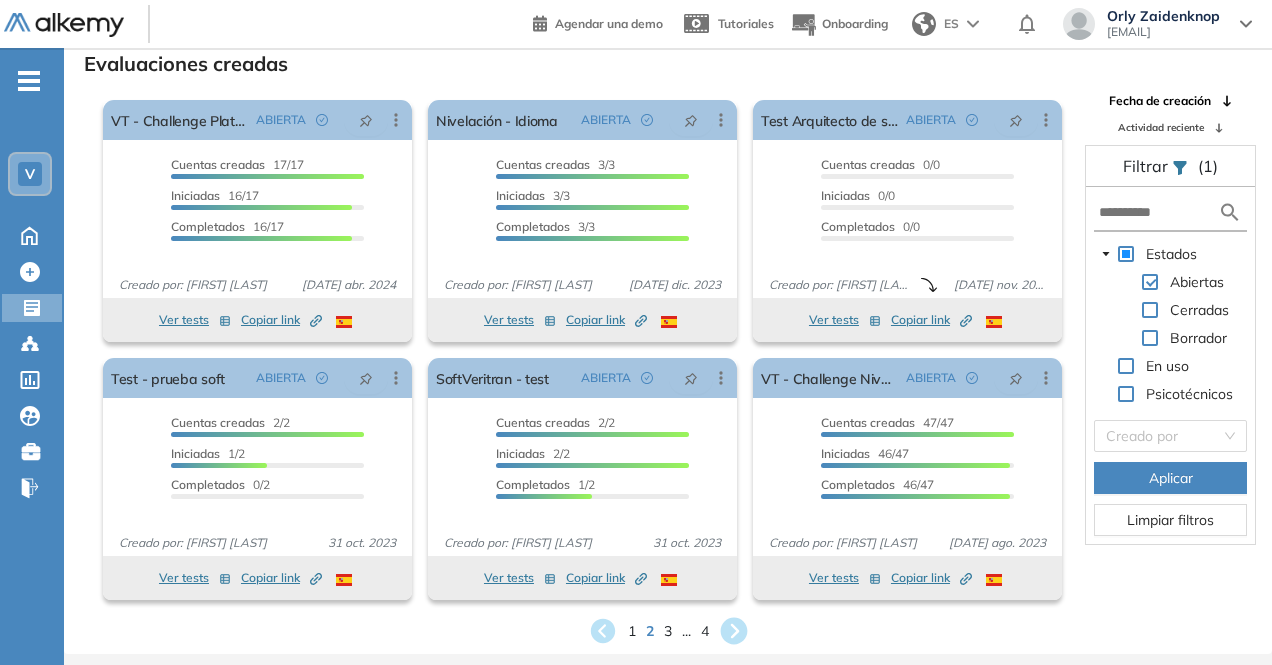 click 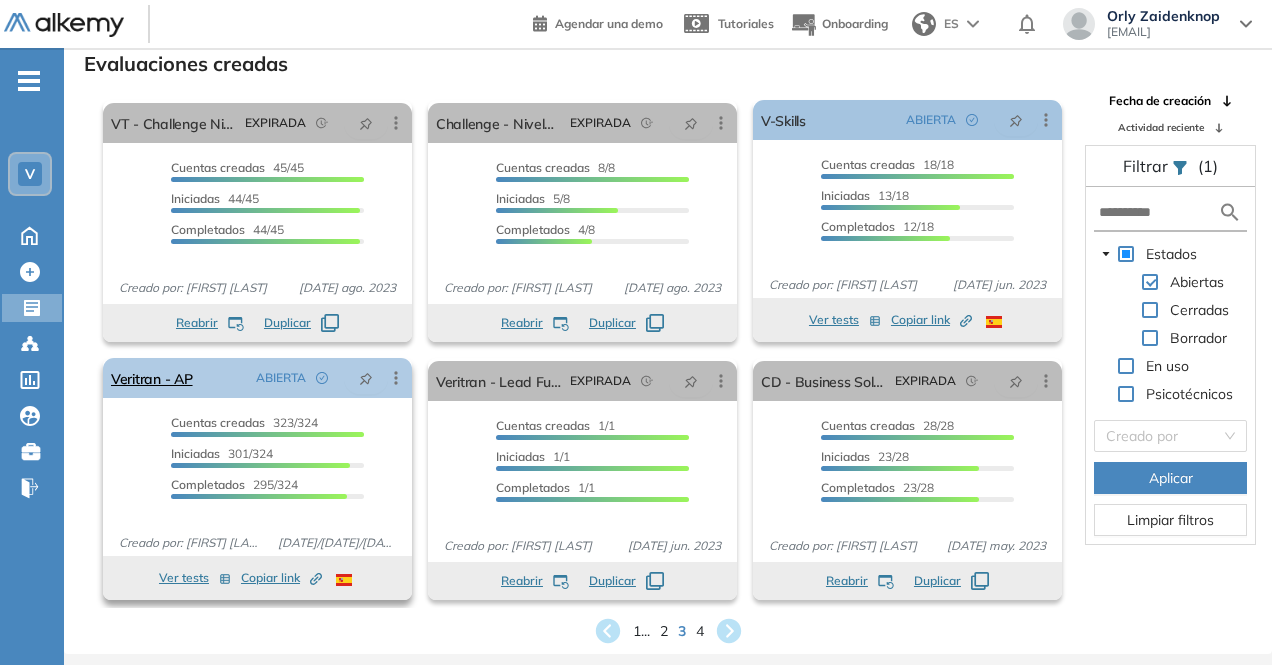 click 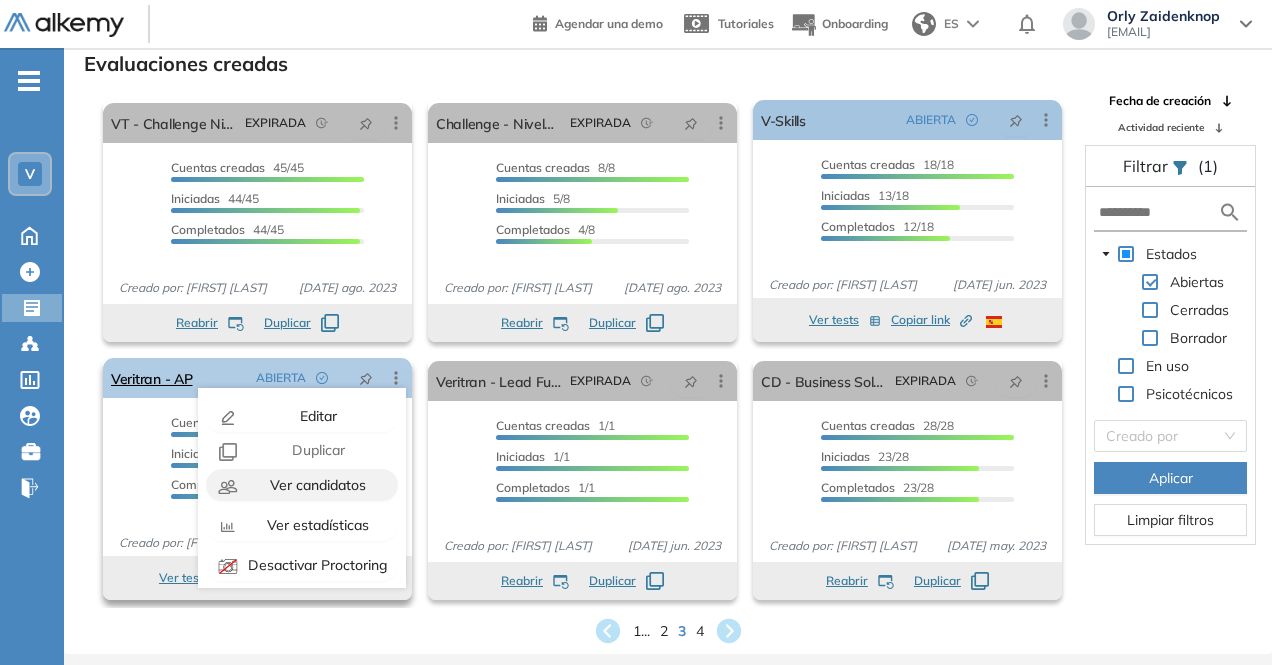click on "Ver candidatos" at bounding box center (316, 485) 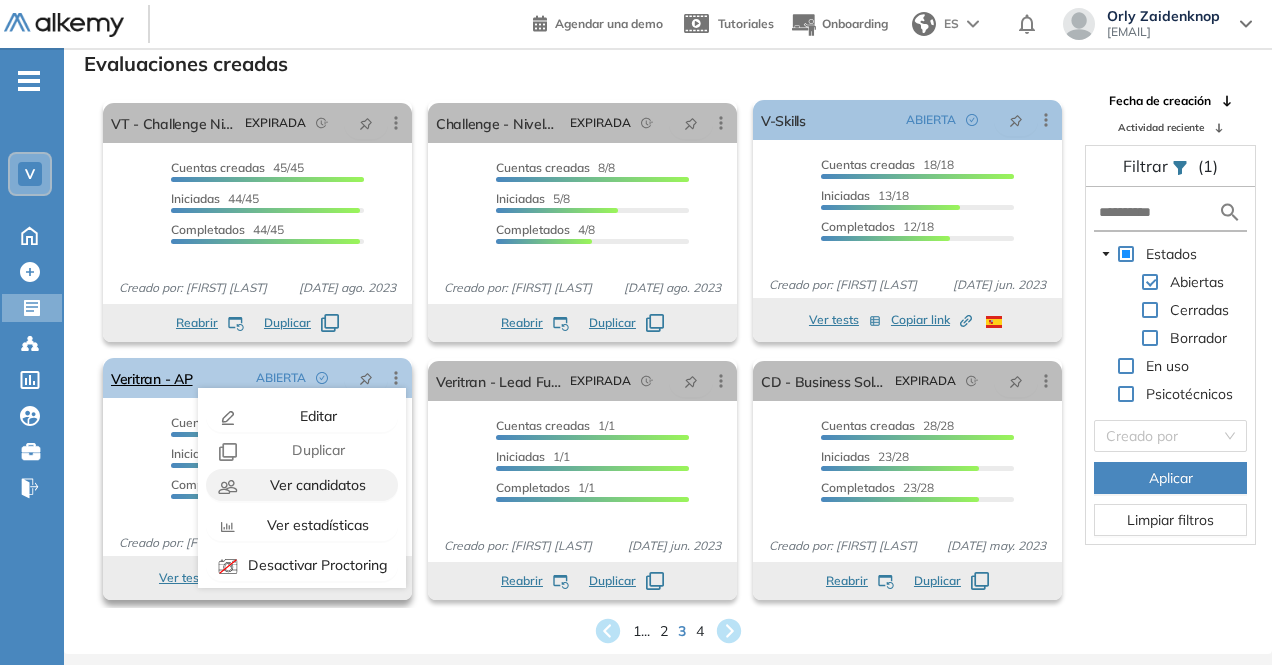 click on "Ver candidatos" at bounding box center [316, 485] 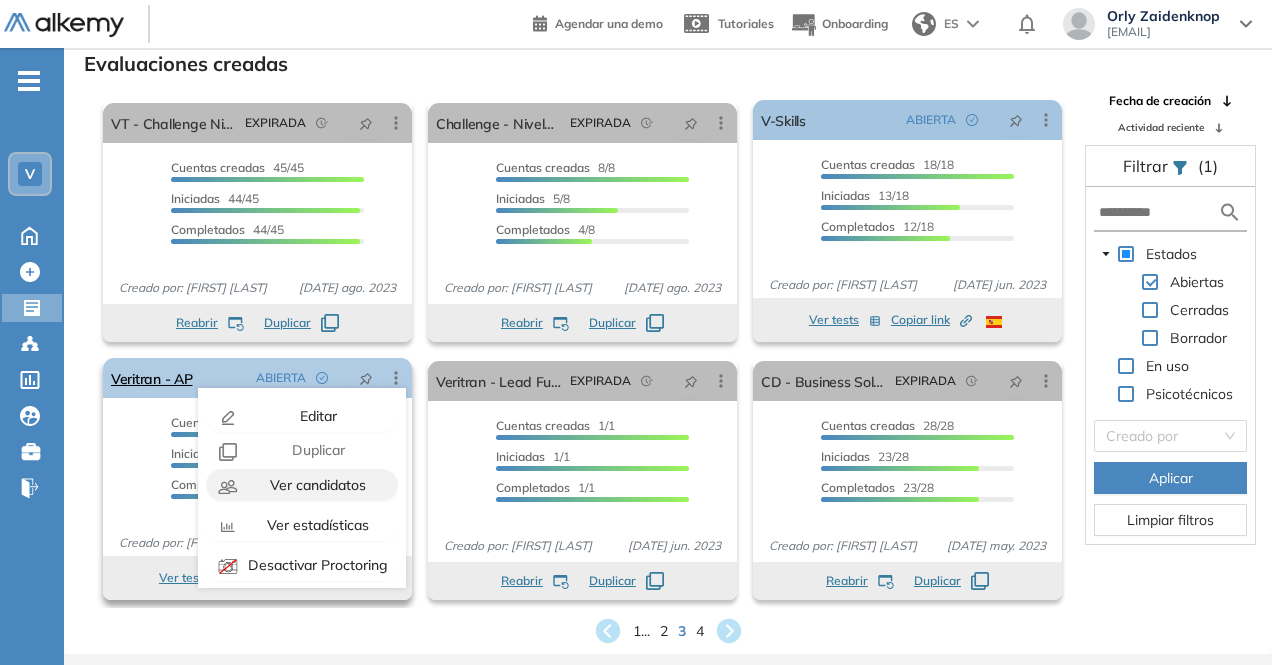 click 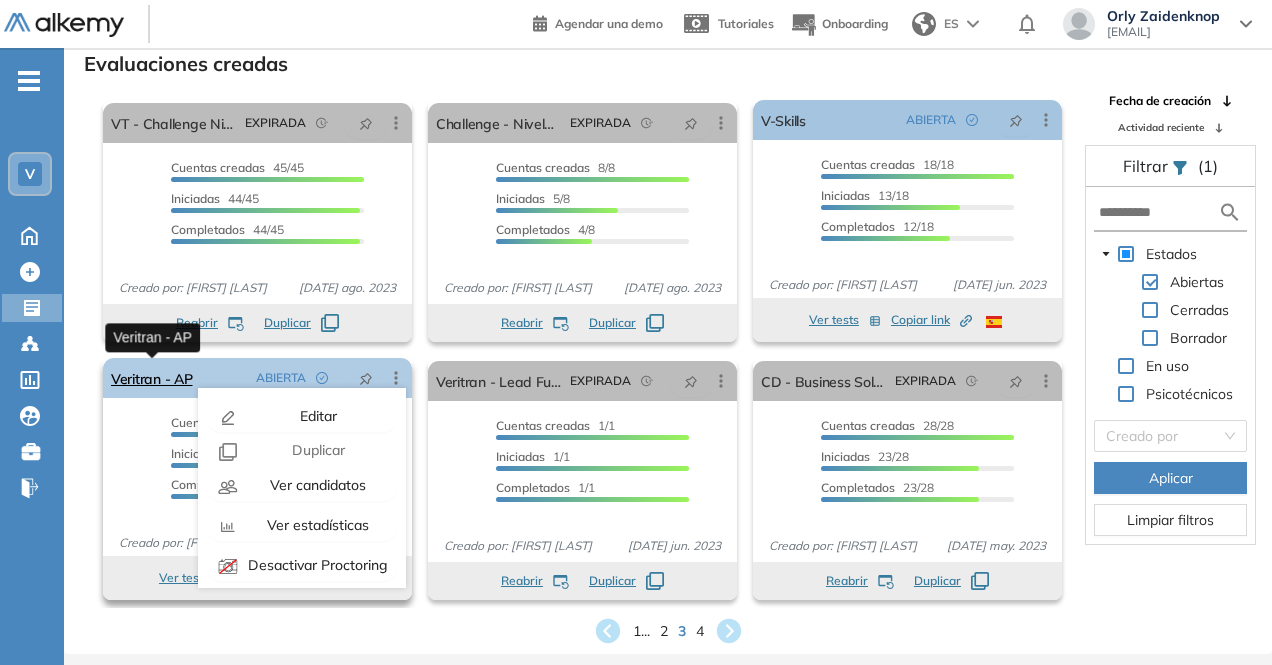 click on "Veritran - AP" at bounding box center (152, 378) 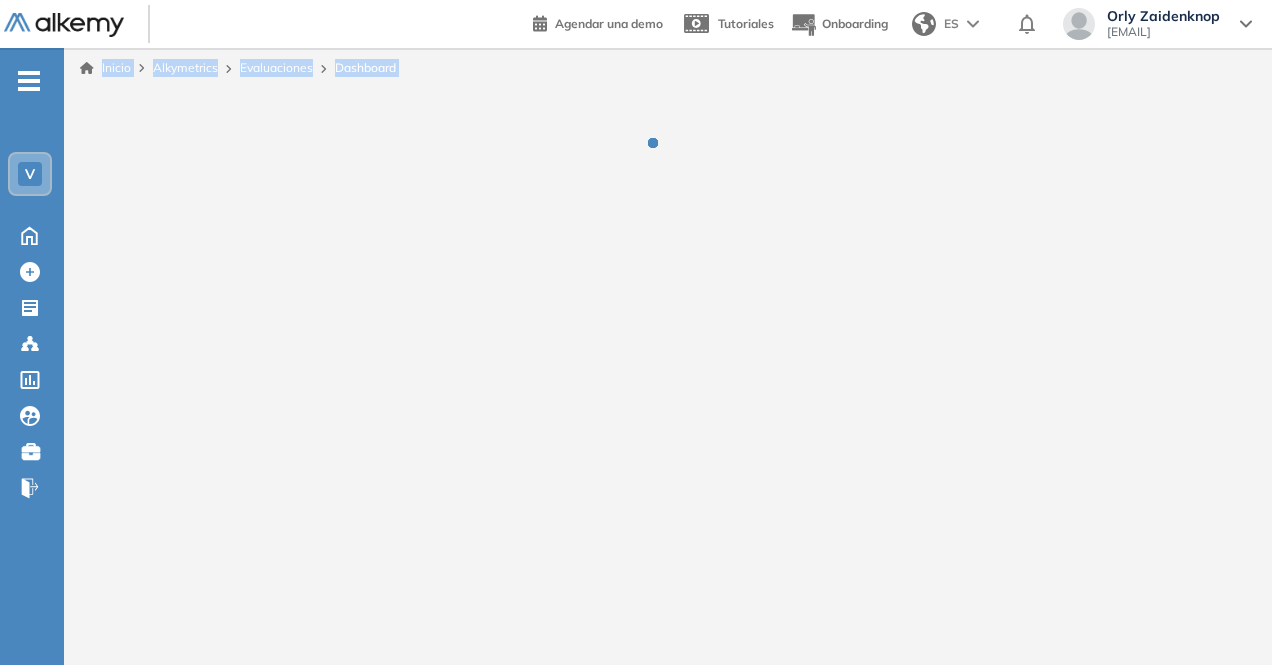 scroll, scrollTop: 0, scrollLeft: 0, axis: both 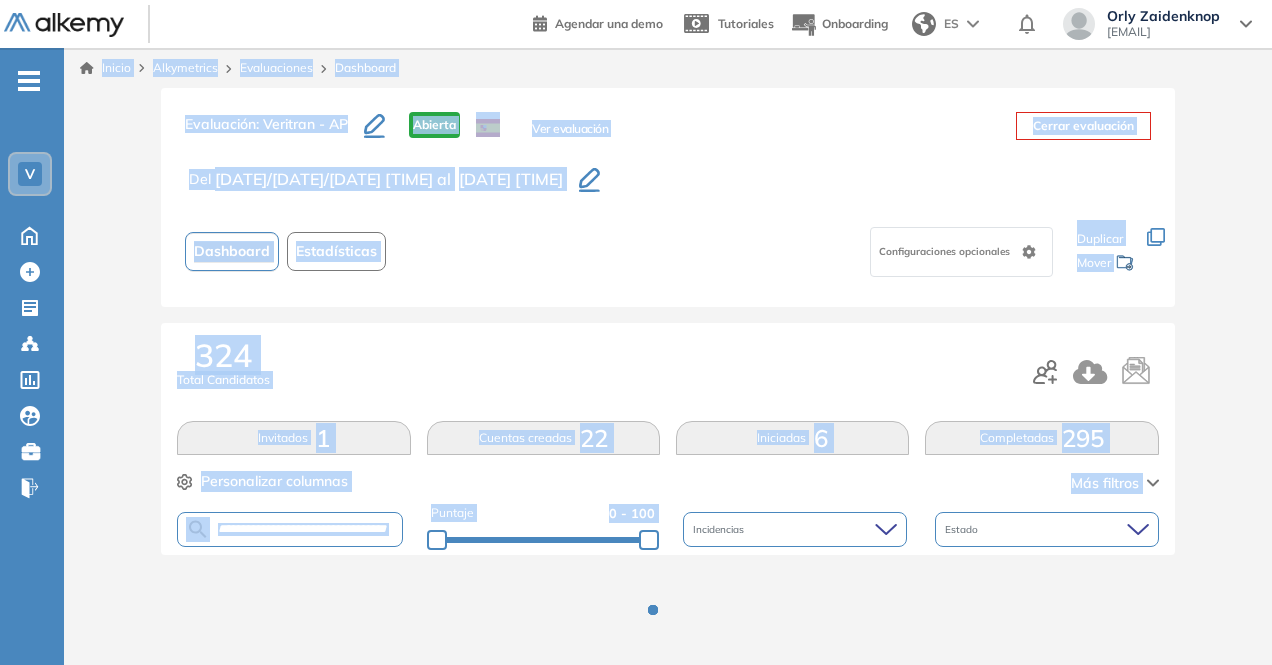 click on "Configuraciones opcionales" at bounding box center (727, 251) 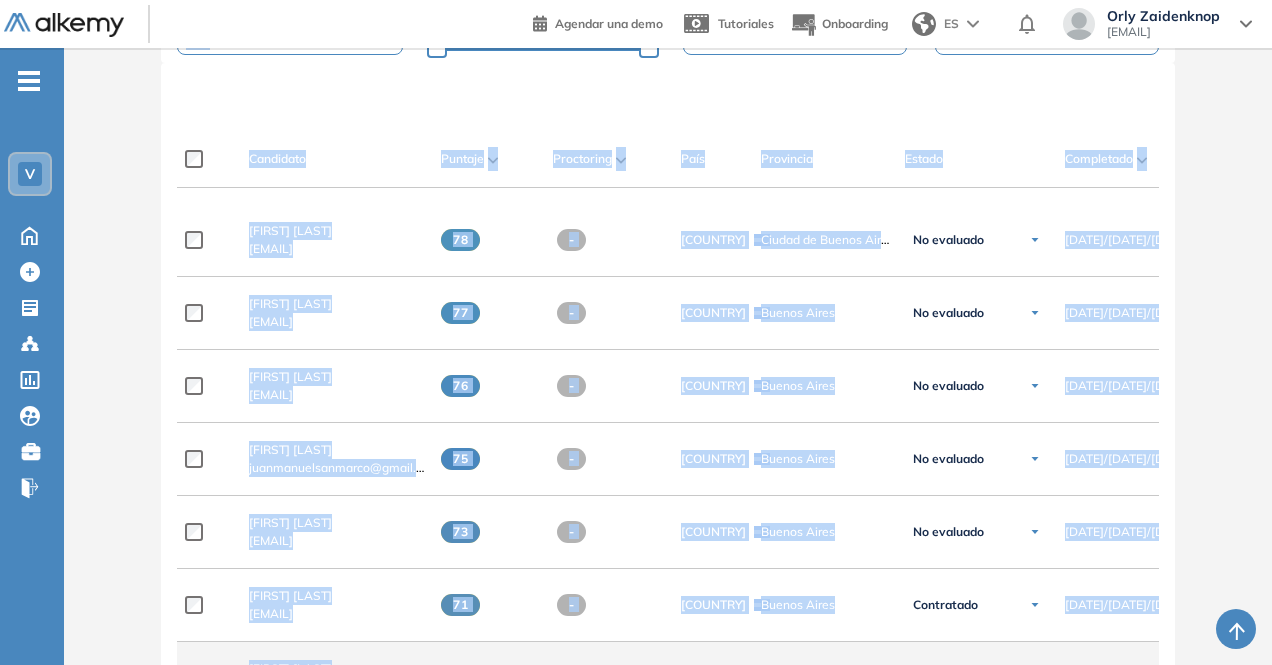 scroll, scrollTop: 493, scrollLeft: 0, axis: vertical 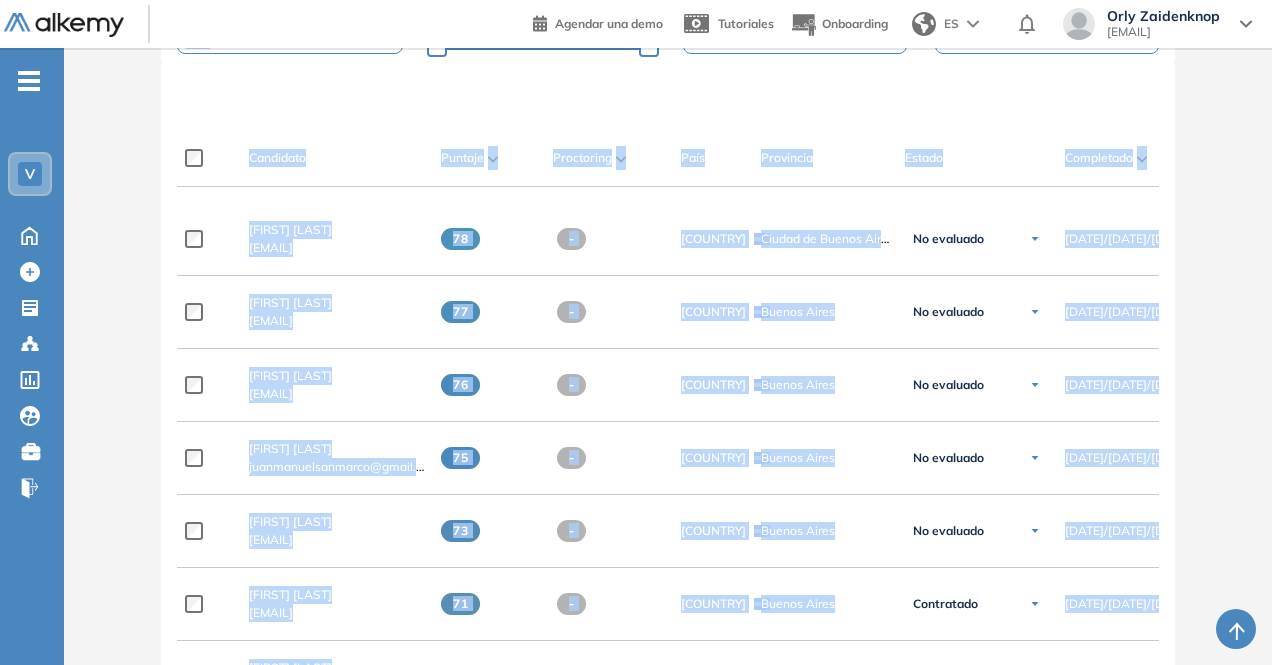drag, startPoint x: 120, startPoint y: 267, endPoint x: 106, endPoint y: 231, distance: 38.626415 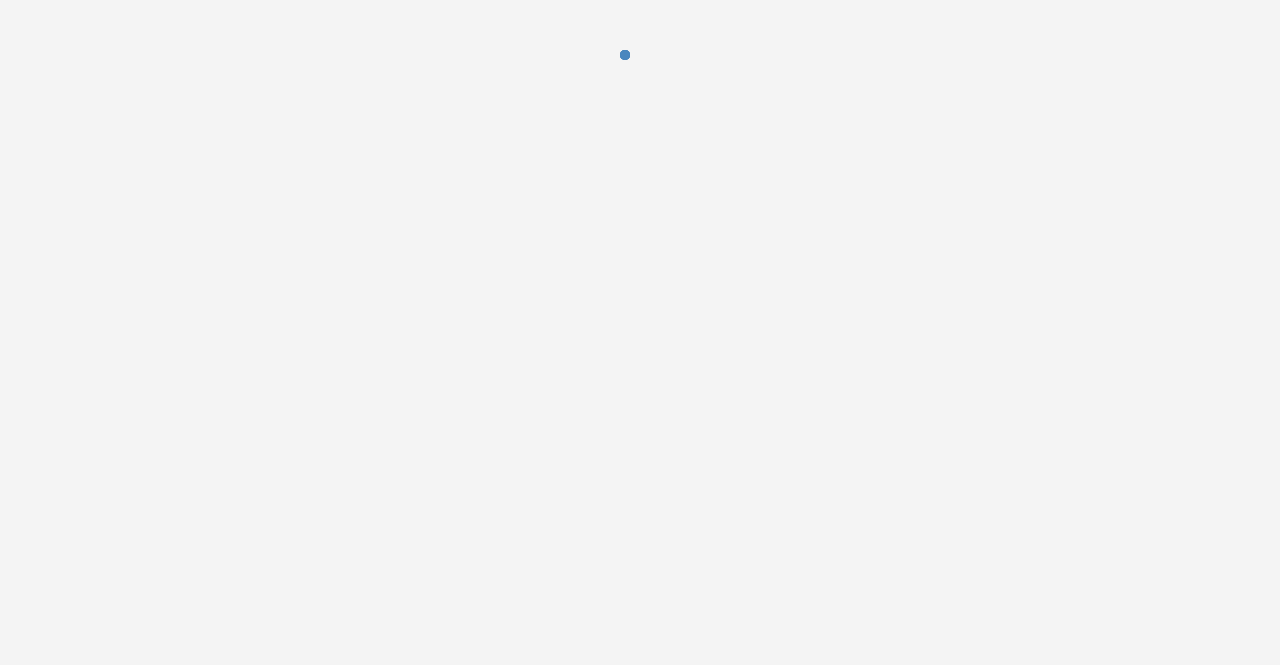 scroll, scrollTop: 0, scrollLeft: 0, axis: both 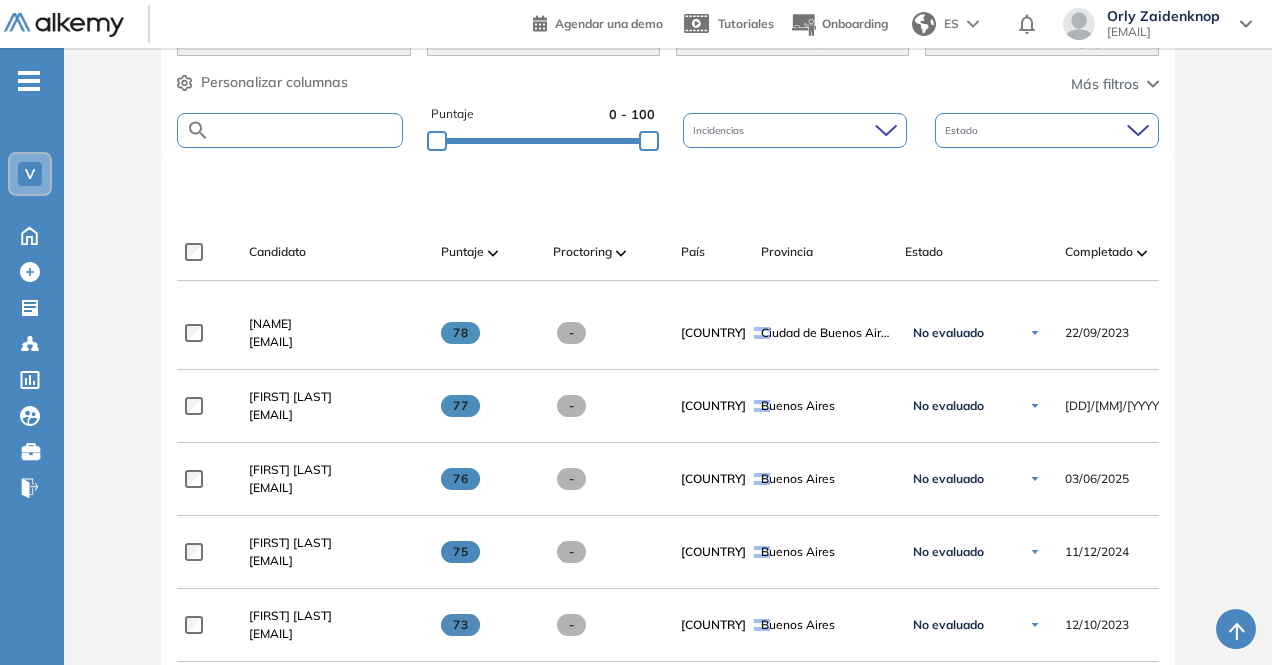 click at bounding box center (305, 130) 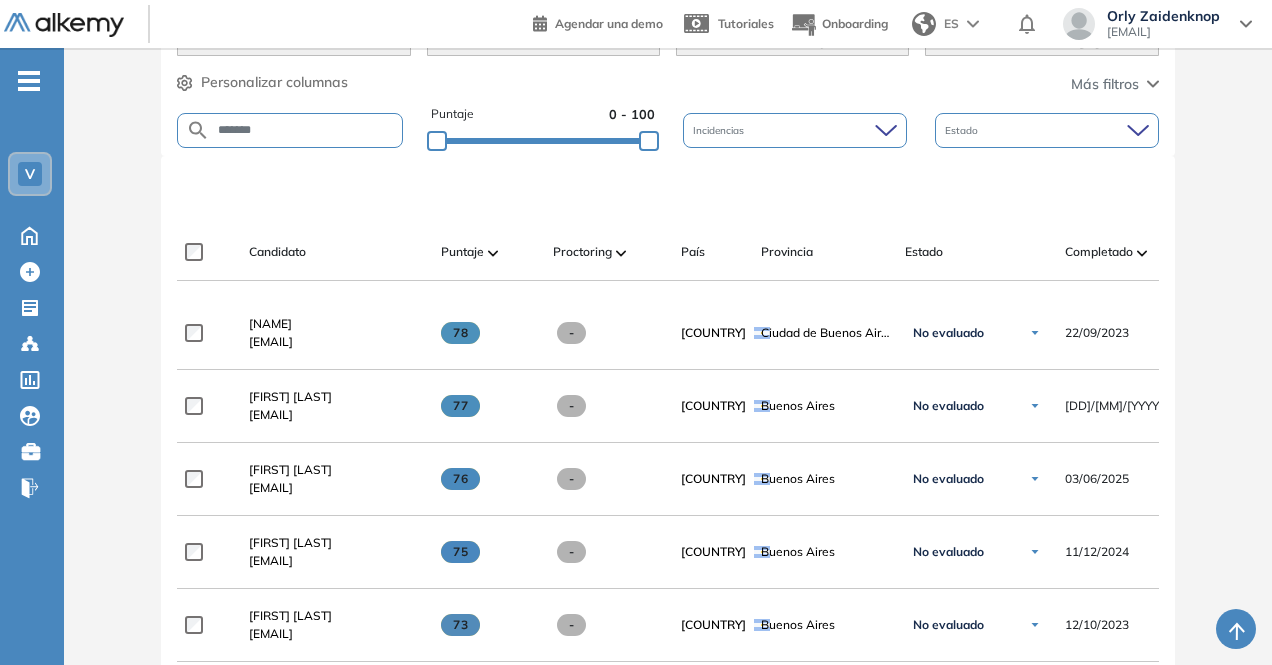 type on "*******" 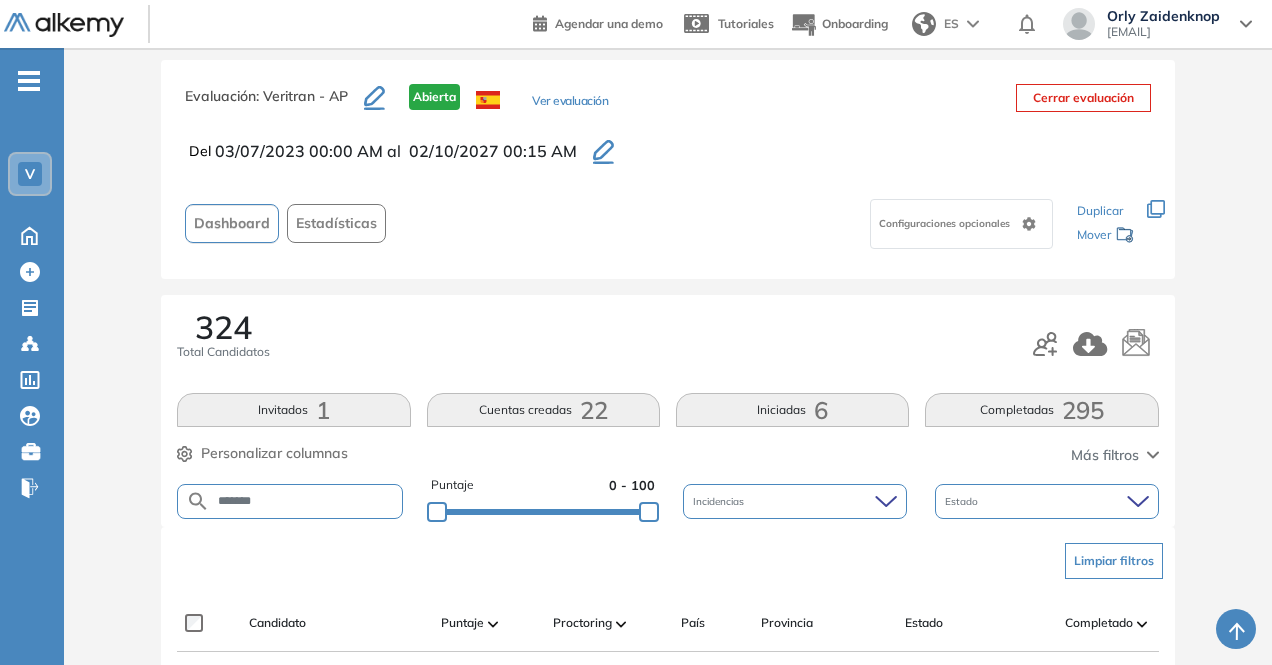 scroll, scrollTop: 399, scrollLeft: 0, axis: vertical 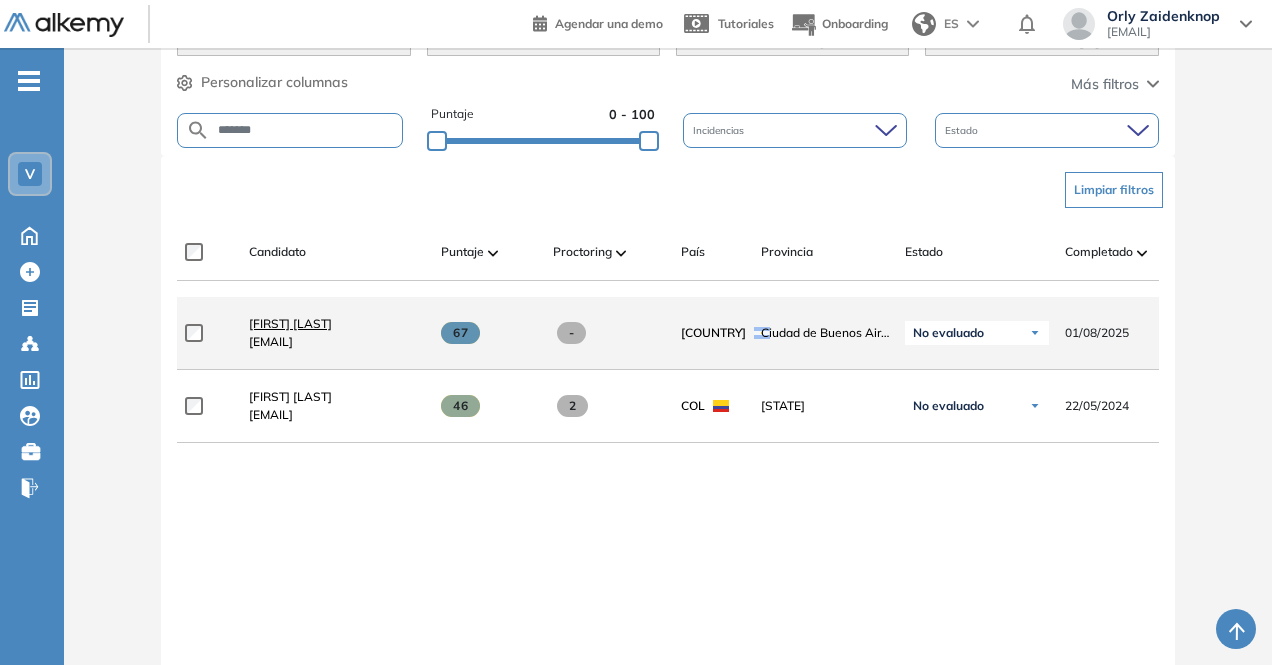 click on "Daniela Macario Cabral danielamacab@gmail.com" 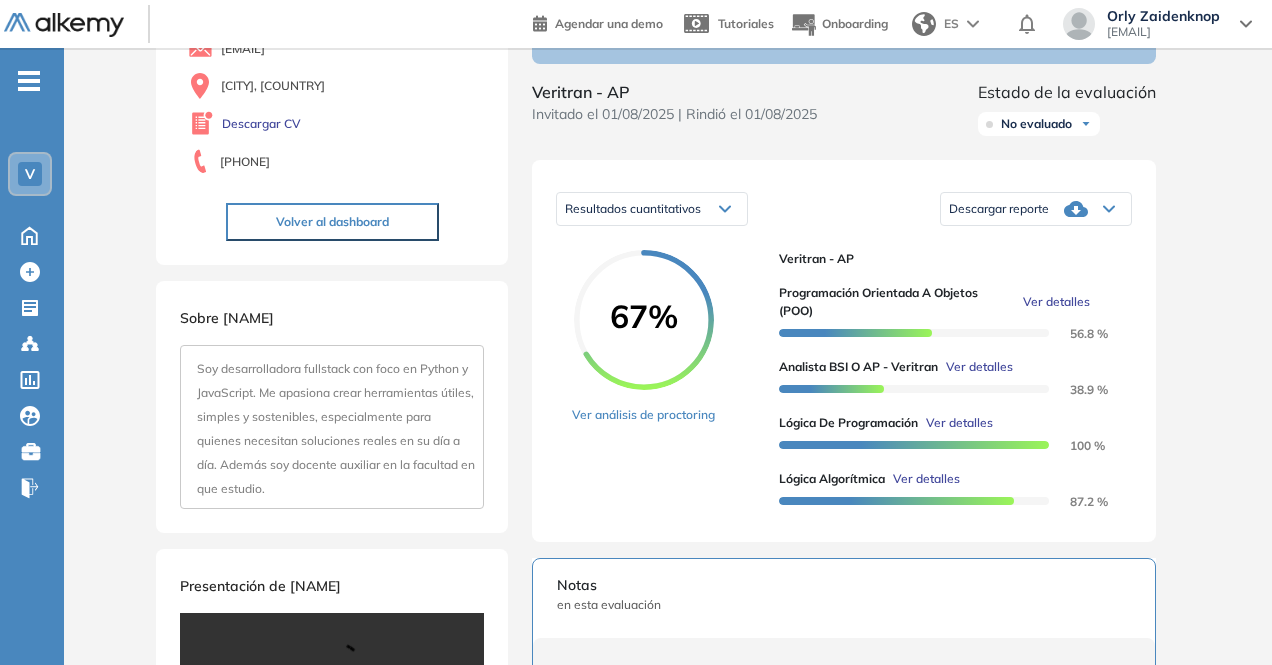scroll, scrollTop: 200, scrollLeft: 0, axis: vertical 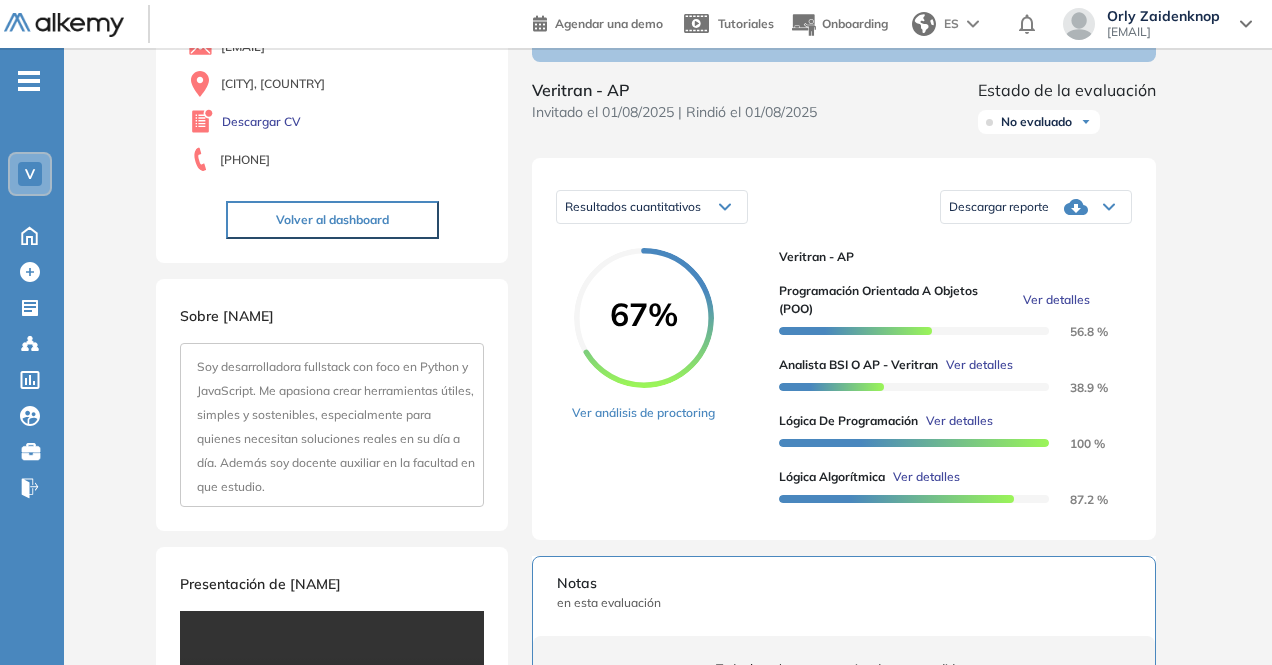 click on "Resultados cuantitativos Resultados cuantitativos Resultados relativos Descargar reporte Descargar informe completo Descargar informe resumido 67% Ver análisis de proctoring  Veritran - AP Programación Orientada a Objetos (POO) Ver detalles 56.8 %  Analista BSI o AP - Veritran Ver detalles 38.9 %  Lógica de Programación Ver detalles 100 %  Lógica algorítmica Ver detalles 87.2 %" at bounding box center [844, 349] 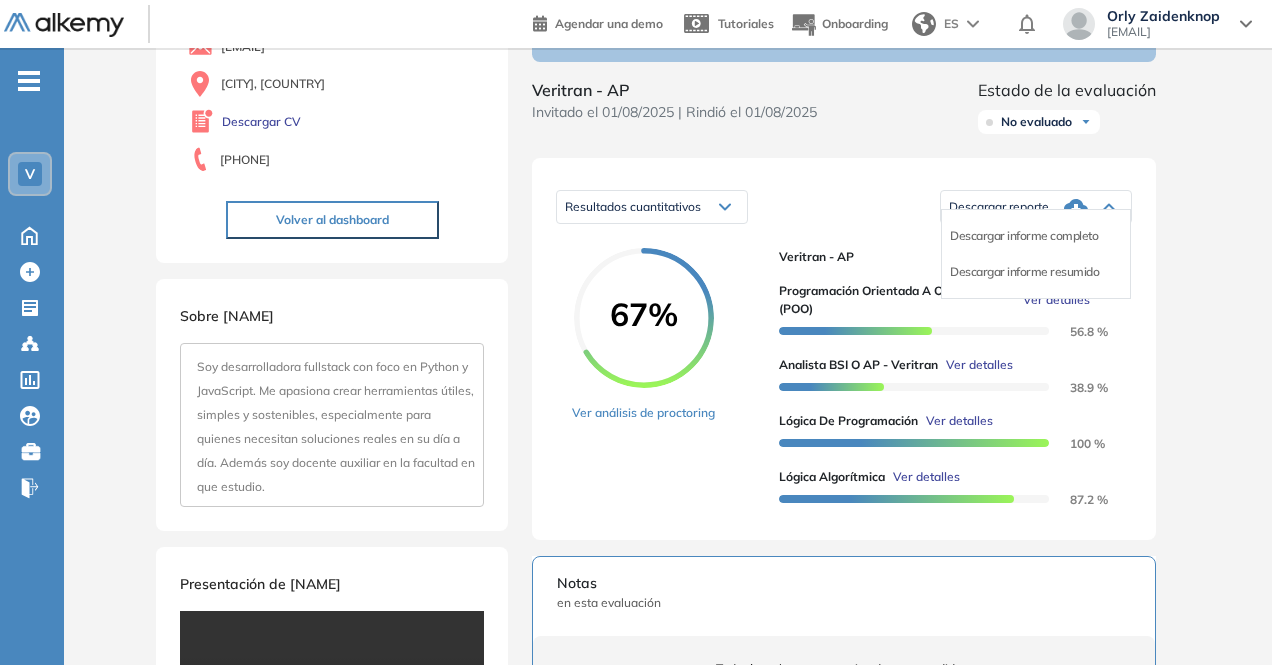 click on "Descargar informe completo" at bounding box center [1024, 236] 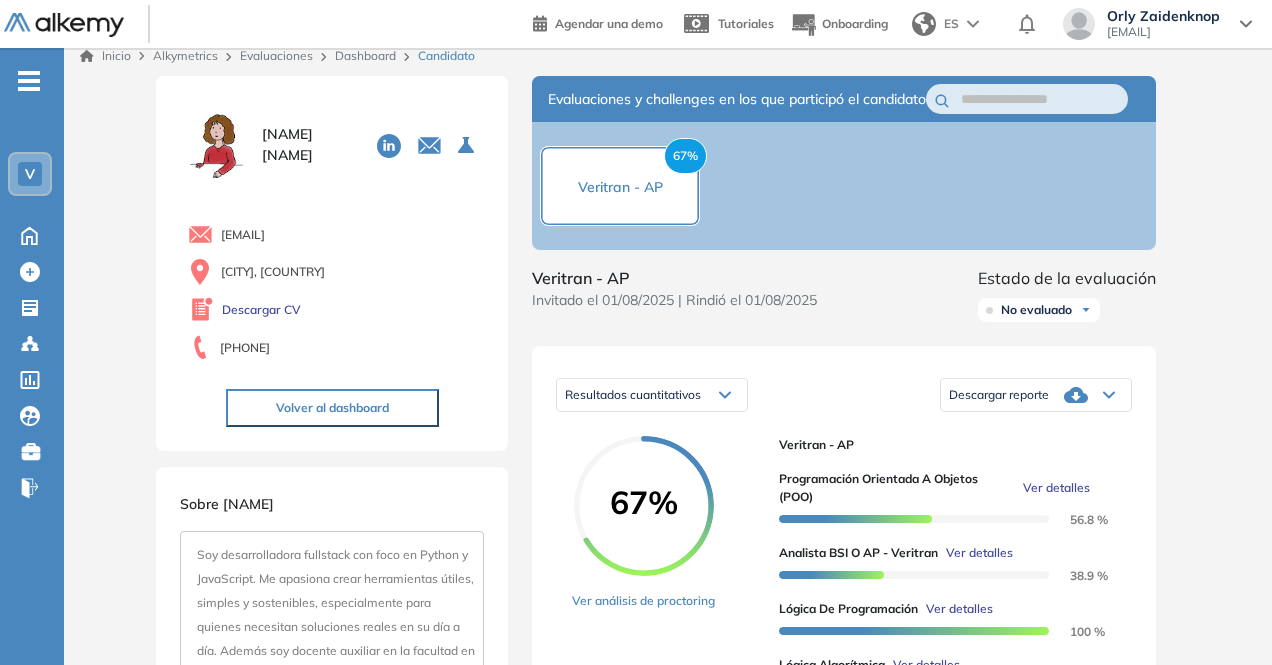 scroll, scrollTop: 0, scrollLeft: 0, axis: both 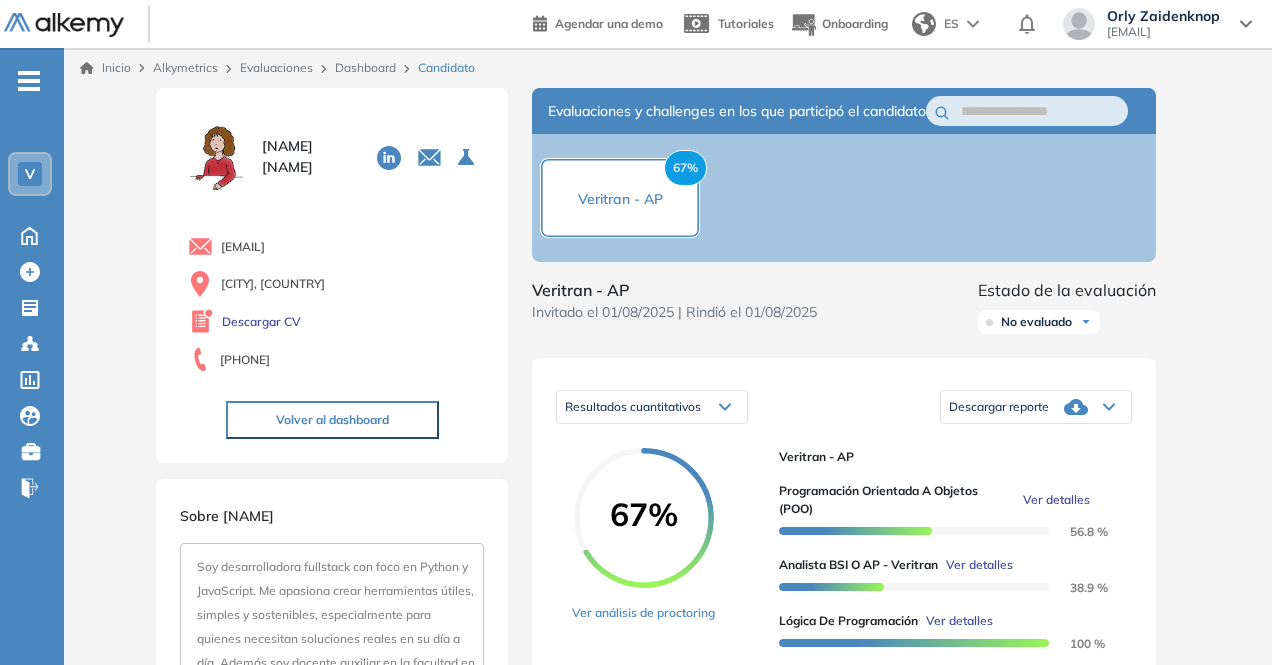 click 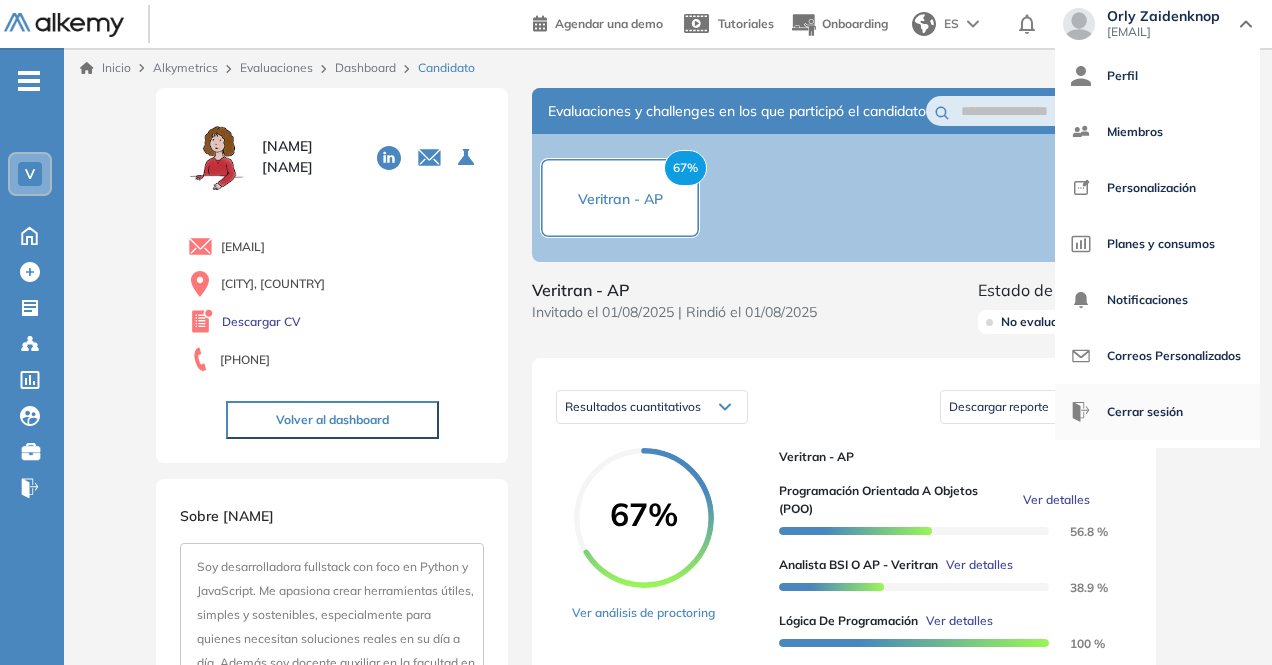 click on "Cerrar sesión" at bounding box center (1145, 412) 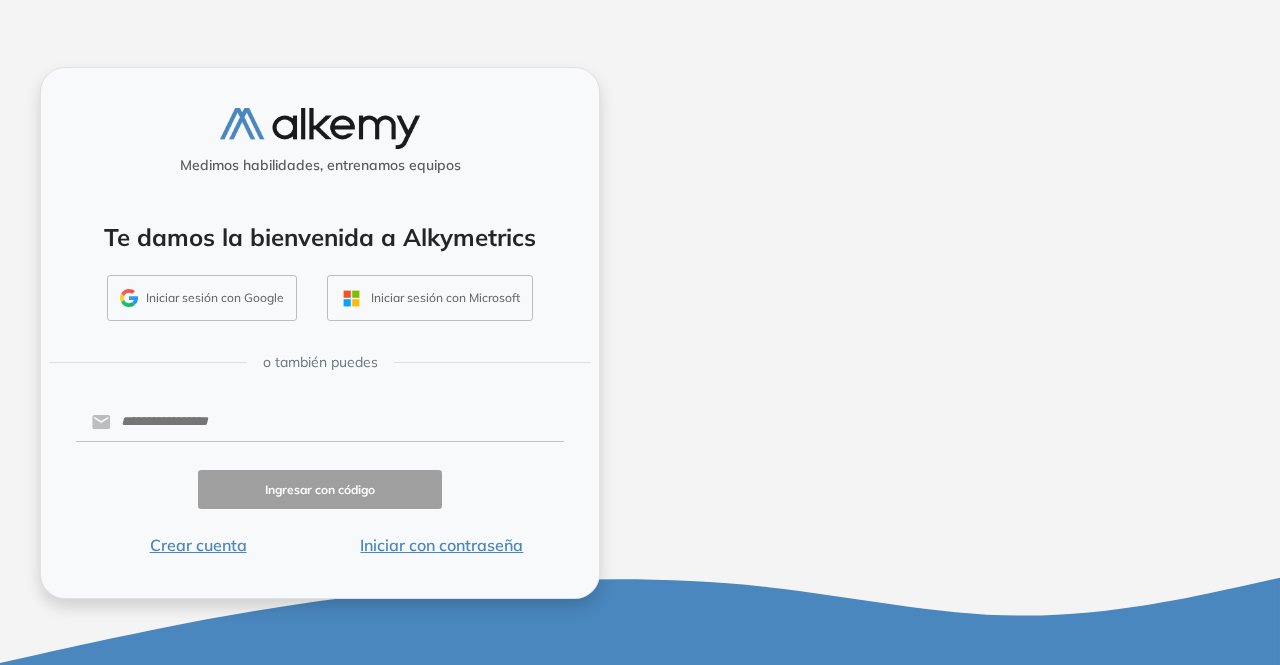 scroll, scrollTop: 0, scrollLeft: 0, axis: both 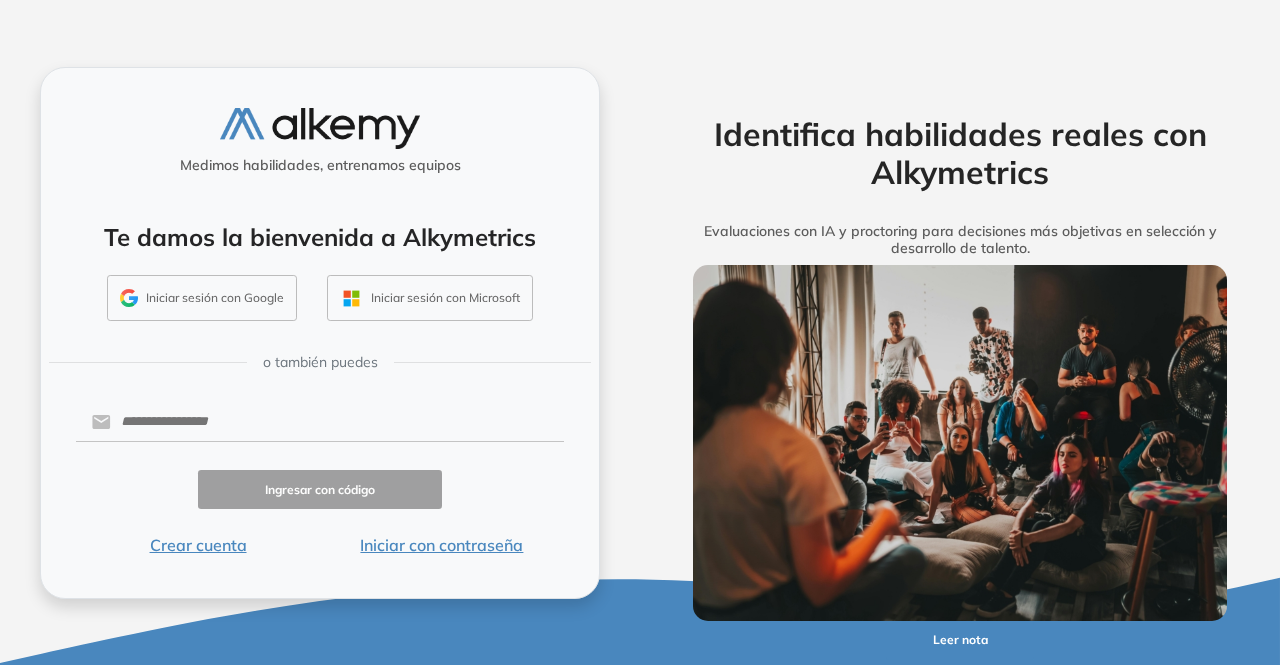 click on "Iniciar sesión con Google" at bounding box center [202, 298] 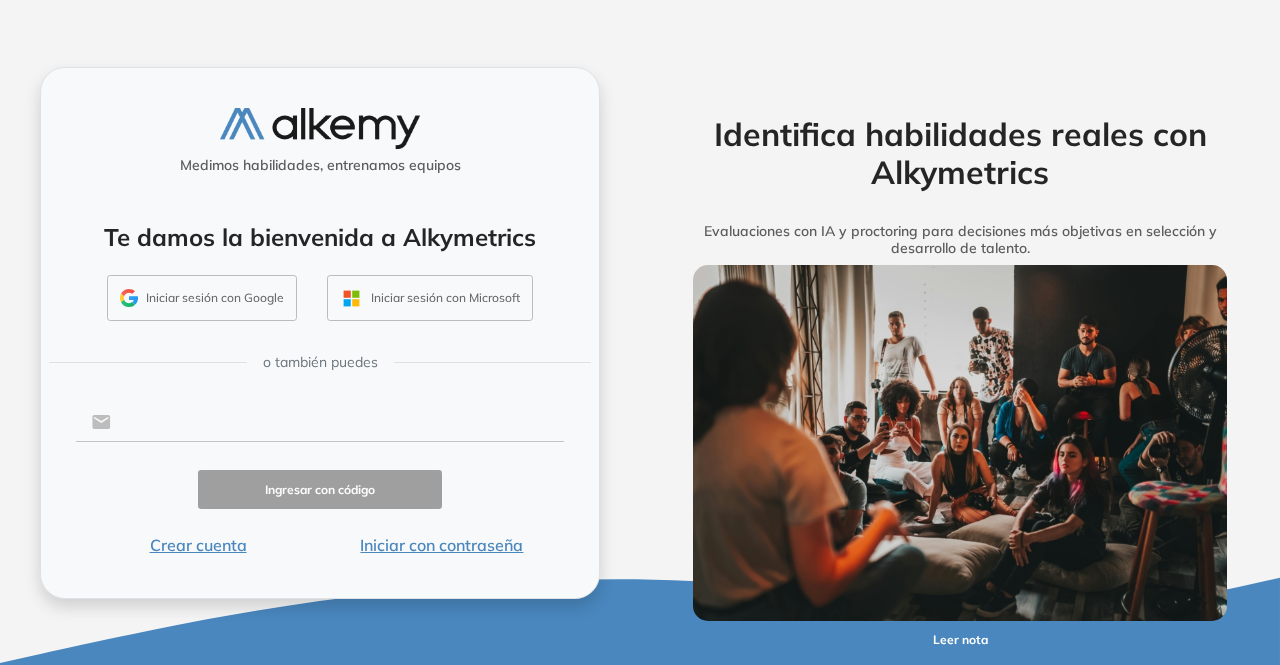 click at bounding box center [337, 422] 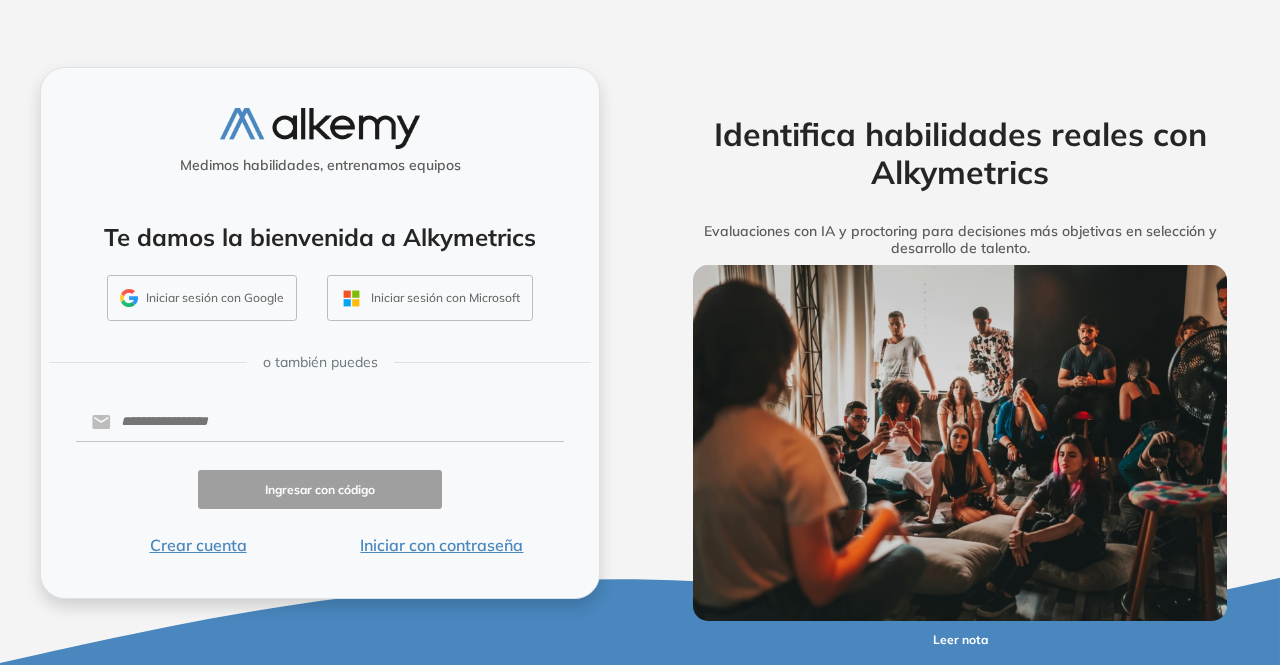 scroll, scrollTop: 0, scrollLeft: 0, axis: both 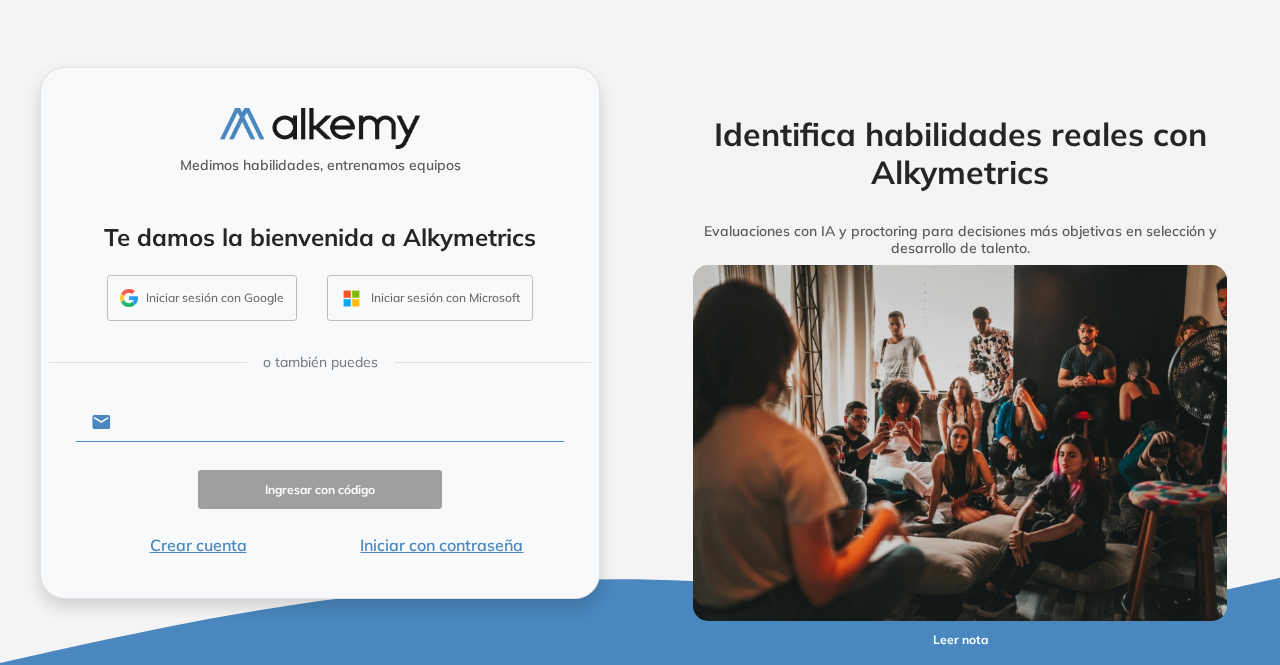 click at bounding box center [337, 422] 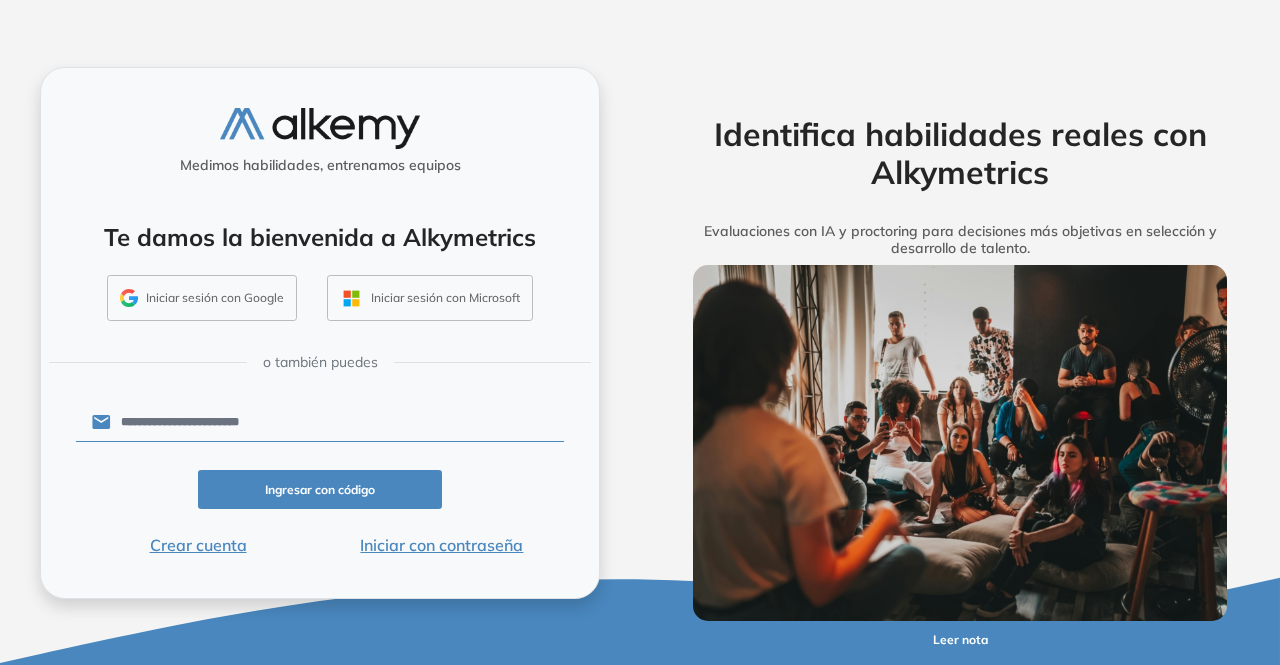 click on "Ingresar con código" at bounding box center (320, 489) 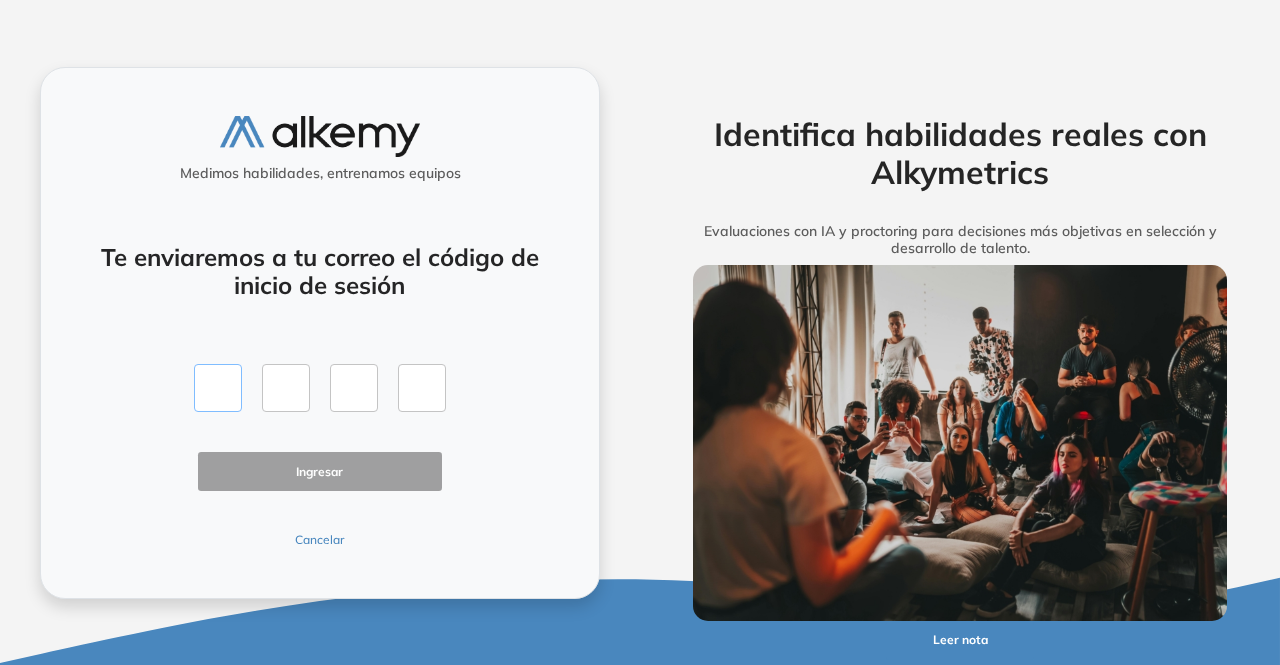 click at bounding box center [218, 388] 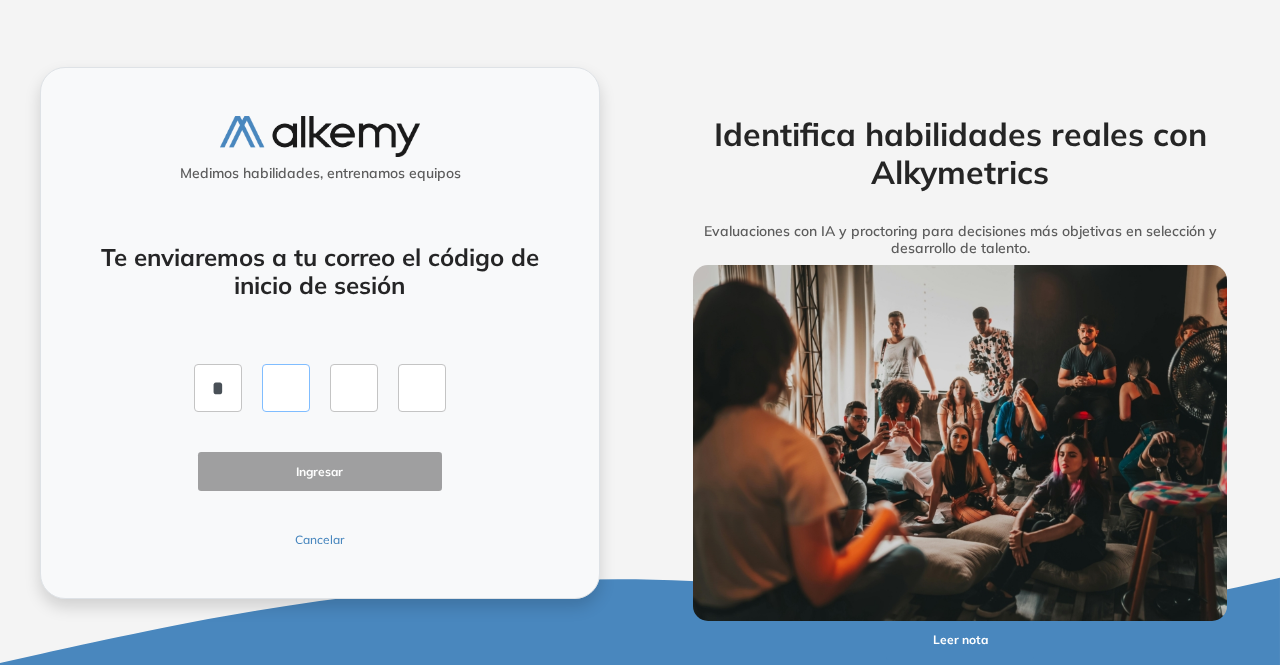 type on "*" 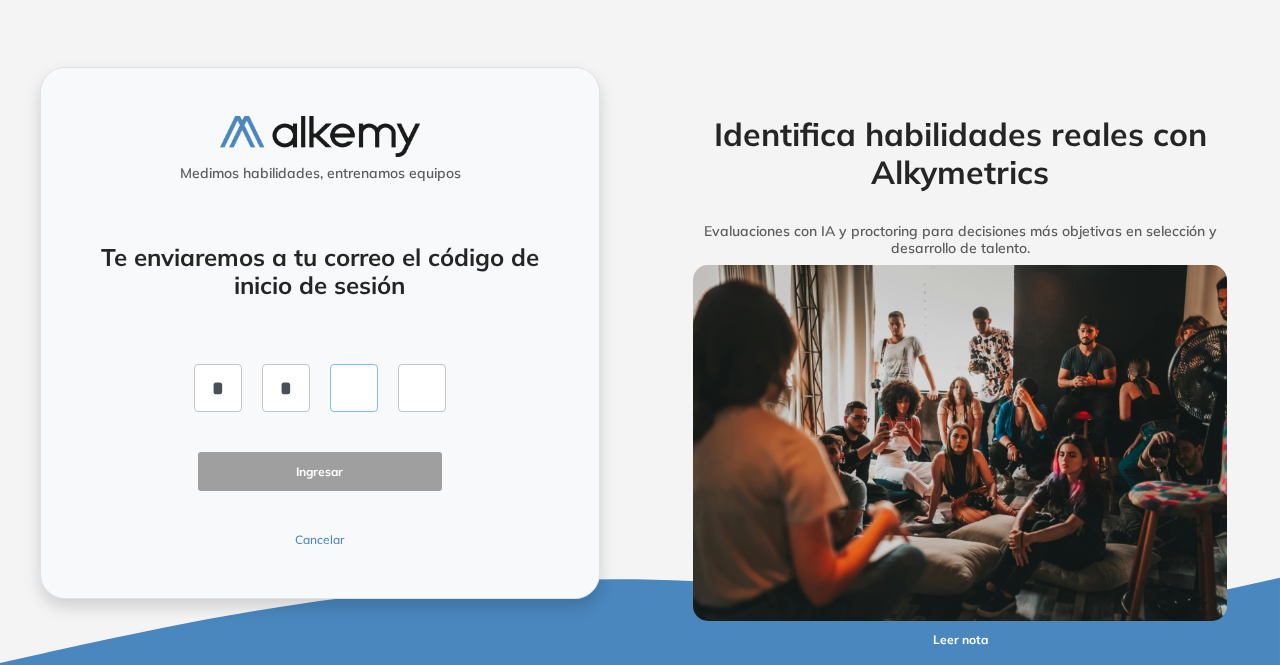 type on "*" 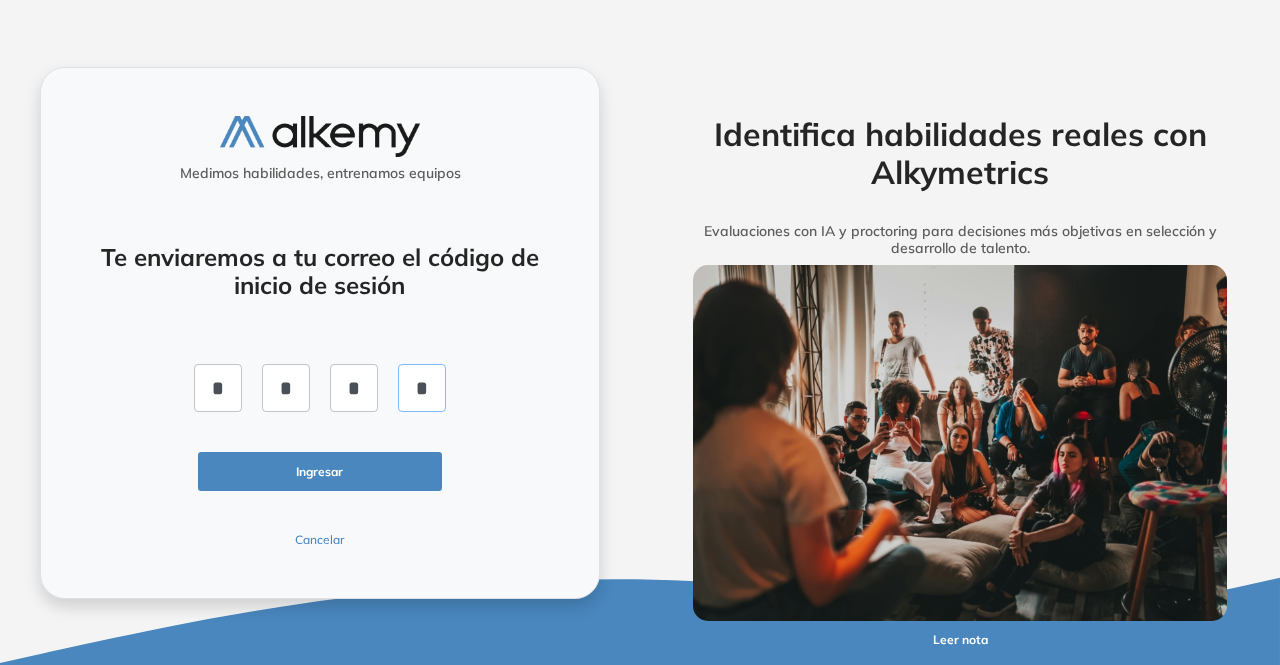 type on "*" 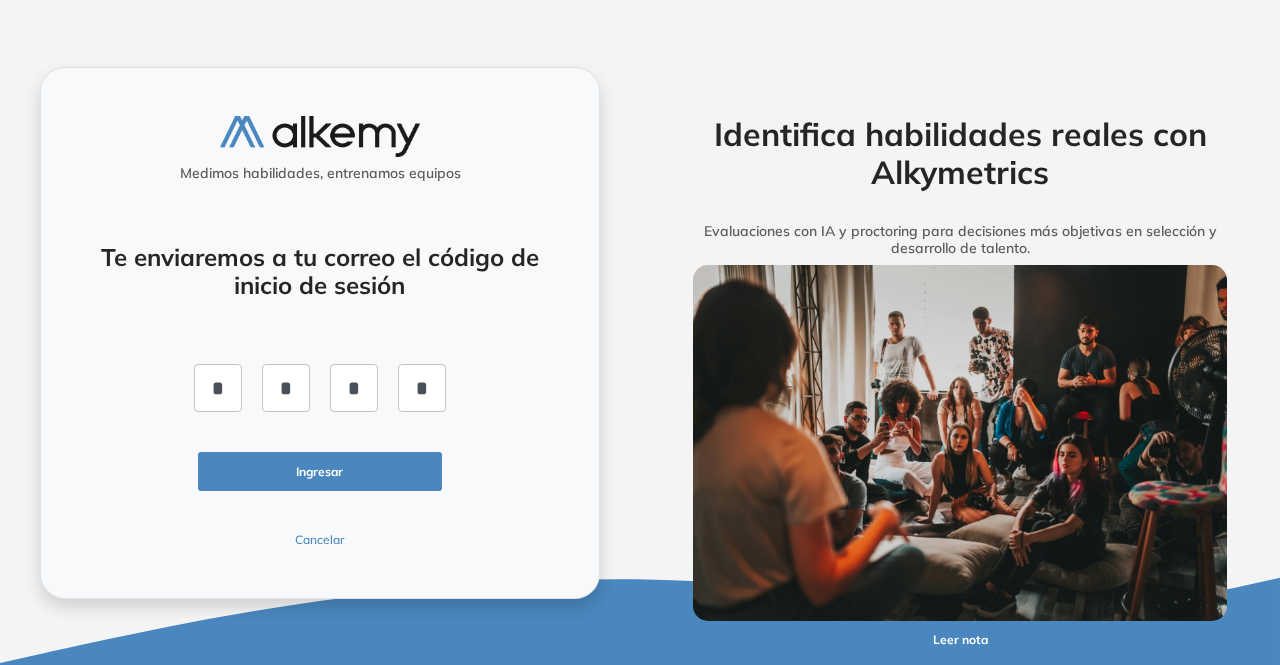 click on "Ingresar" at bounding box center (320, 471) 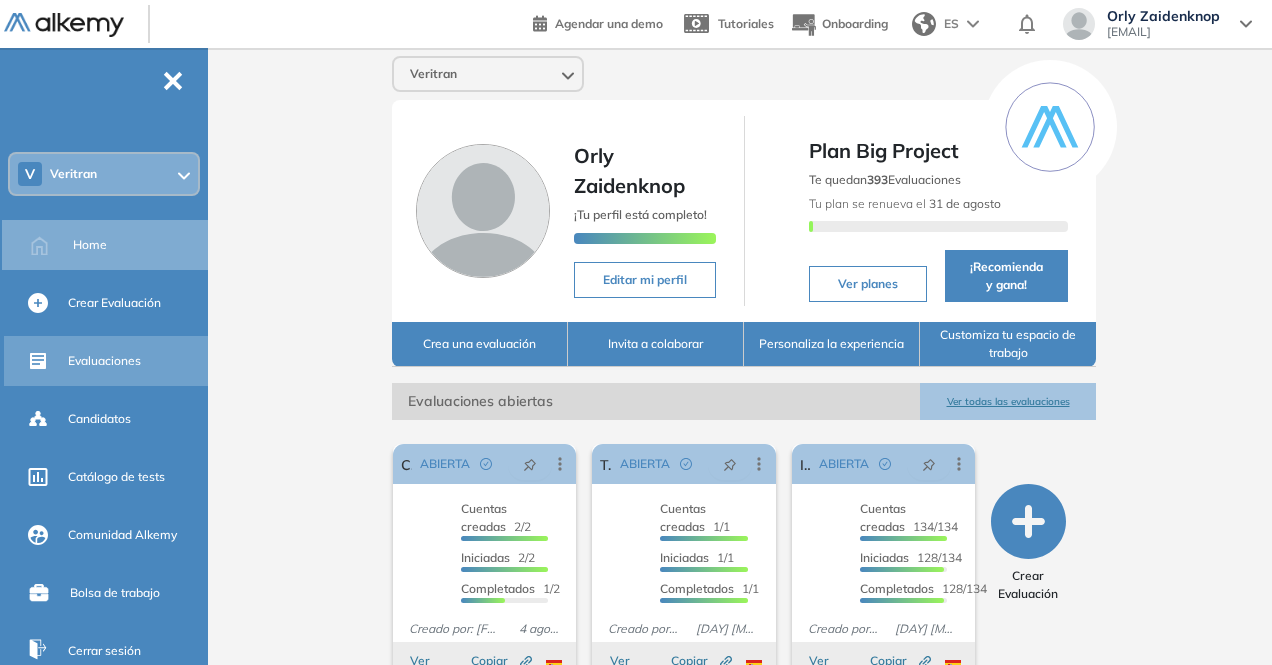 click on "Evaluaciones" at bounding box center [136, 361] 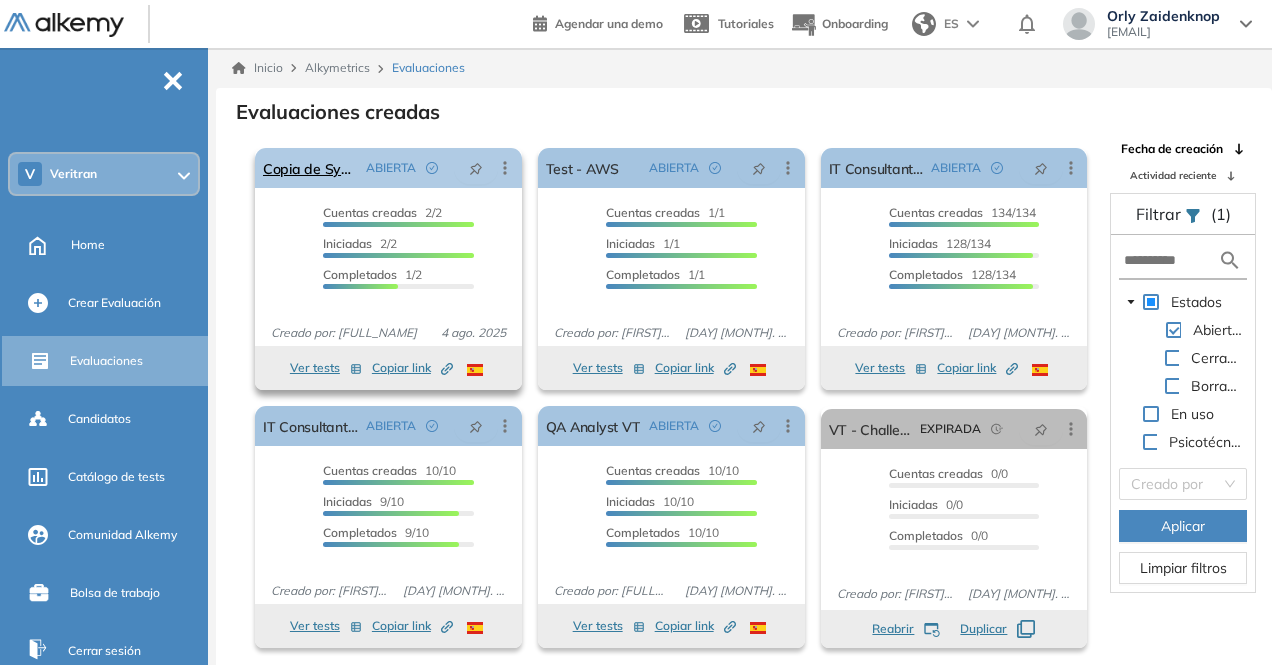 click 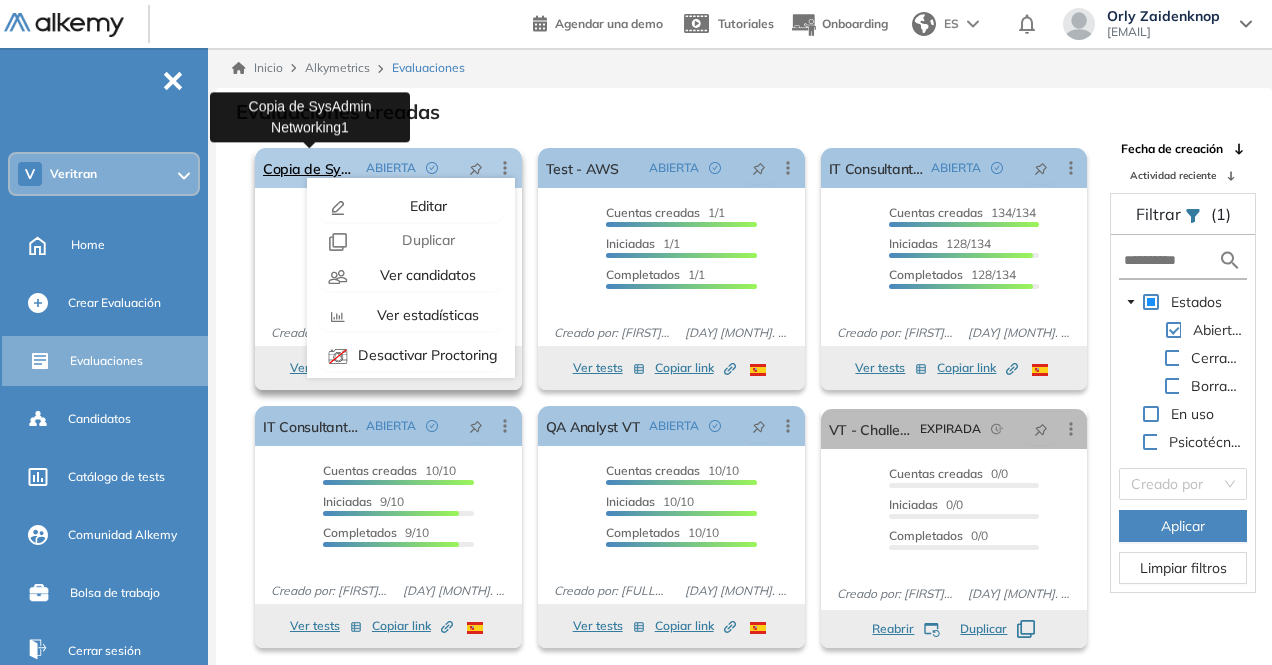 click on "Copia de SysAdmin Networking1" at bounding box center [310, 168] 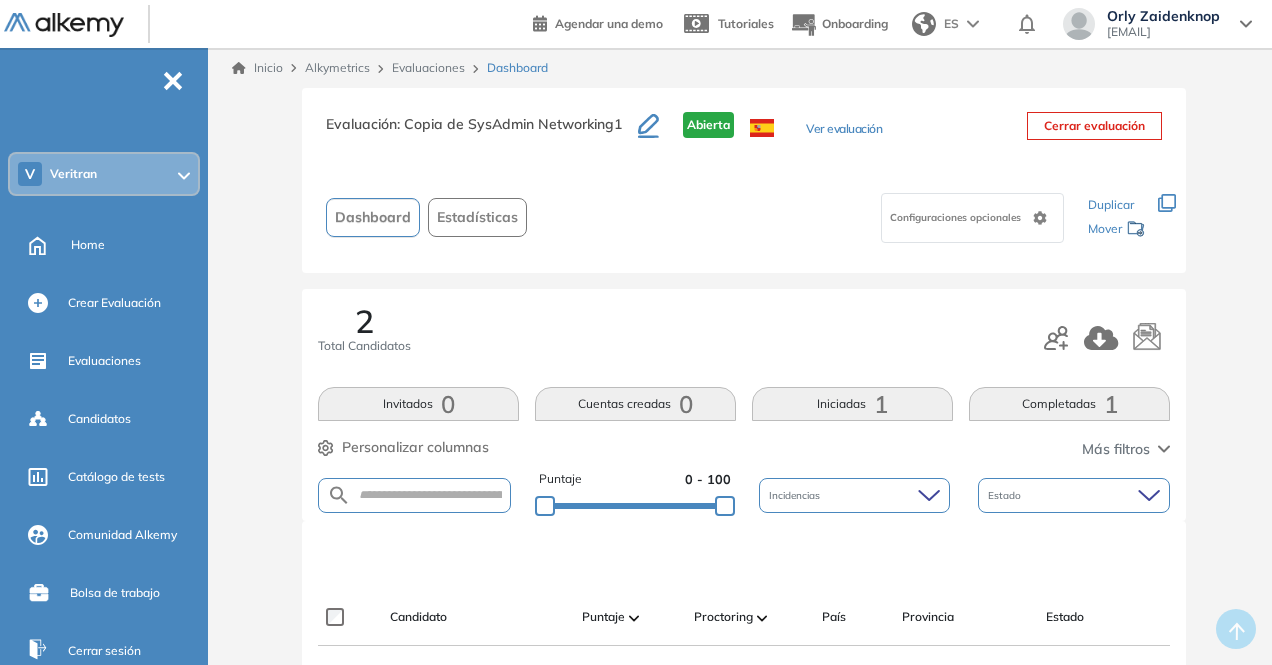 click 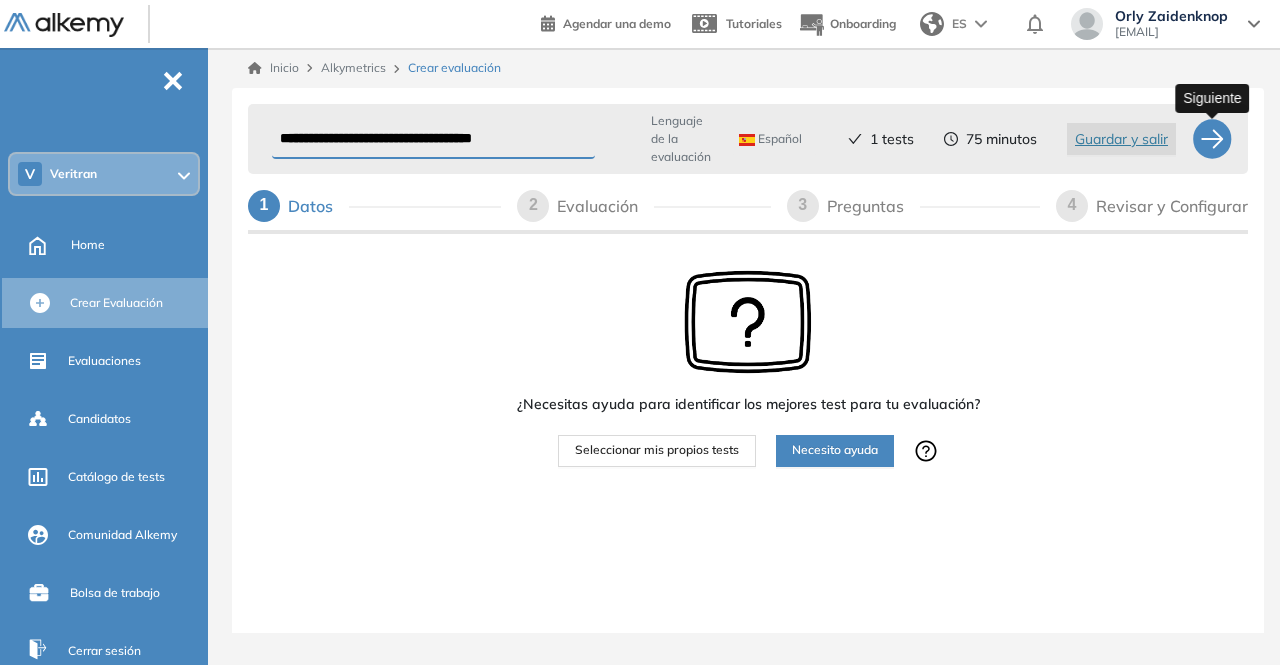 click at bounding box center (1212, 139) 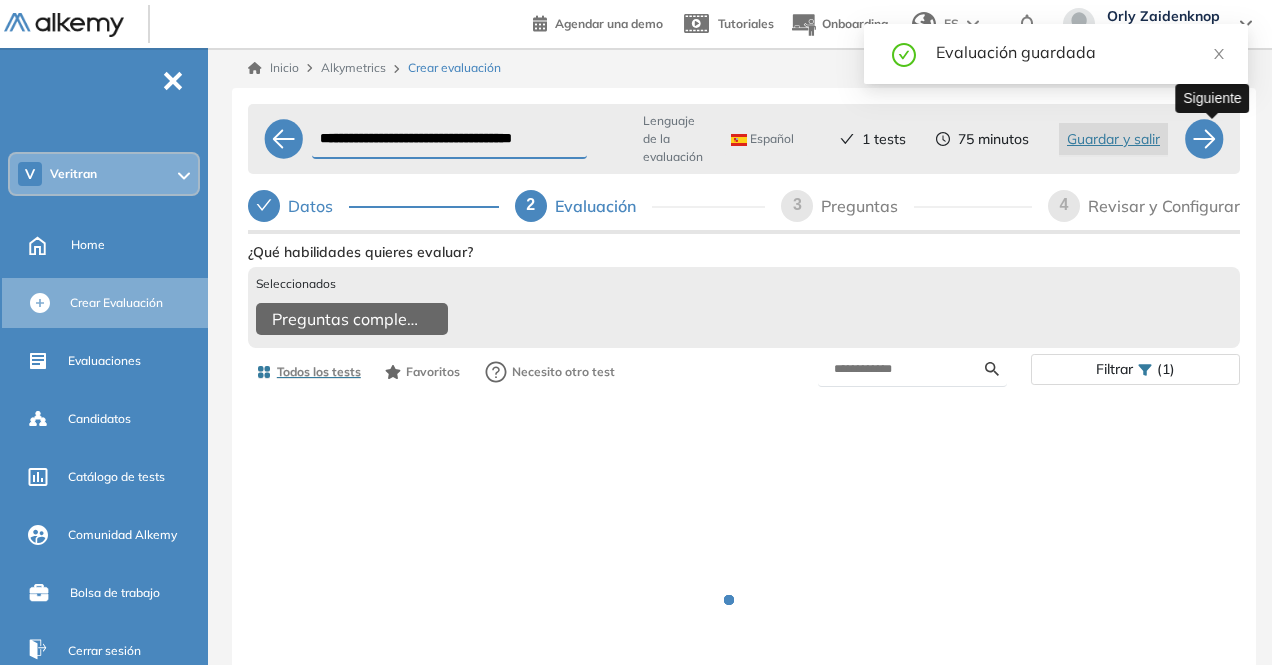 click at bounding box center (1204, 139) 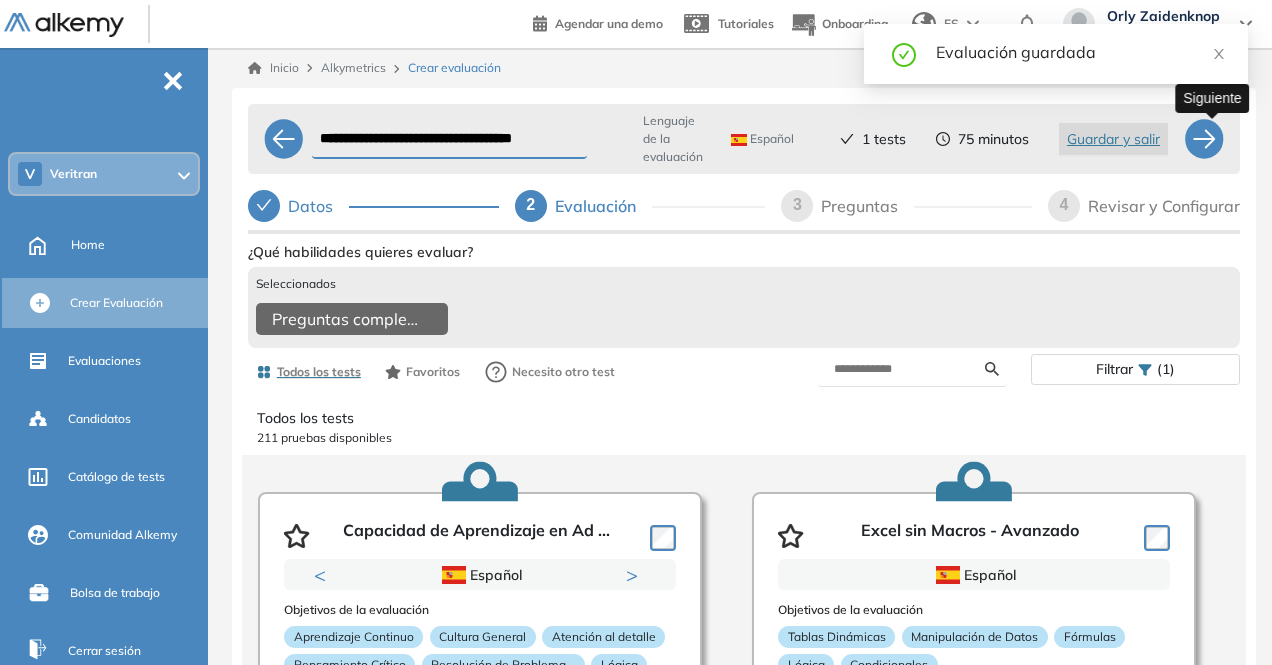 select on "******" 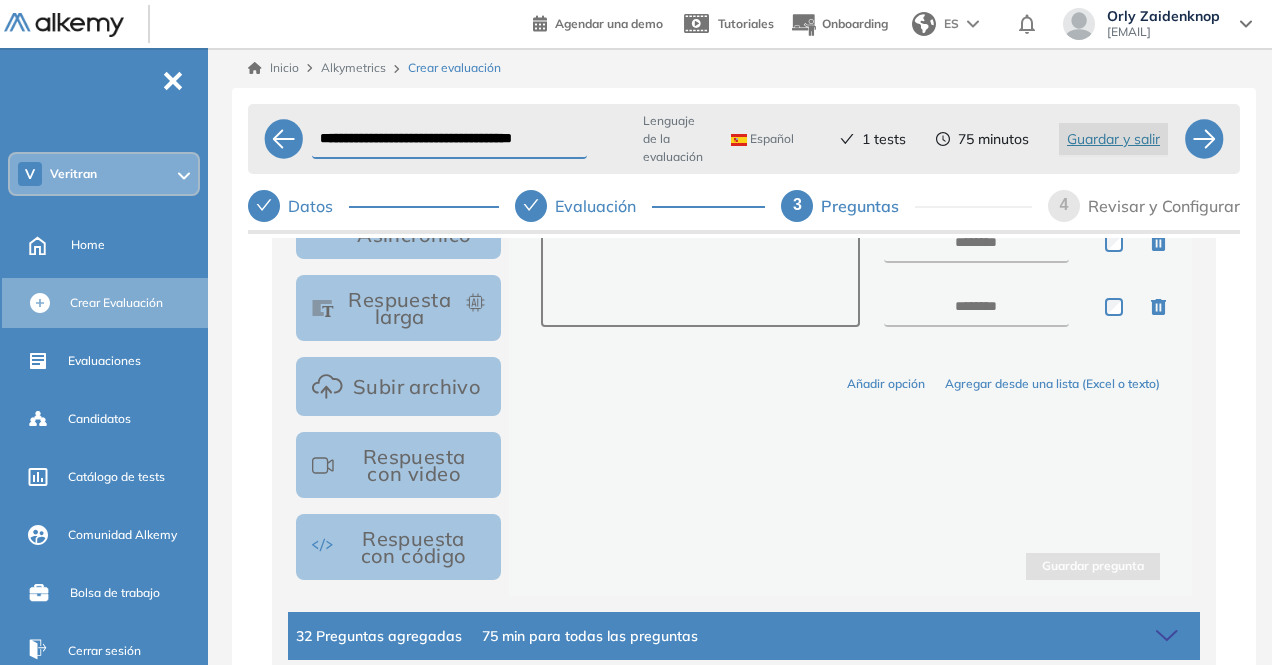 scroll, scrollTop: 504, scrollLeft: 0, axis: vertical 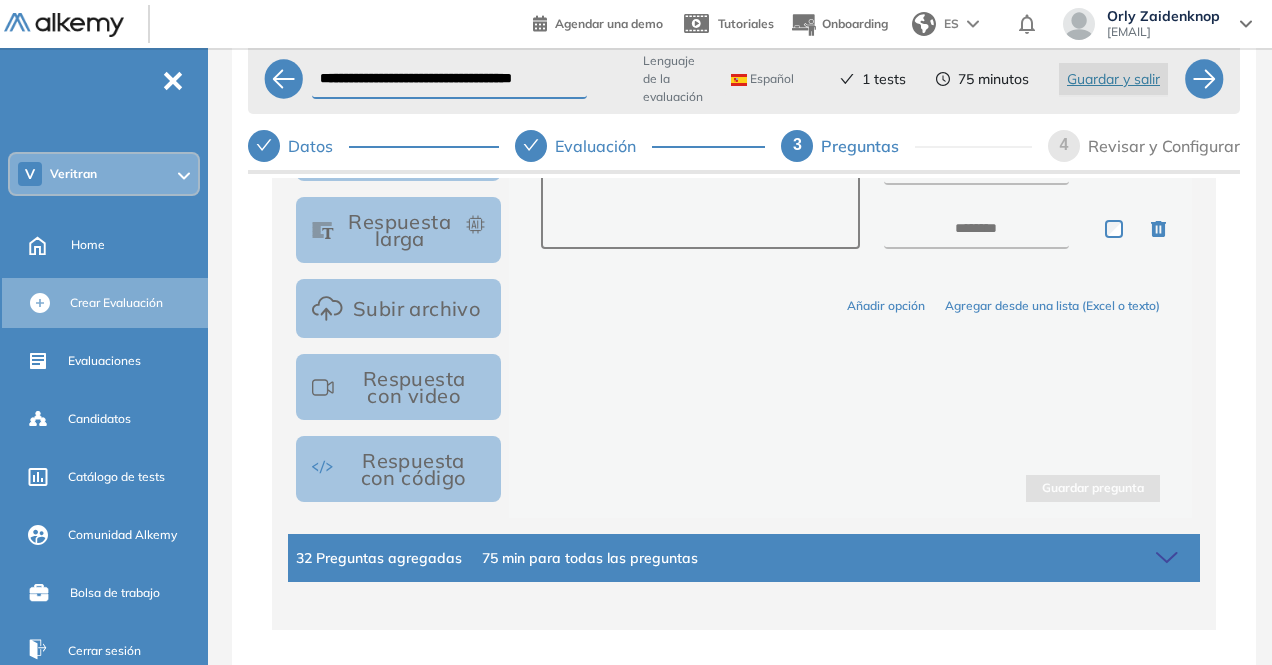 click on "32 Preguntas agregadas 75 min  para todas las preguntas" 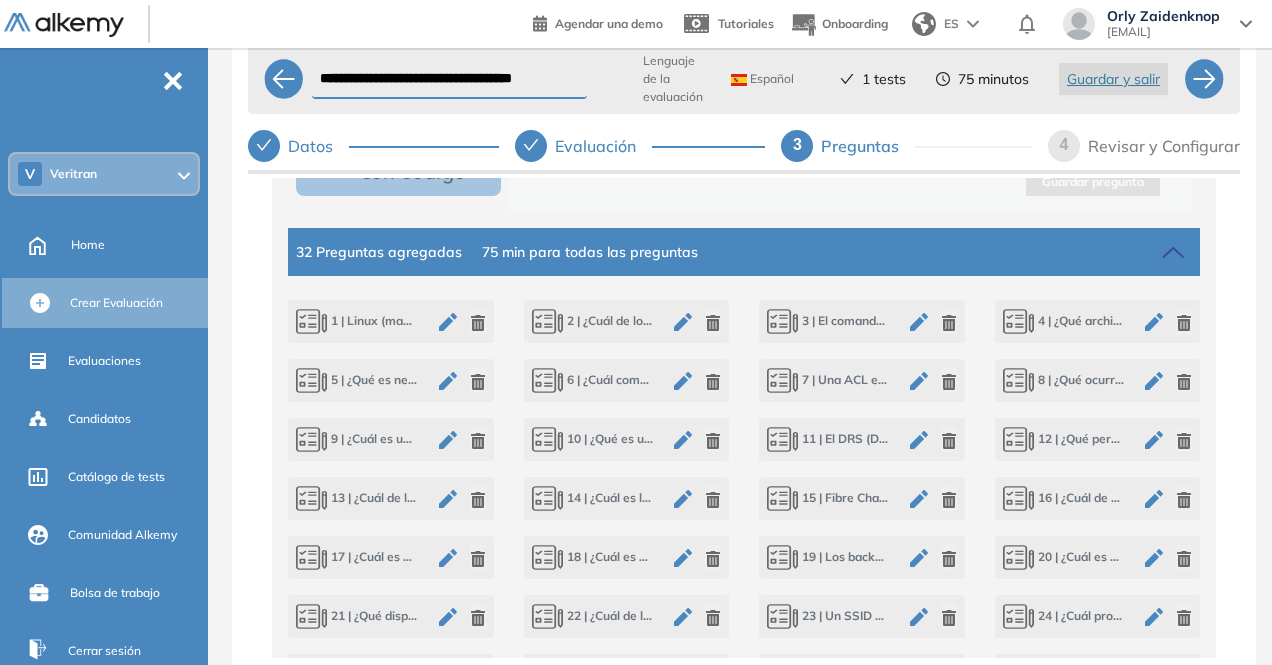 scroll, scrollTop: 810, scrollLeft: 0, axis: vertical 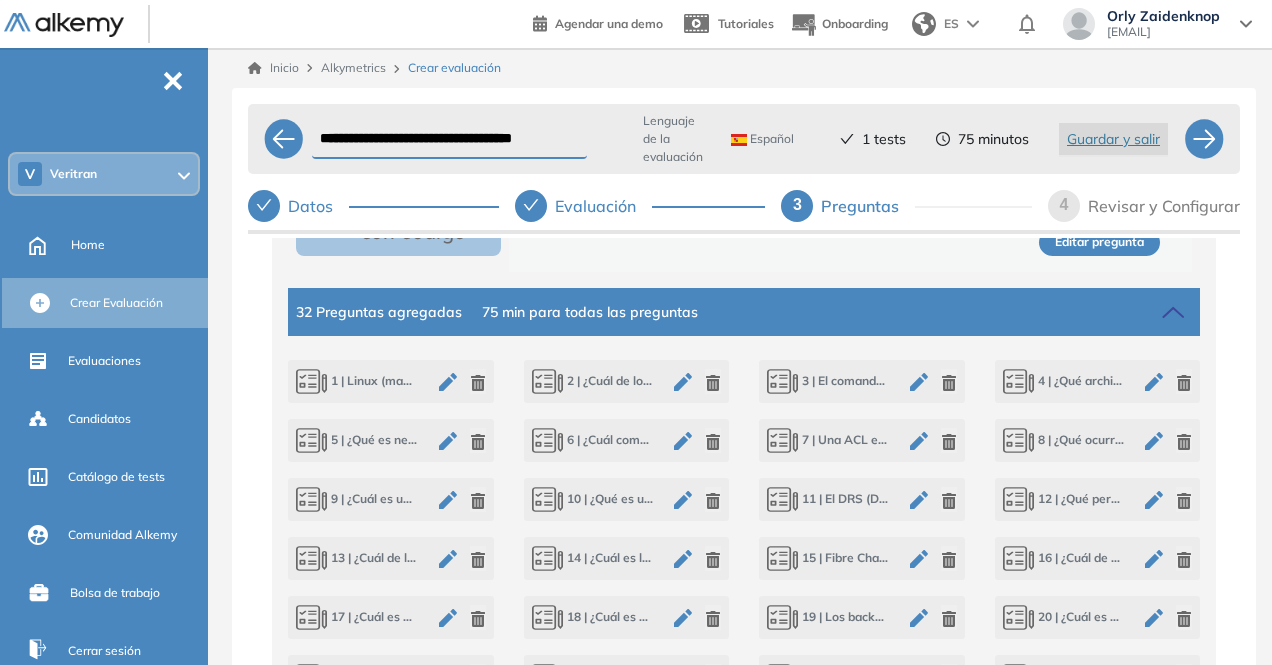 click 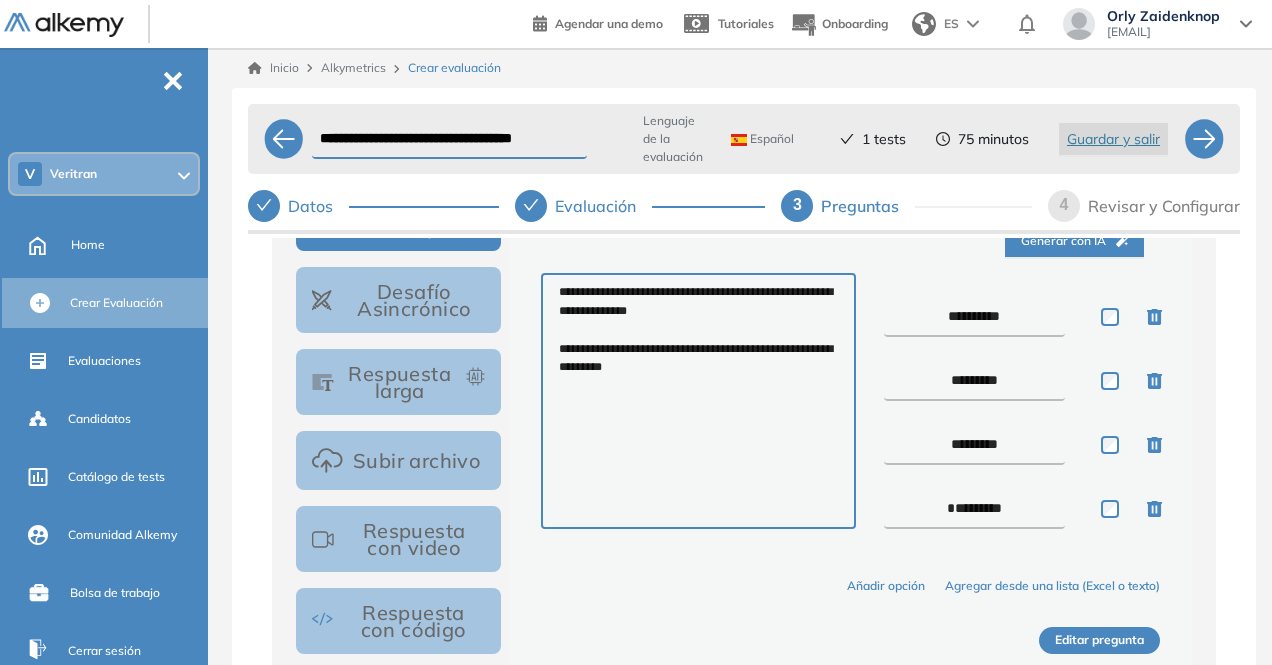 scroll, scrollTop: 411, scrollLeft: 0, axis: vertical 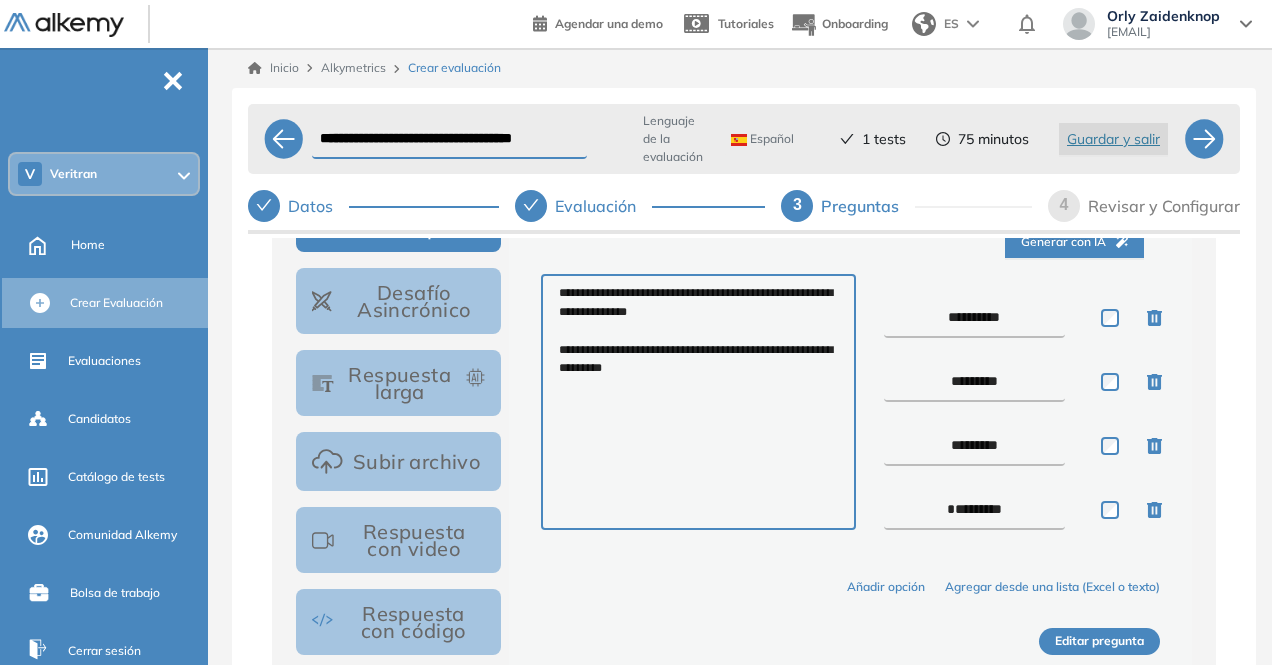 drag, startPoint x: 960, startPoint y: 316, endPoint x: 941, endPoint y: 317, distance: 19.026299 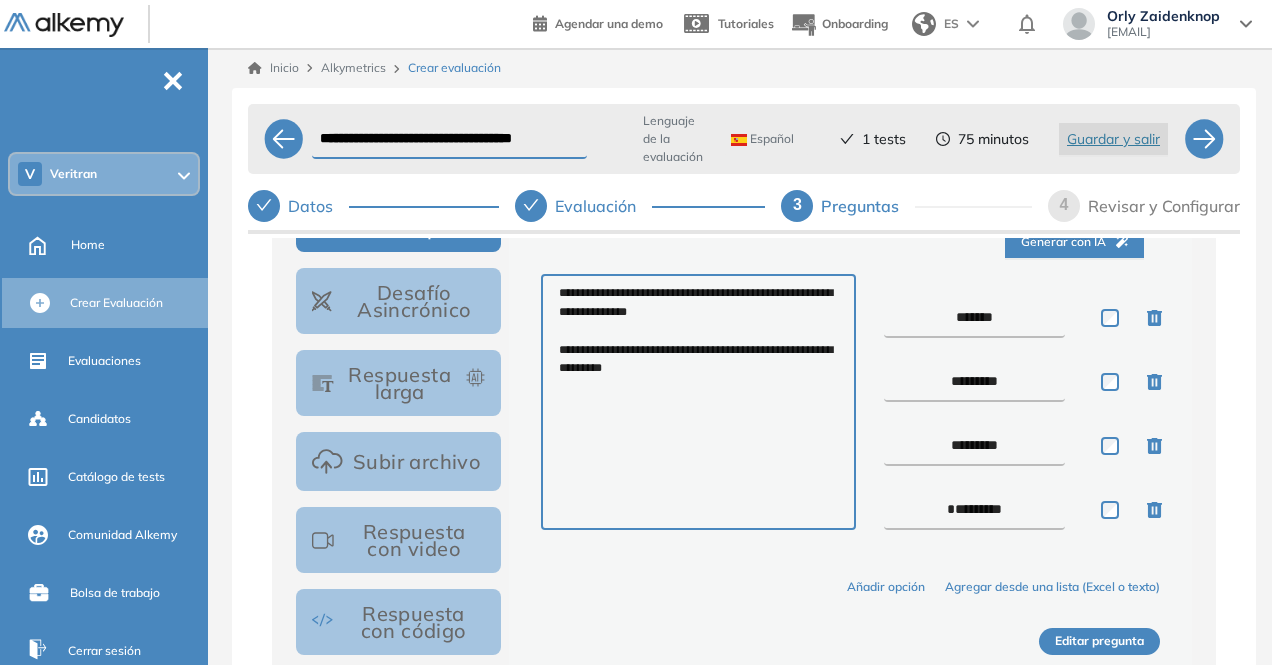type on "*******" 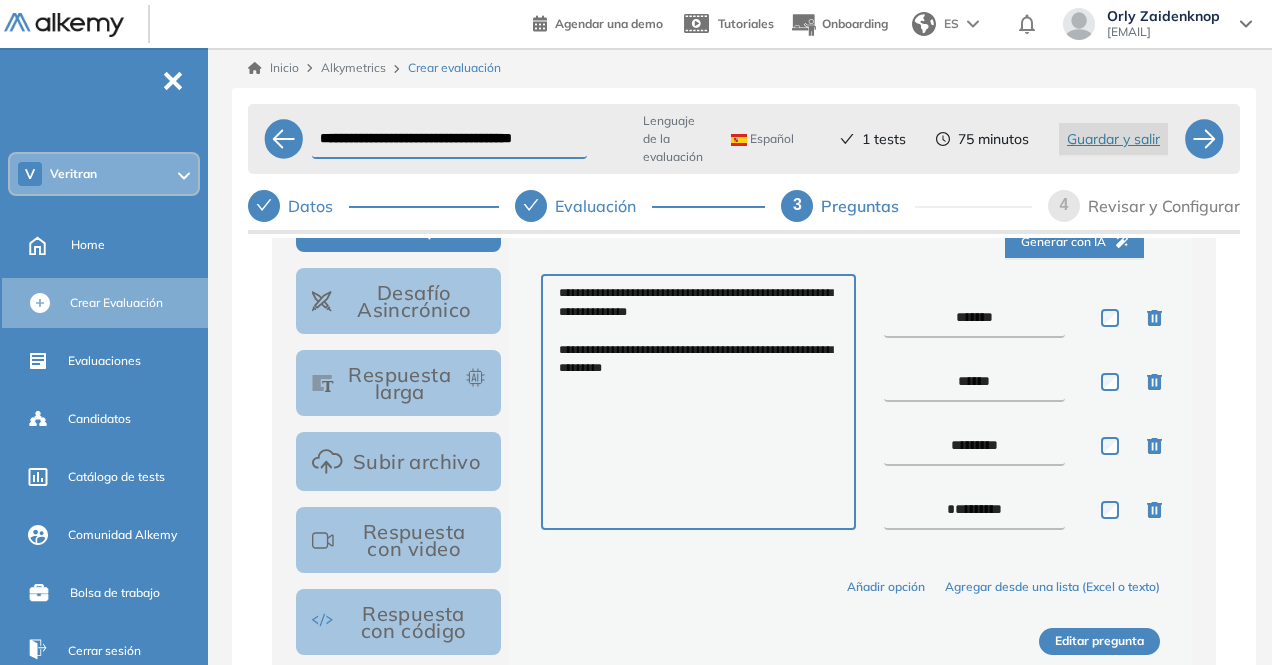type on "*****" 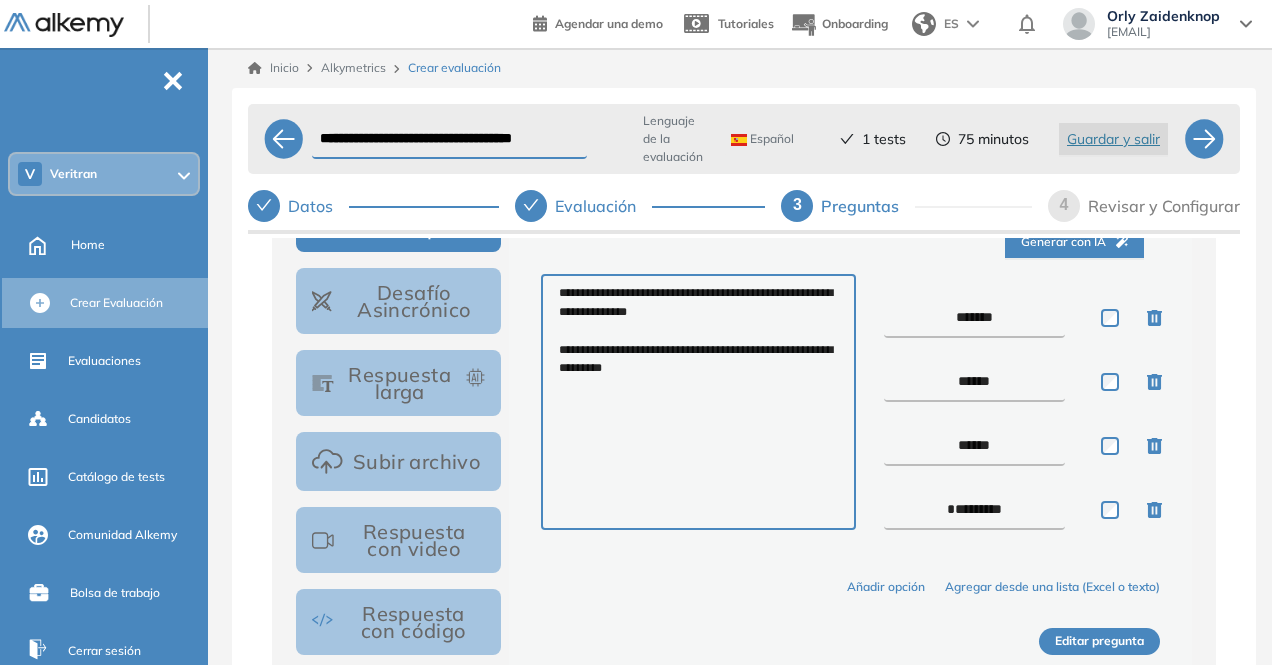 type on "*****" 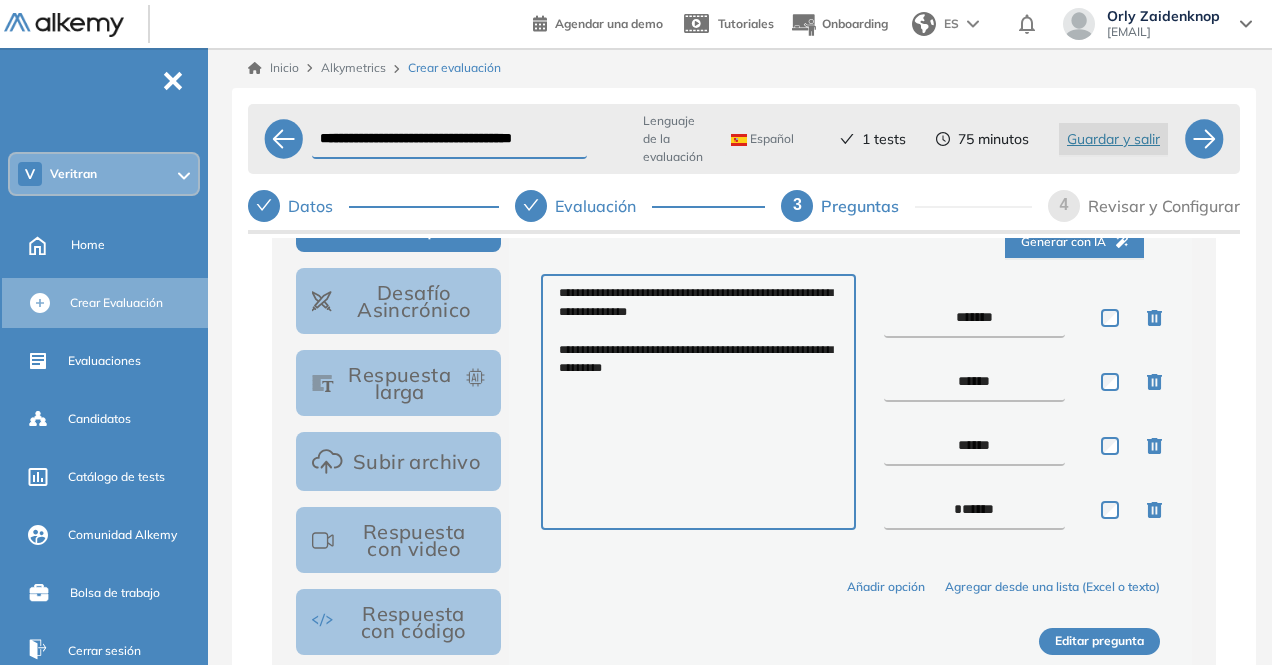 type on "*****" 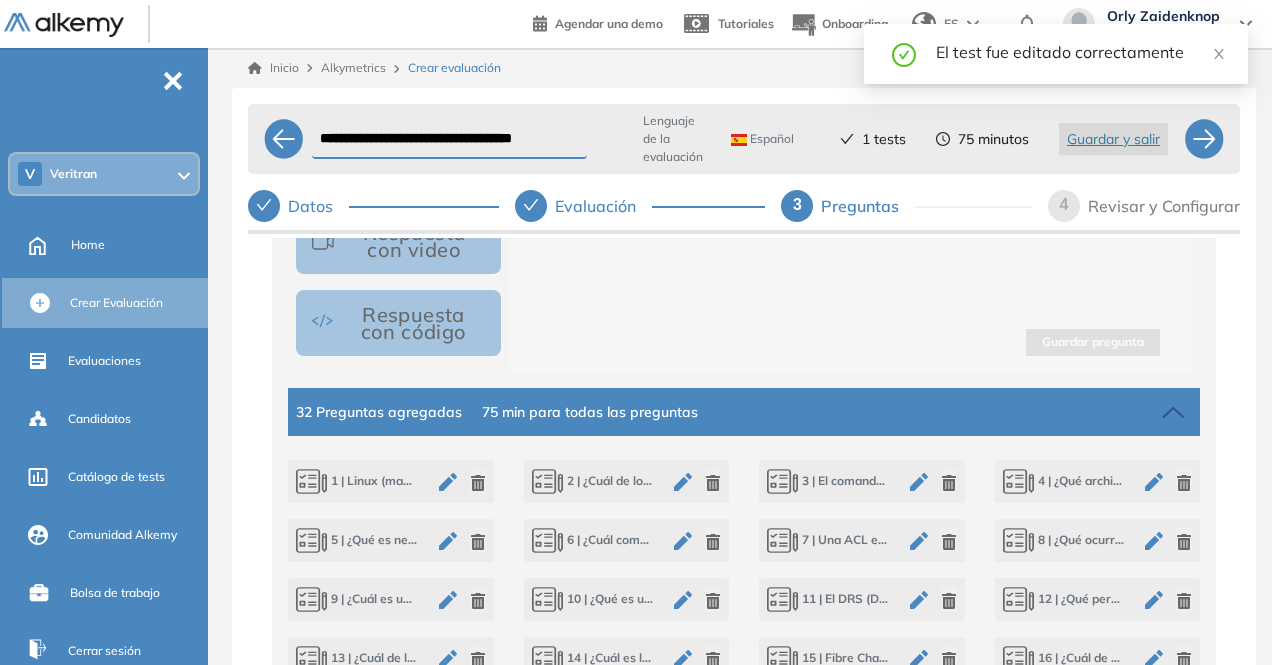 click 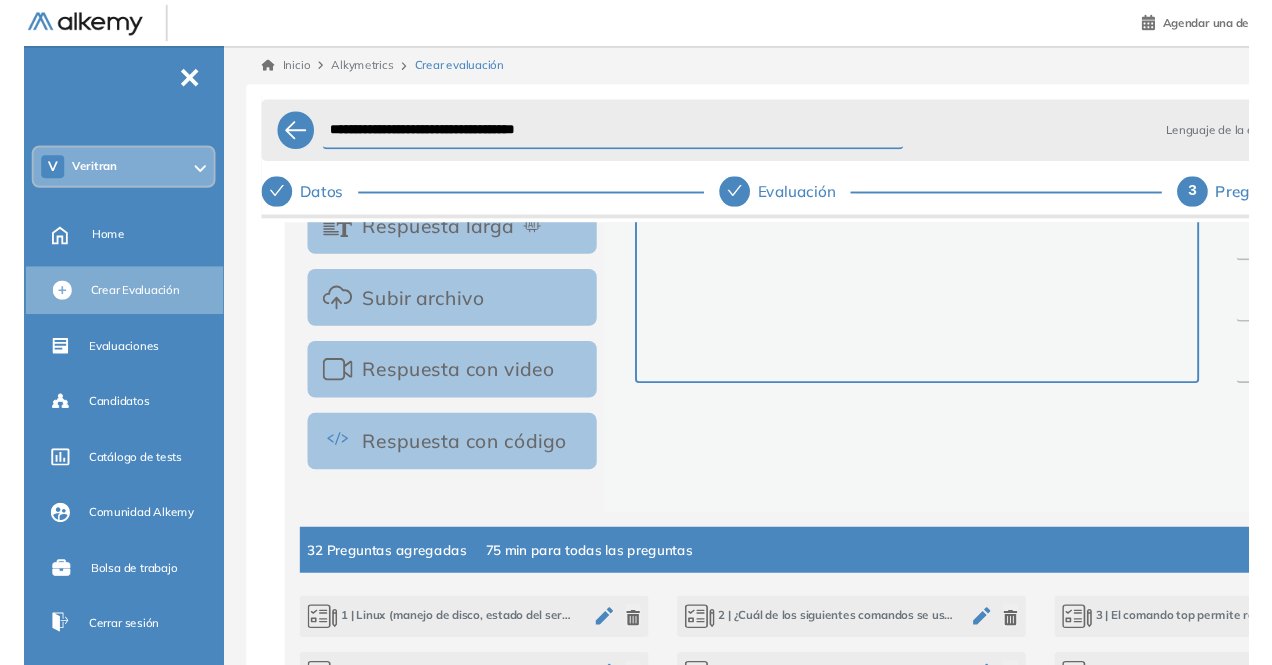 scroll, scrollTop: 513, scrollLeft: 0, axis: vertical 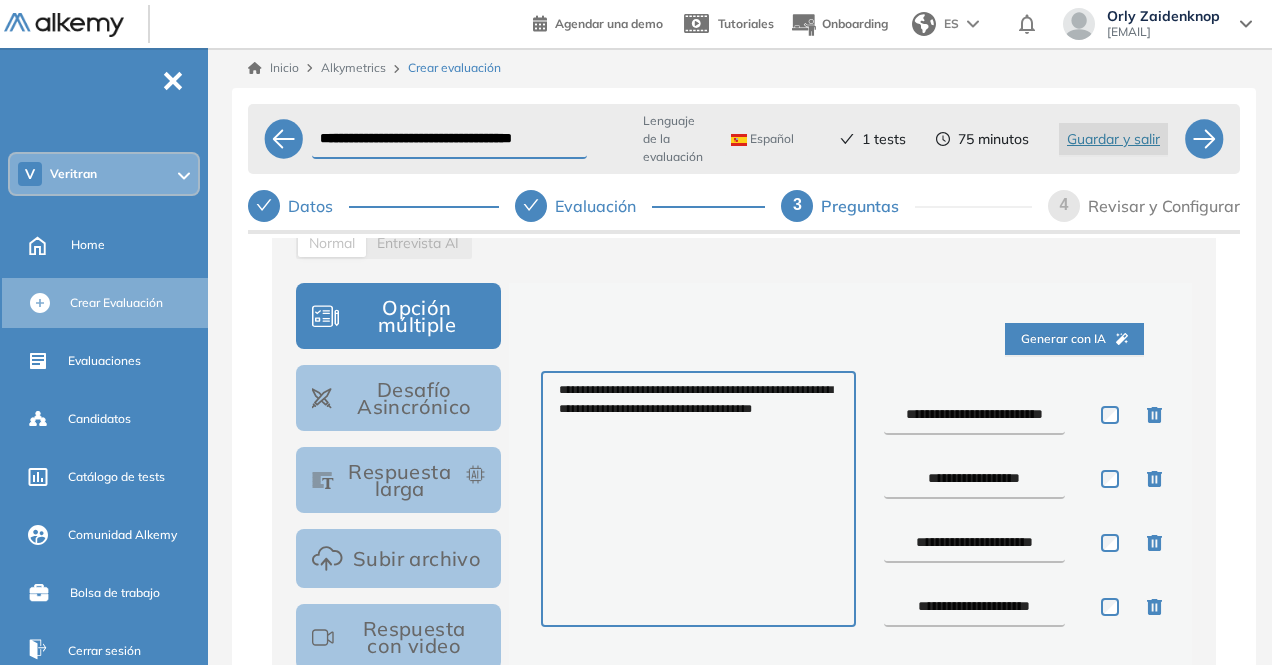 click on "**********" at bounding box center [975, 415] 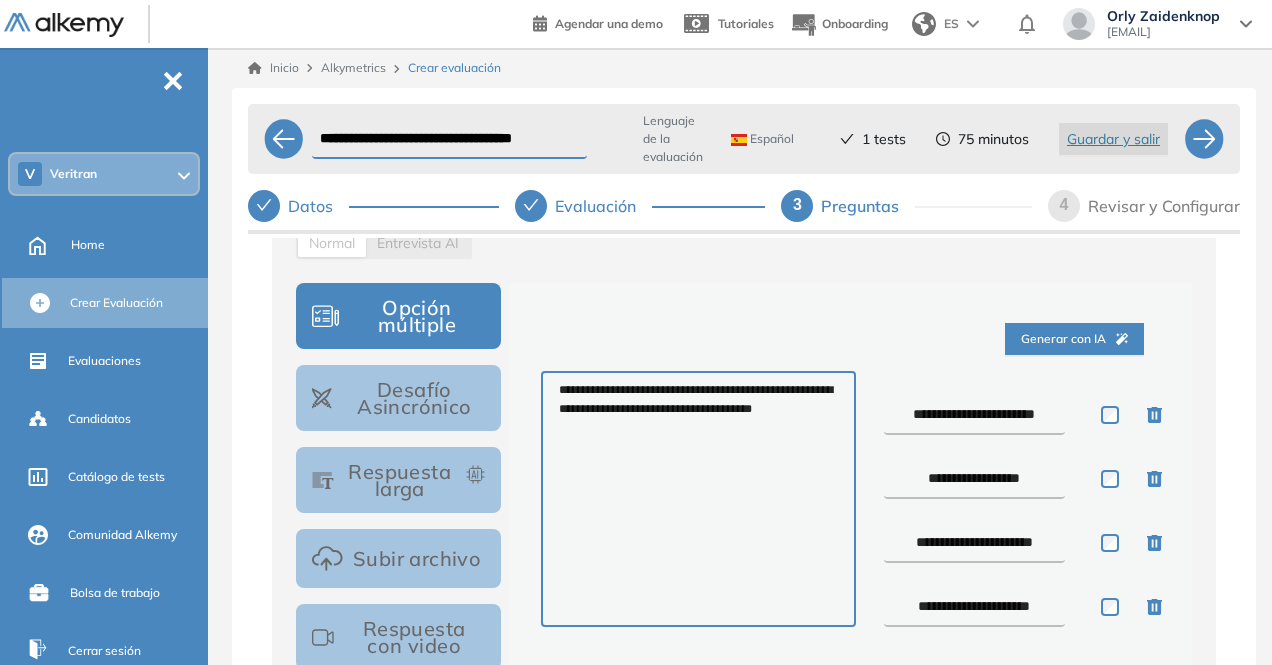 type on "**********" 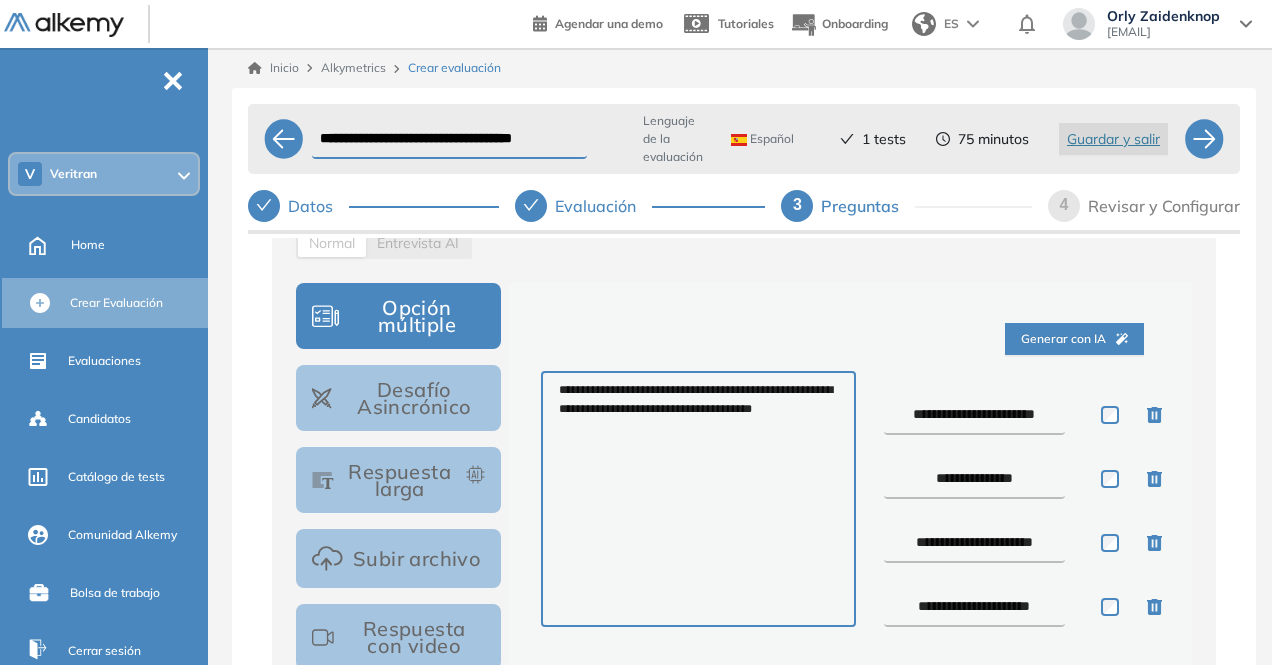 type on "**********" 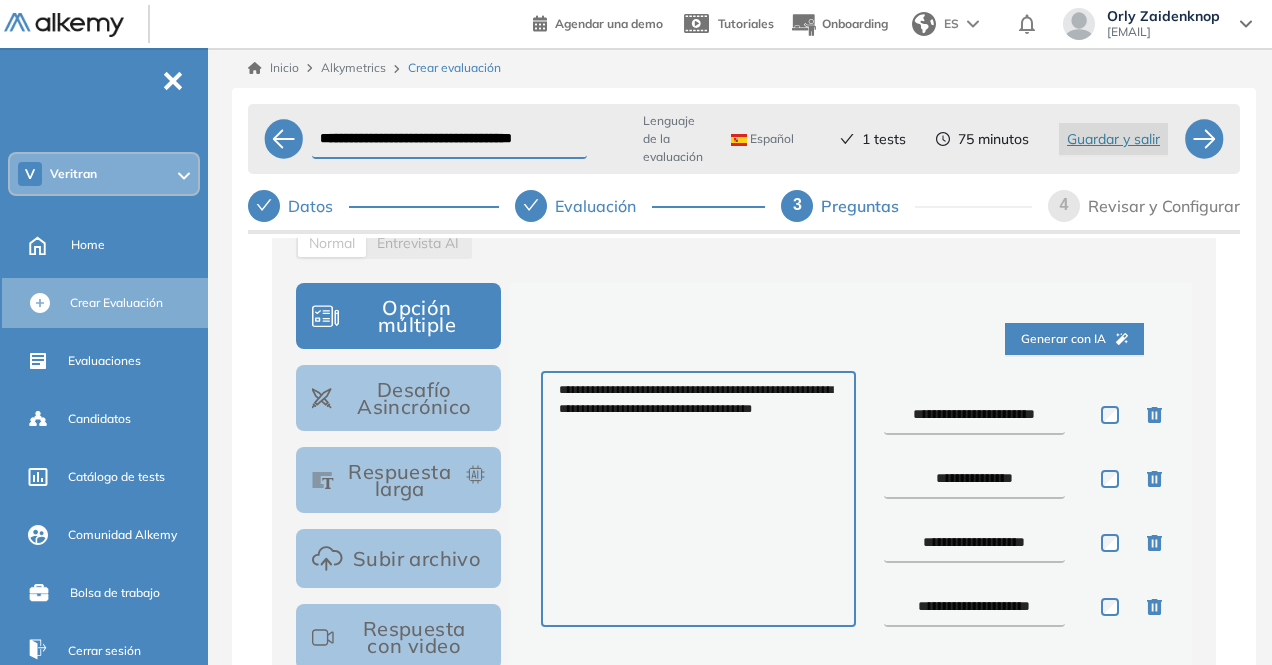 type on "**********" 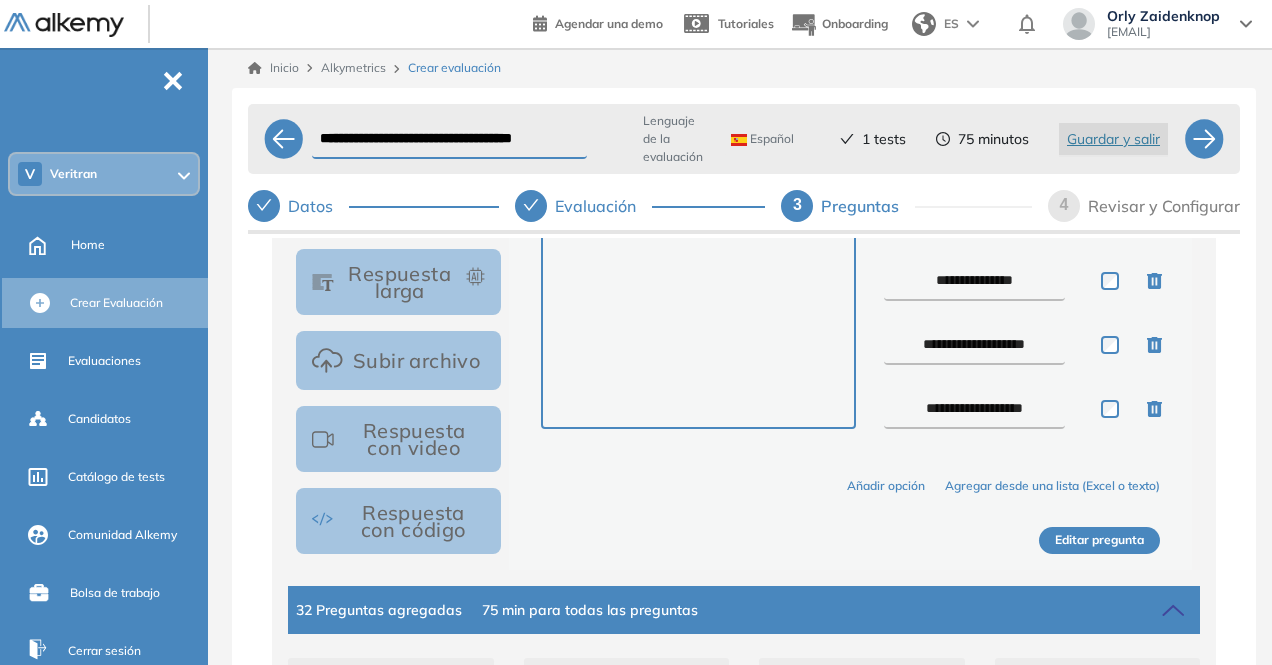 scroll, scrollTop: 513, scrollLeft: 0, axis: vertical 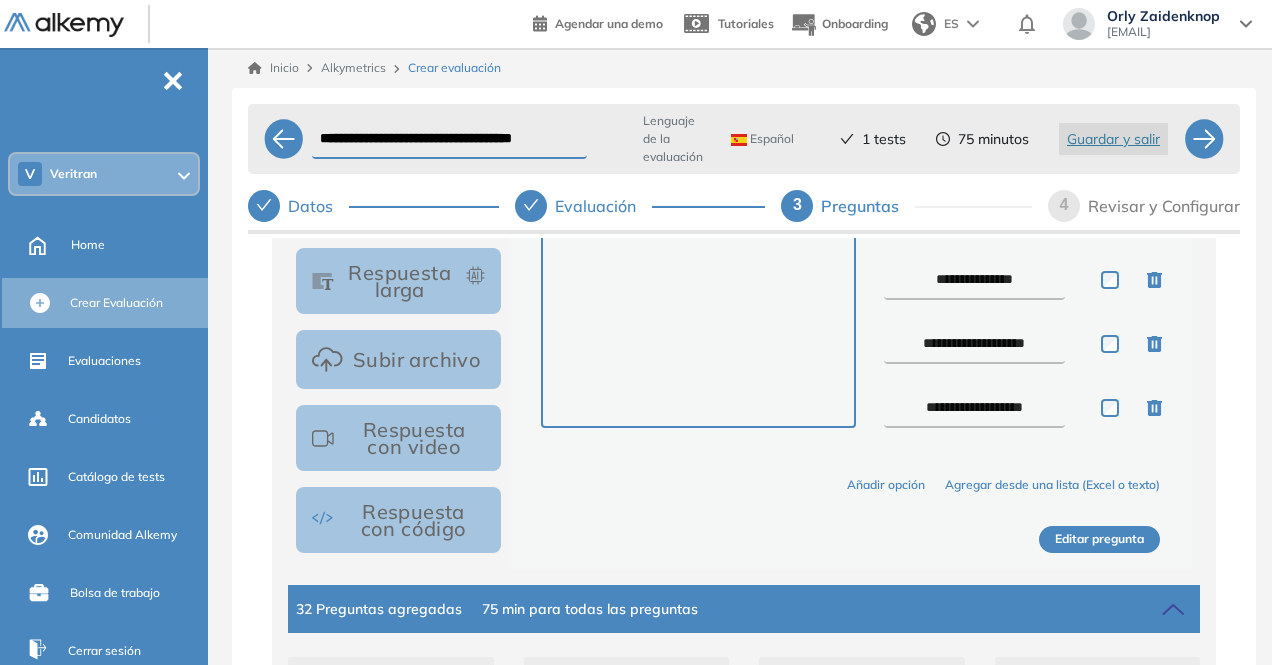 type on "**********" 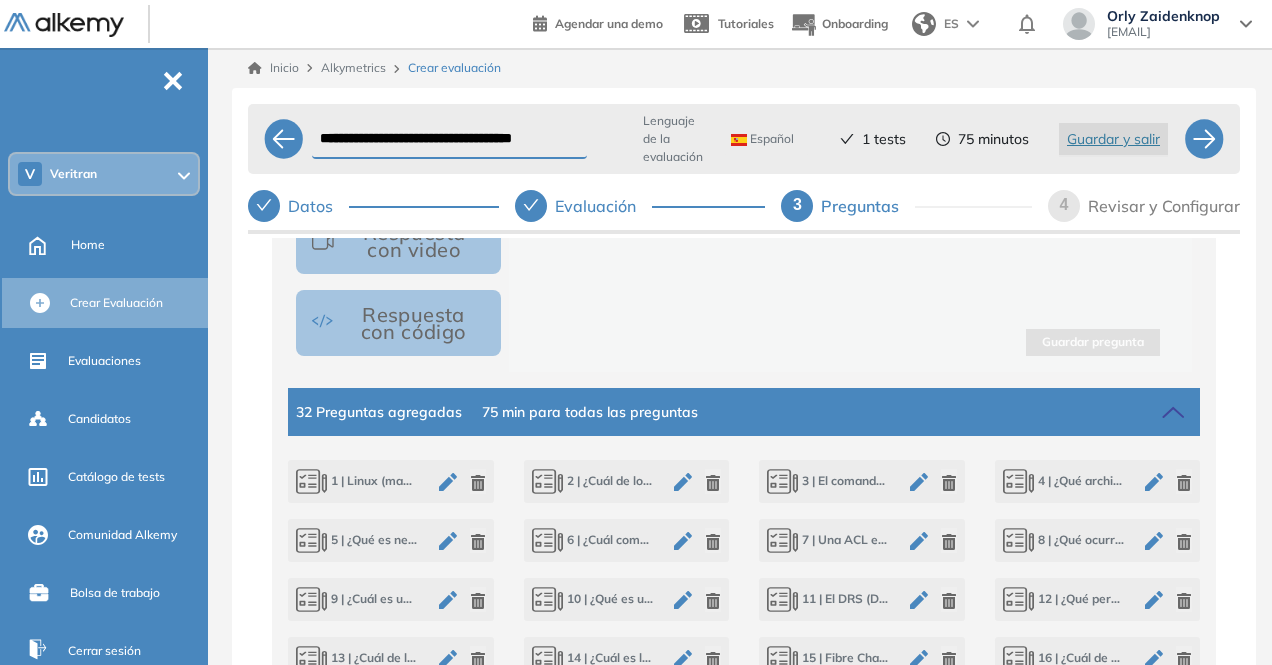 scroll, scrollTop: 712, scrollLeft: 0, axis: vertical 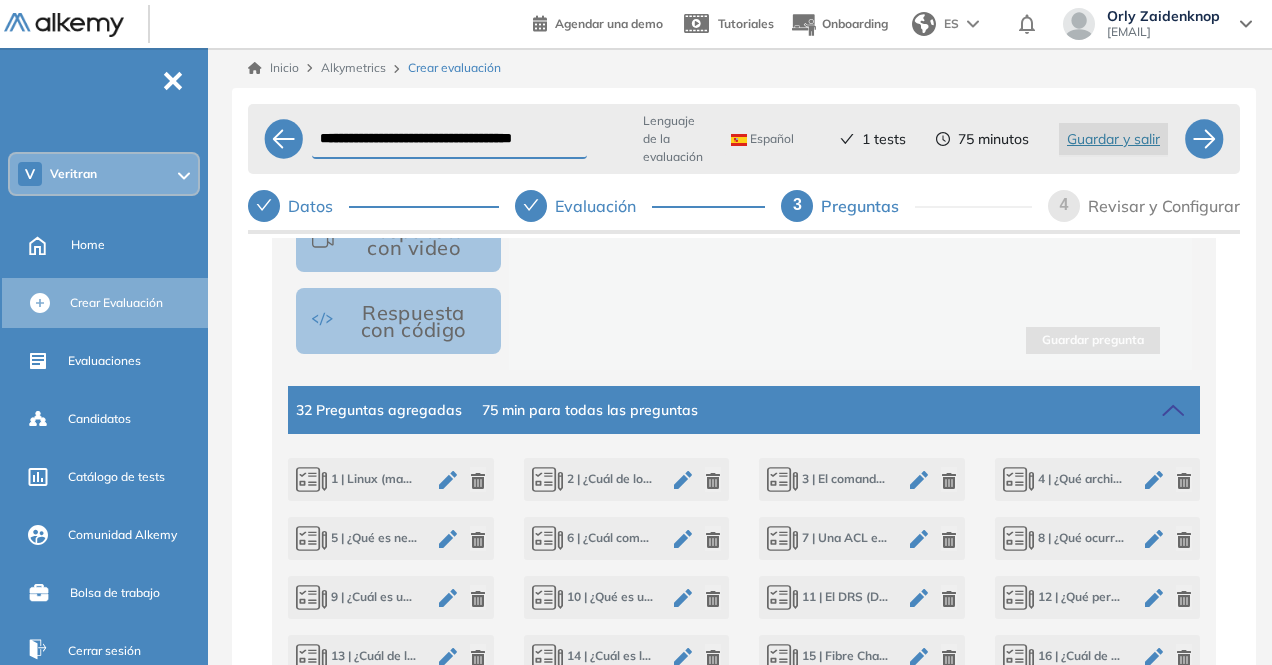 click 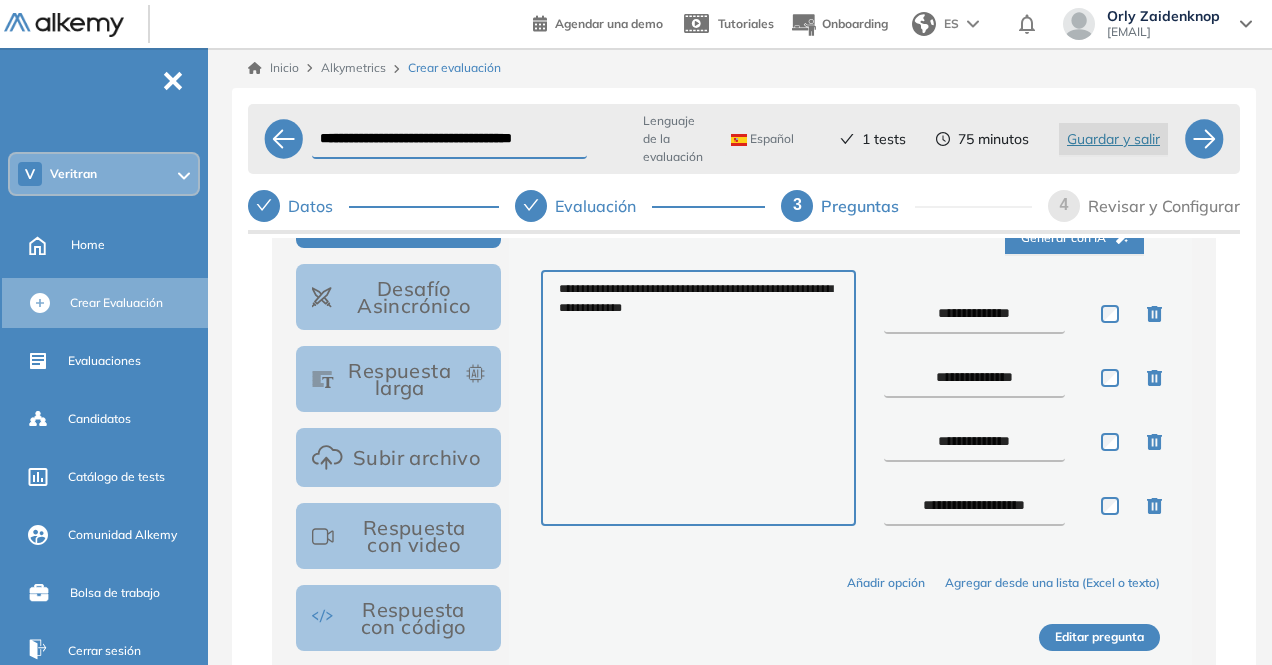 scroll, scrollTop: 414, scrollLeft: 0, axis: vertical 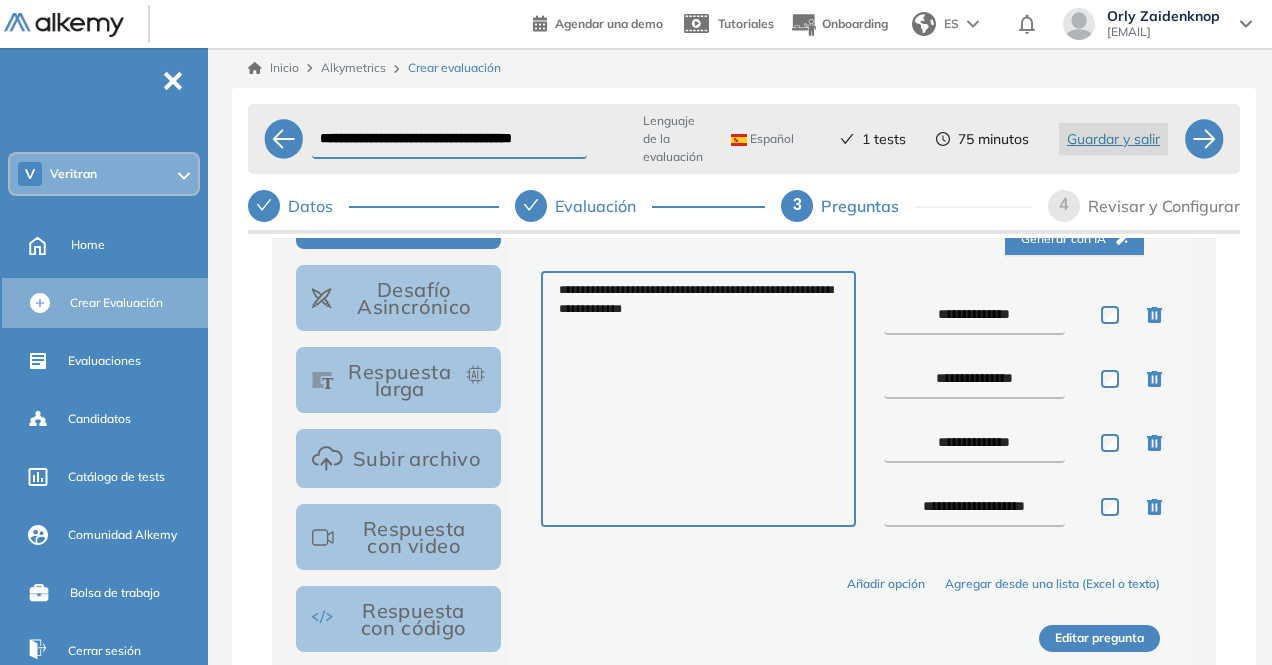 click on "**********" at bounding box center [975, 315] 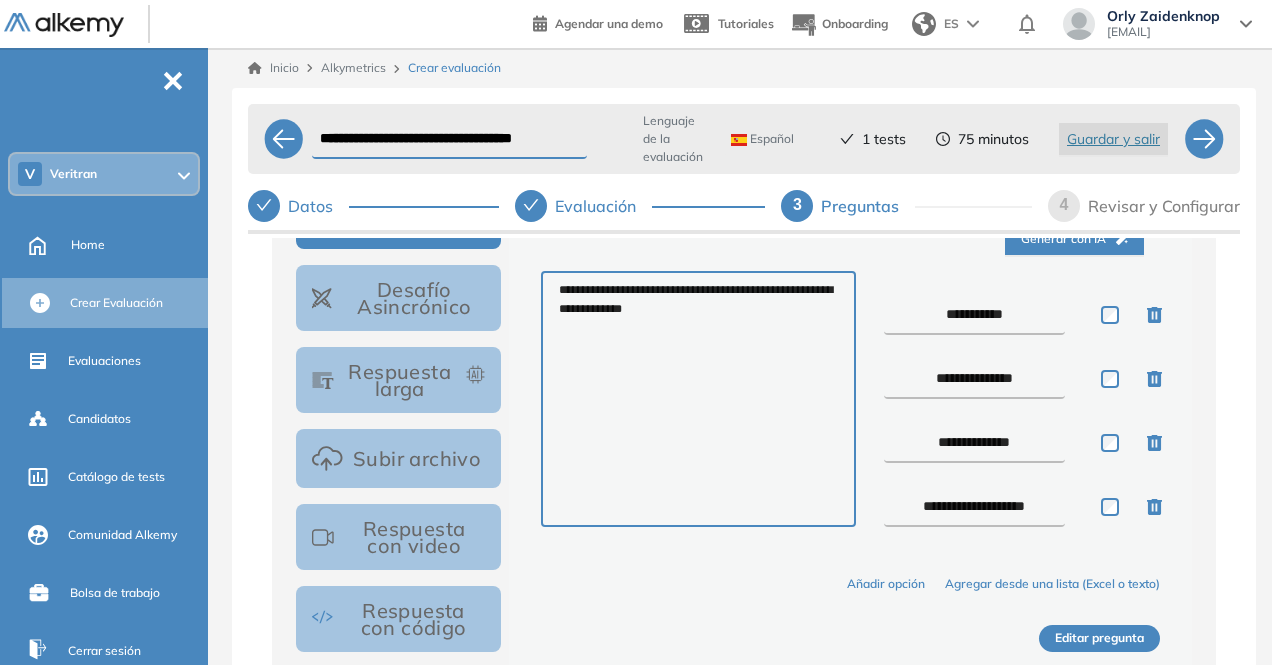type on "**********" 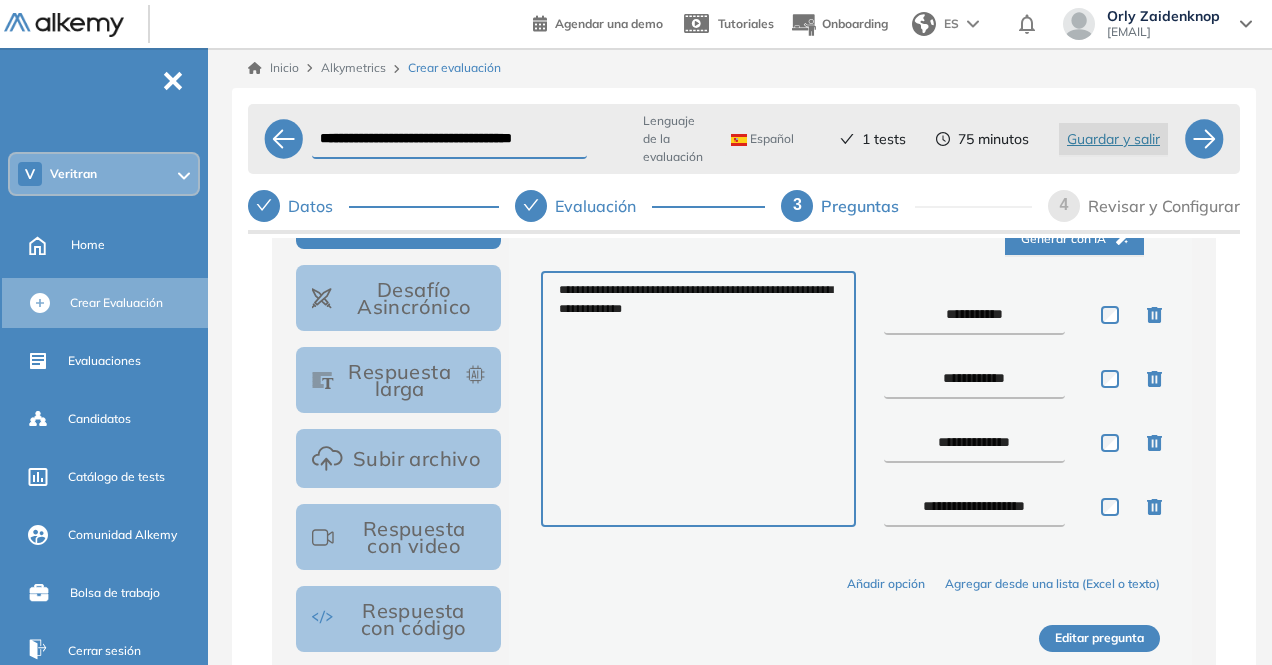 type on "**********" 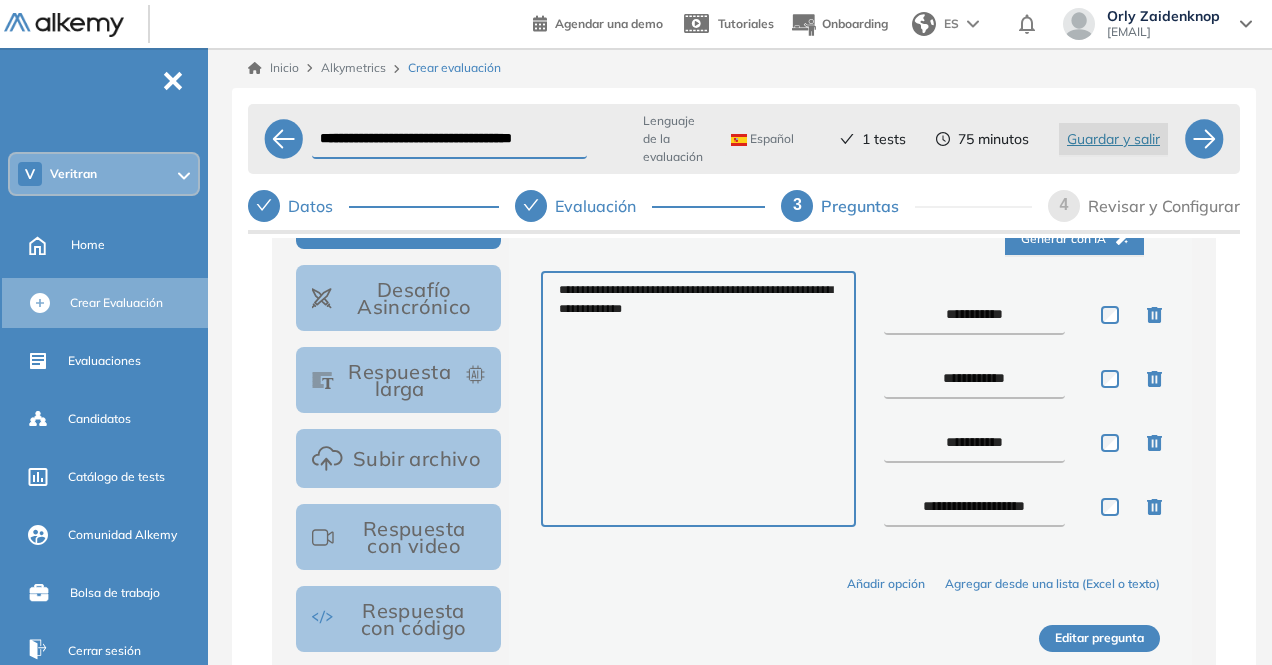 type on "**********" 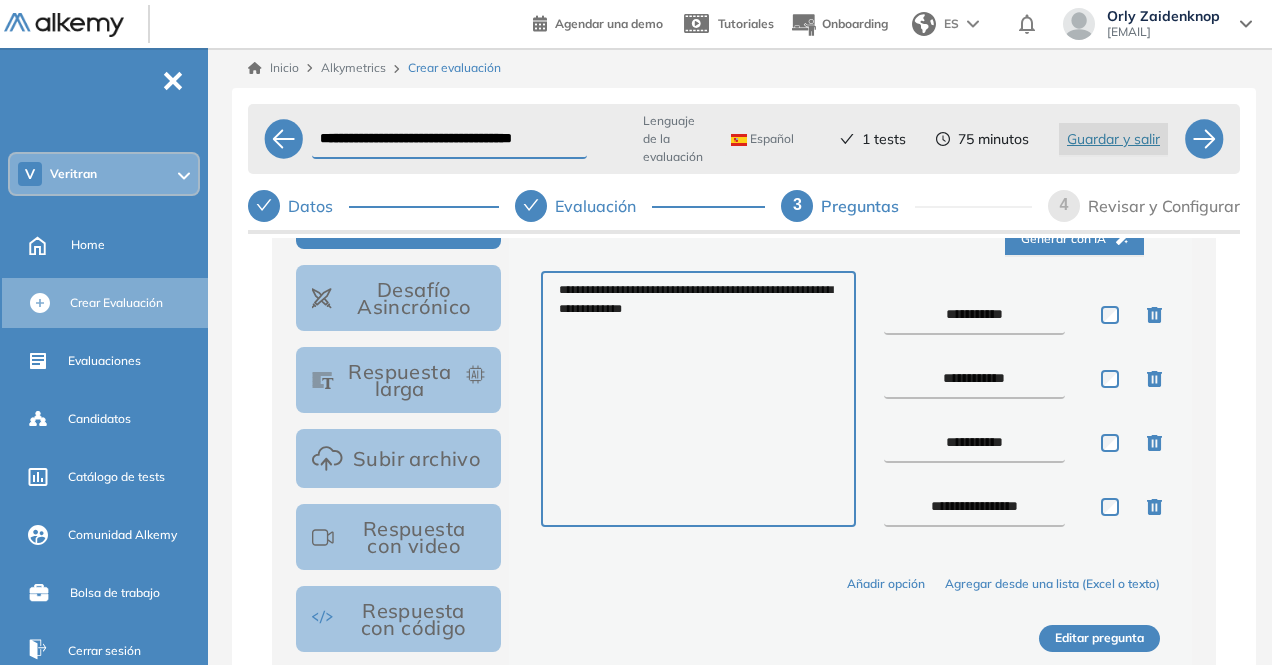 type on "**********" 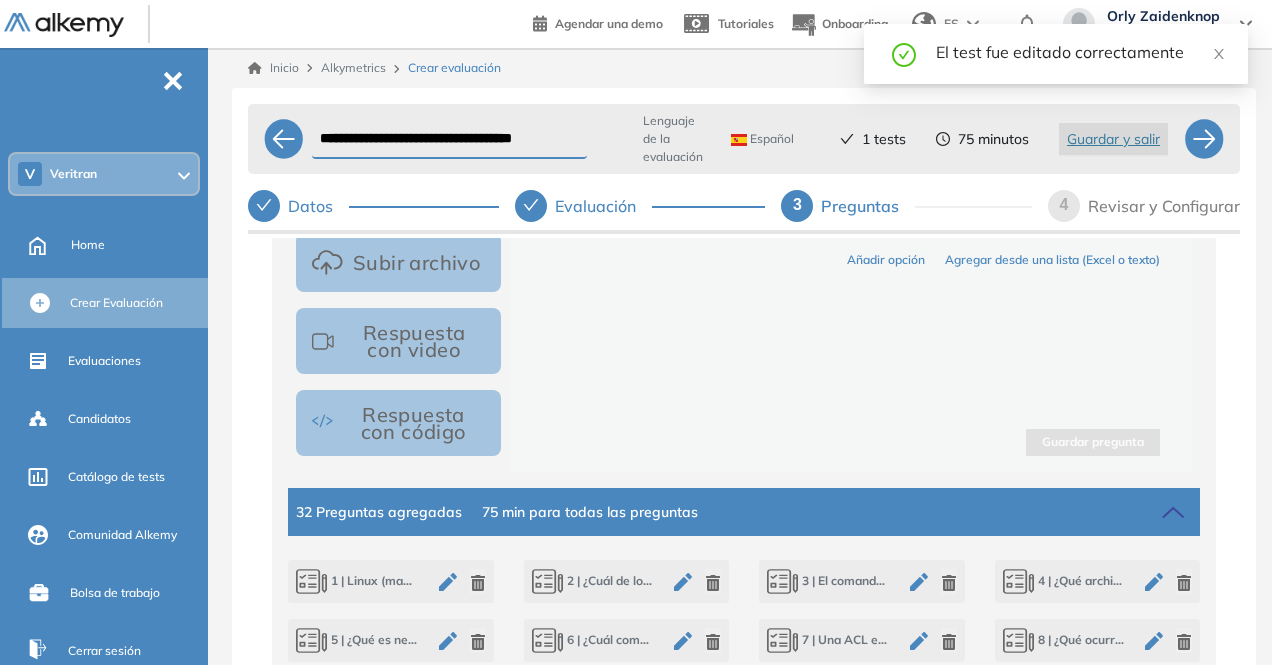 scroll, scrollTop: 612, scrollLeft: 0, axis: vertical 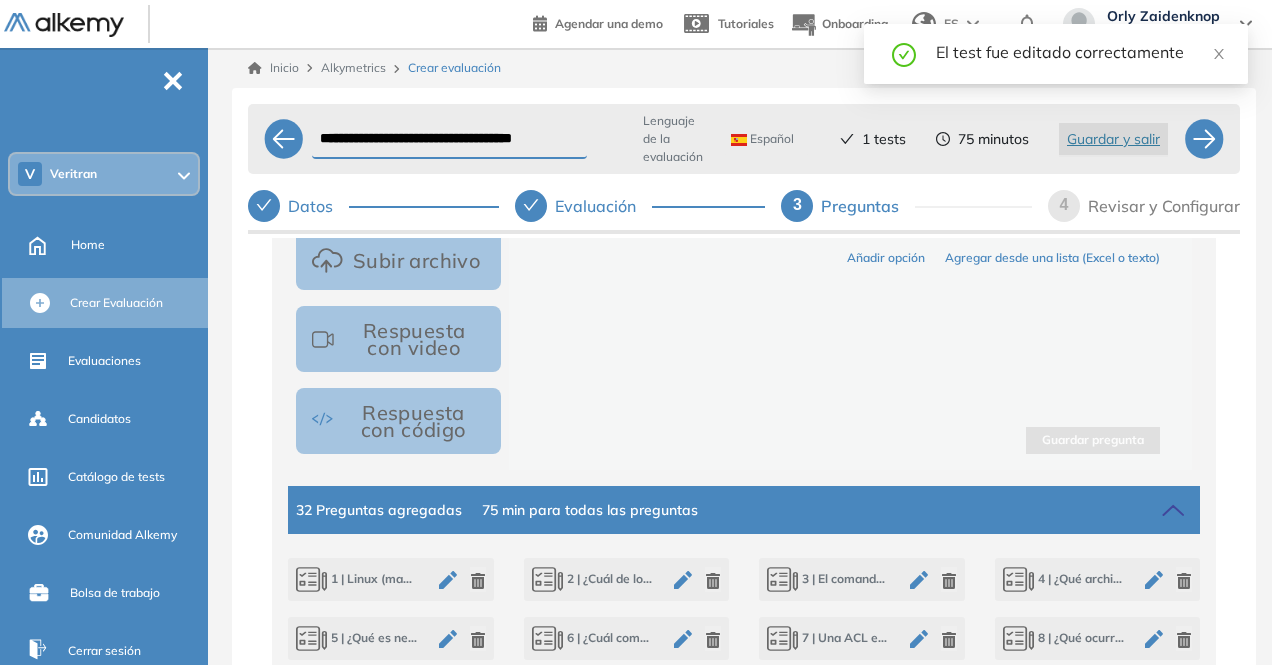 click 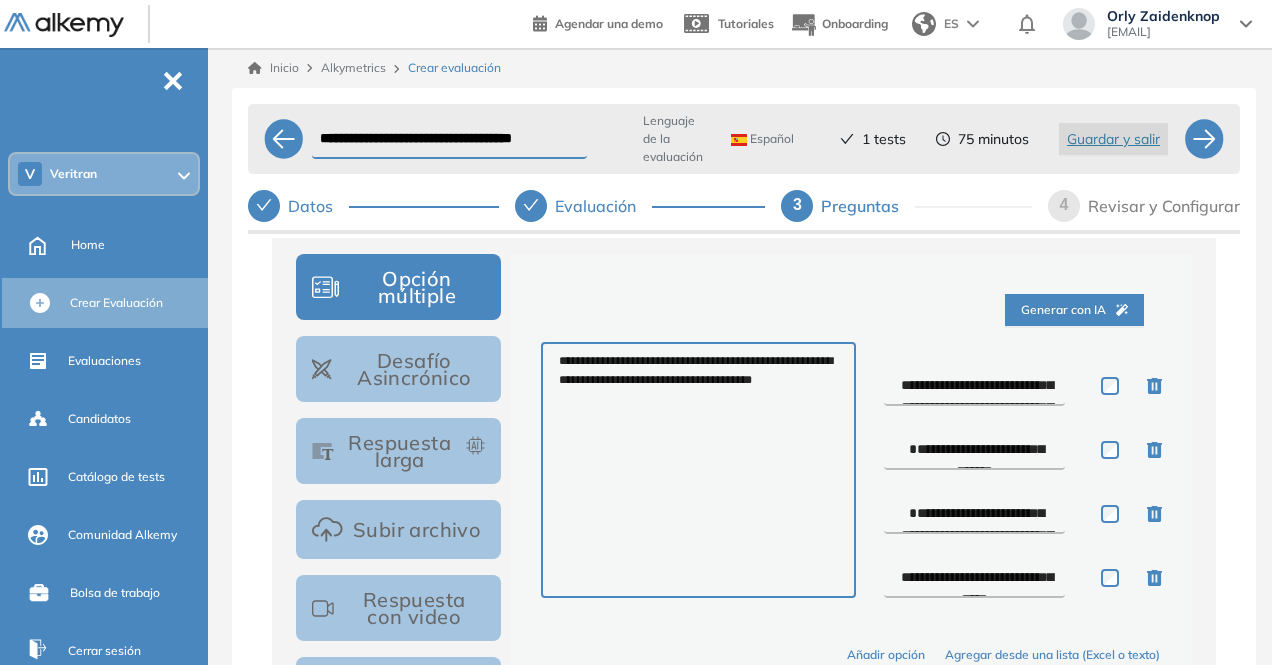 click on "**********" at bounding box center (975, 386) 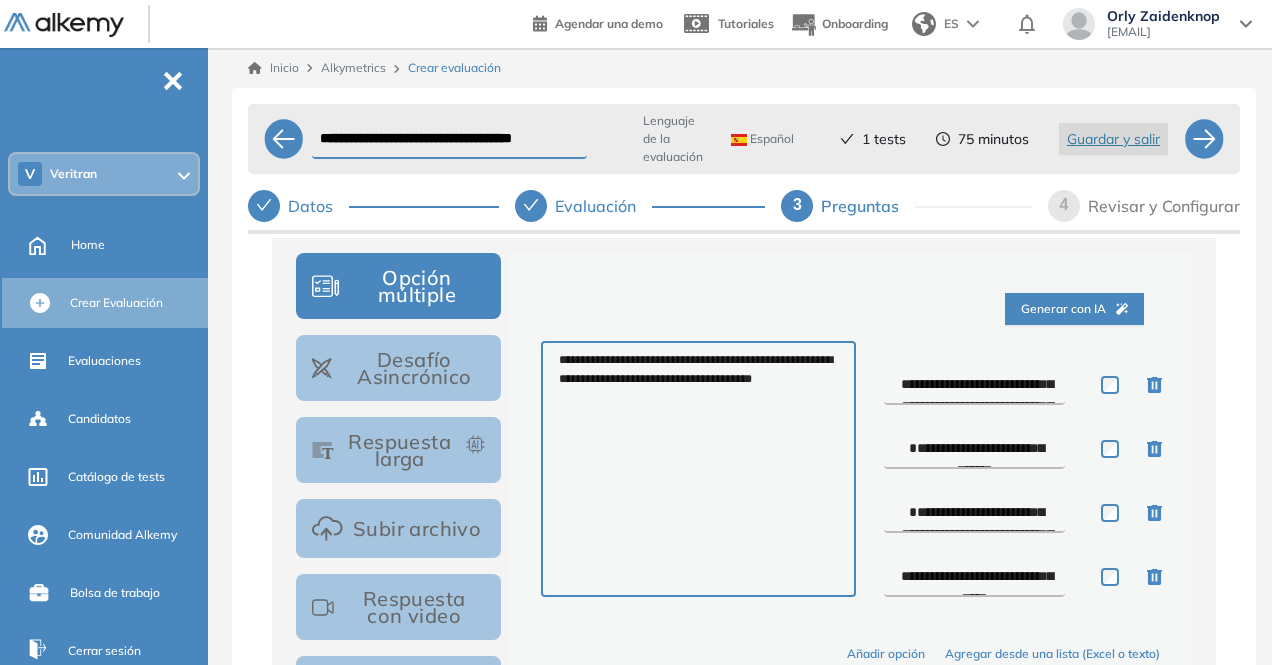 scroll, scrollTop: 344, scrollLeft: 0, axis: vertical 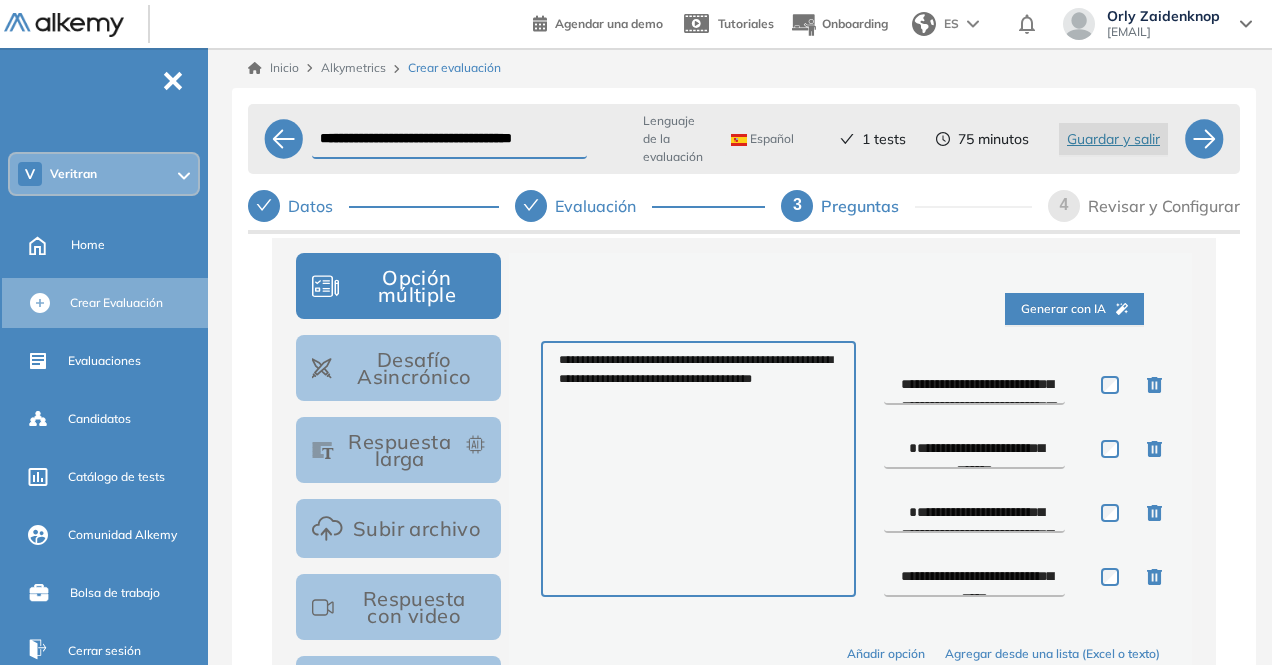 type on "**********" 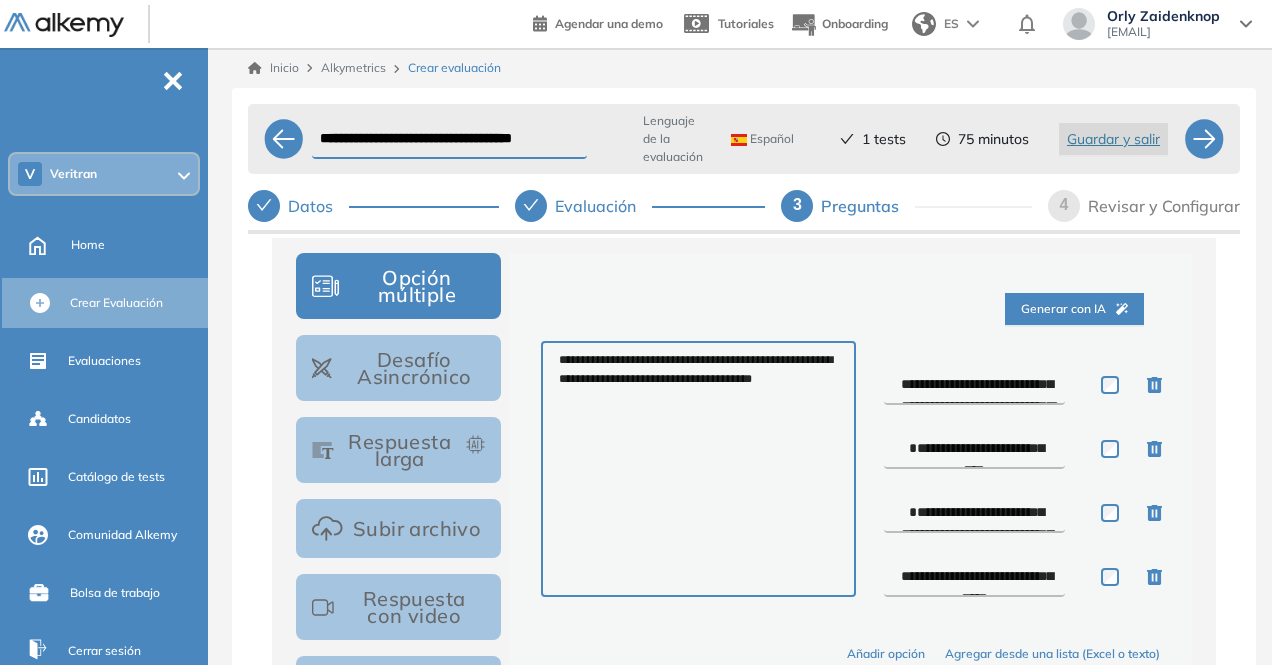 type on "**********" 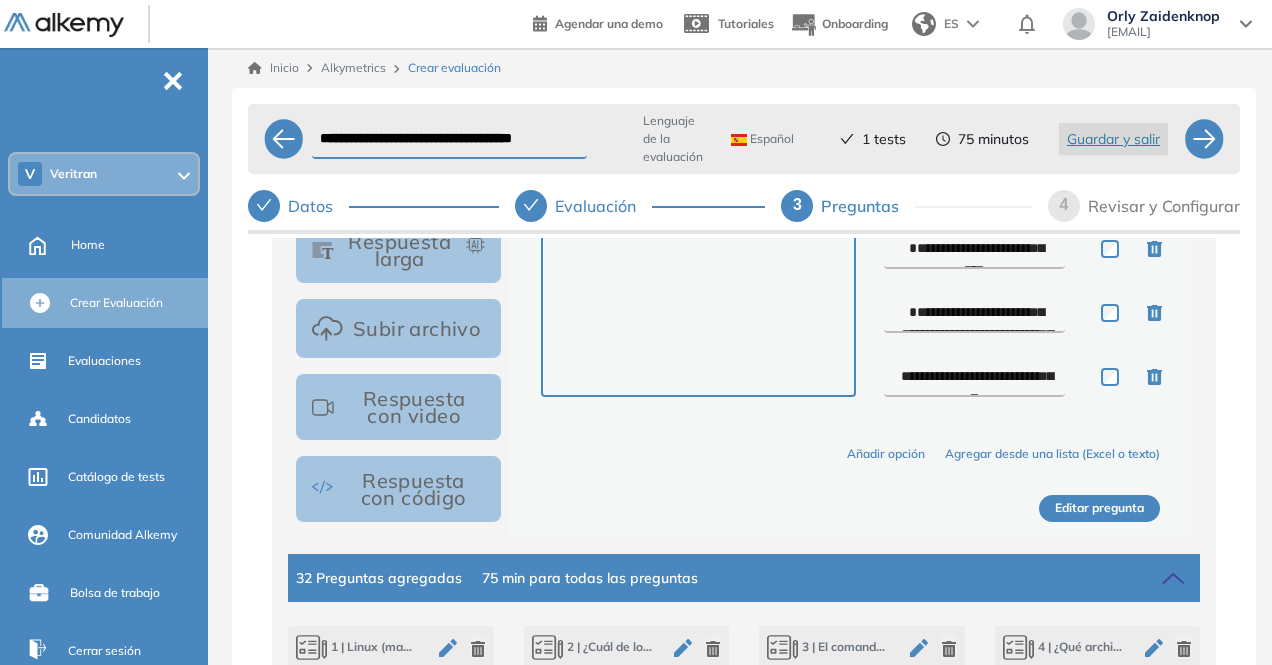 type on "**********" 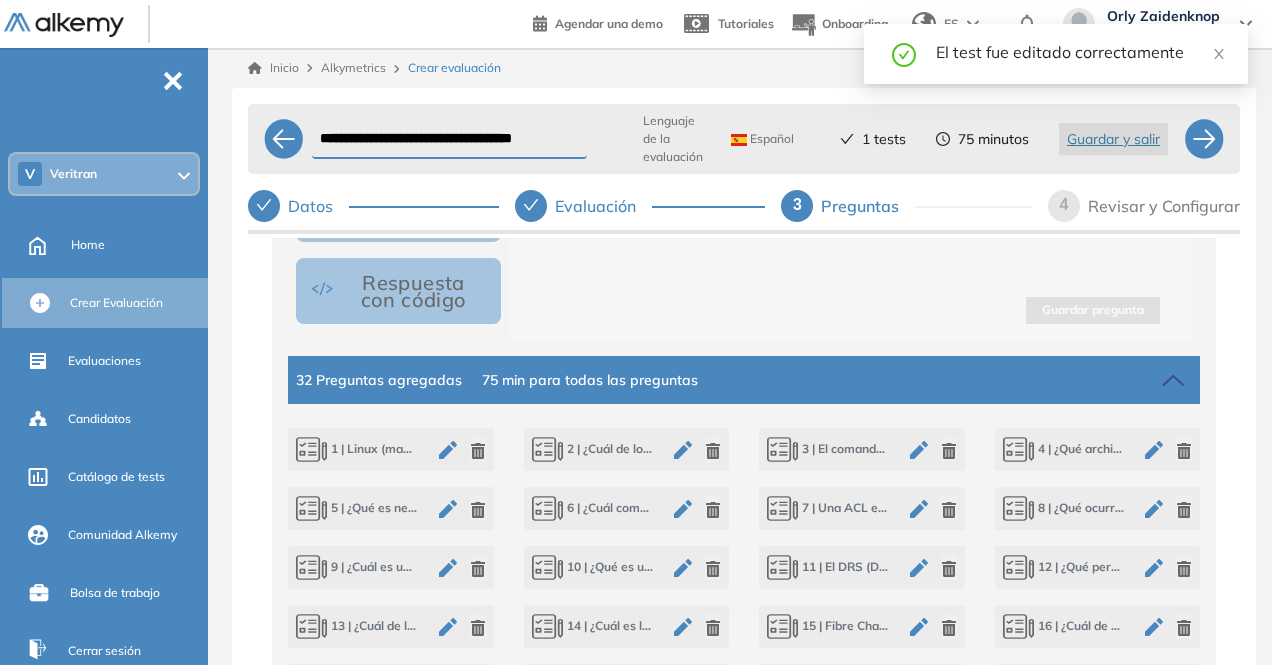 click 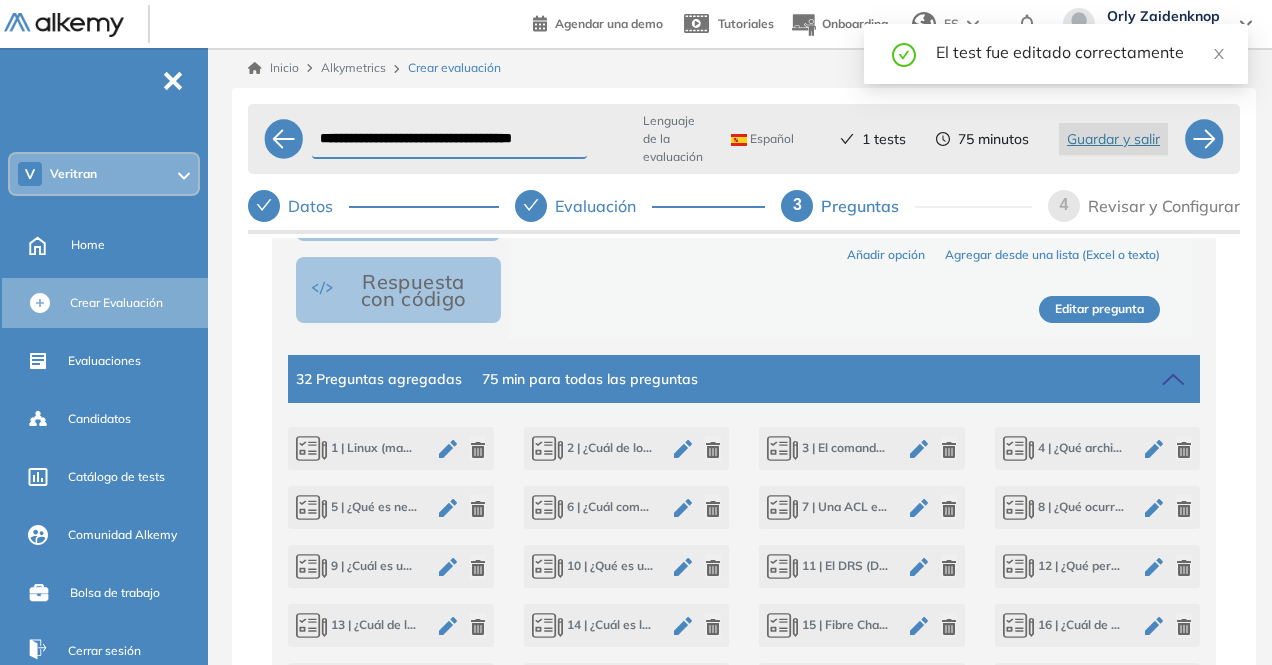 scroll, scrollTop: 744, scrollLeft: 0, axis: vertical 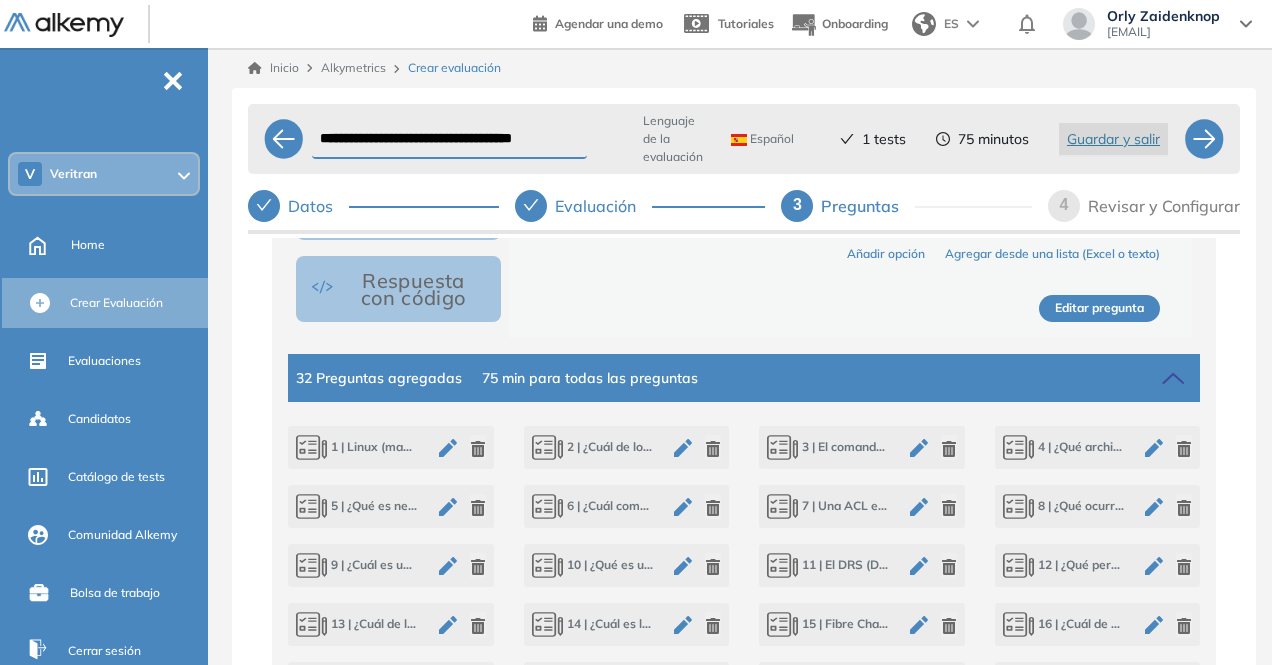 click 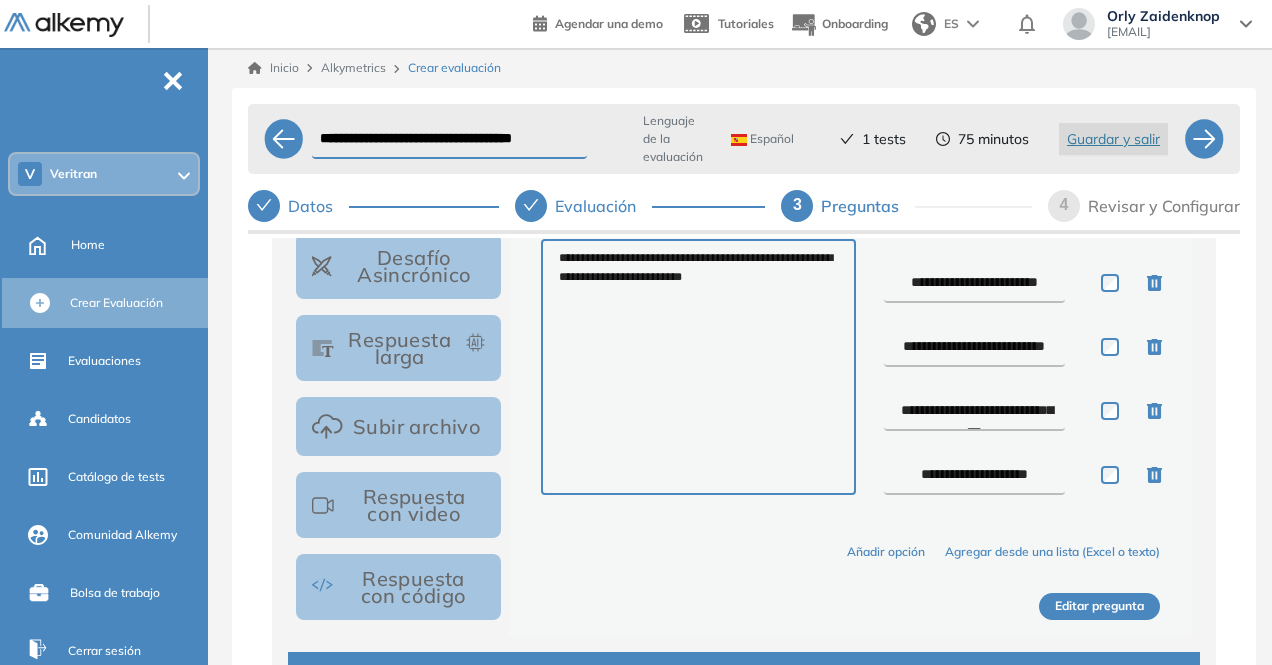 scroll, scrollTop: 444, scrollLeft: 0, axis: vertical 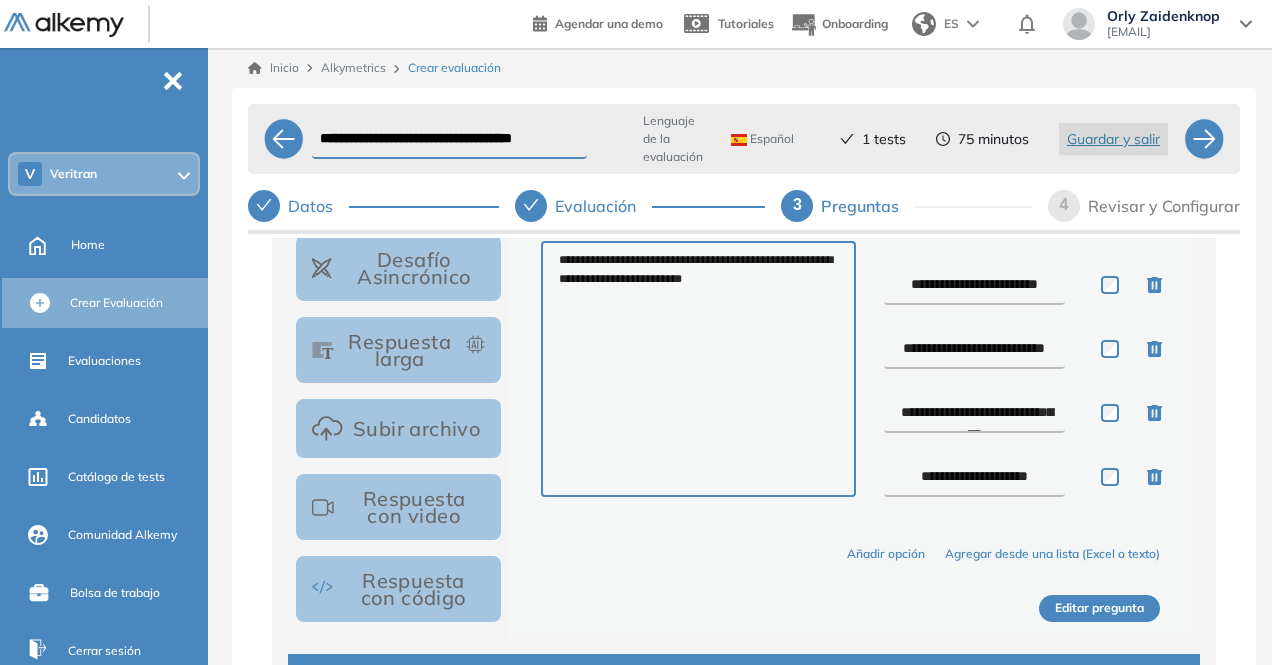 click on "**********" at bounding box center (975, 285) 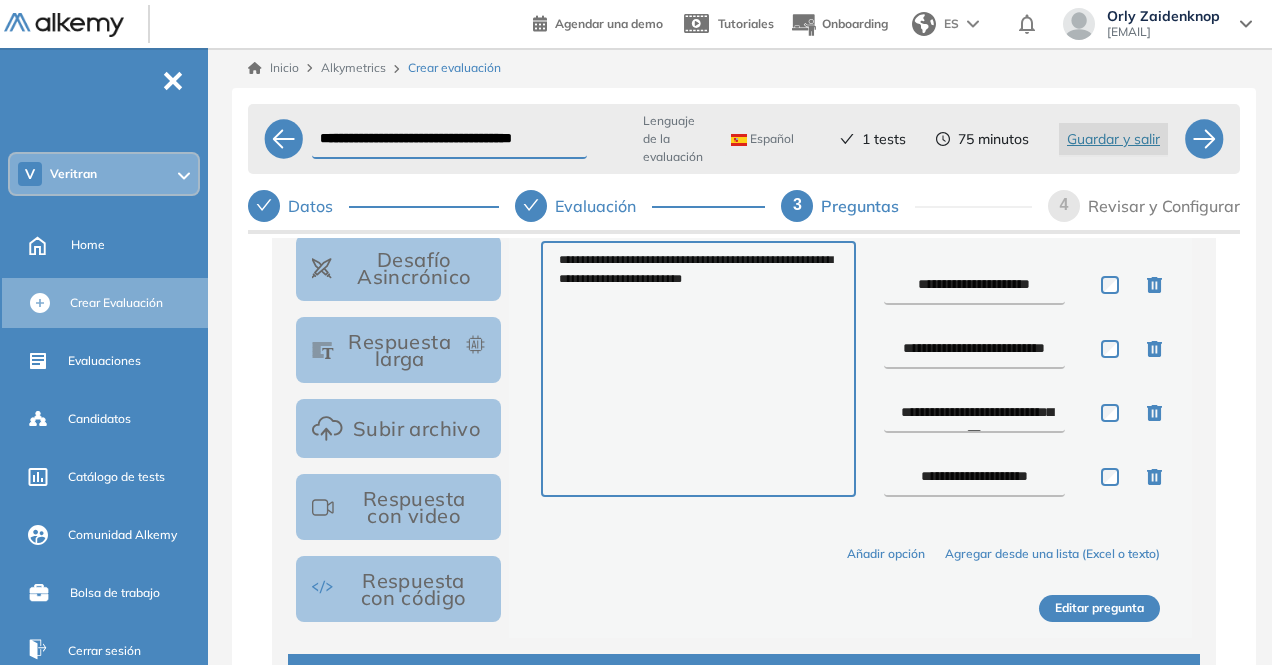 type on "**********" 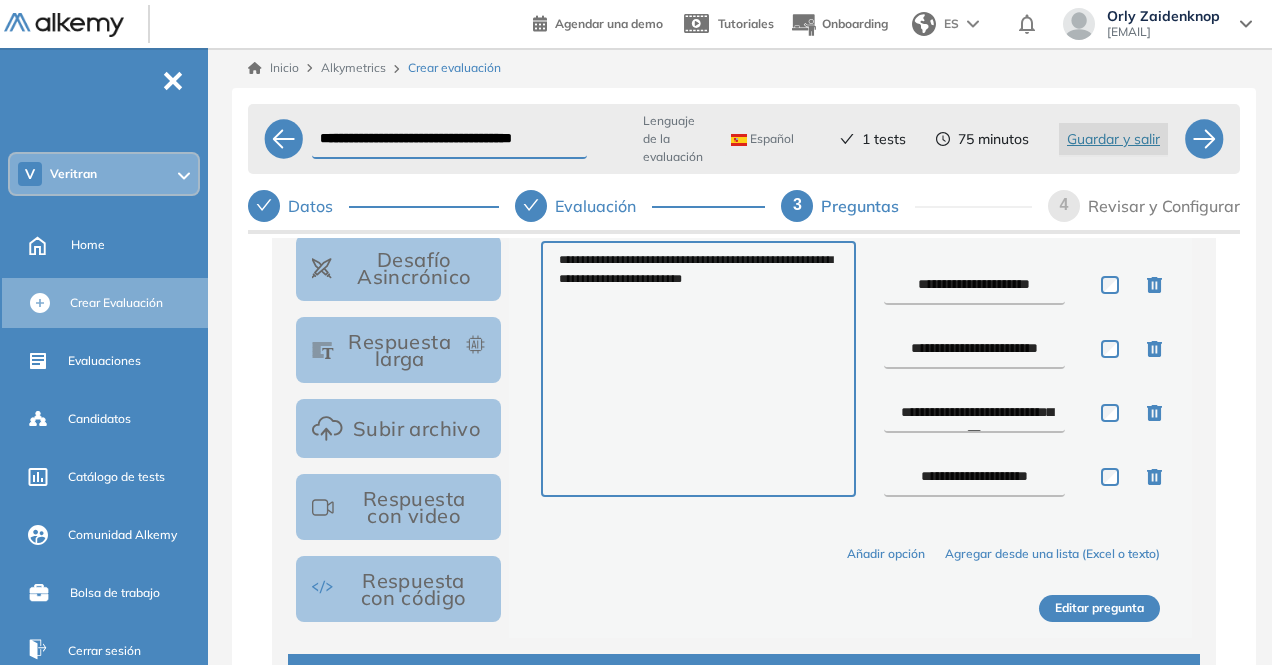 type on "**********" 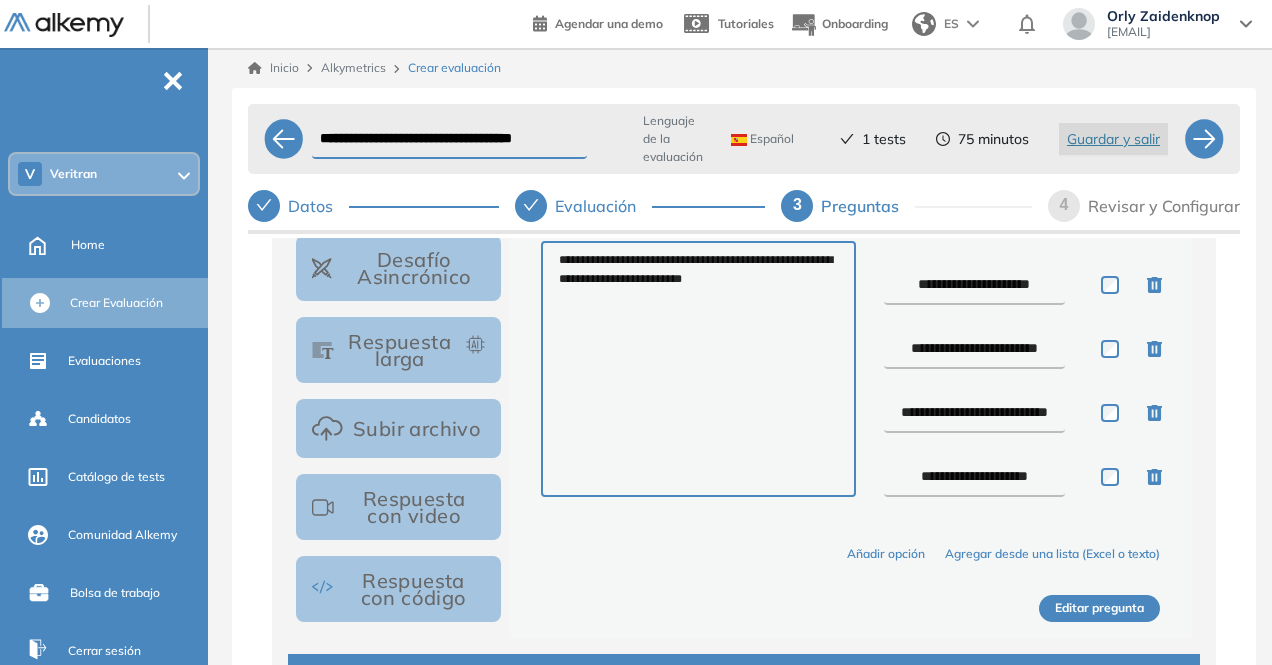 type on "**********" 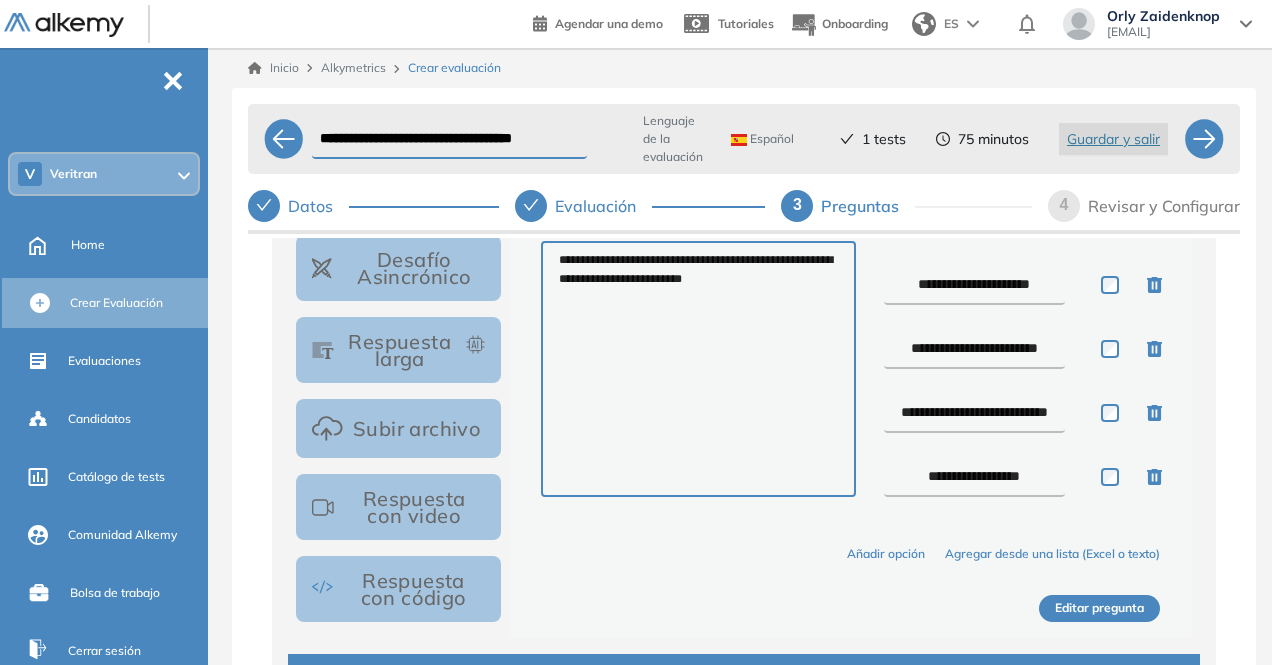 type on "**********" 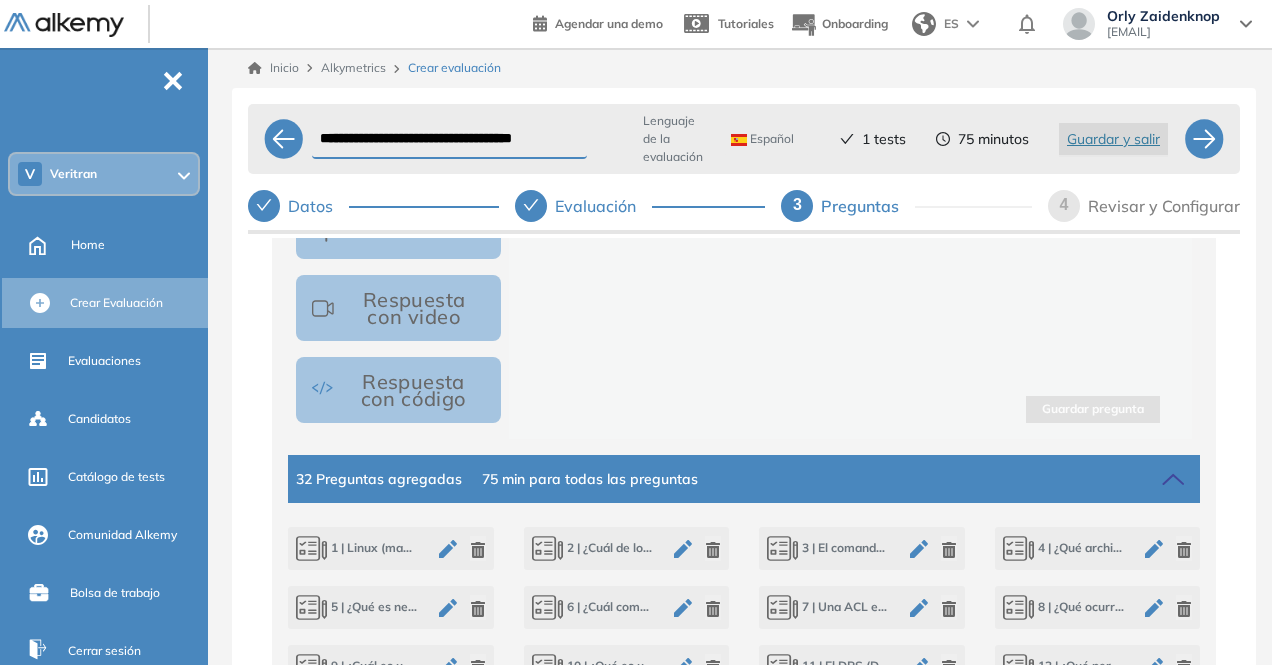 scroll, scrollTop: 644, scrollLeft: 0, axis: vertical 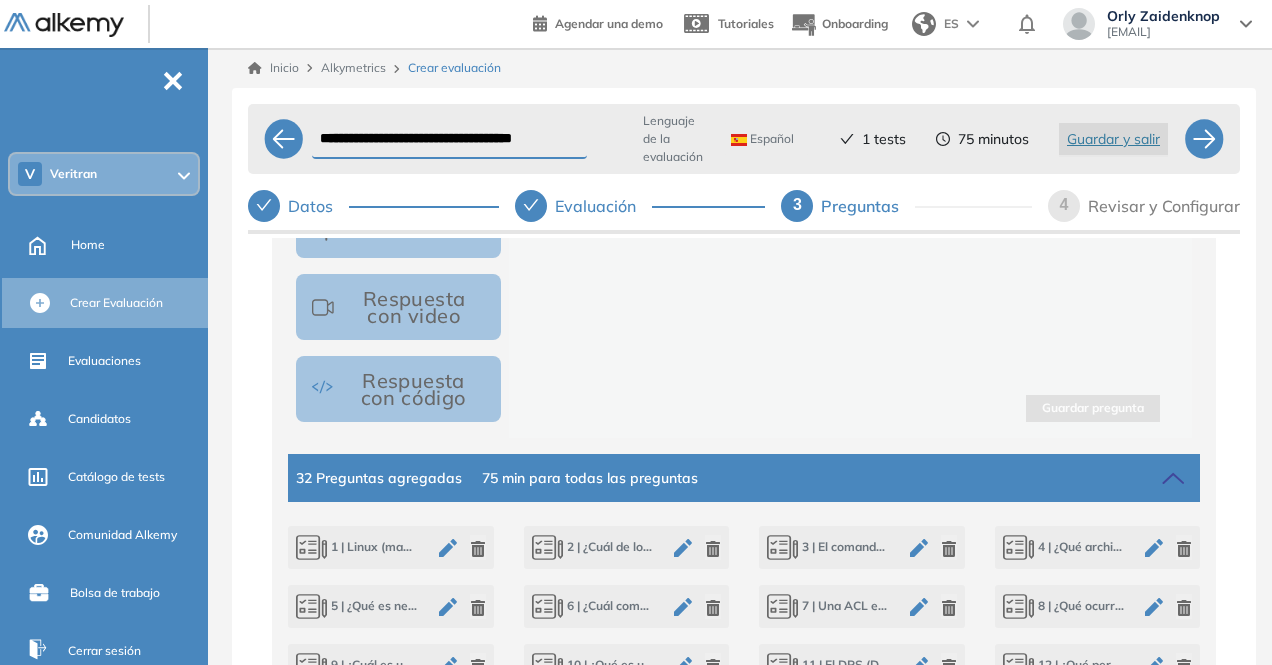 click 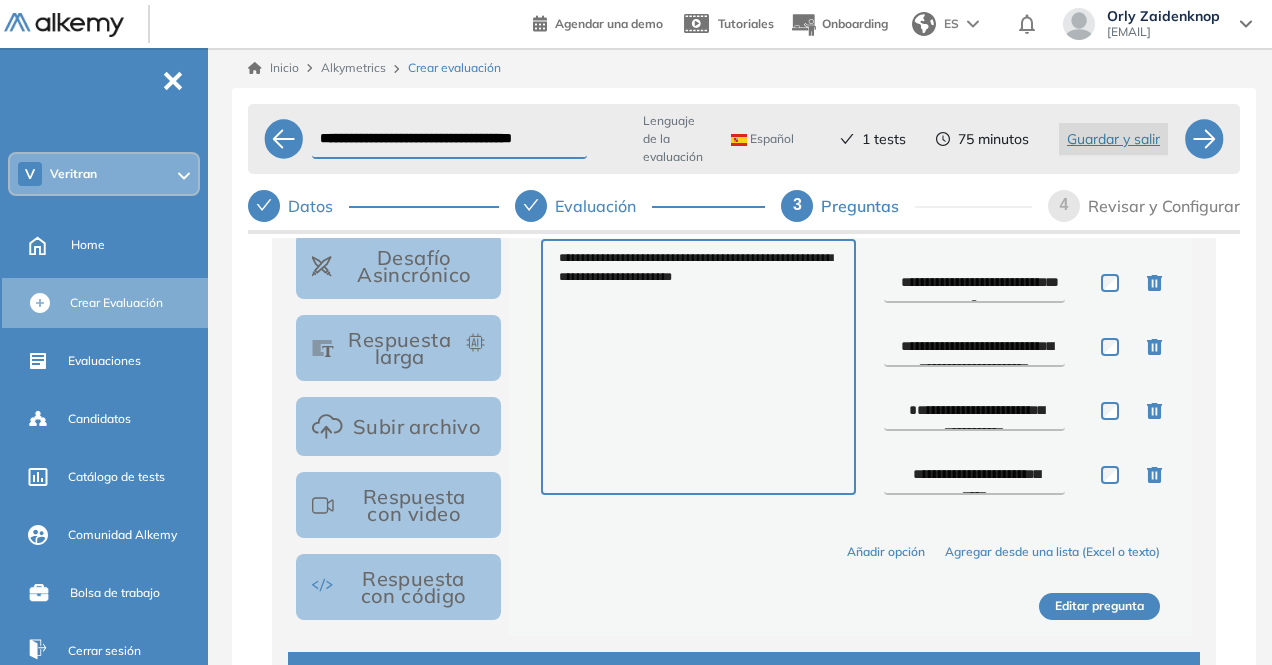 scroll, scrollTop: 444, scrollLeft: 0, axis: vertical 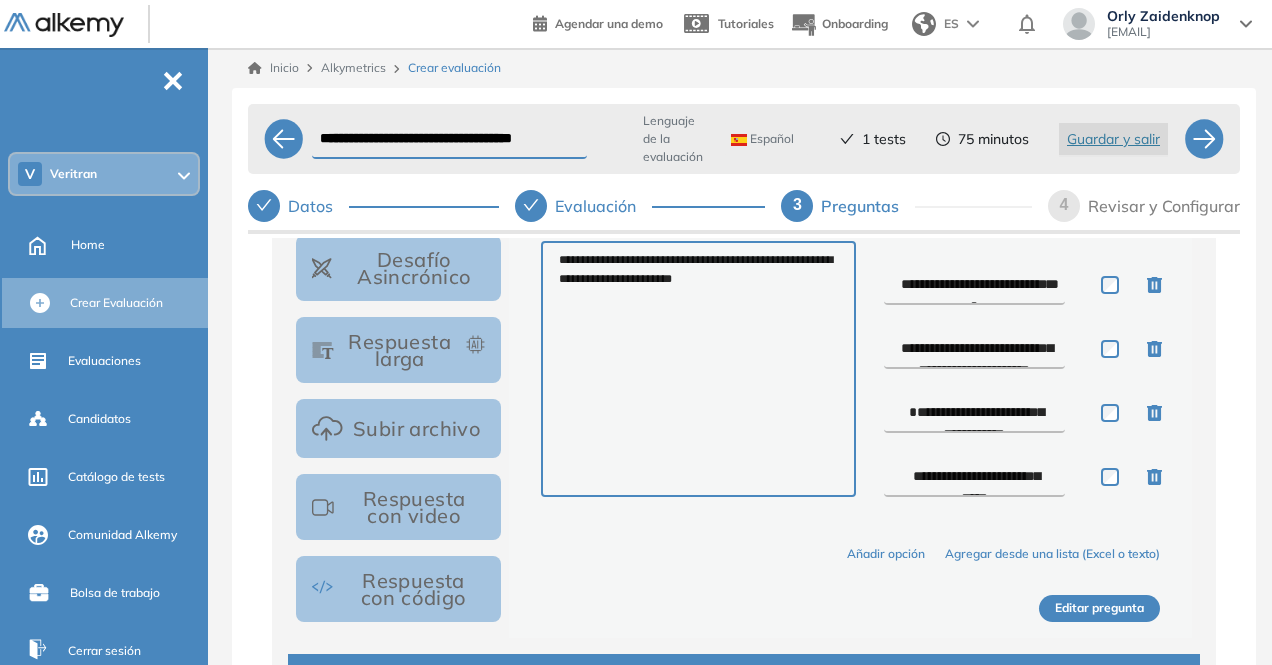 click on "**********" at bounding box center (975, 285) 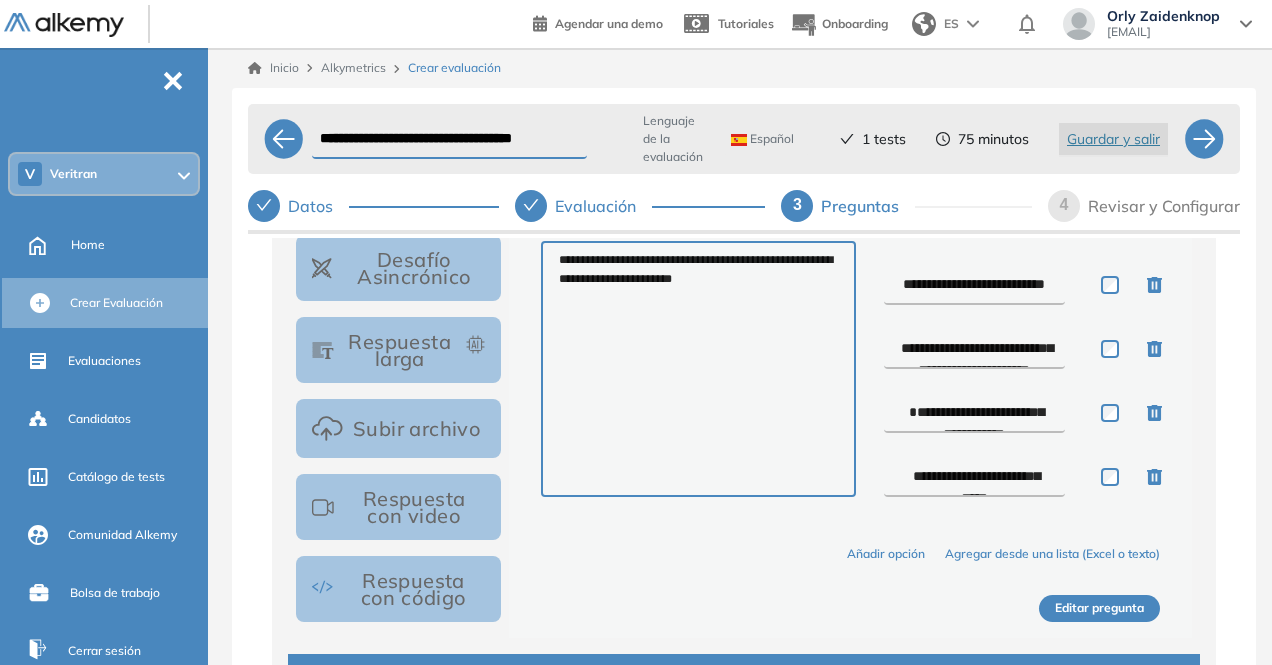 type on "**********" 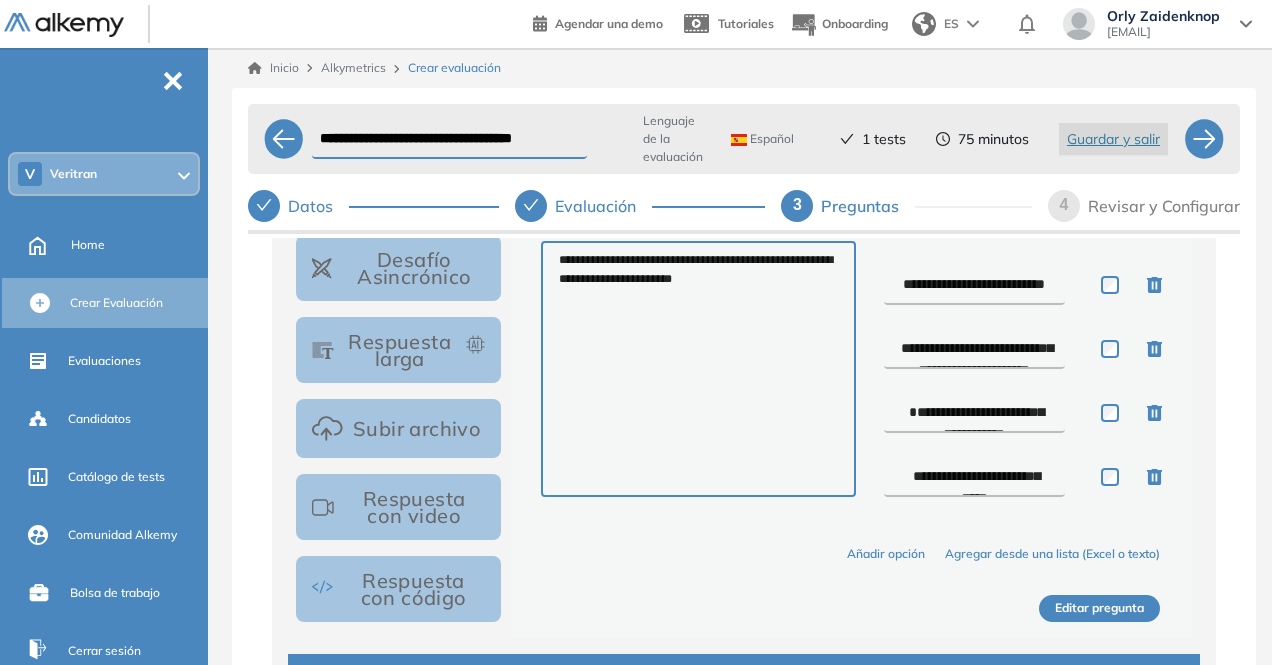 click on "**********" at bounding box center (975, 349) 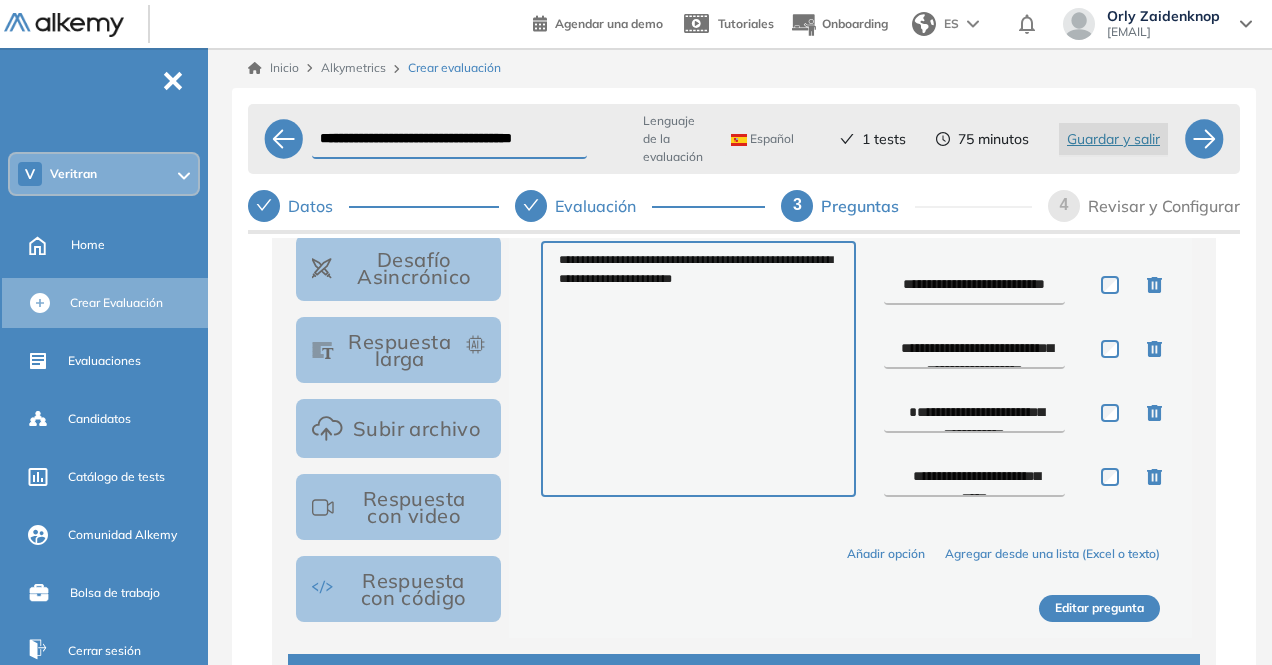 type on "**********" 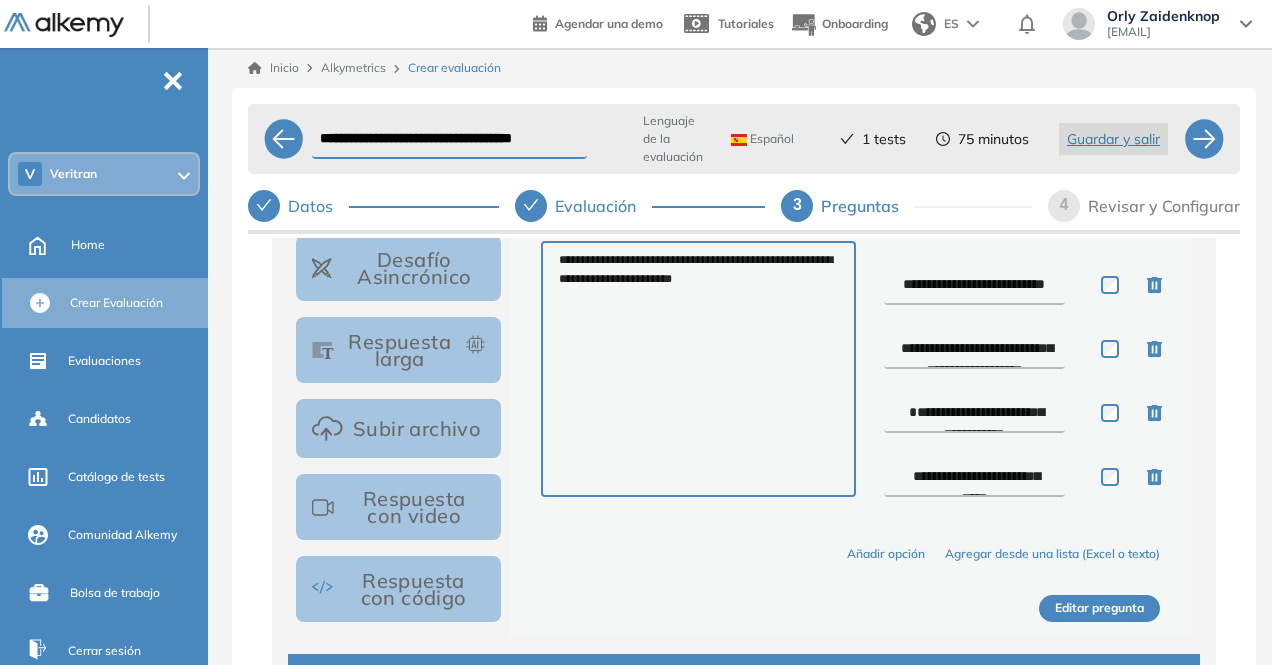 click on "**********" at bounding box center (975, 413) 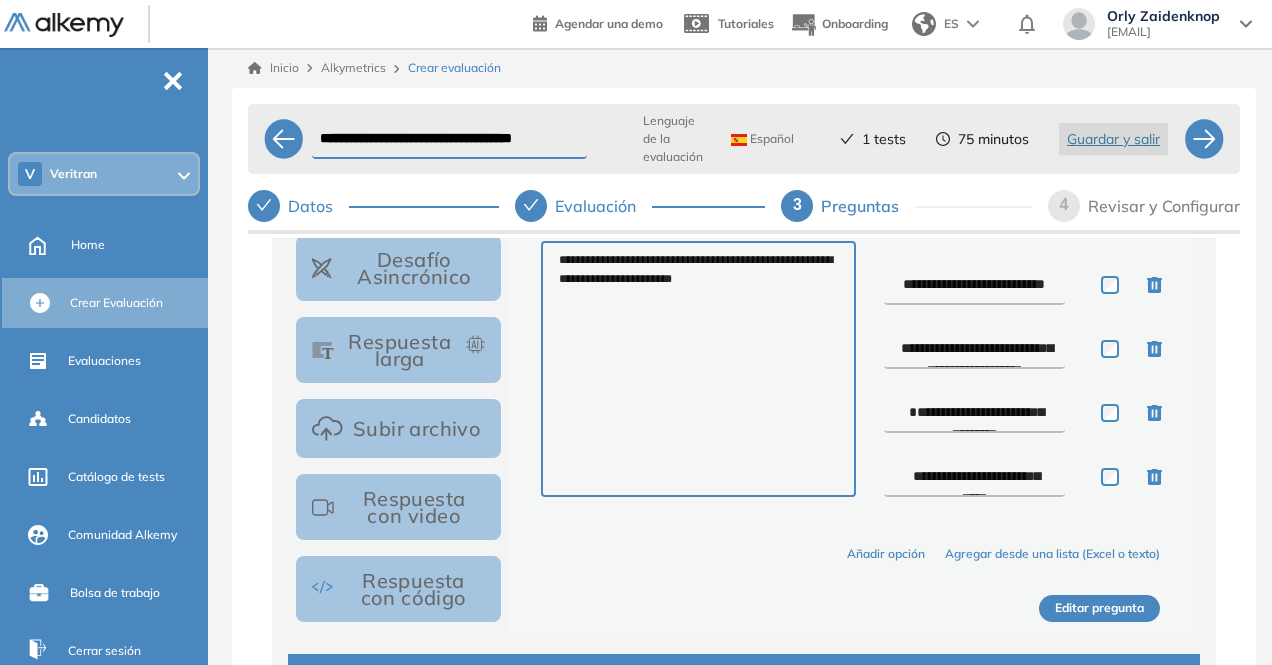 type on "**********" 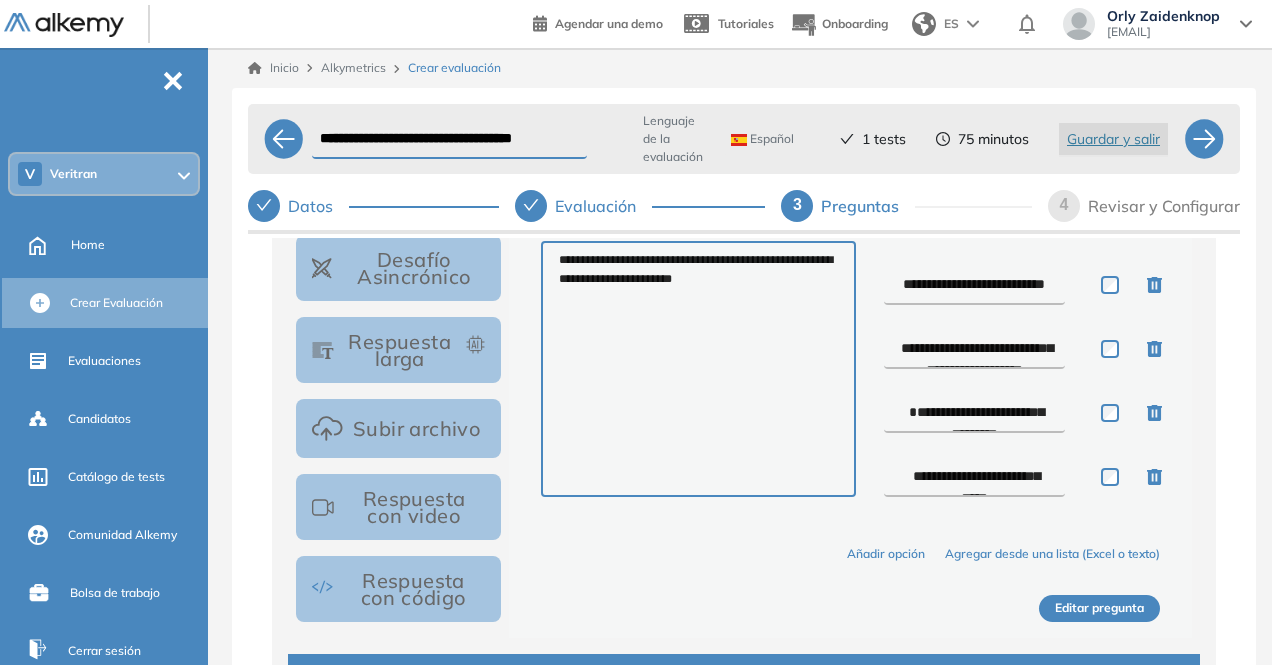 click on "**********" at bounding box center (975, 477) 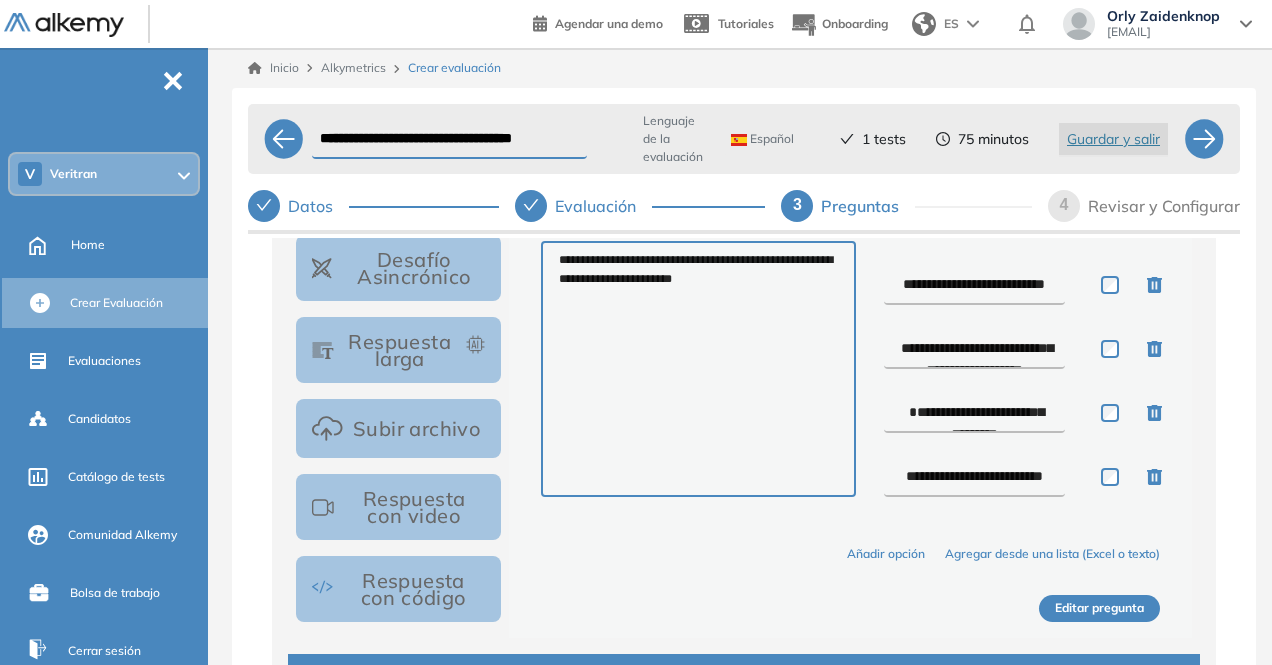 type on "**********" 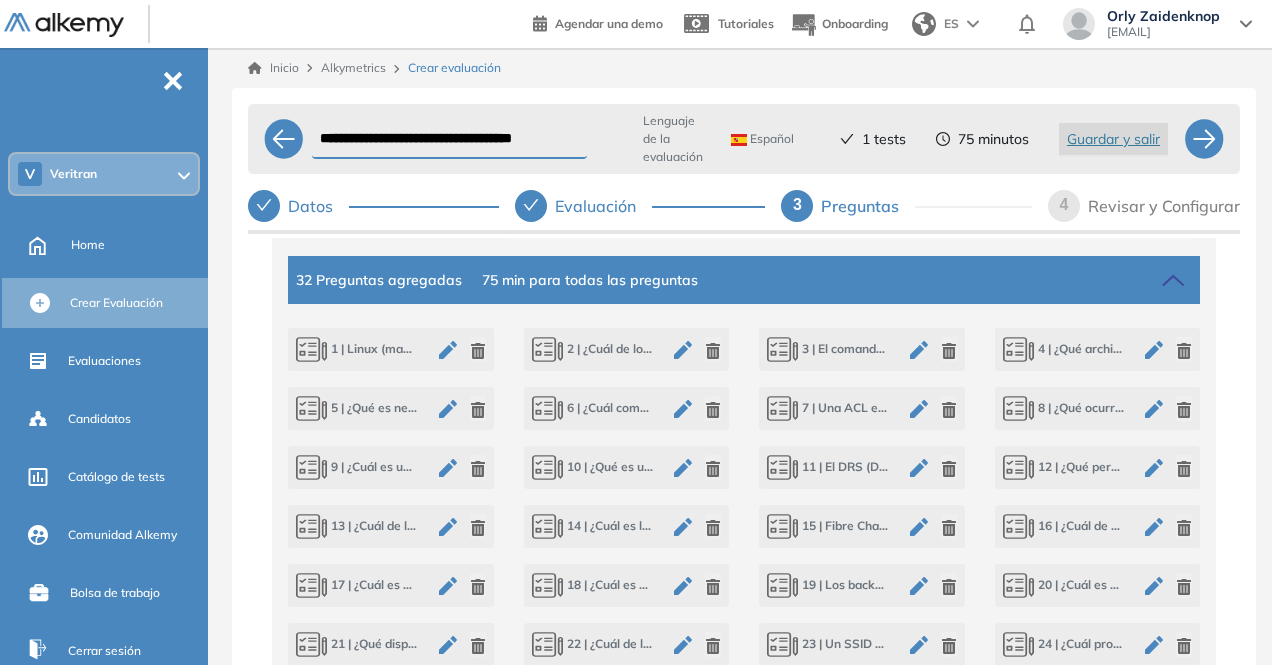 scroll, scrollTop: 843, scrollLeft: 0, axis: vertical 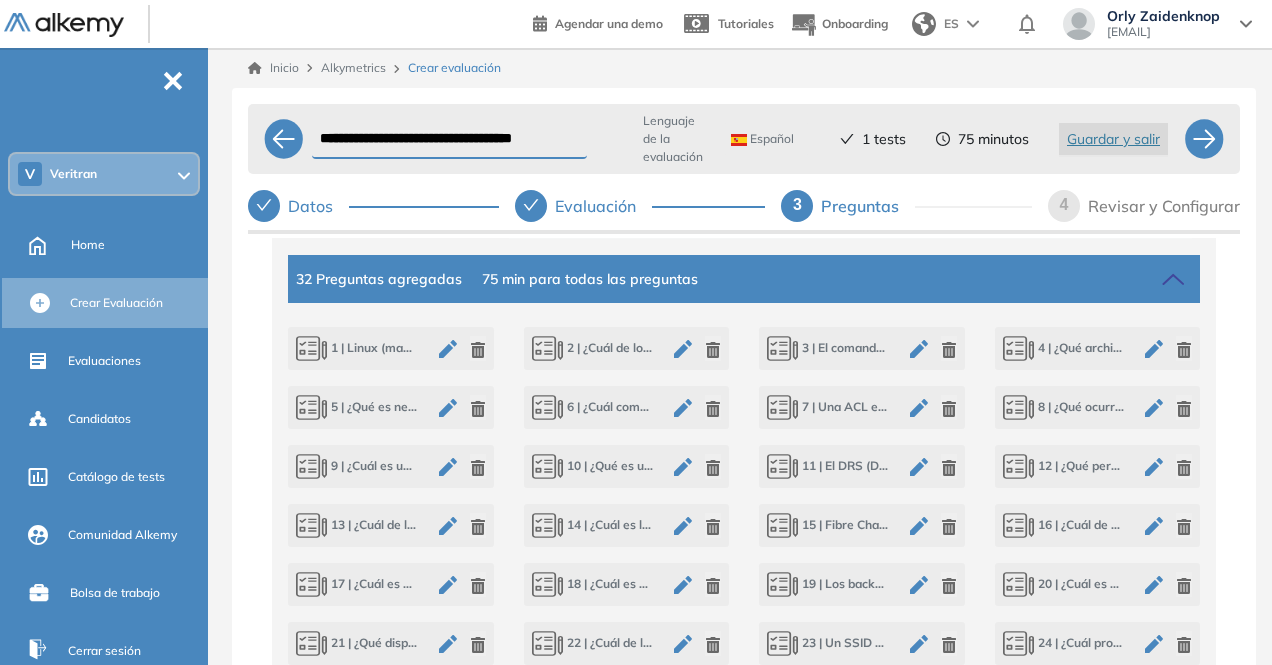 click 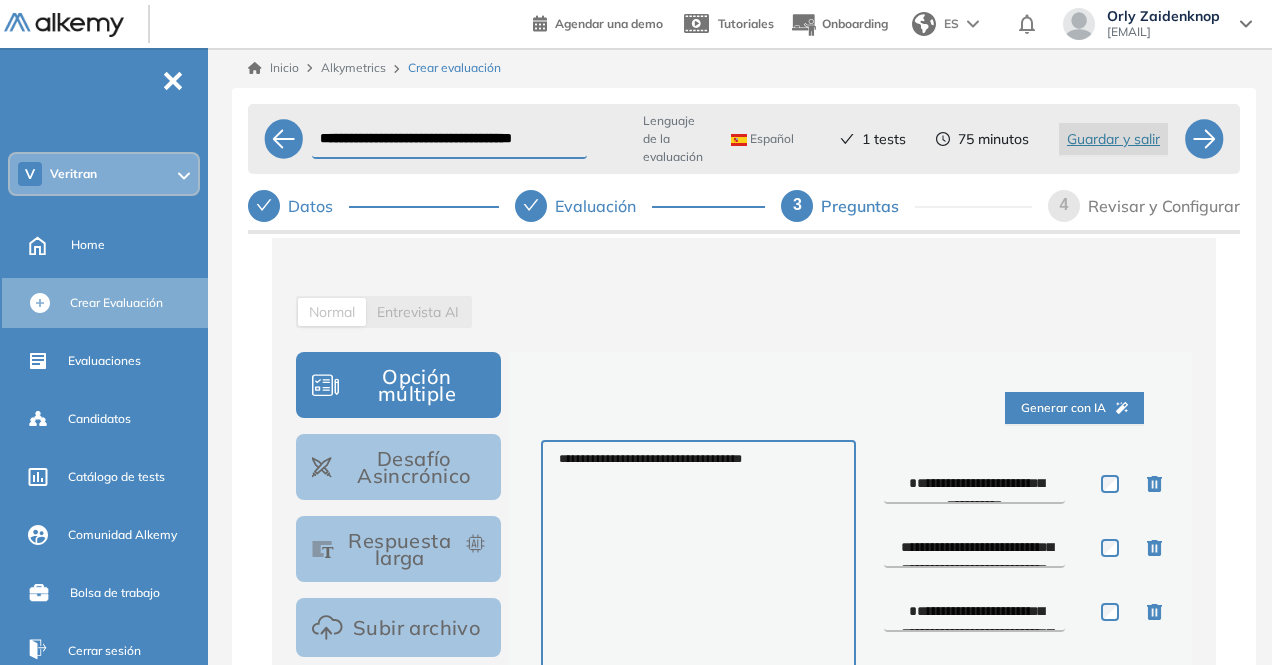 scroll, scrollTop: 244, scrollLeft: 0, axis: vertical 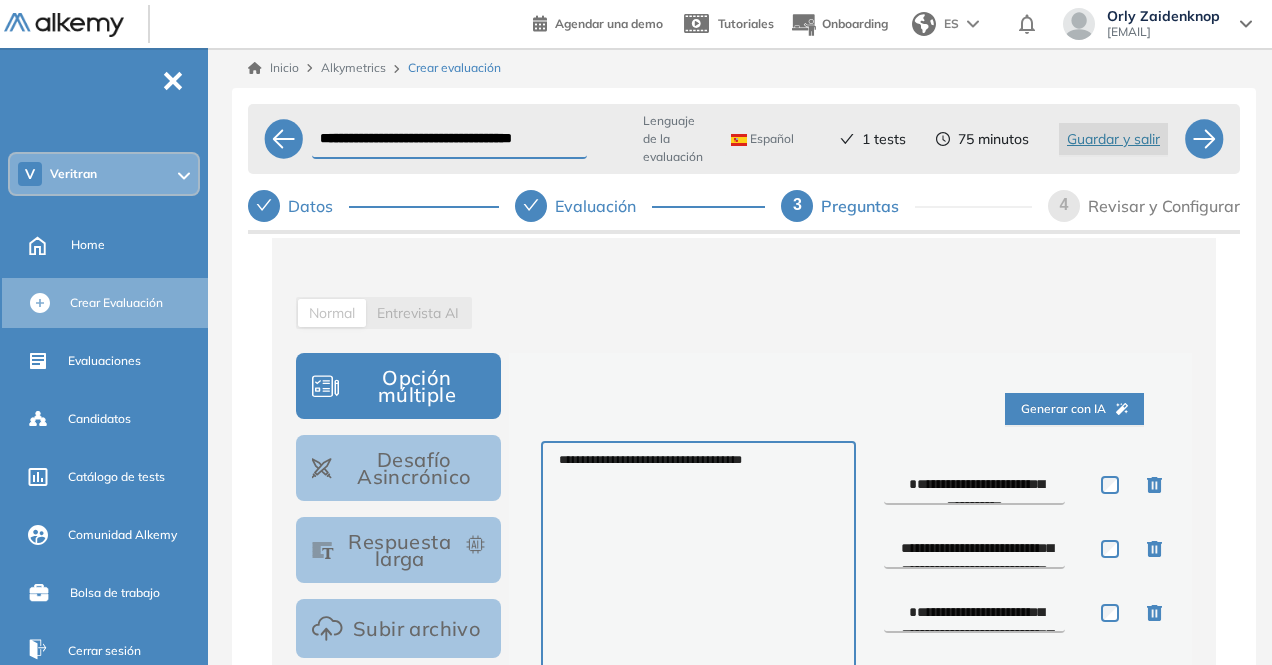 drag, startPoint x: 928, startPoint y: 483, endPoint x: 950, endPoint y: 482, distance: 22.022715 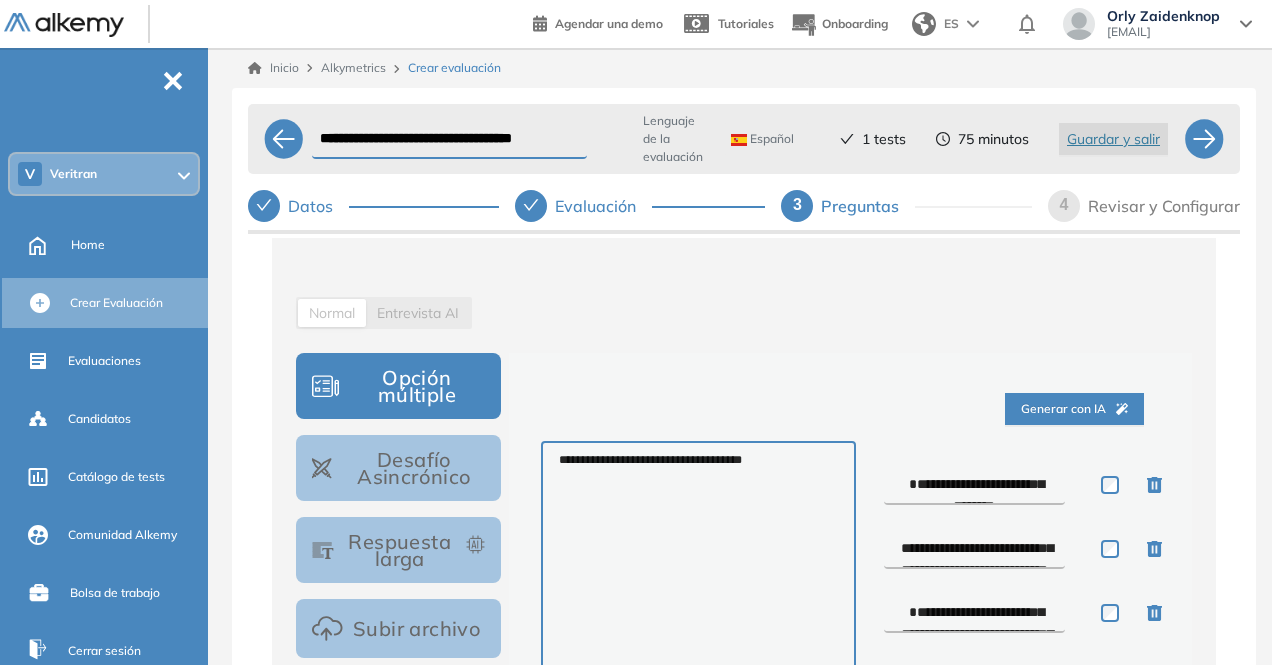 type on "**********" 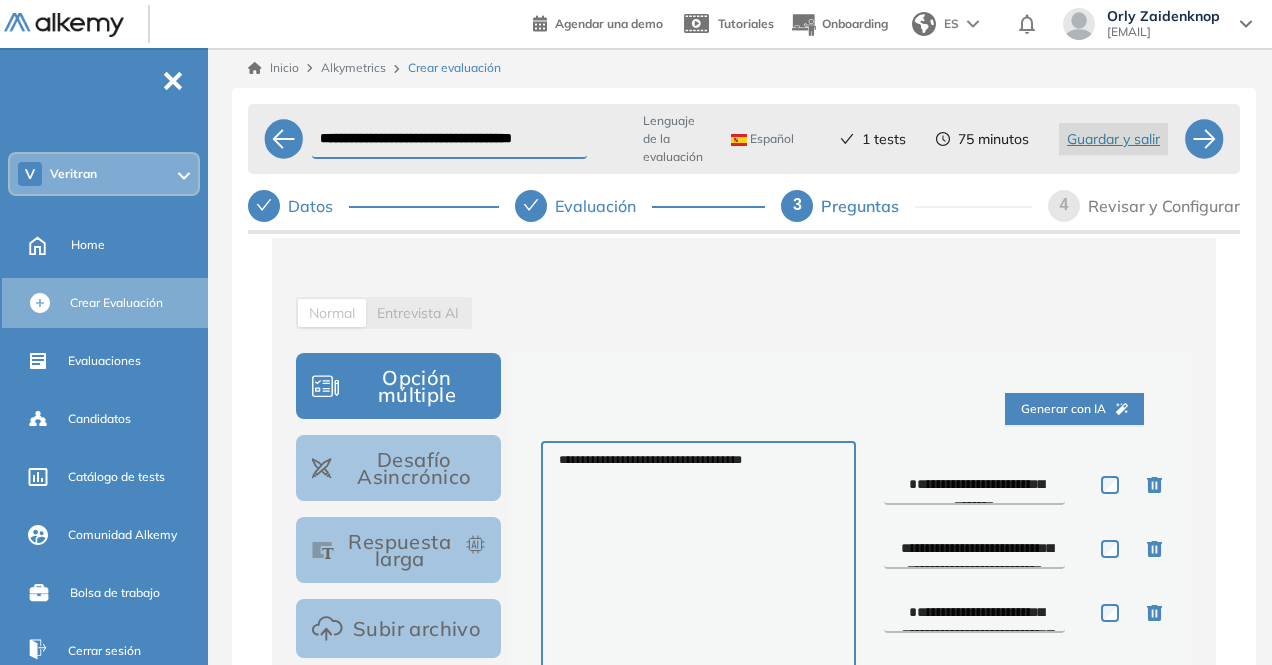 type on "**********" 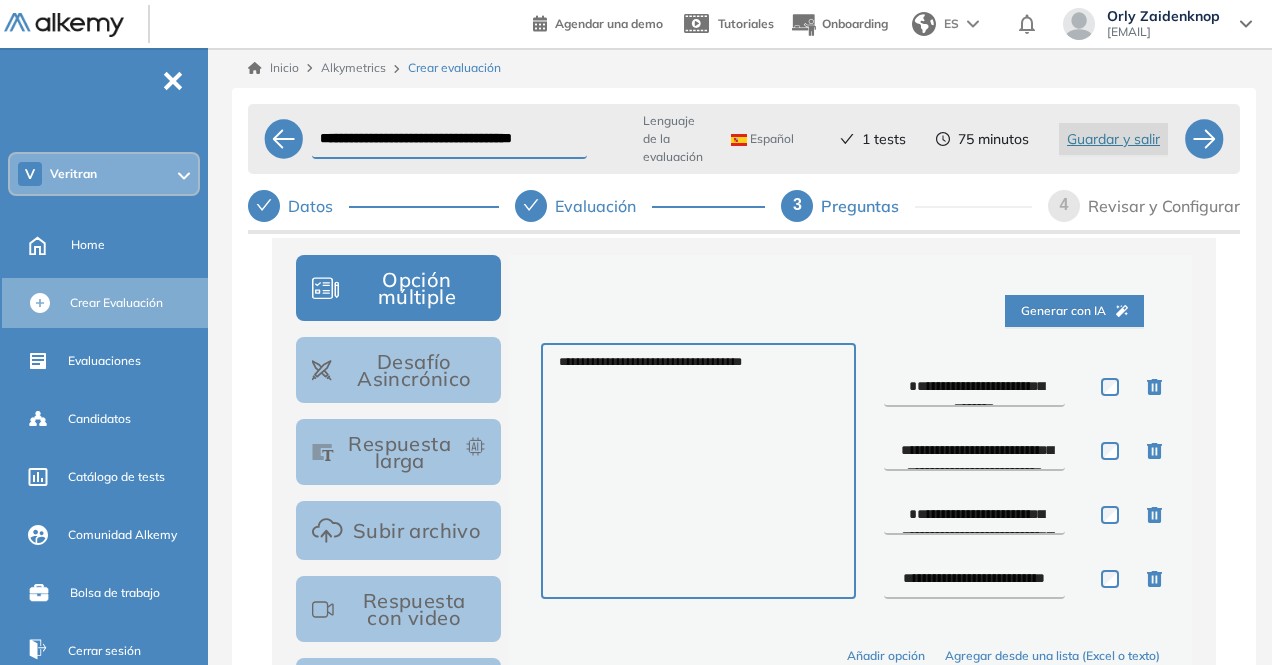 type on "**********" 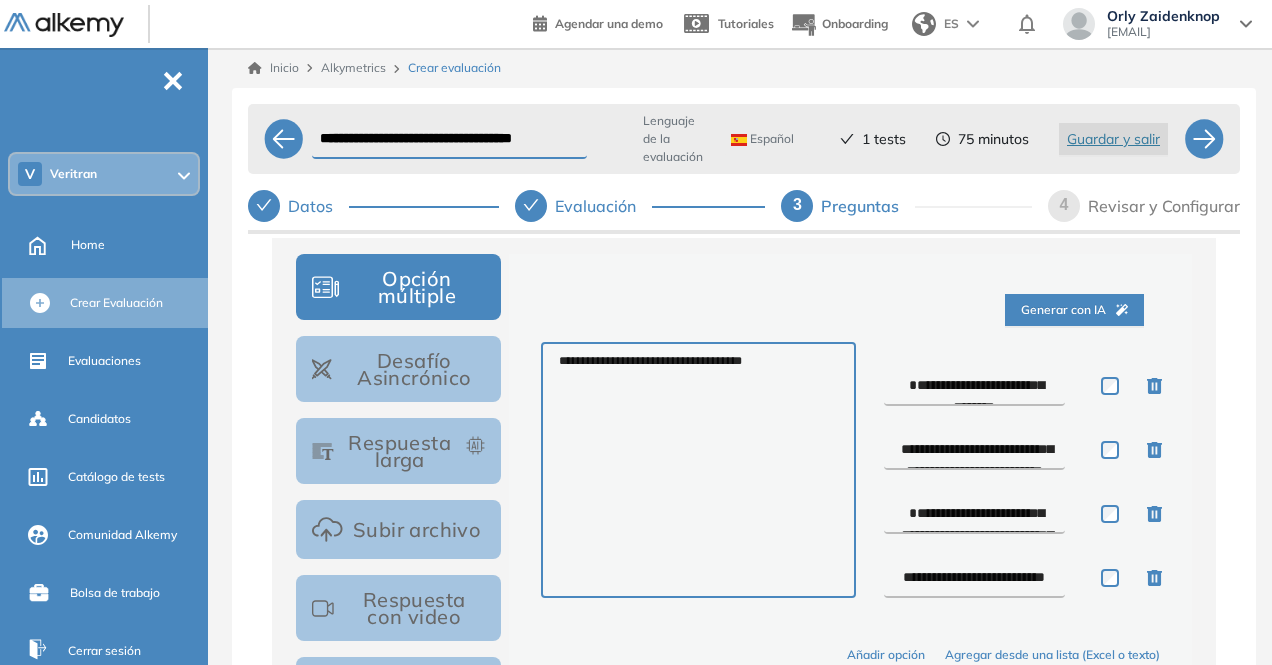 drag, startPoint x: 936, startPoint y: 581, endPoint x: 971, endPoint y: 580, distance: 35.014282 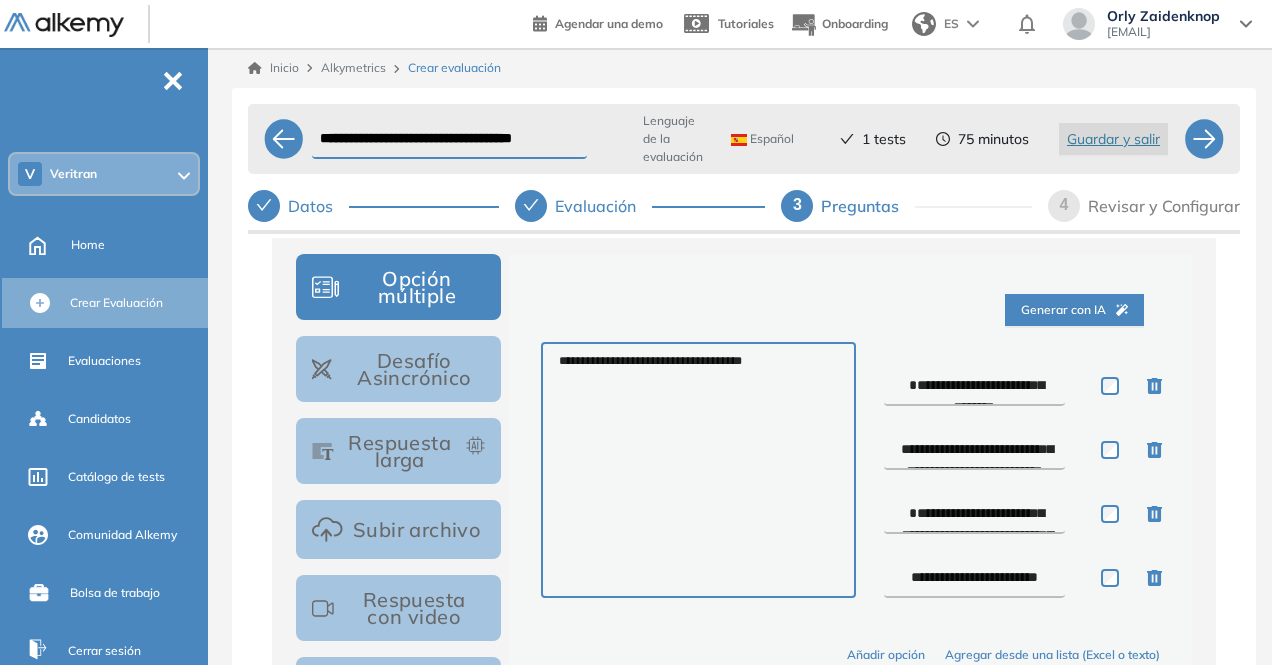 scroll, scrollTop: 22, scrollLeft: 0, axis: vertical 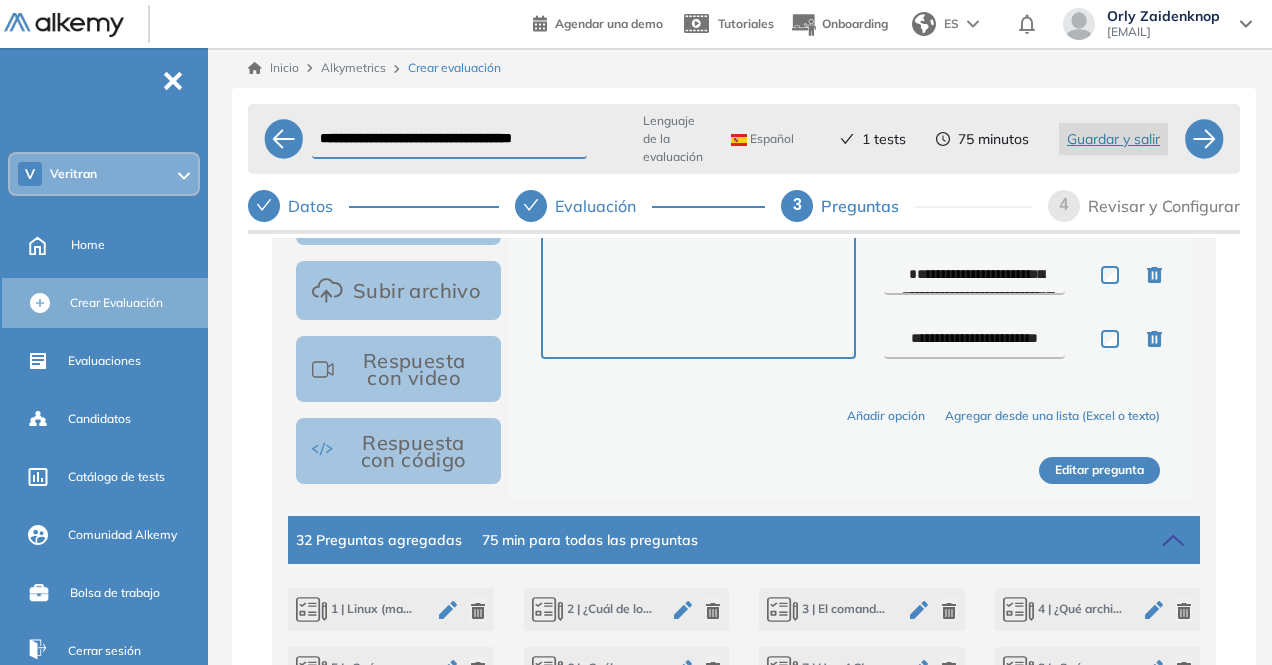 type on "**********" 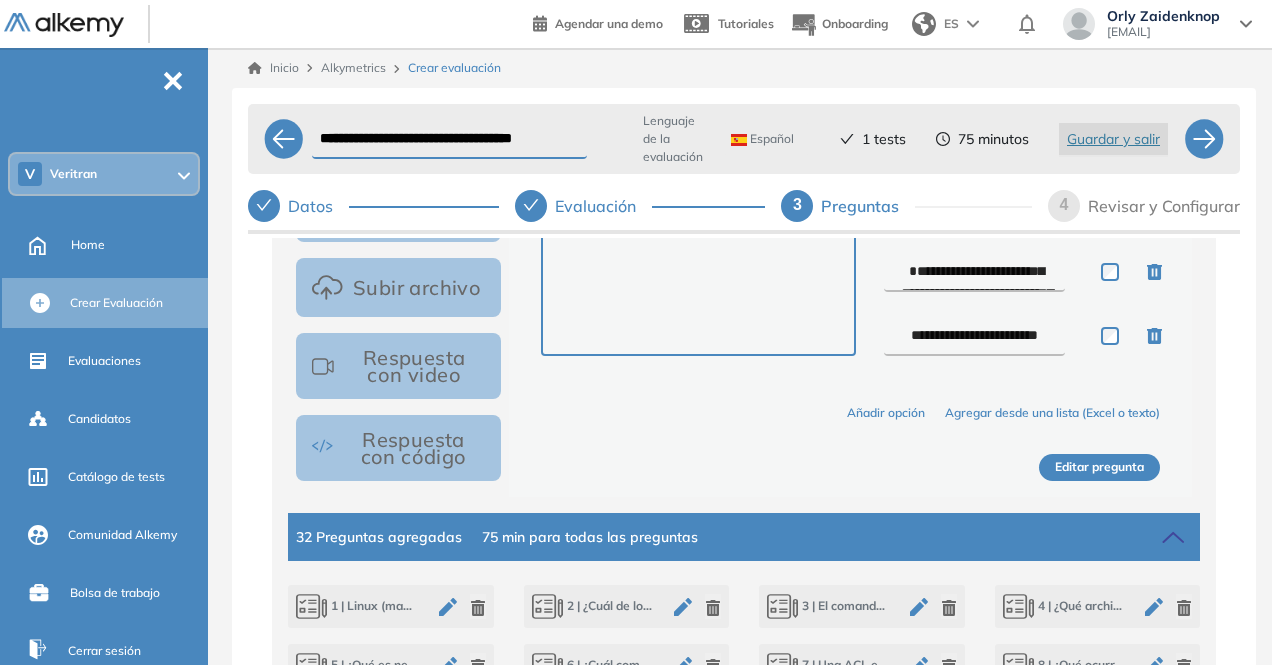 click on "Editar pregunta" at bounding box center [1099, 467] 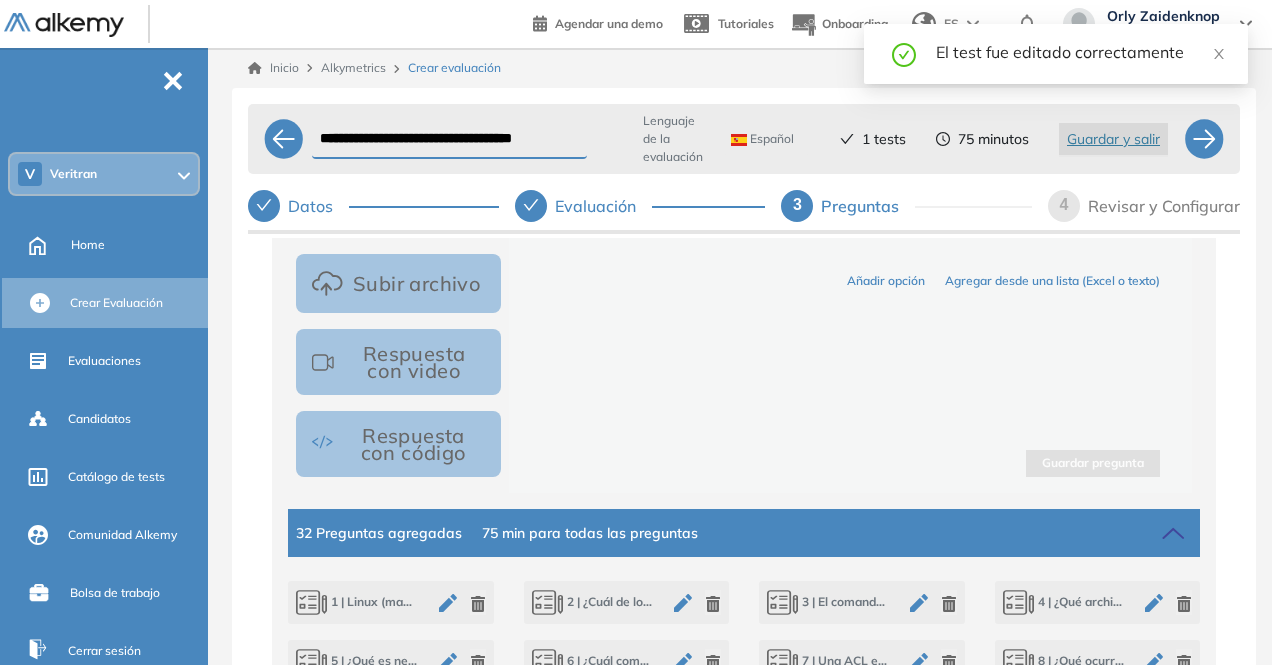scroll, scrollTop: 590, scrollLeft: 0, axis: vertical 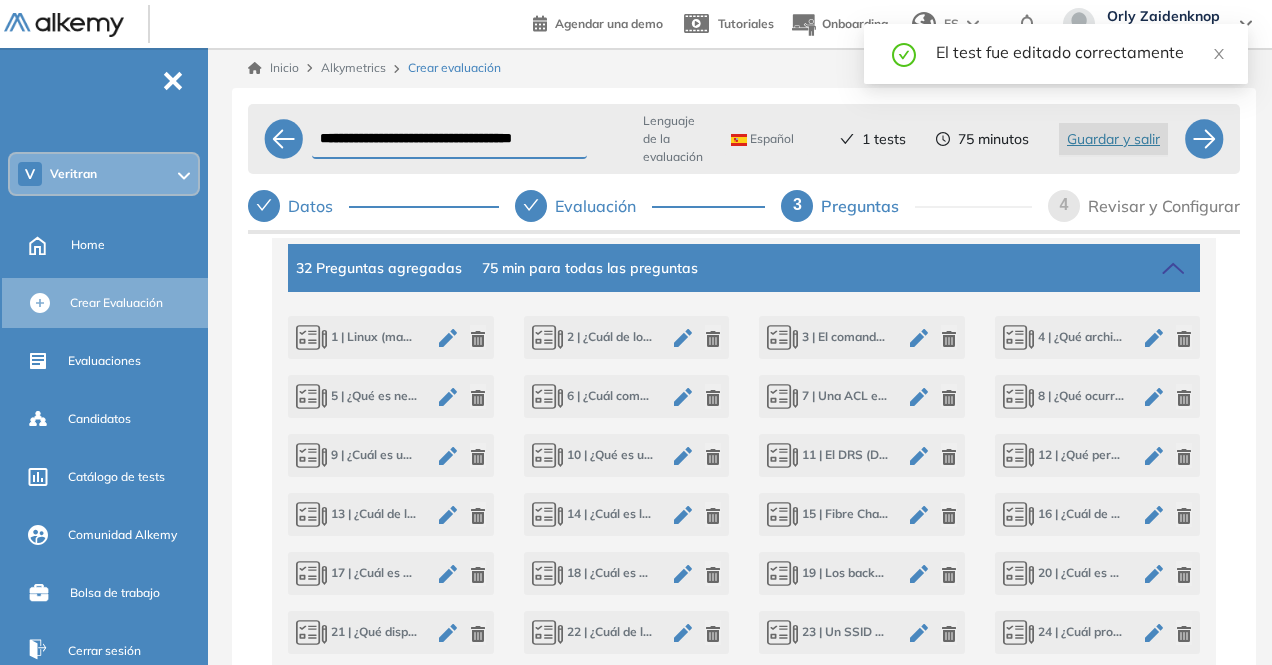 click on "10 |   ¿Qué es un cluster en VMware vSphere?" at bounding box center (627, 455) 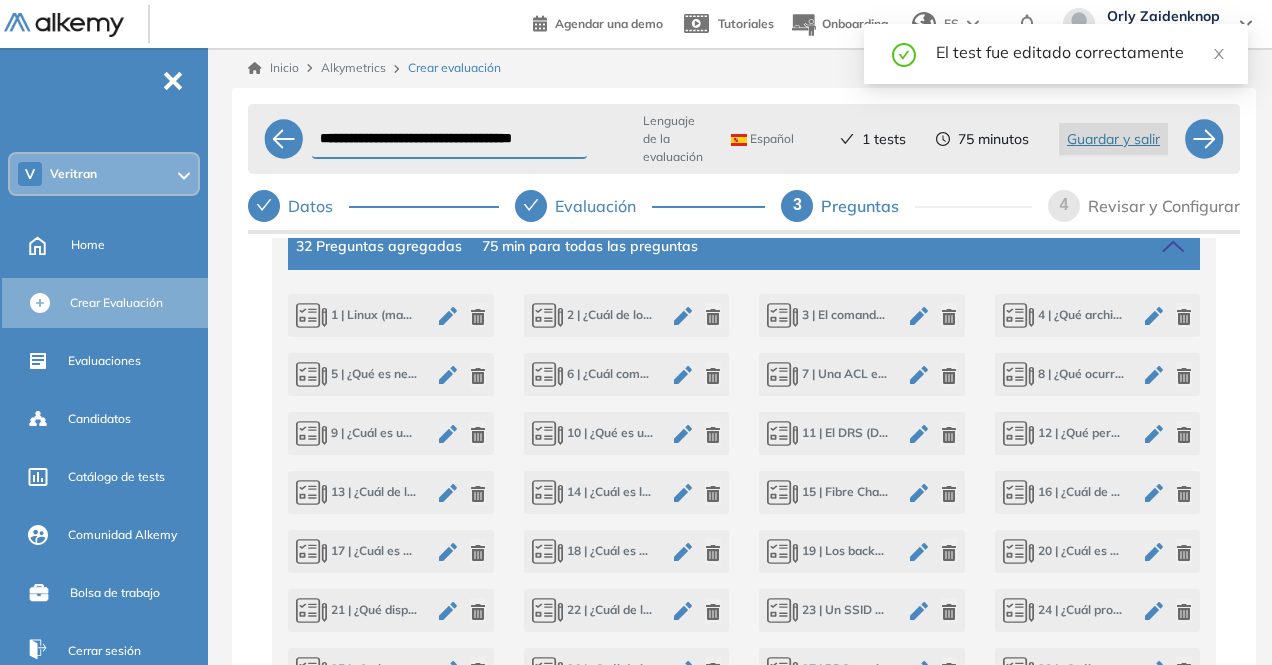 click 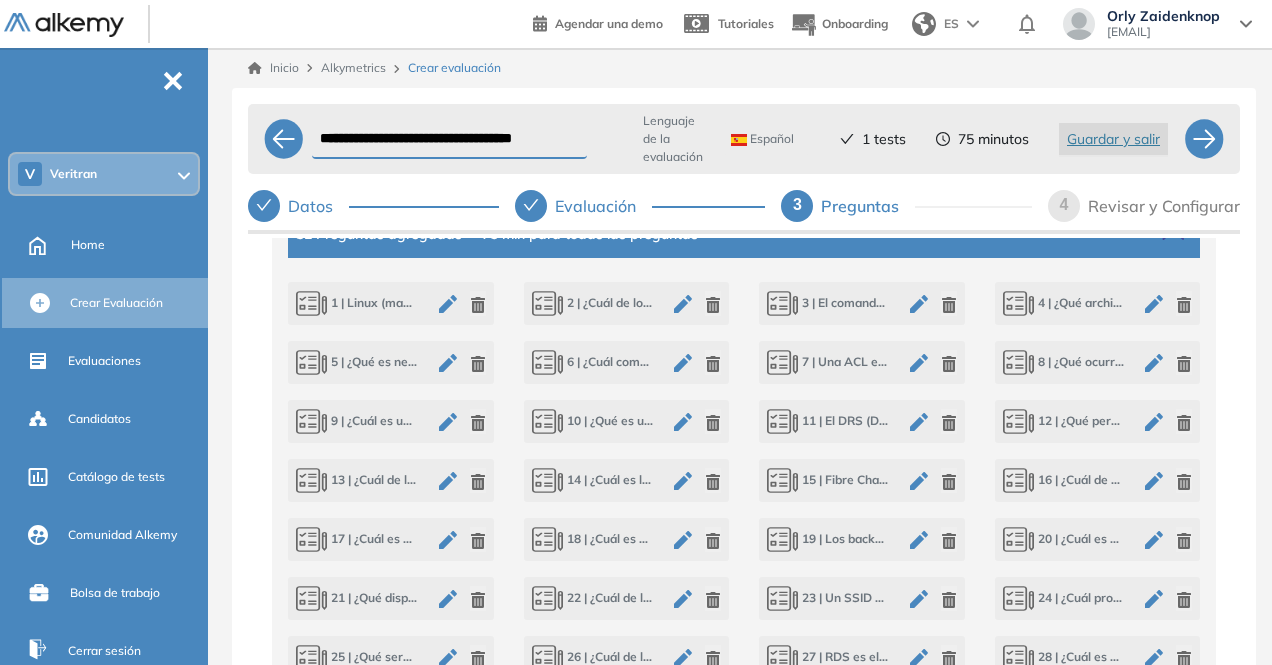 scroll, scrollTop: 888, scrollLeft: 0, axis: vertical 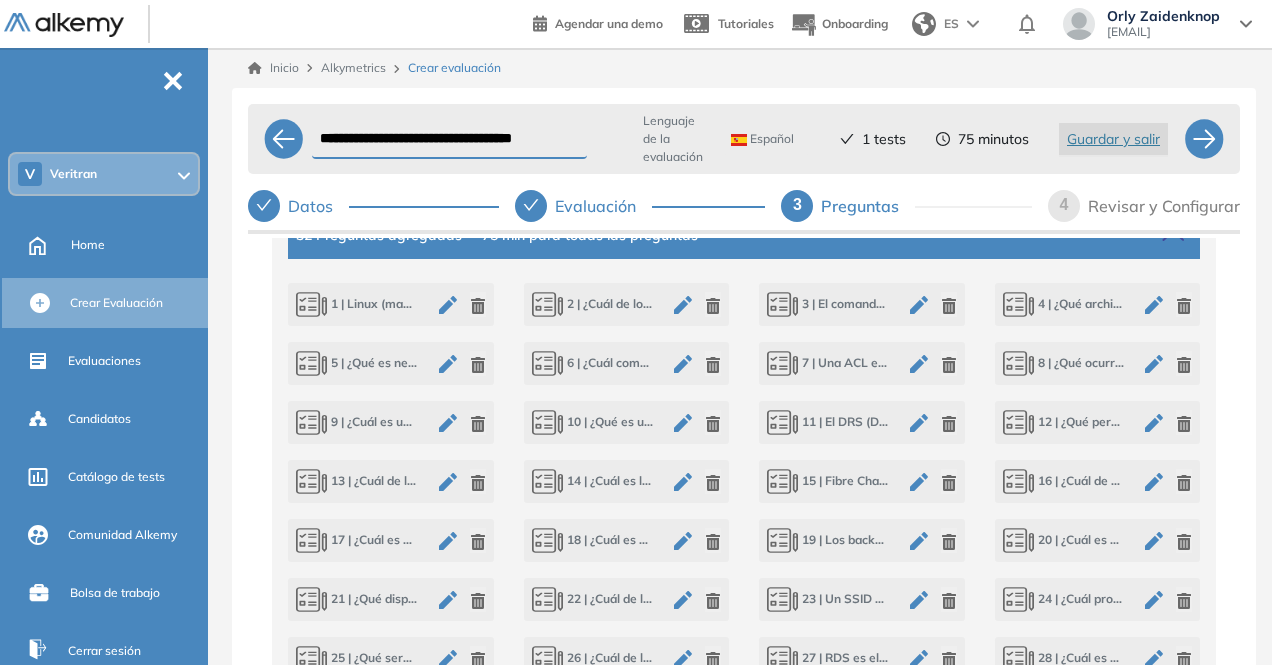 click 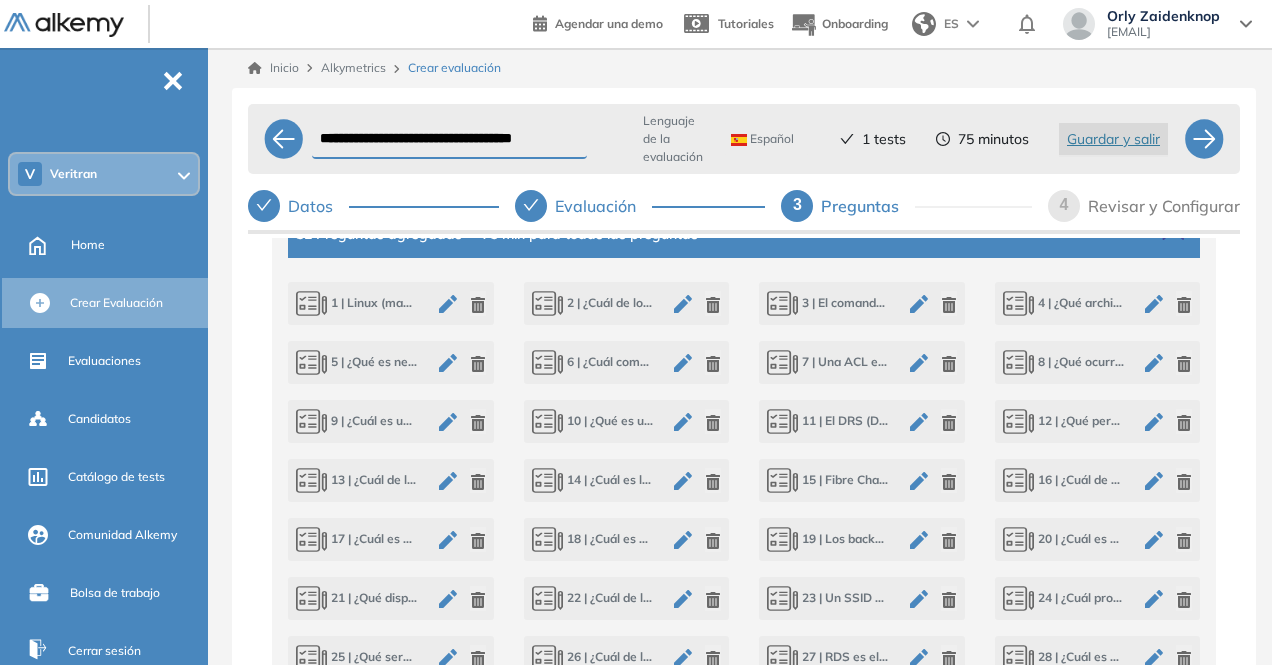 type on "**********" 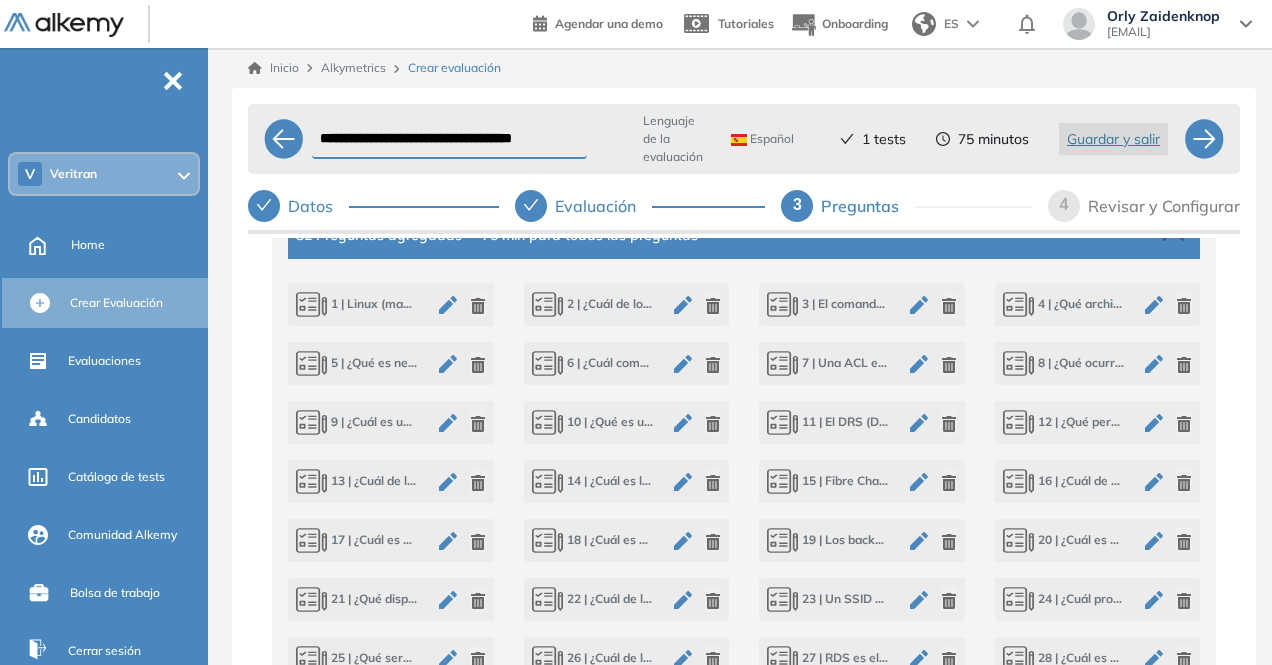 scroll, scrollTop: 888, scrollLeft: 0, axis: vertical 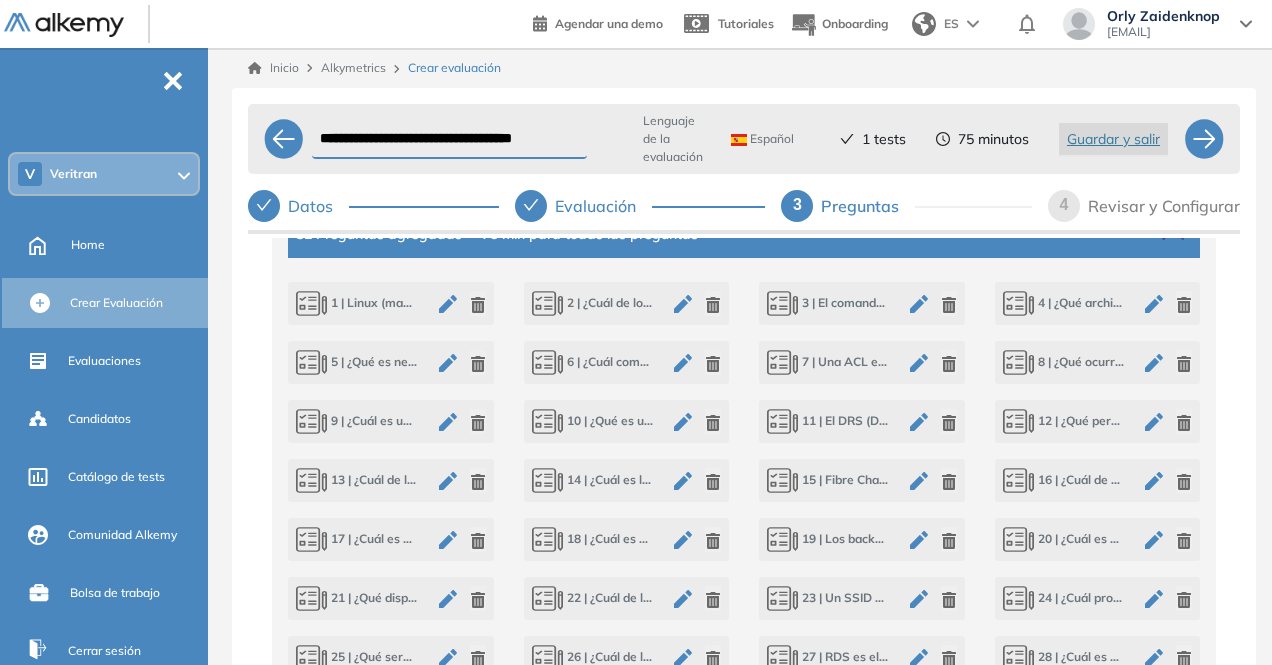 click 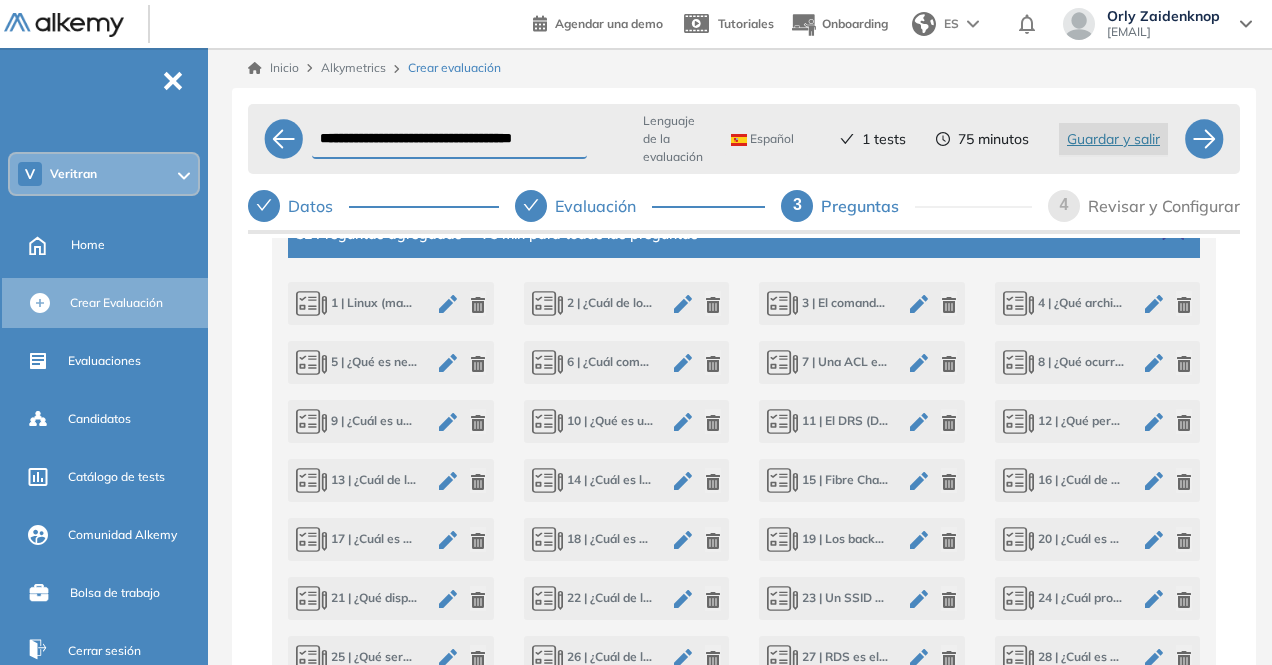 type on "**********" 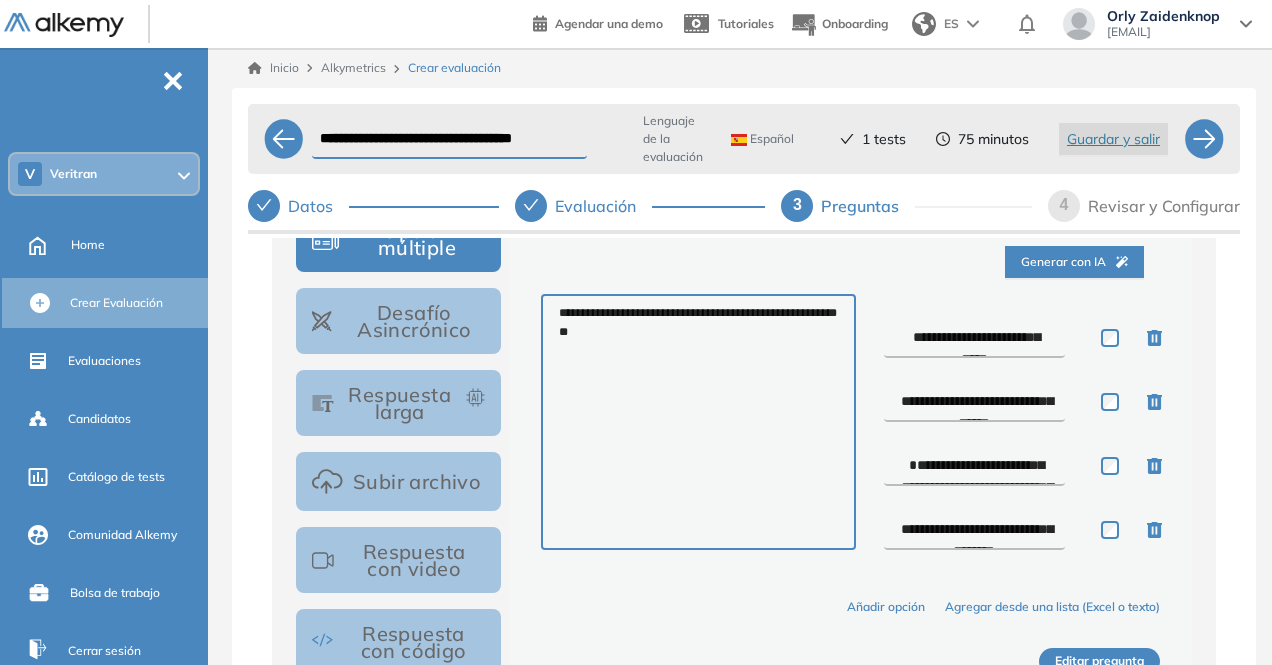 scroll, scrollTop: 390, scrollLeft: 0, axis: vertical 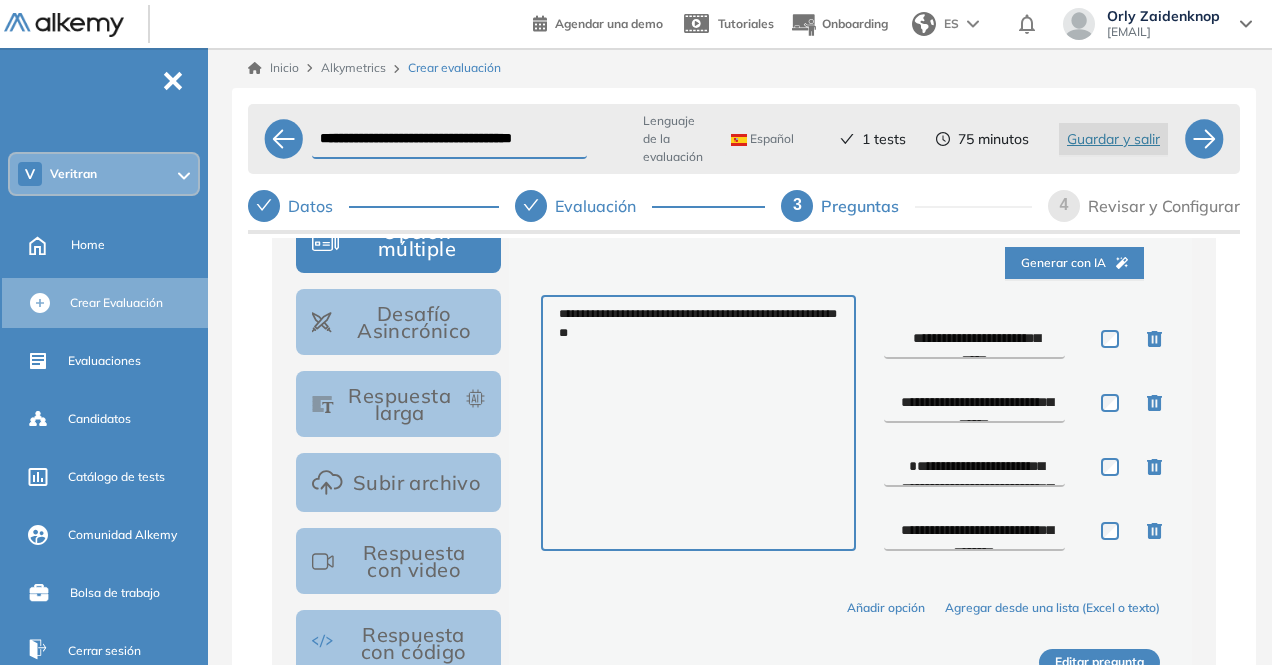 click on "**********" at bounding box center [975, 339] 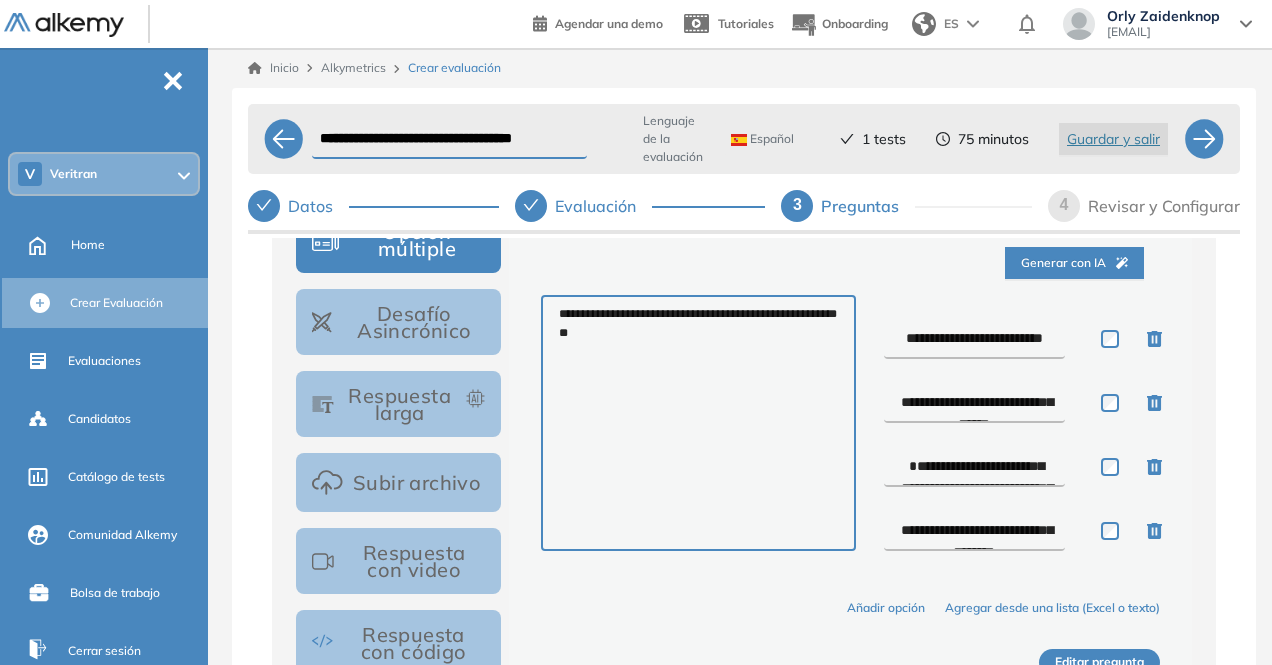 type on "**********" 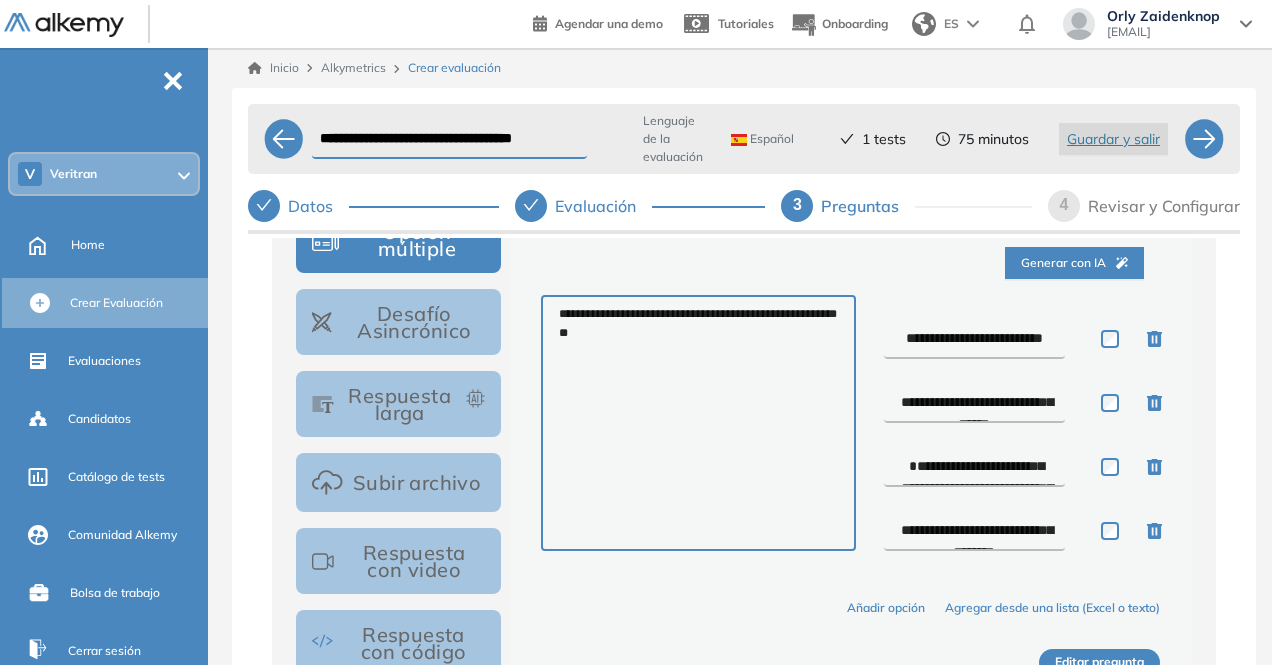 drag, startPoint x: 918, startPoint y: 405, endPoint x: 946, endPoint y: 403, distance: 28.071337 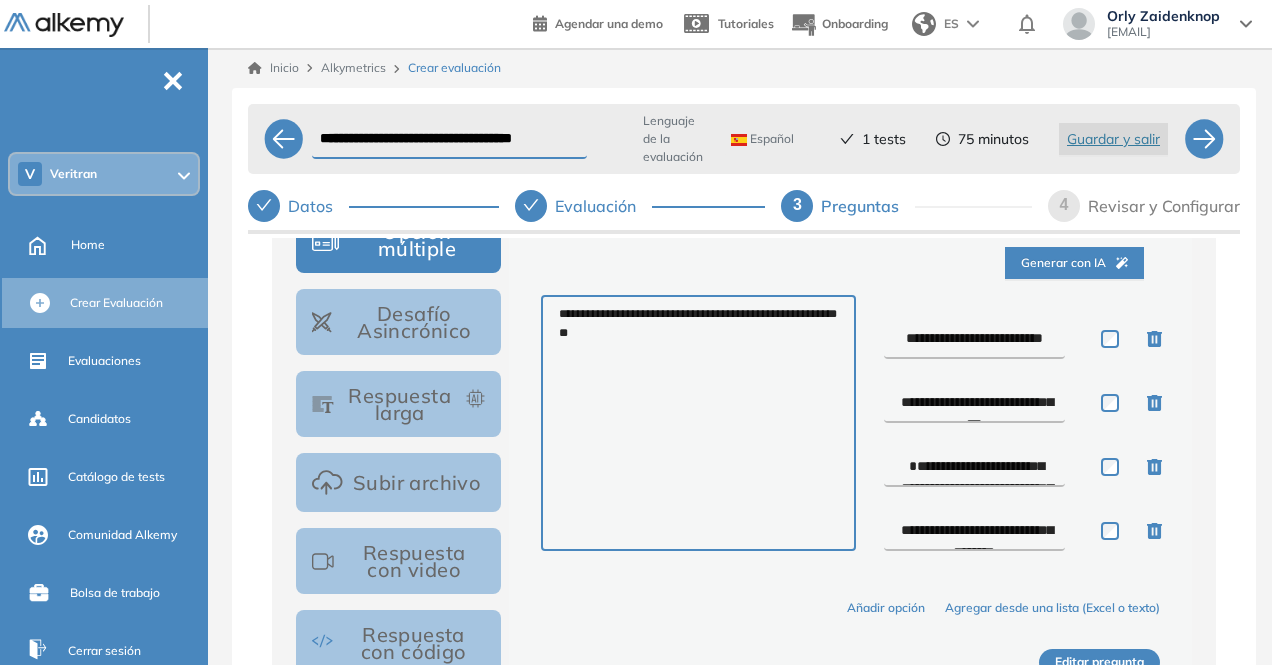type on "**********" 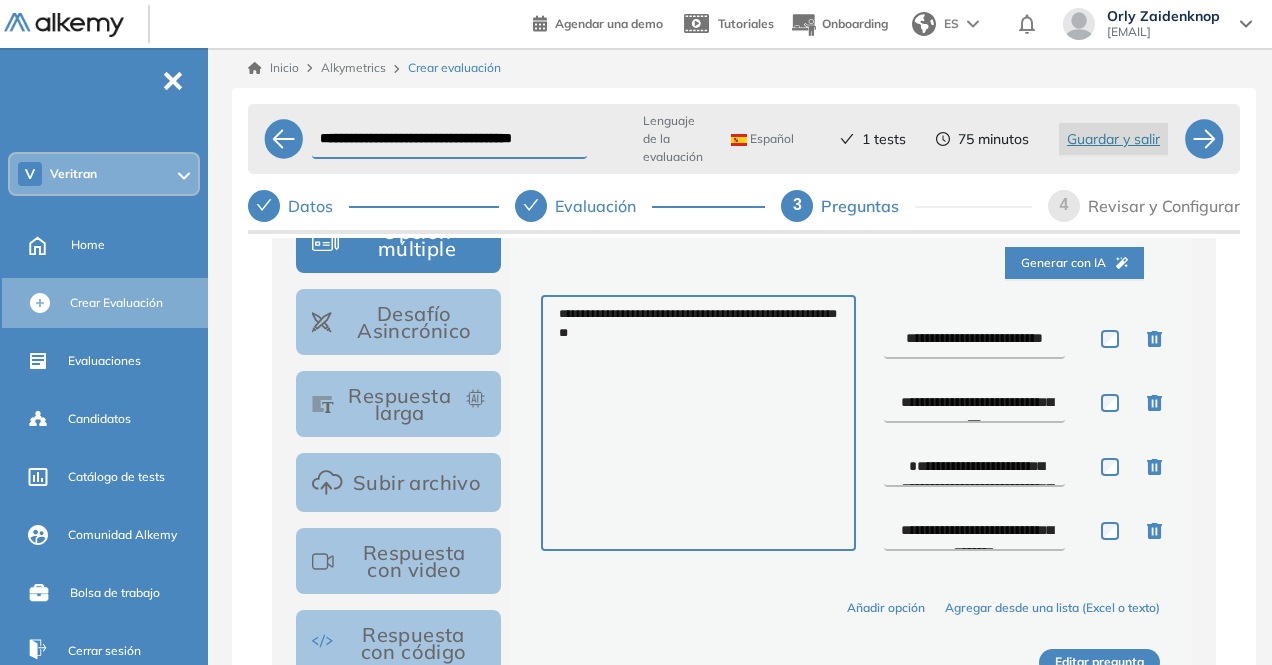 click on "**********" at bounding box center (975, 467) 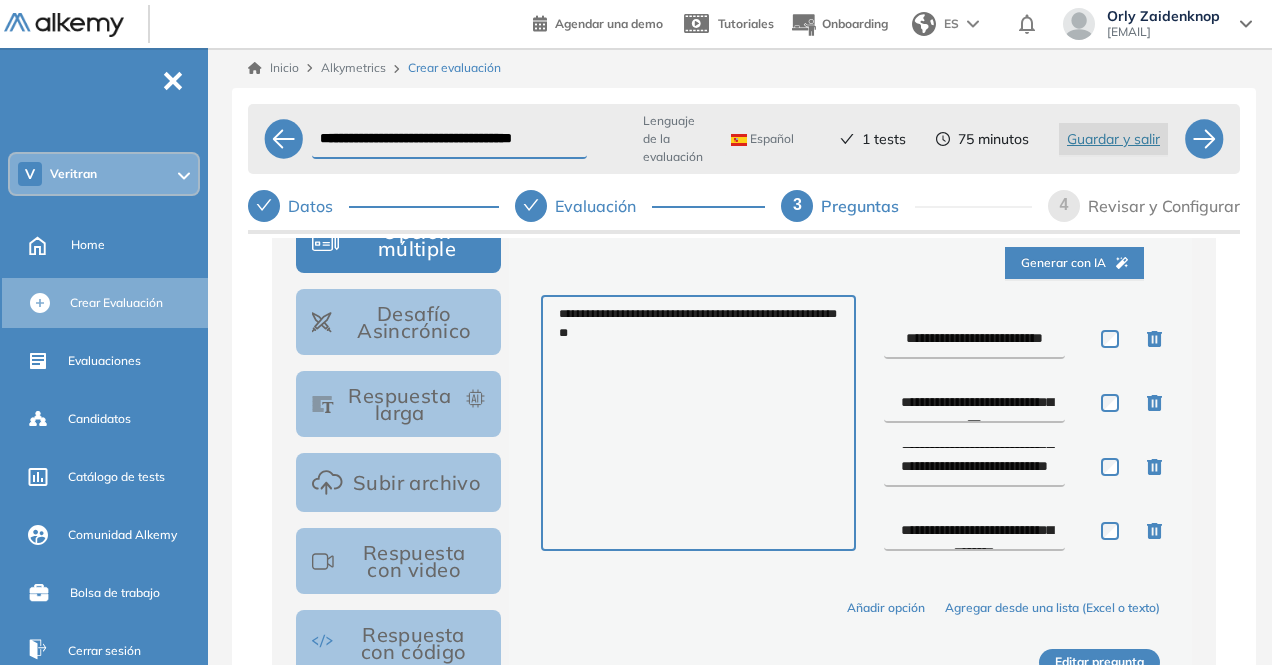 scroll, scrollTop: 10, scrollLeft: 0, axis: vertical 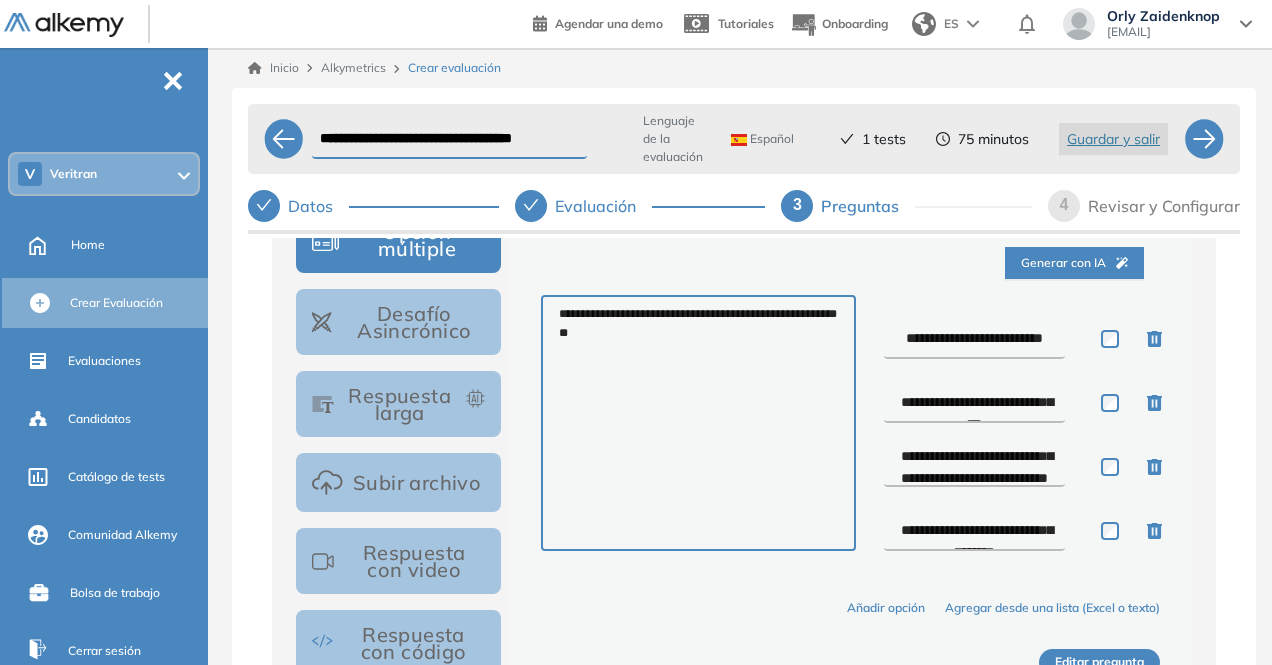 type on "**********" 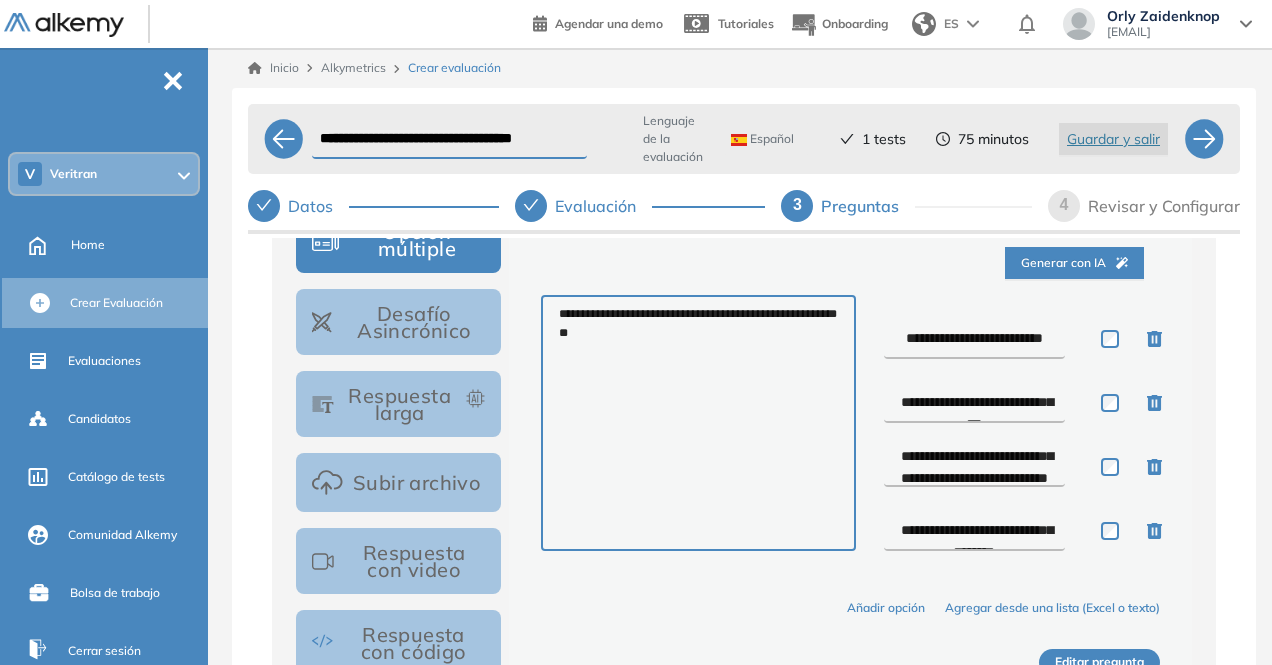 click on "**********" at bounding box center (975, 531) 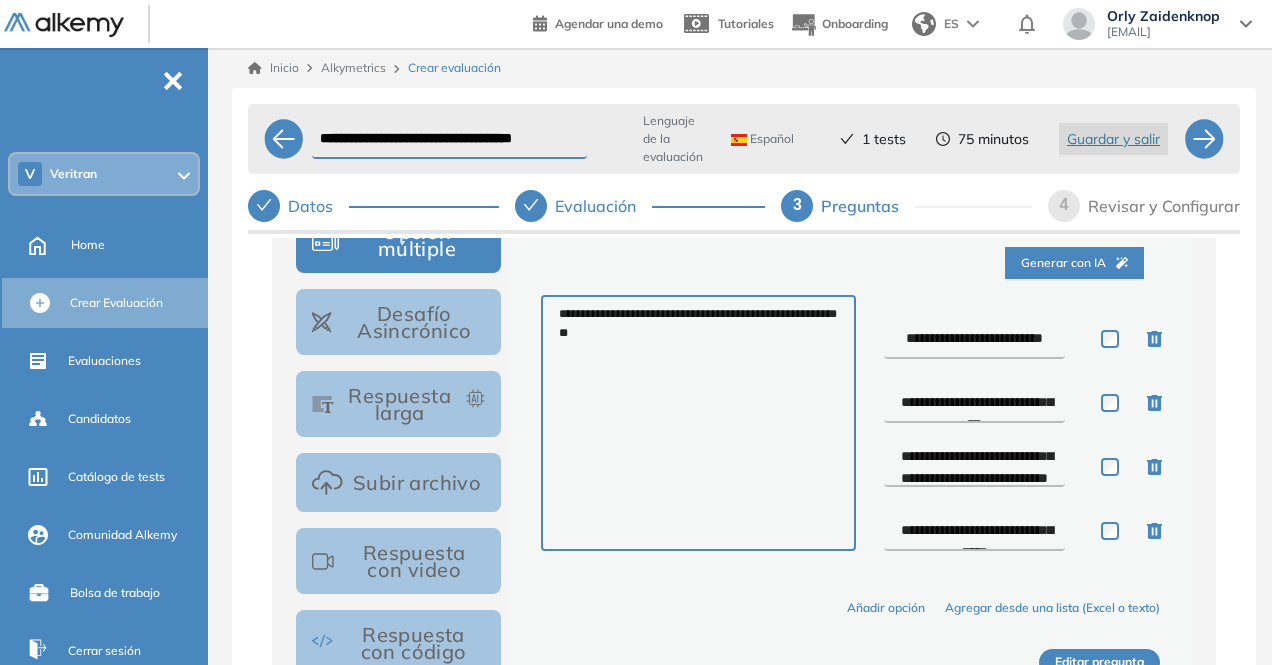 type on "**********" 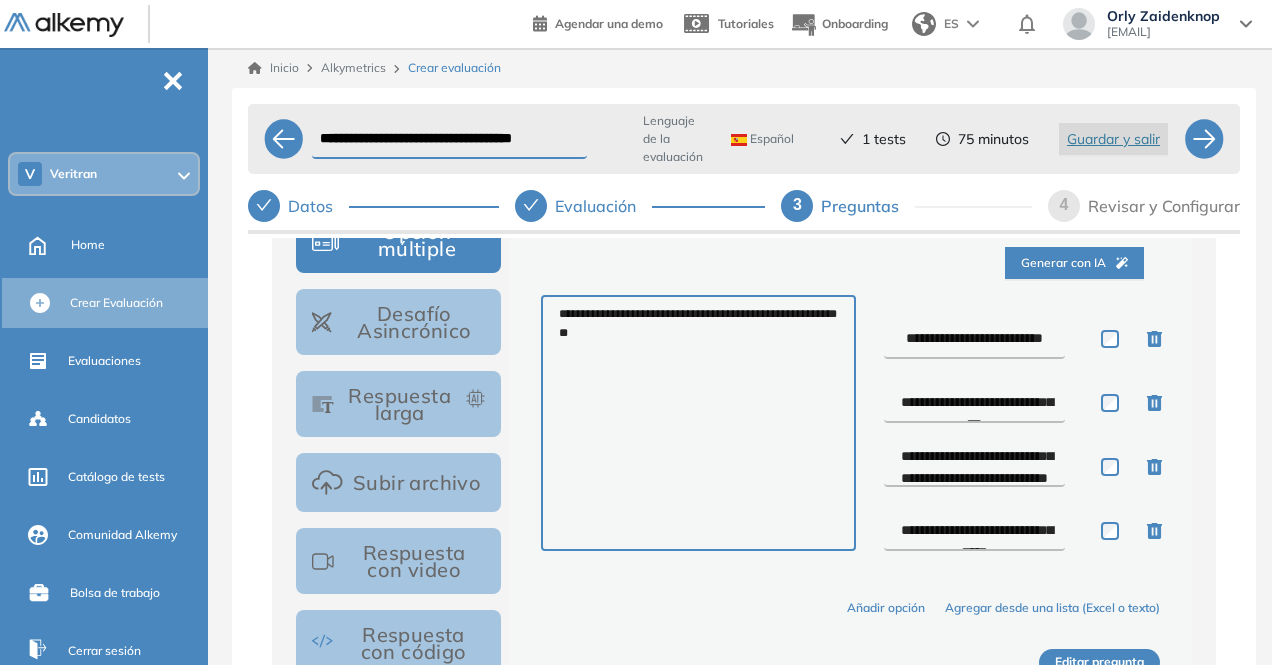 click on "Editar pregunta" at bounding box center [1099, 662] 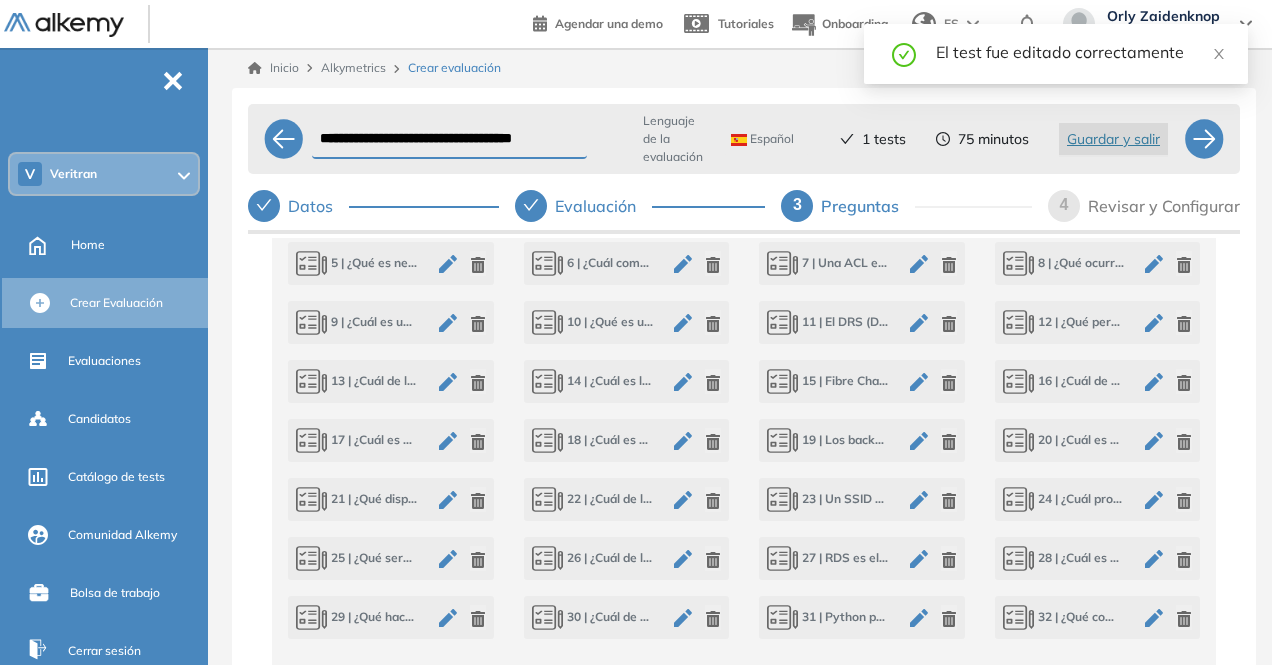 scroll, scrollTop: 988, scrollLeft: 0, axis: vertical 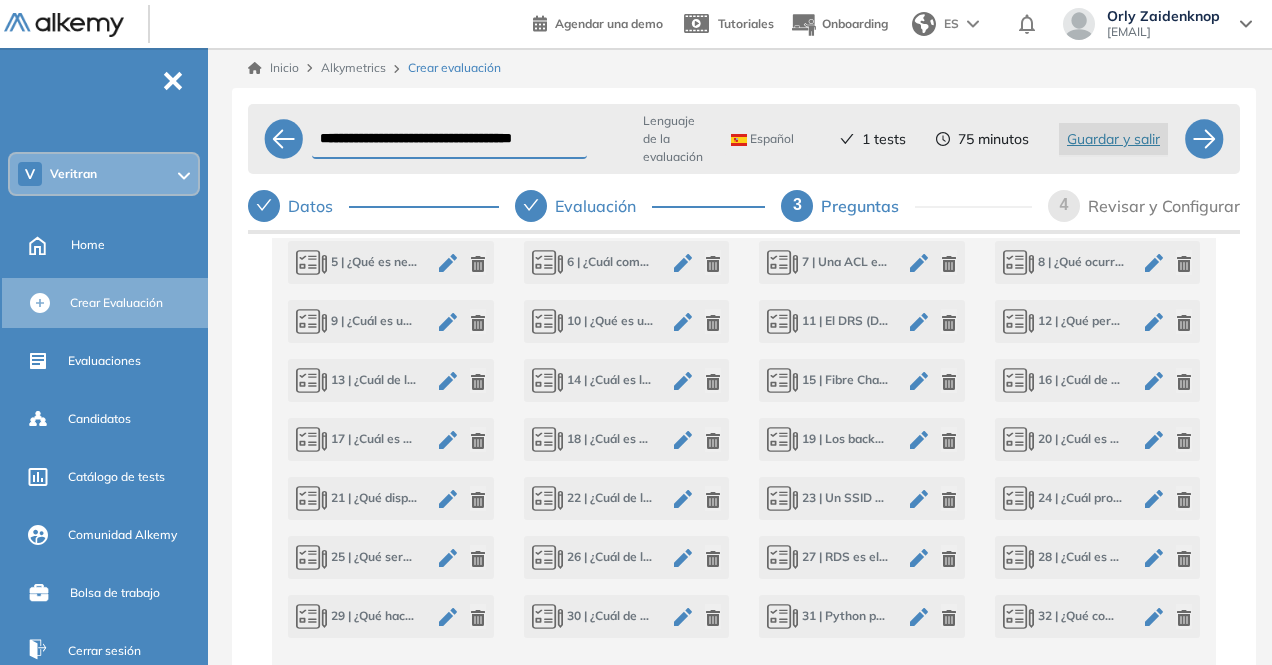 click 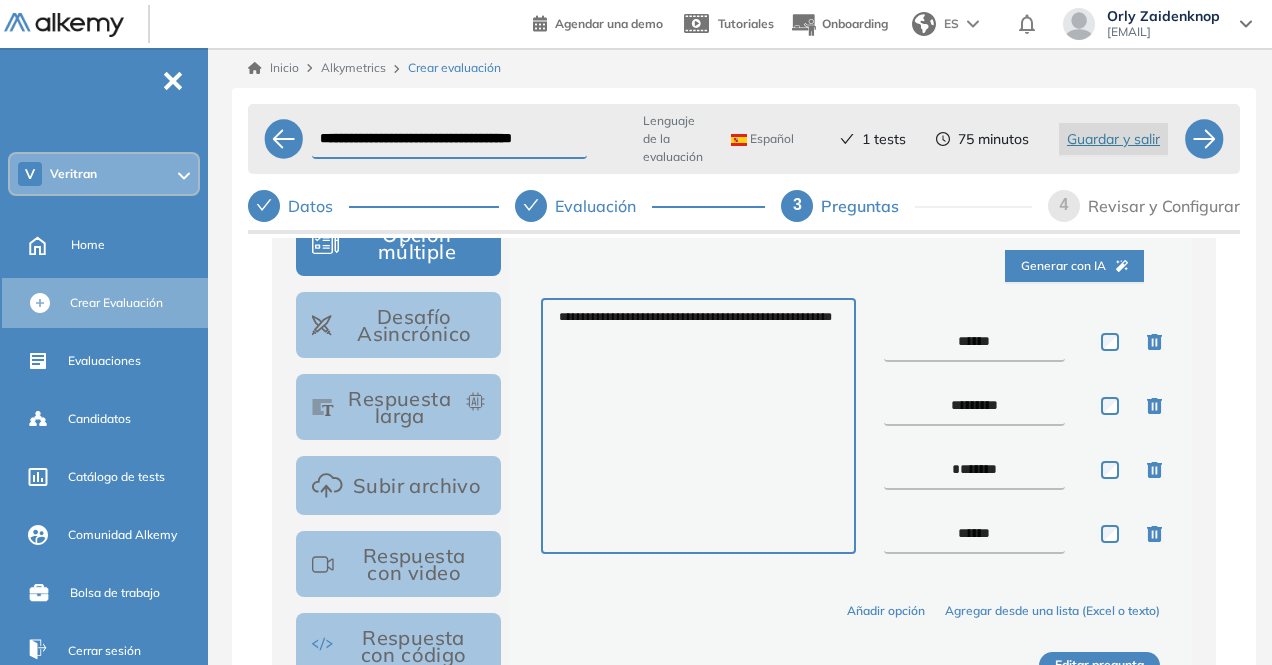 scroll, scrollTop: 388, scrollLeft: 0, axis: vertical 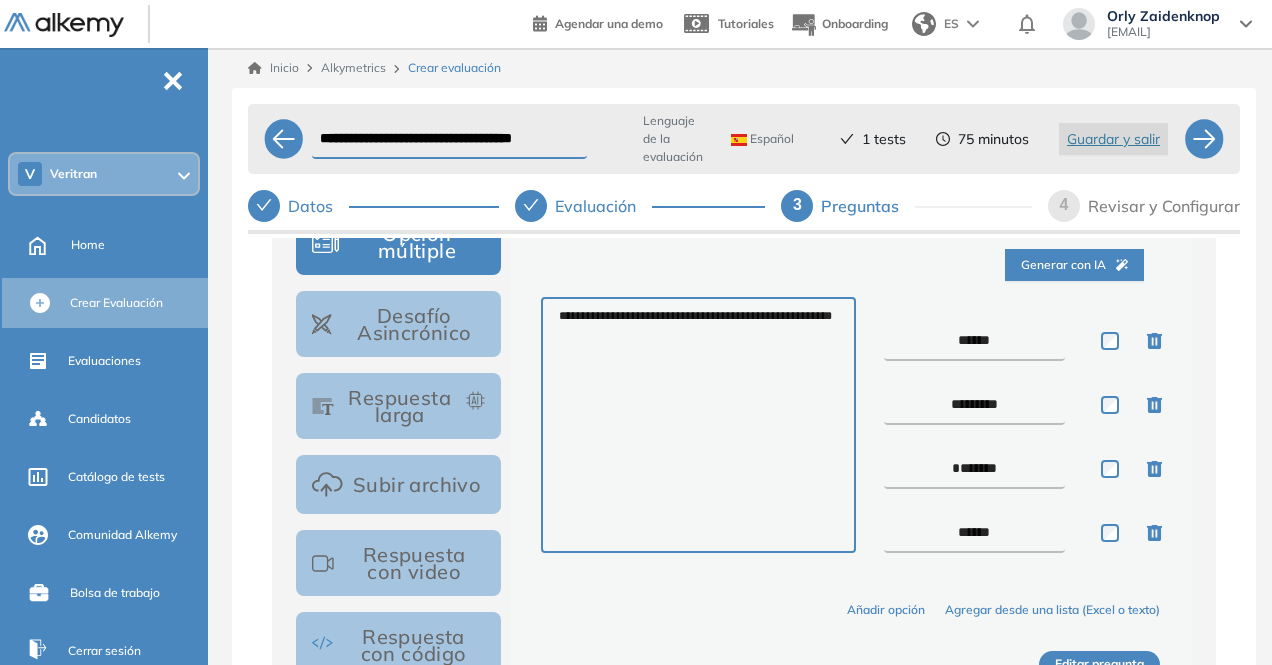 click on "******" at bounding box center [975, 341] 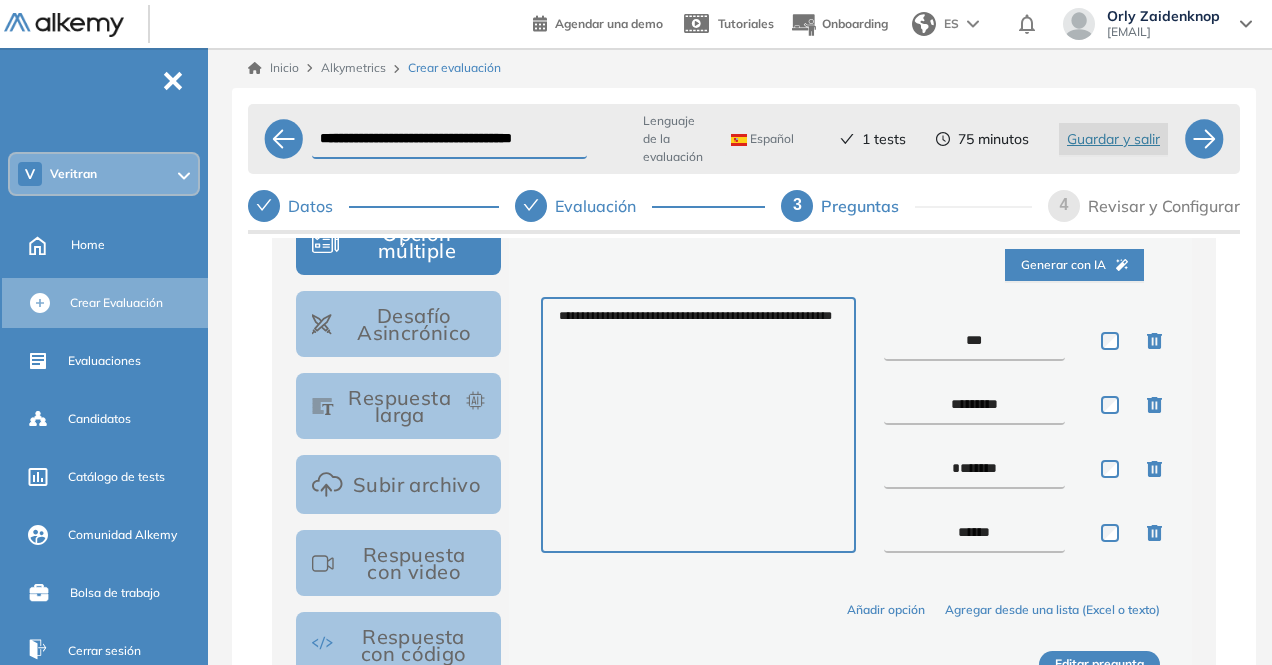 type on "***" 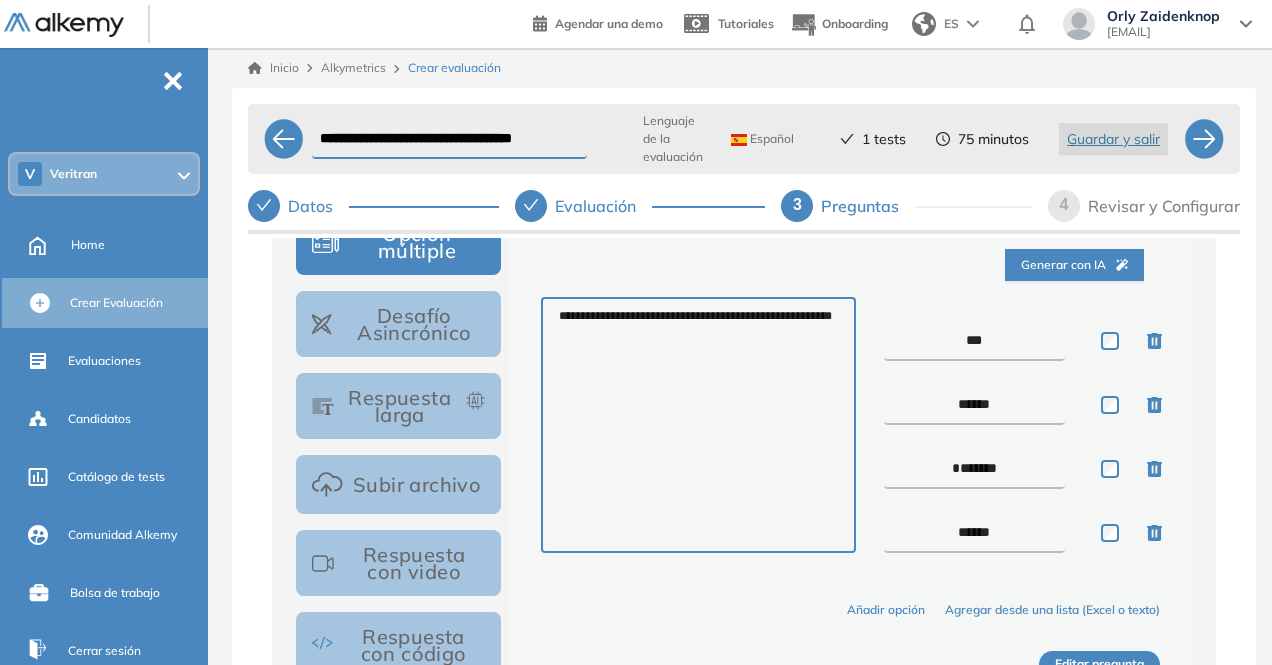 type on "*****" 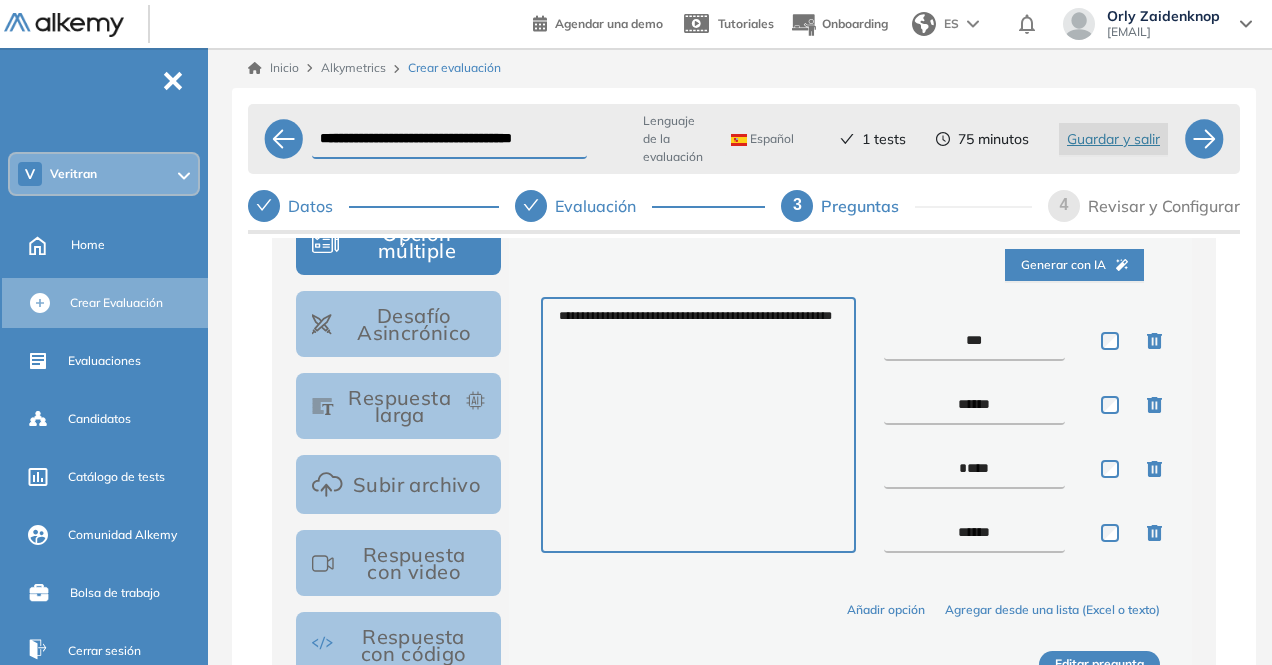 type on "***" 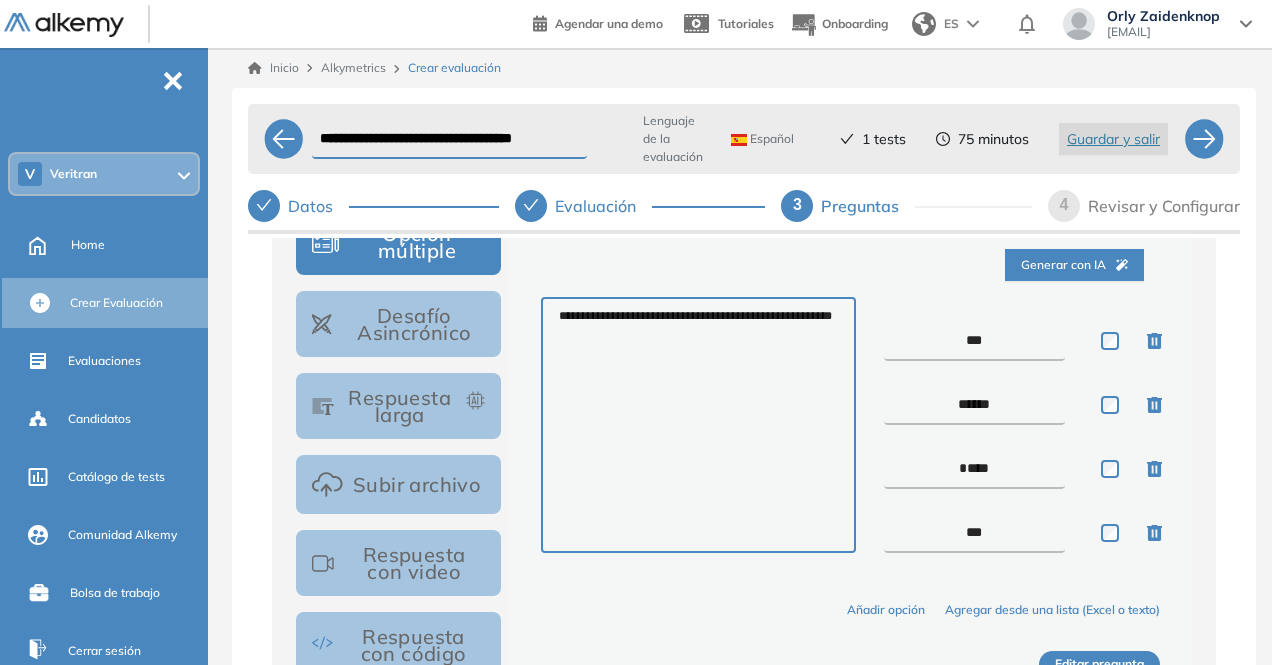 type on "***" 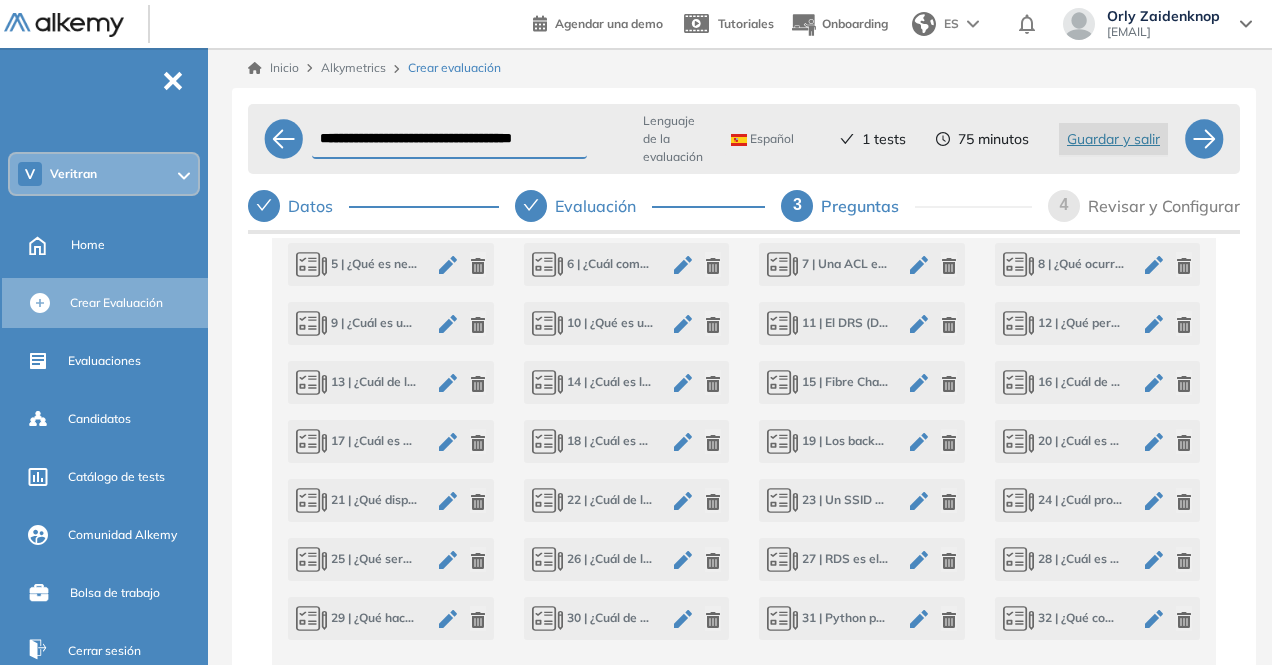 scroll, scrollTop: 987, scrollLeft: 0, axis: vertical 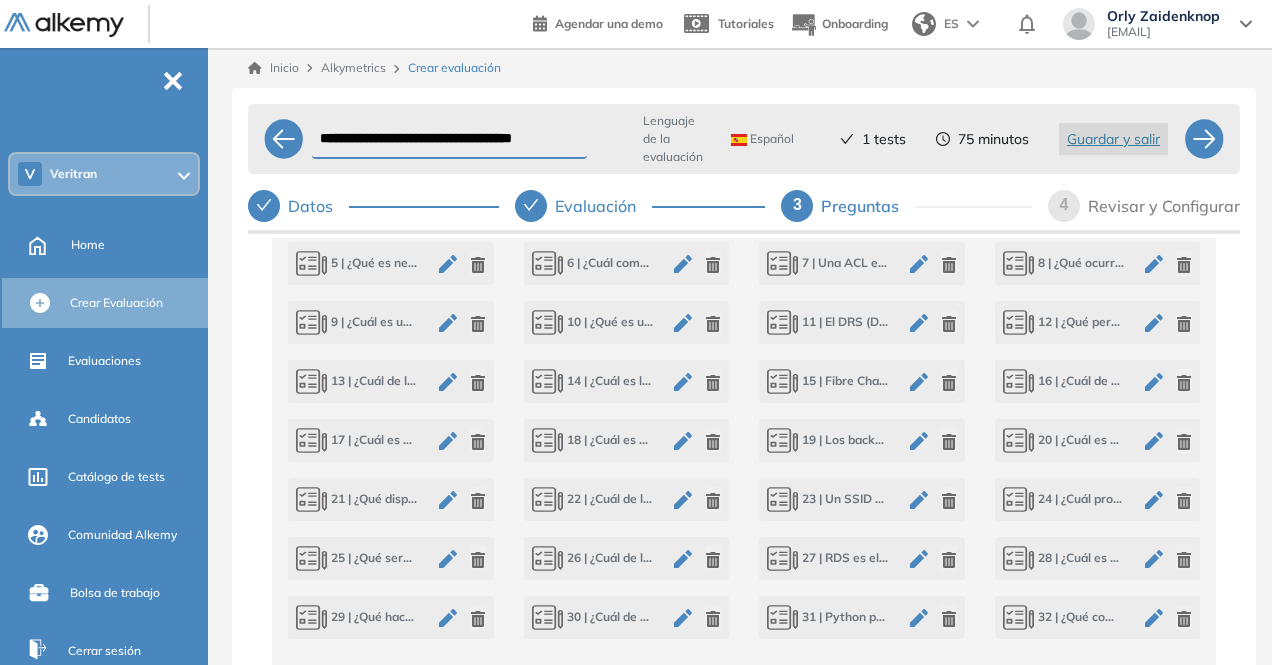 click 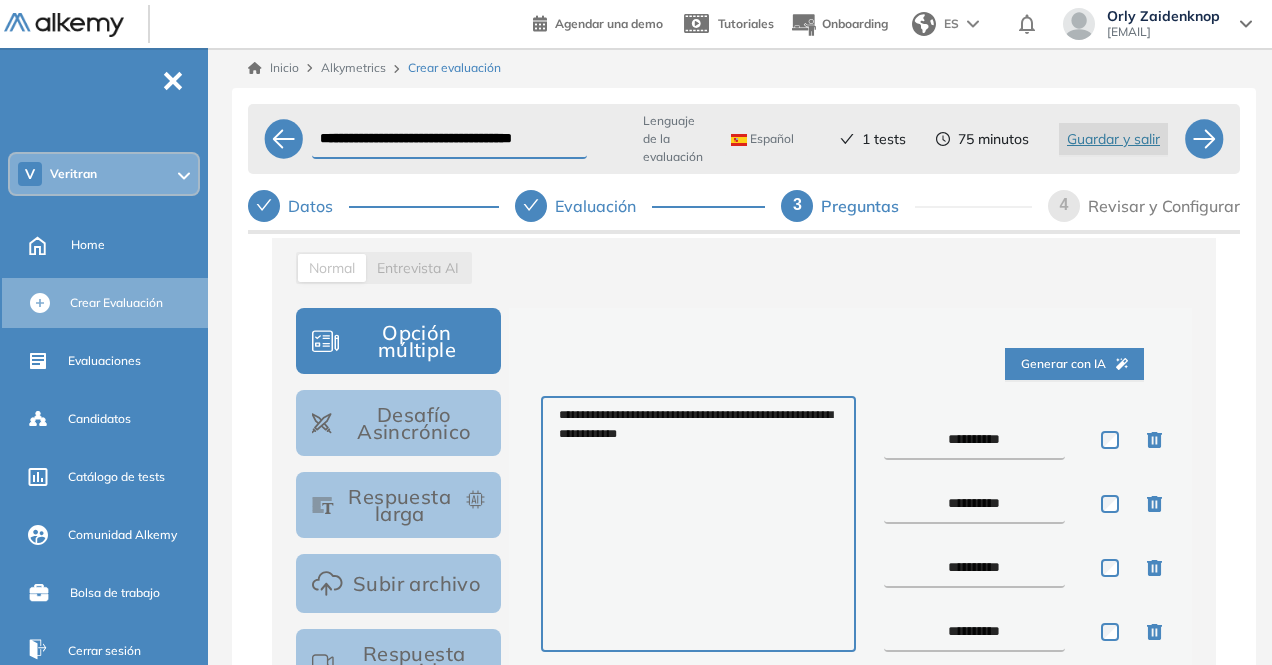 scroll, scrollTop: 288, scrollLeft: 0, axis: vertical 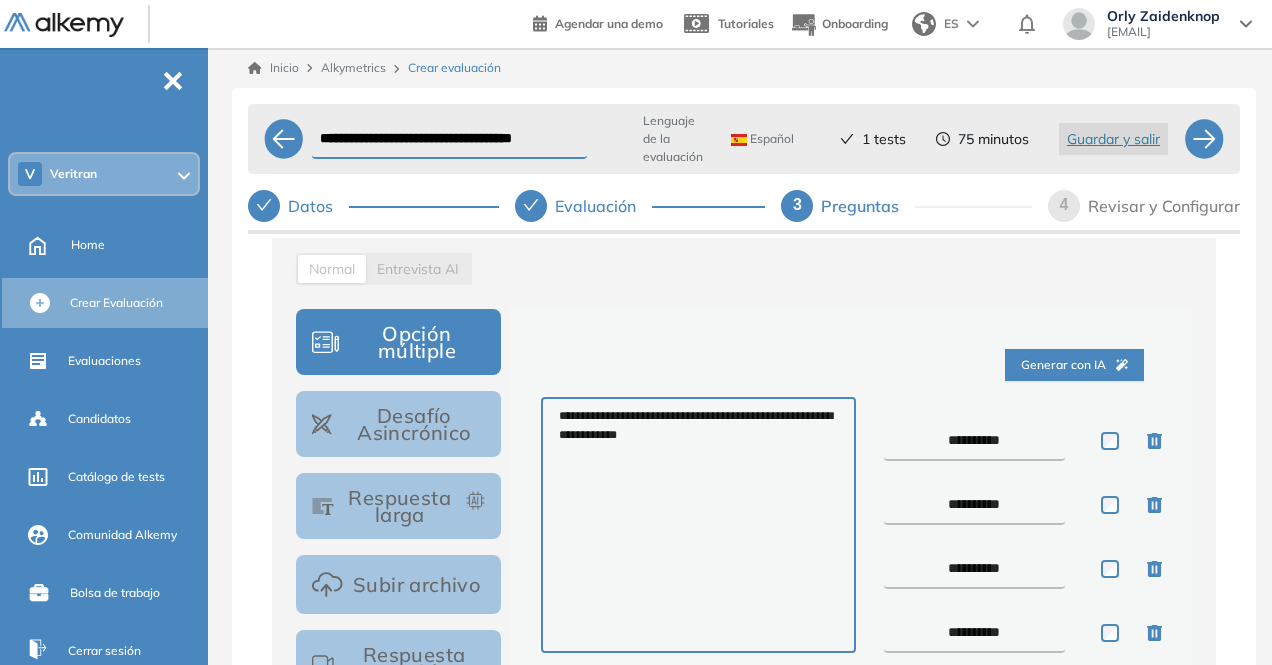 drag, startPoint x: 954, startPoint y: 439, endPoint x: 977, endPoint y: 446, distance: 24.04163 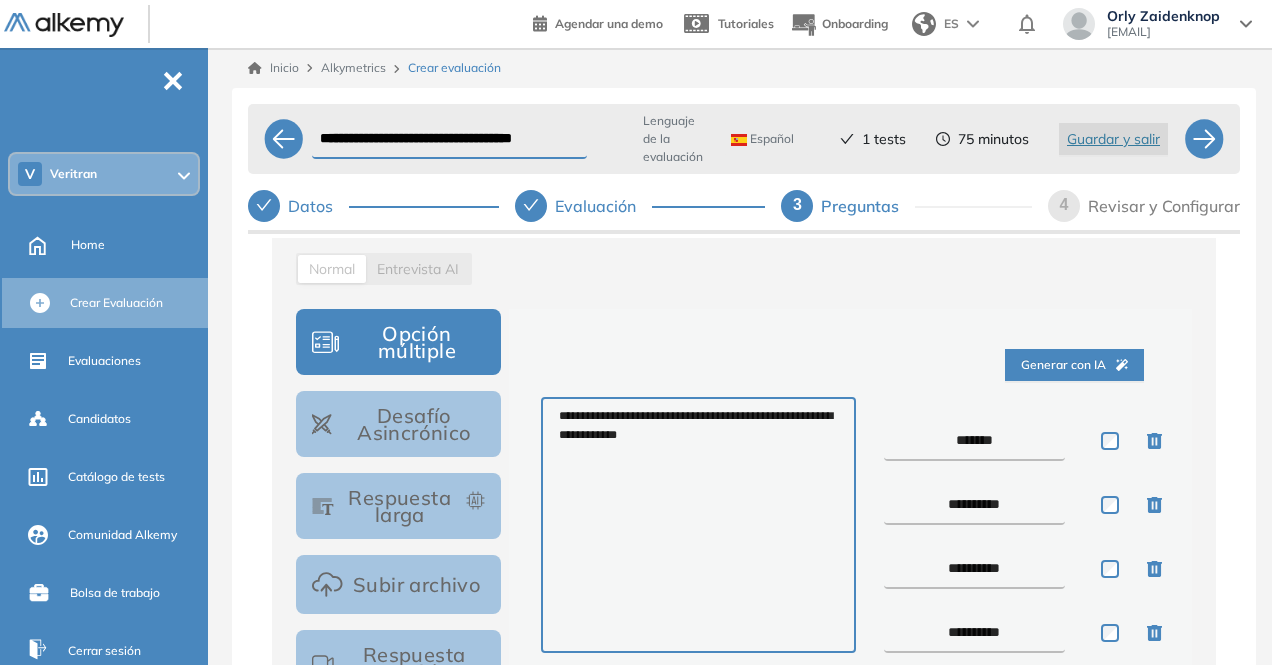 type on "******" 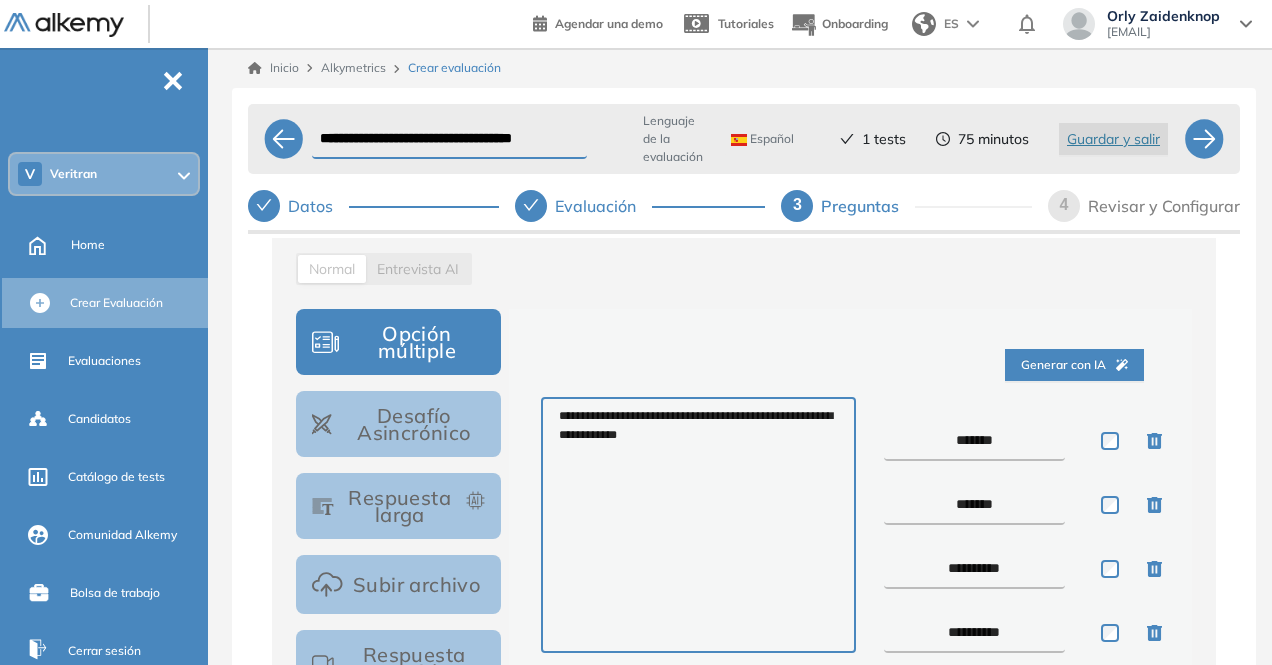 type on "******" 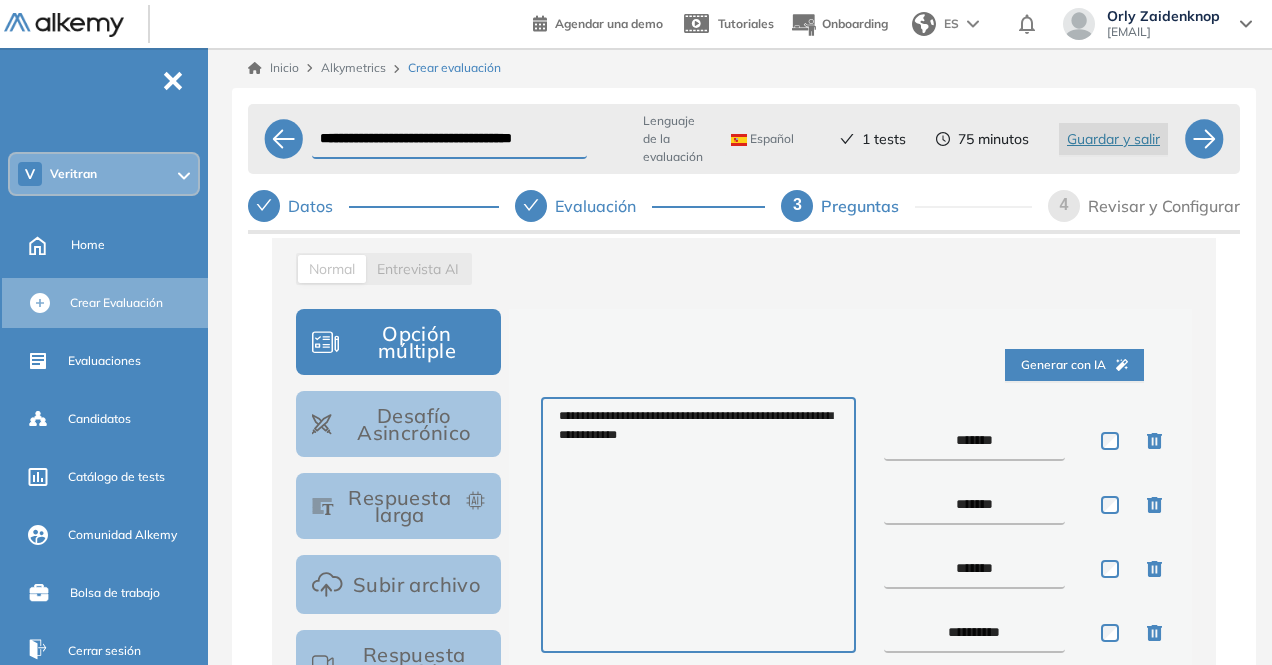 type on "******" 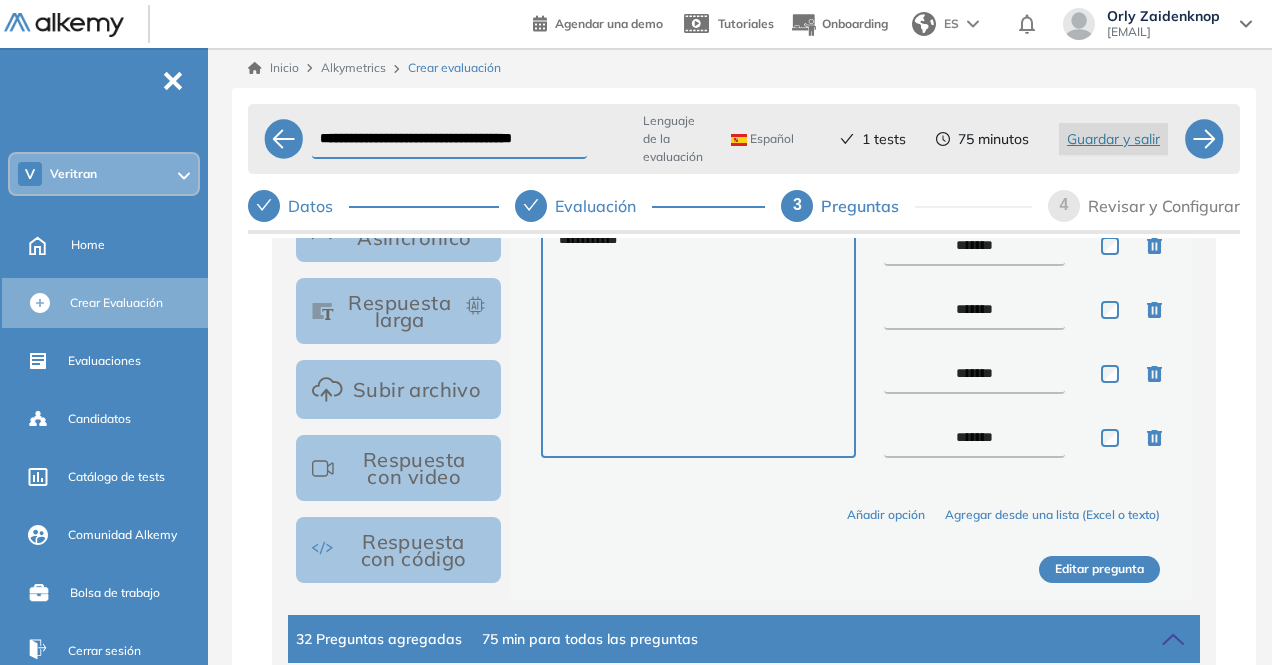 type on "*******" 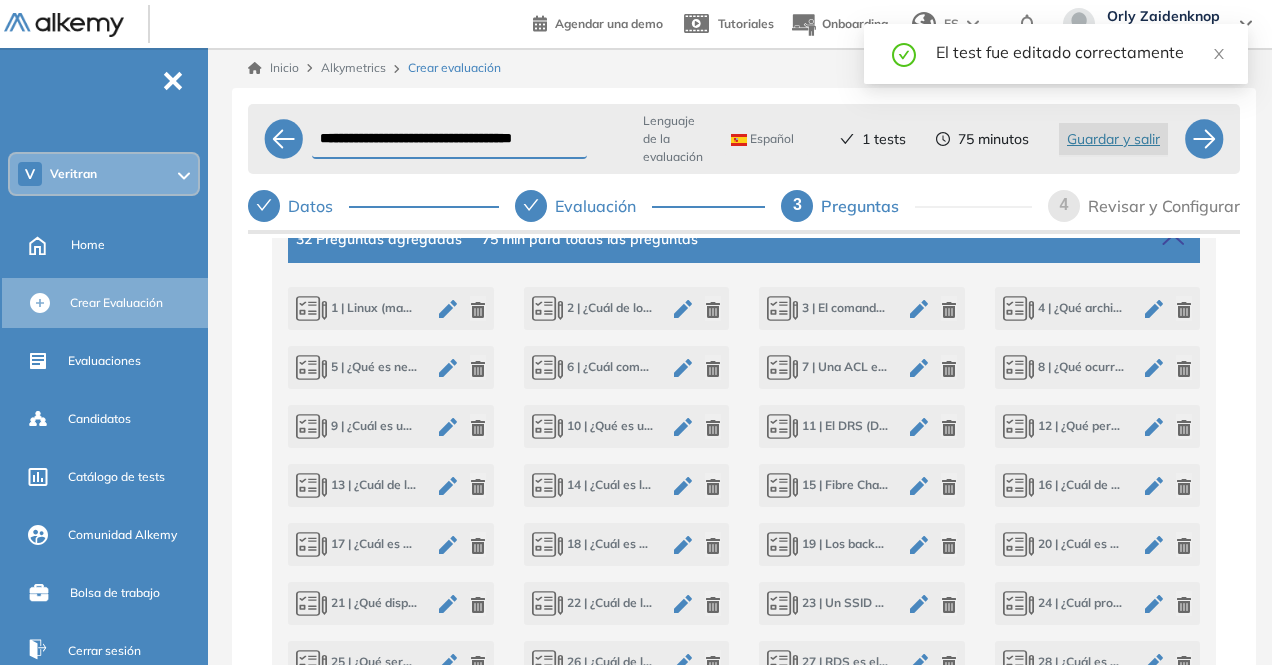 click 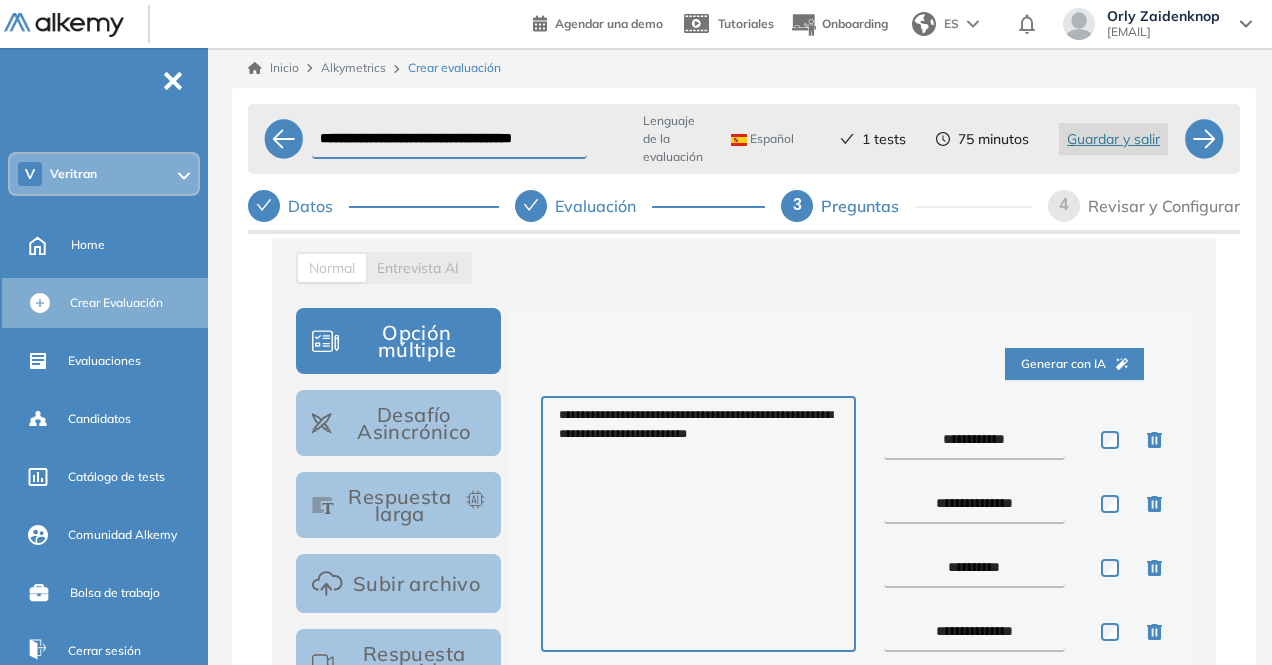click on "**********" at bounding box center (975, 440) 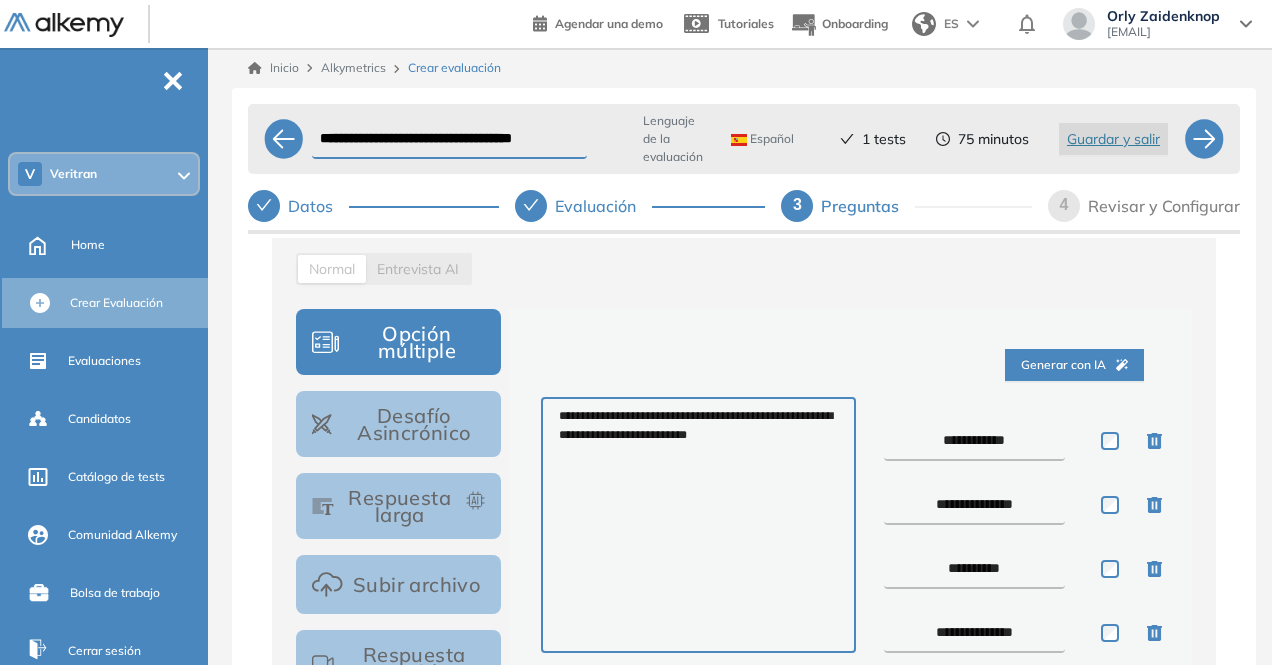 scroll, scrollTop: 288, scrollLeft: 0, axis: vertical 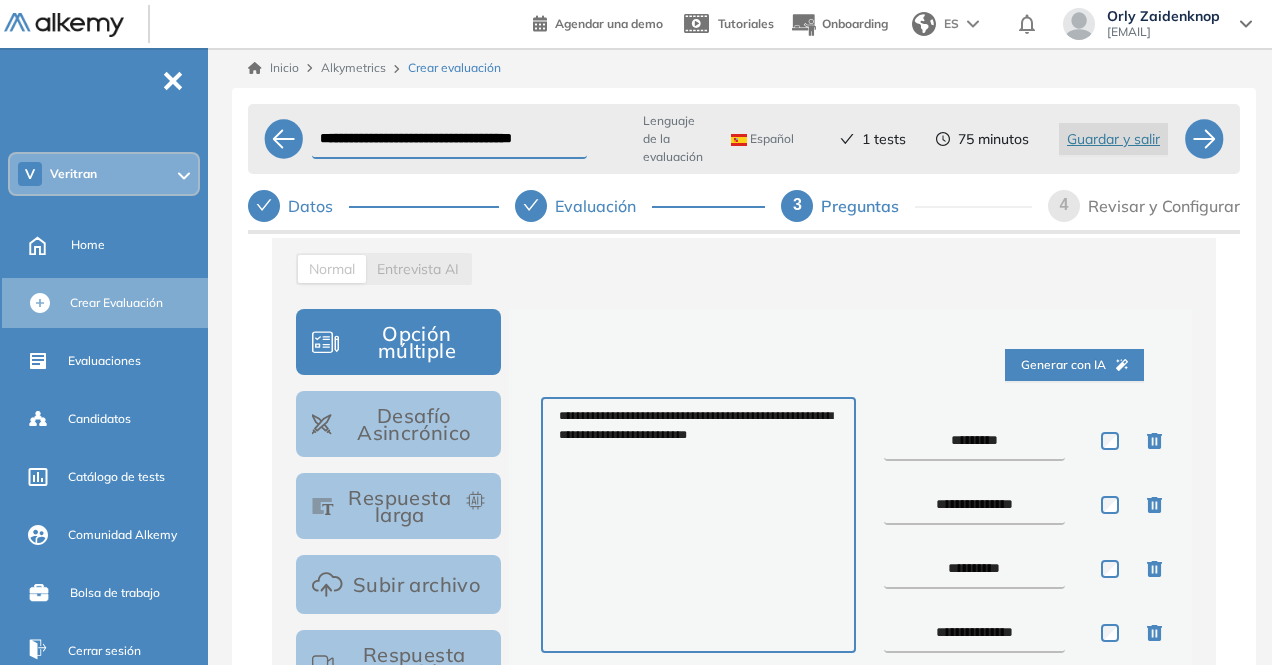 type on "********" 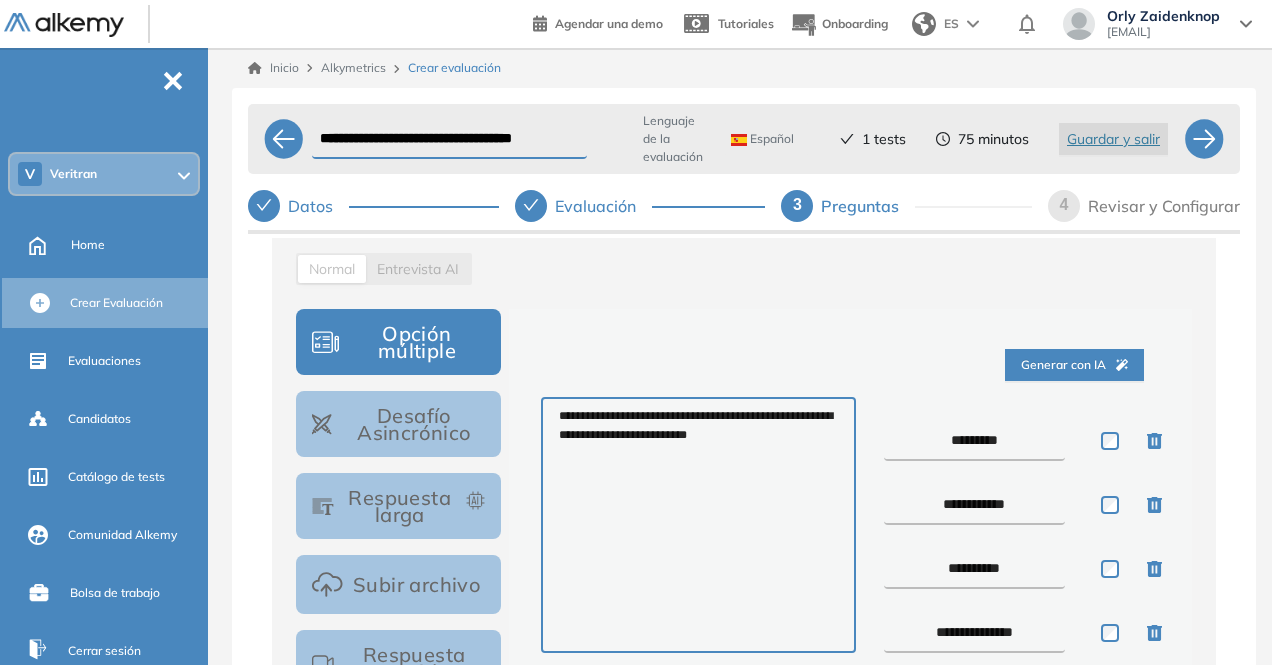 type on "**********" 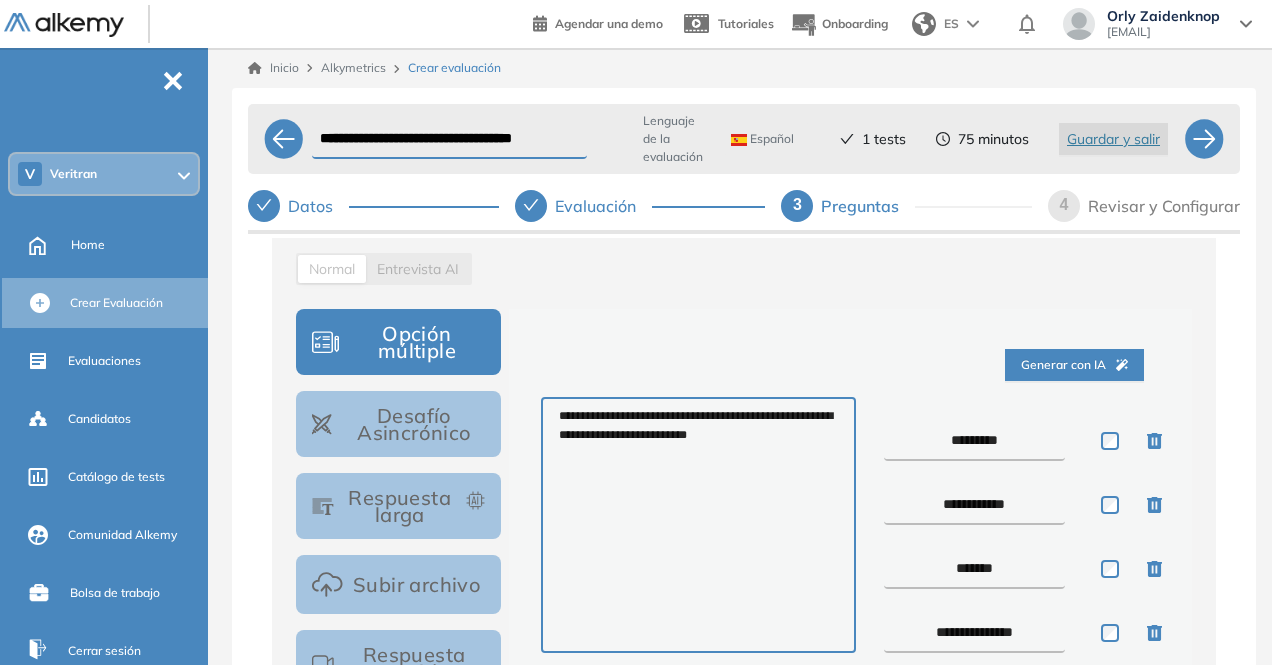 type on "*******" 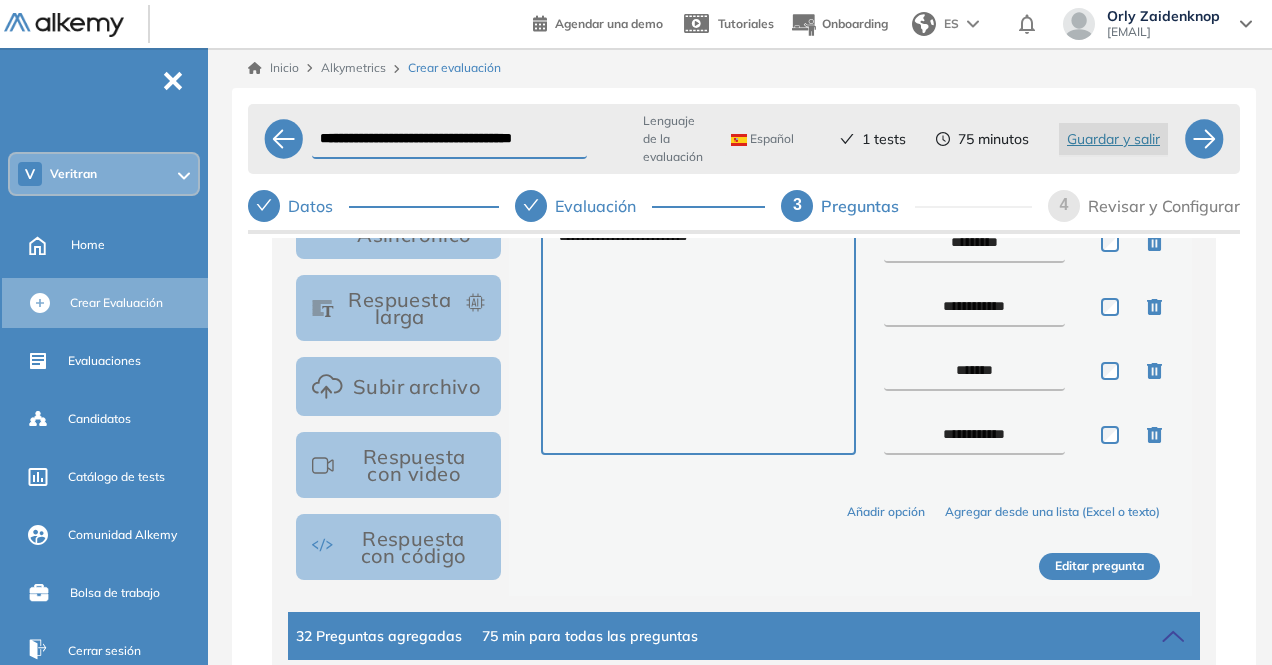 type on "**********" 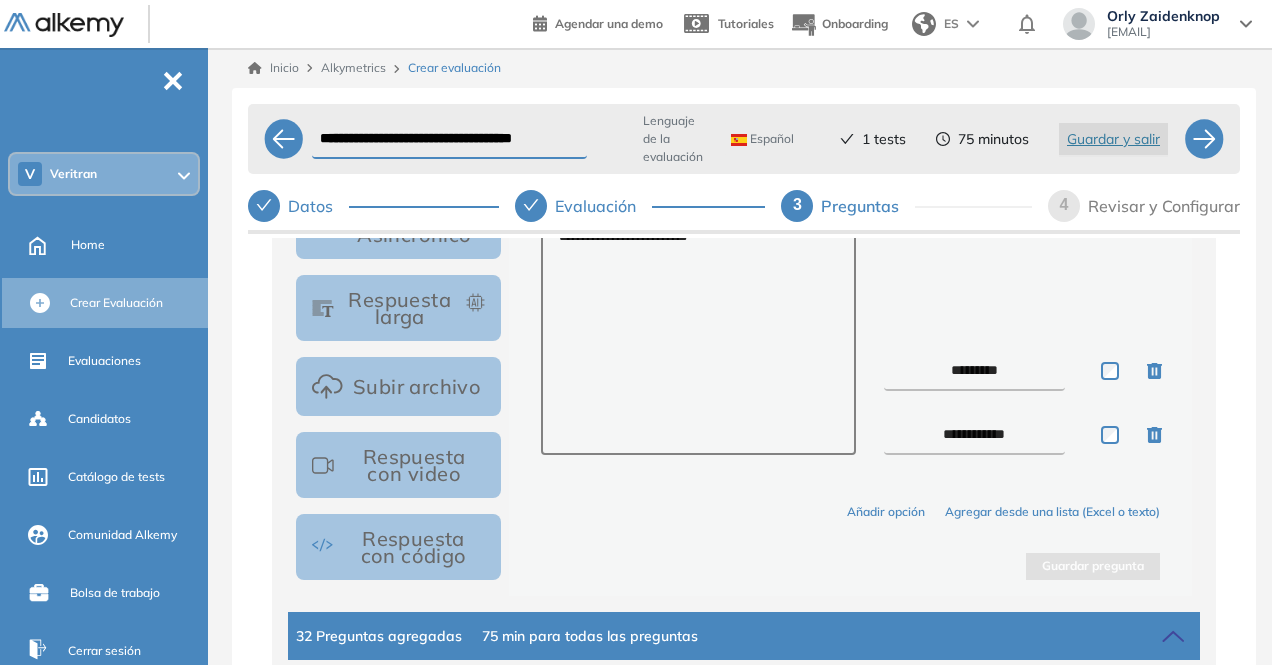 type 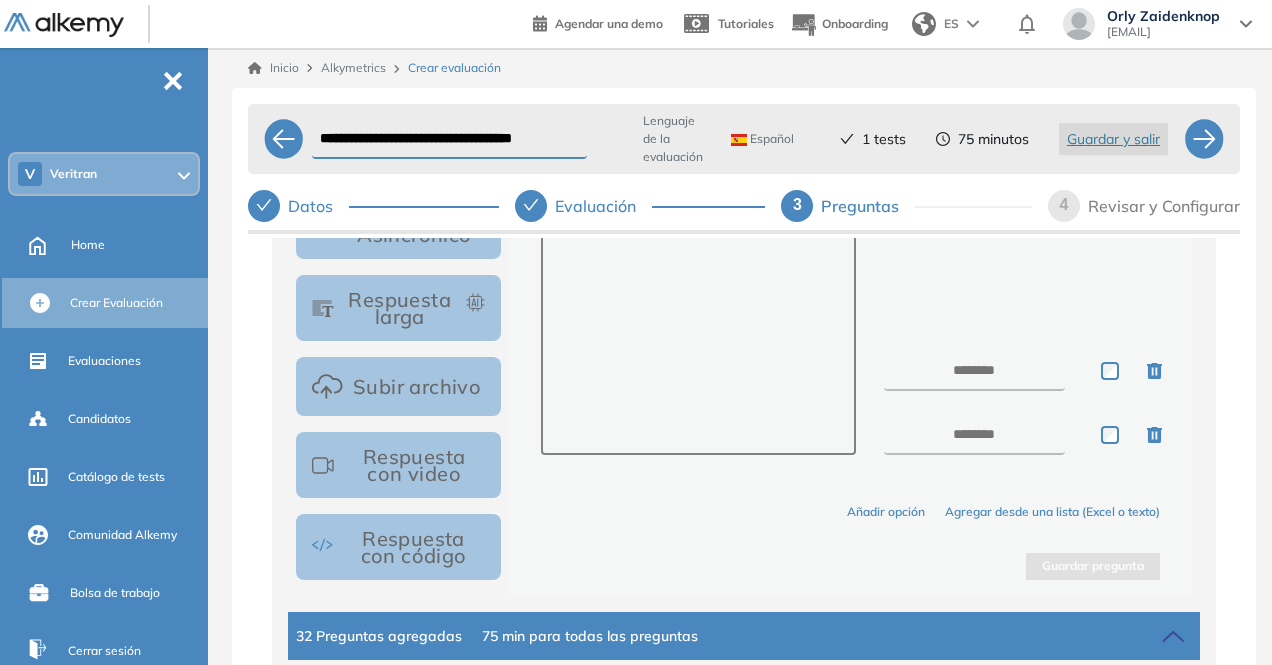scroll, scrollTop: 486, scrollLeft: 0, axis: vertical 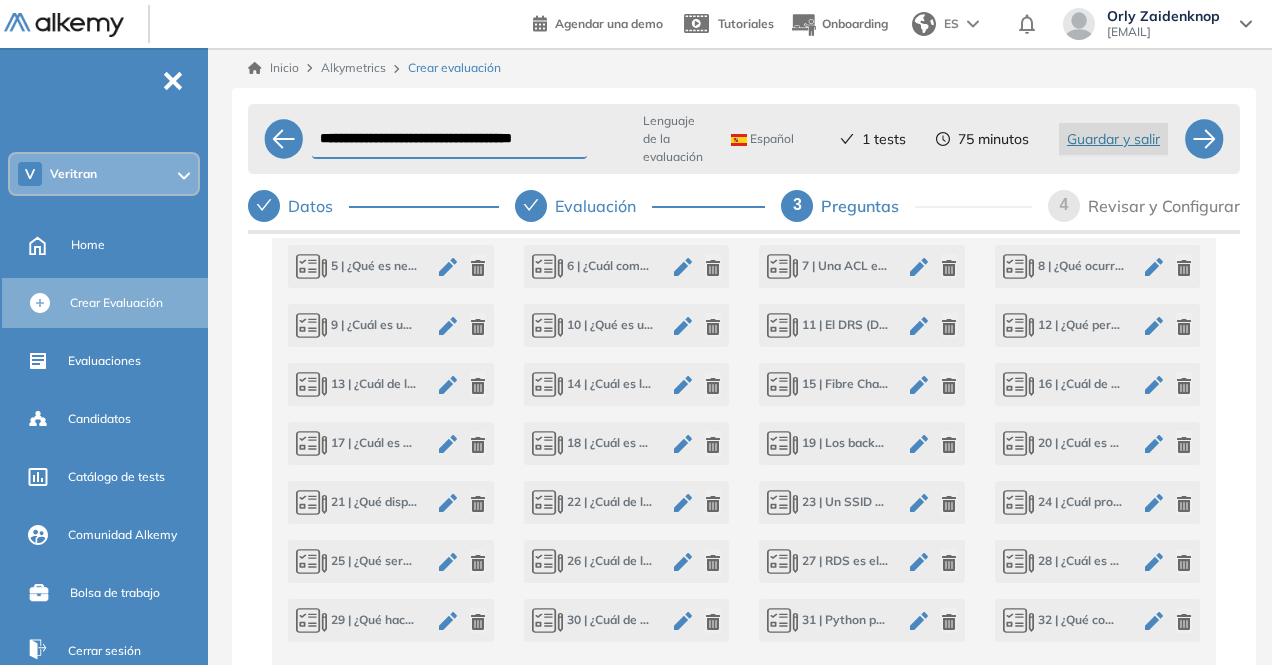 click 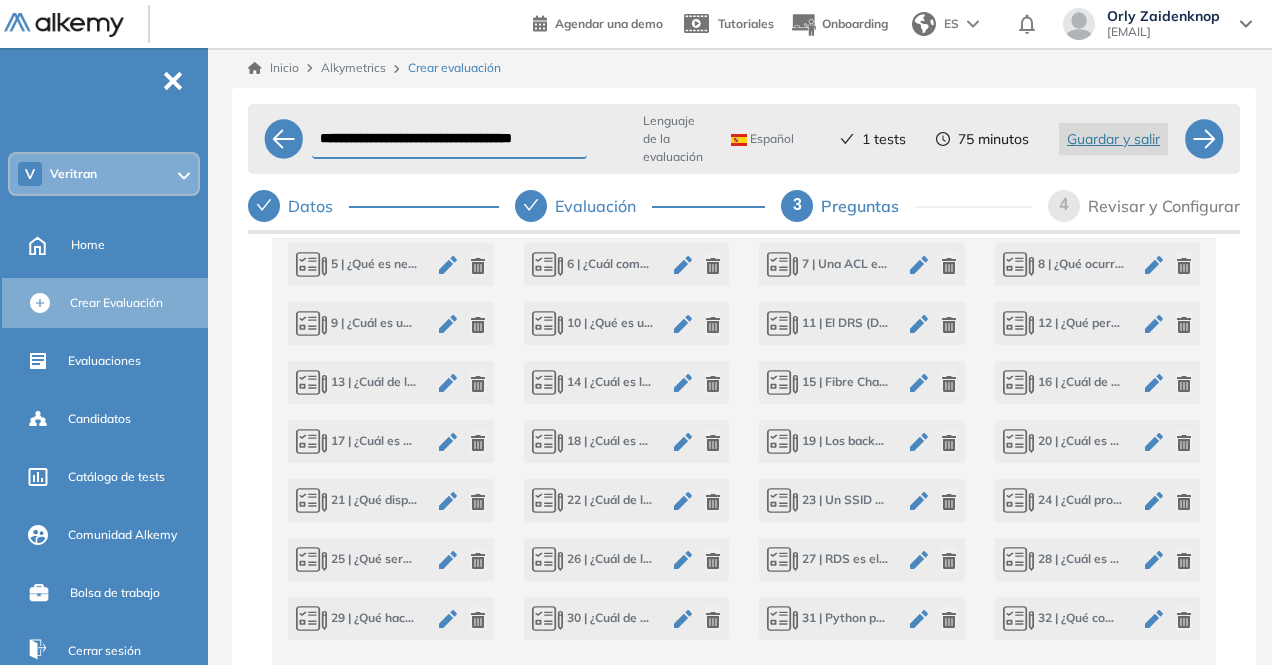 click 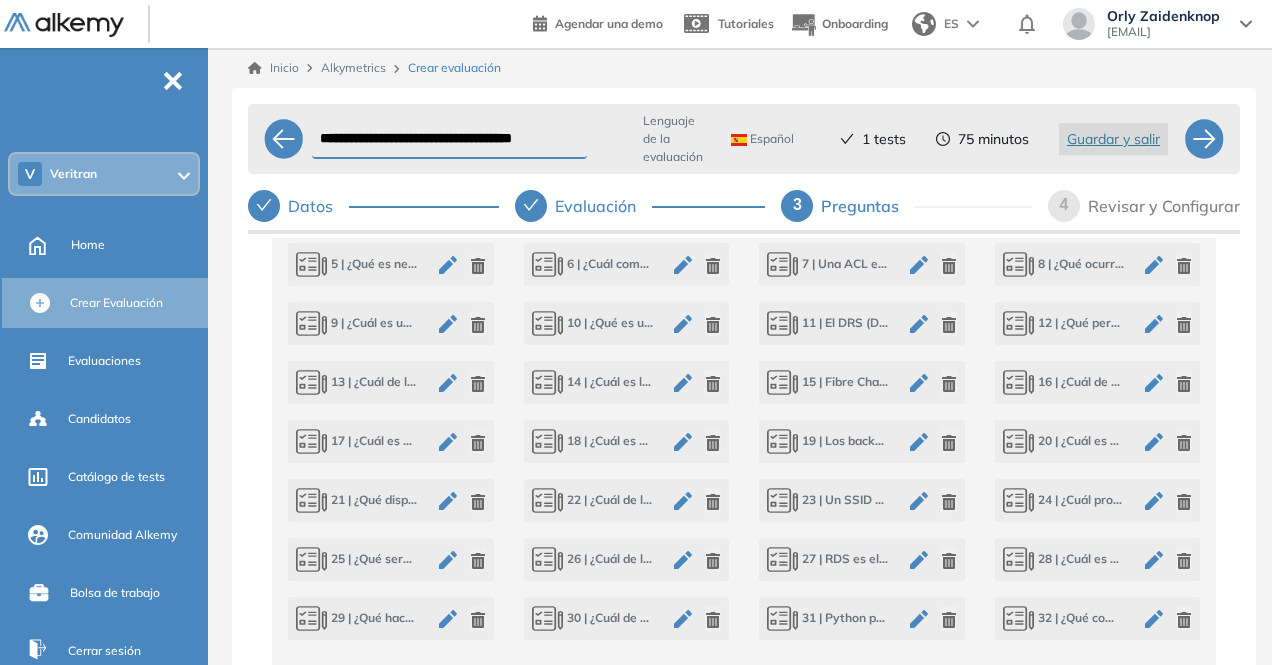 click 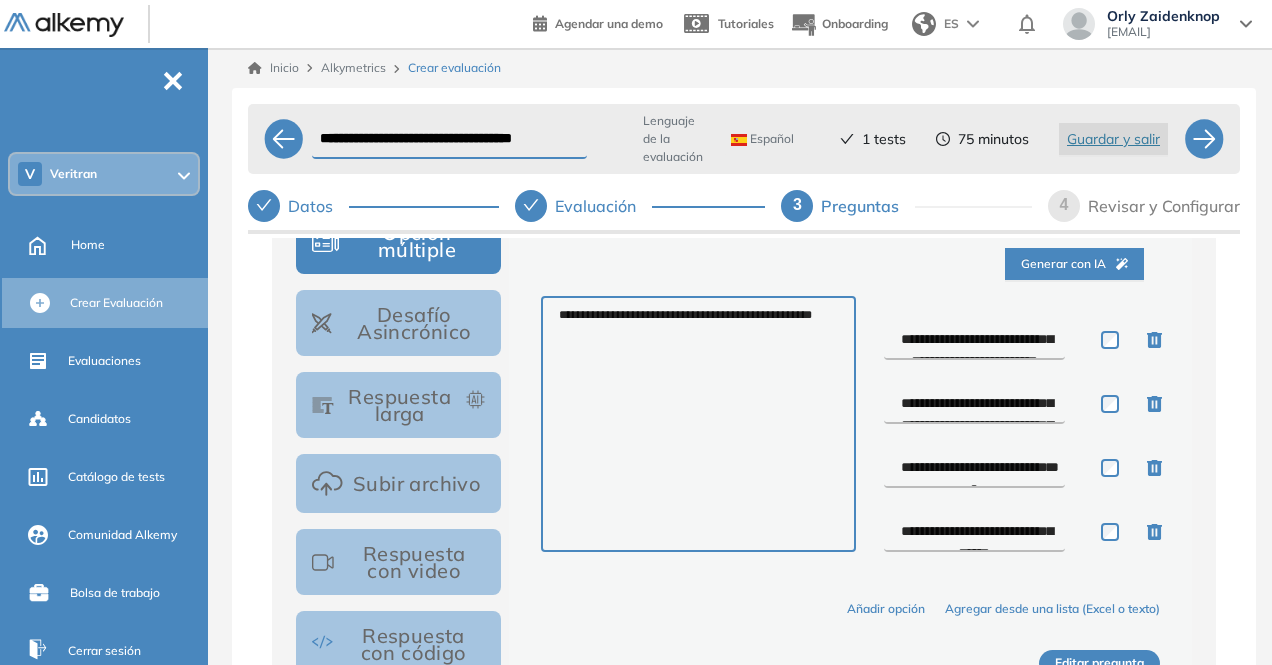 scroll, scrollTop: 387, scrollLeft: 0, axis: vertical 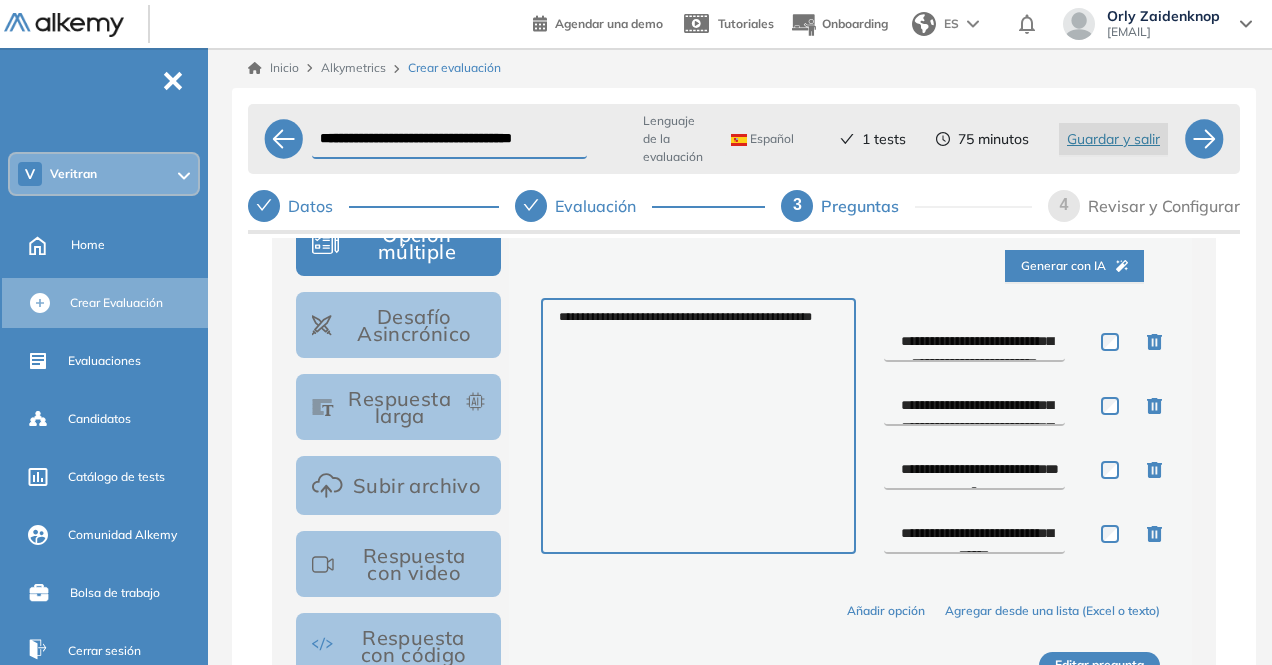drag, startPoint x: 940, startPoint y: 344, endPoint x: 903, endPoint y: 345, distance: 37.01351 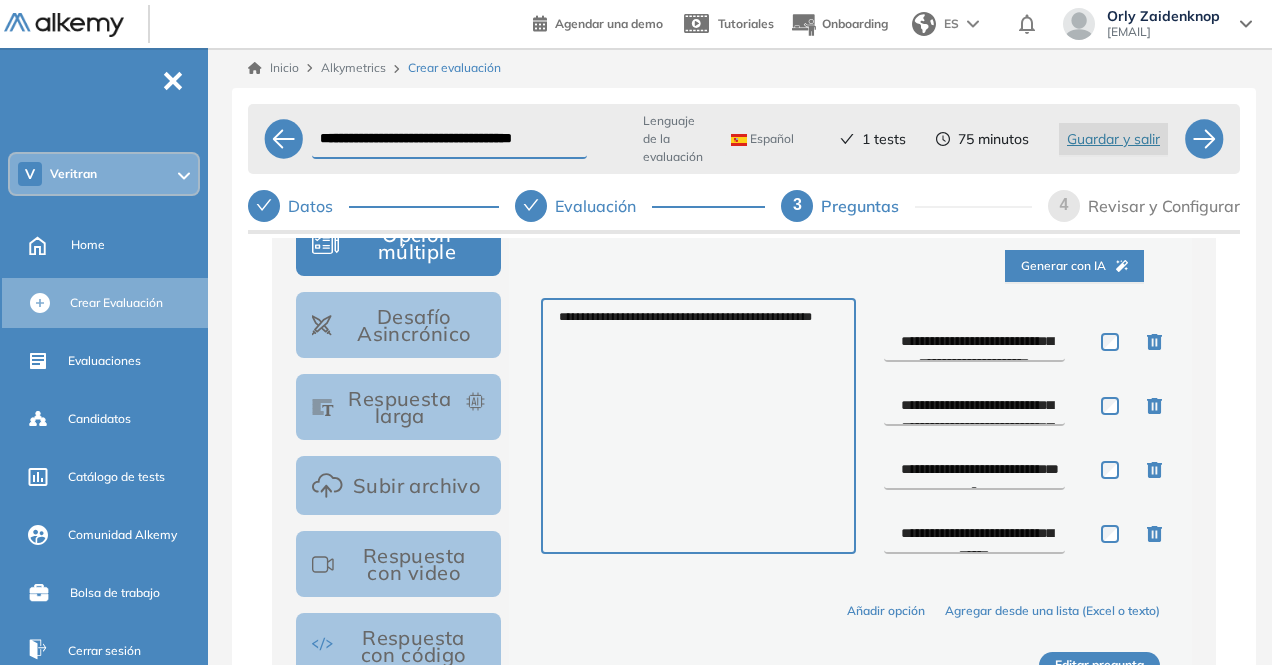 type on "**********" 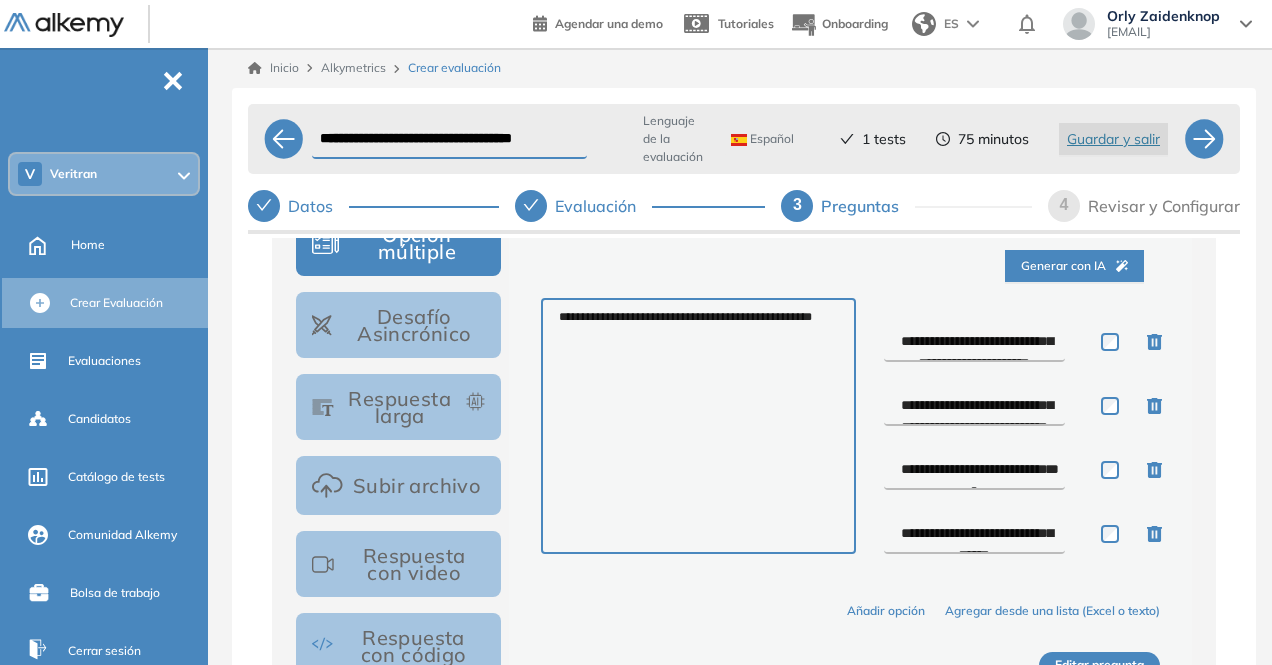 type on "**********" 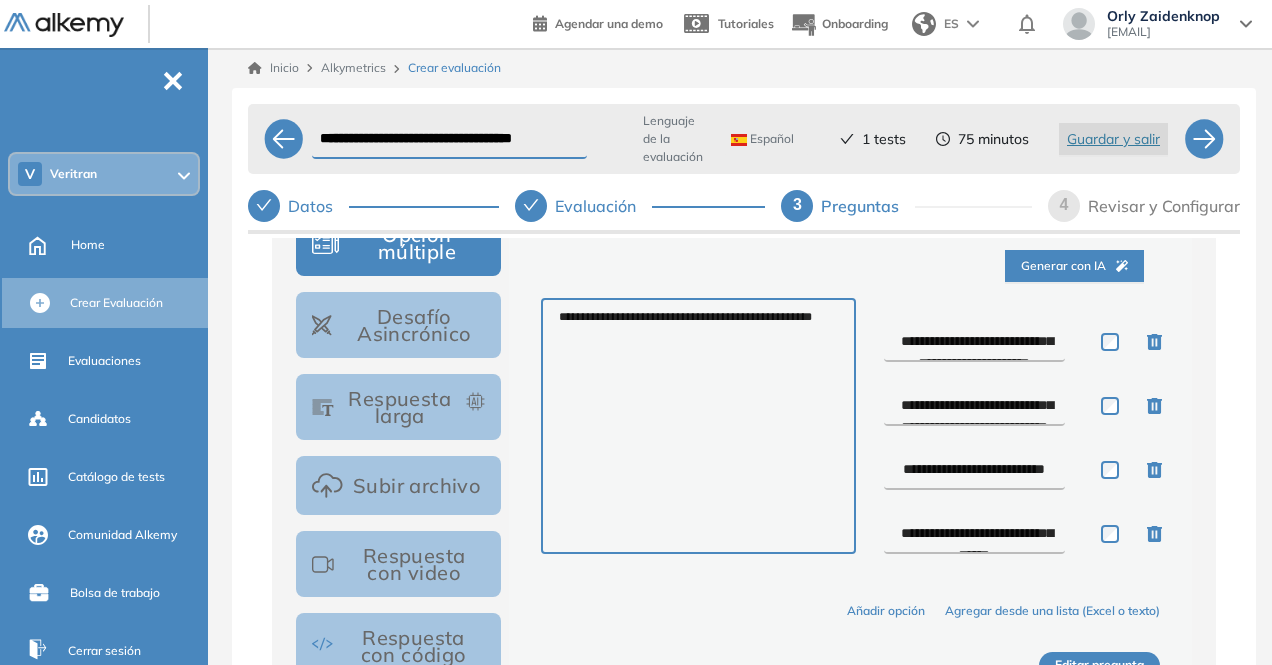 type on "**********" 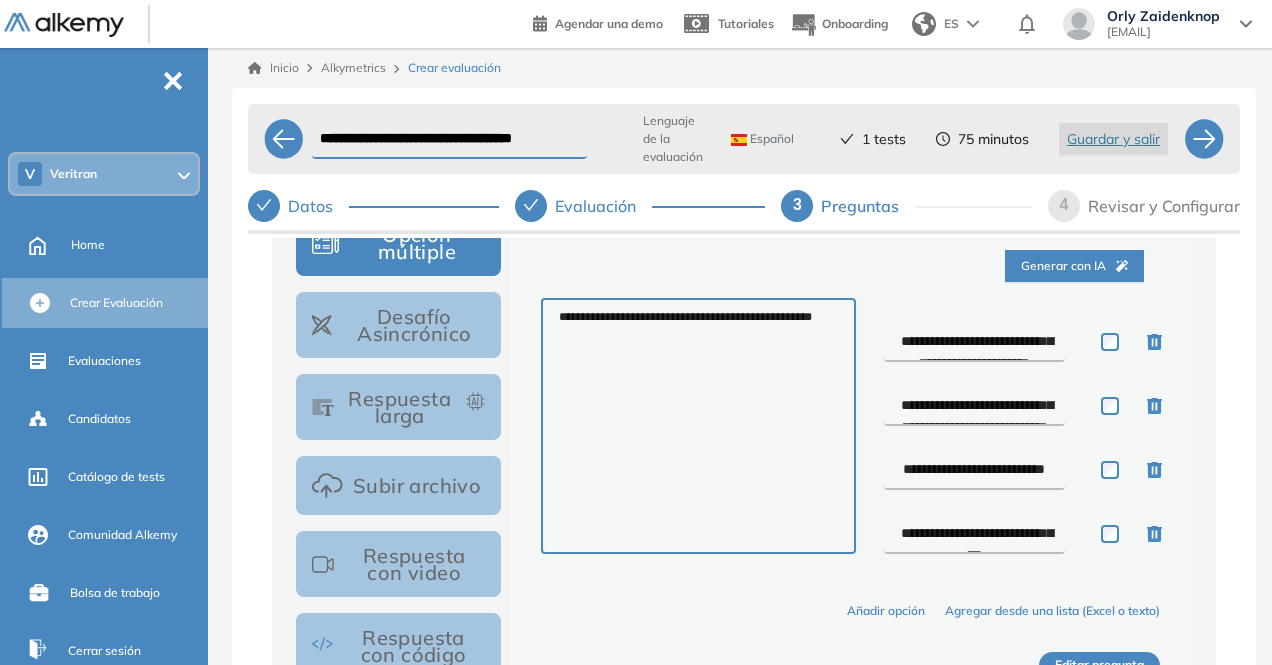 type on "**********" 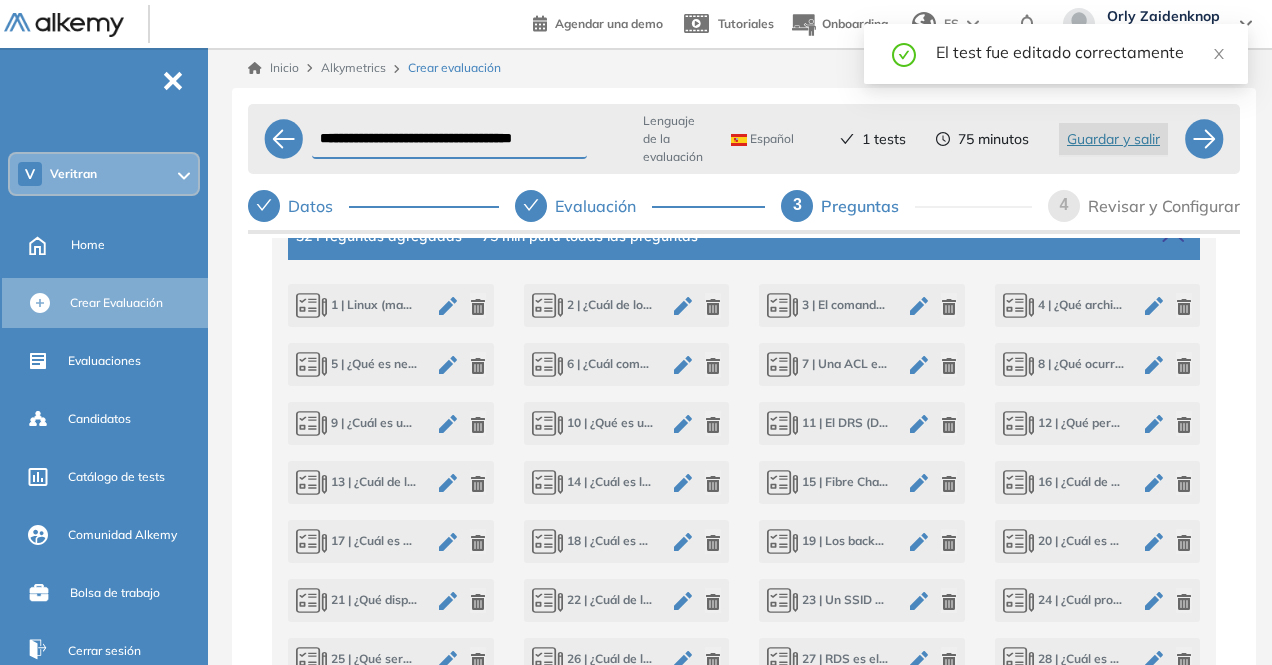 scroll, scrollTop: 886, scrollLeft: 0, axis: vertical 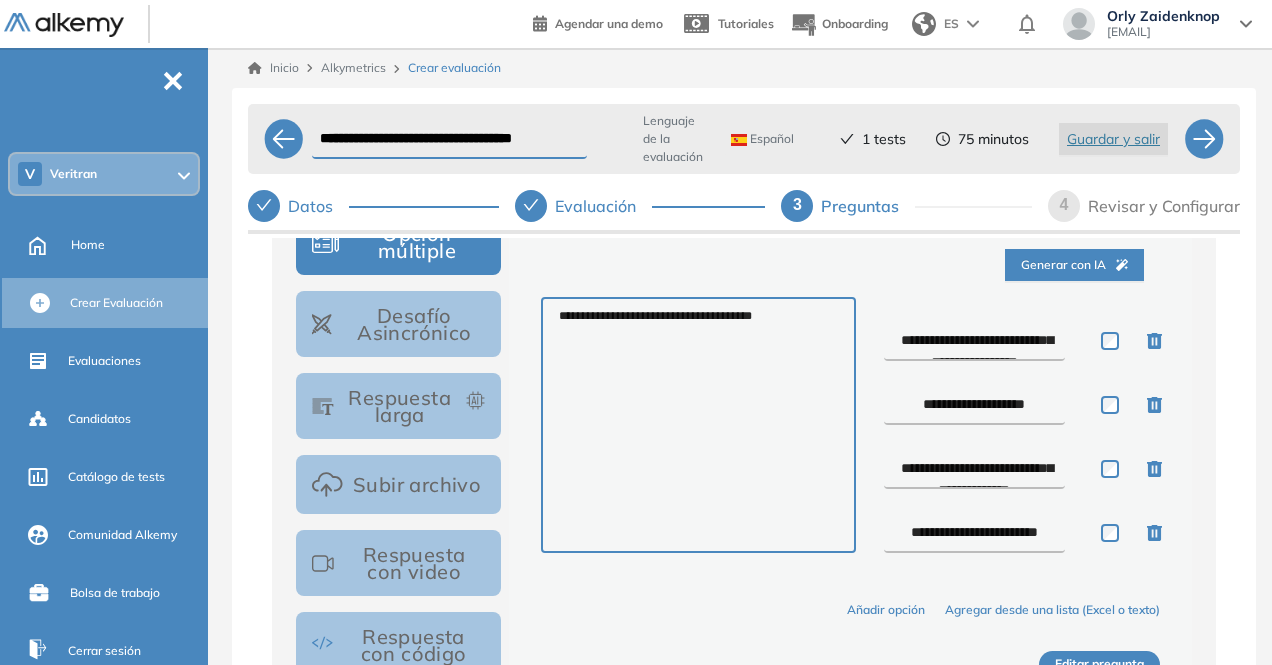 drag, startPoint x: 915, startPoint y: 331, endPoint x: 889, endPoint y: 332, distance: 26.019224 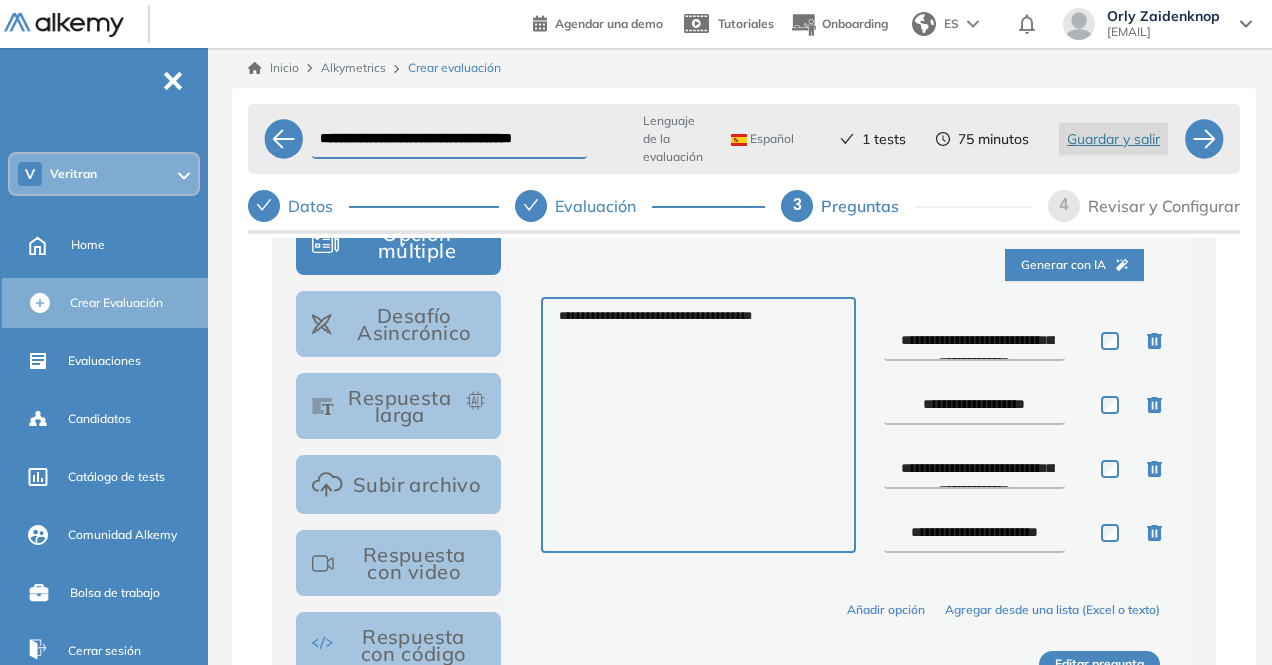 type on "**********" 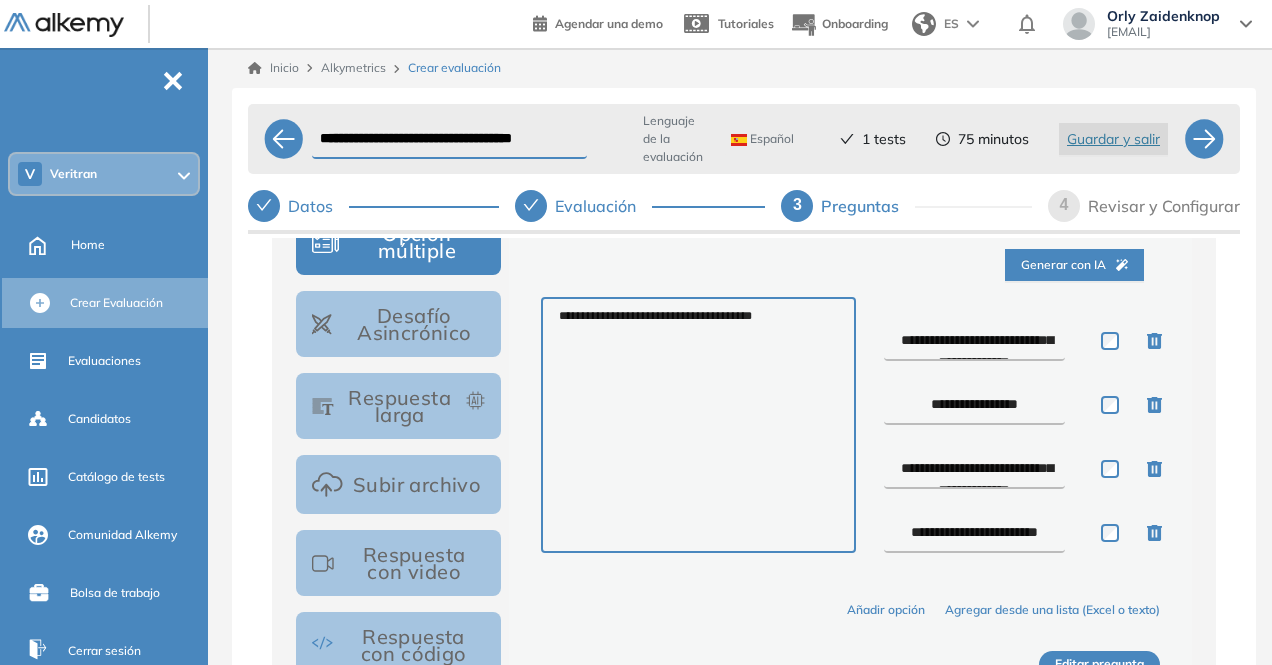 type on "**********" 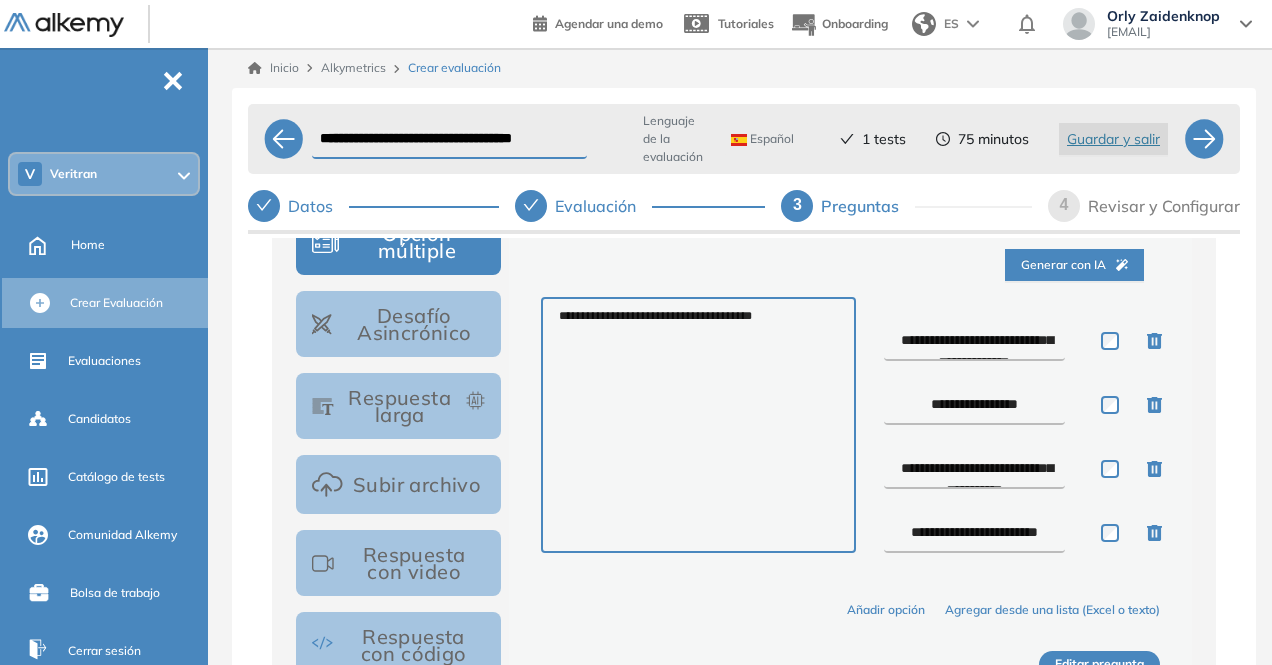 type on "**********" 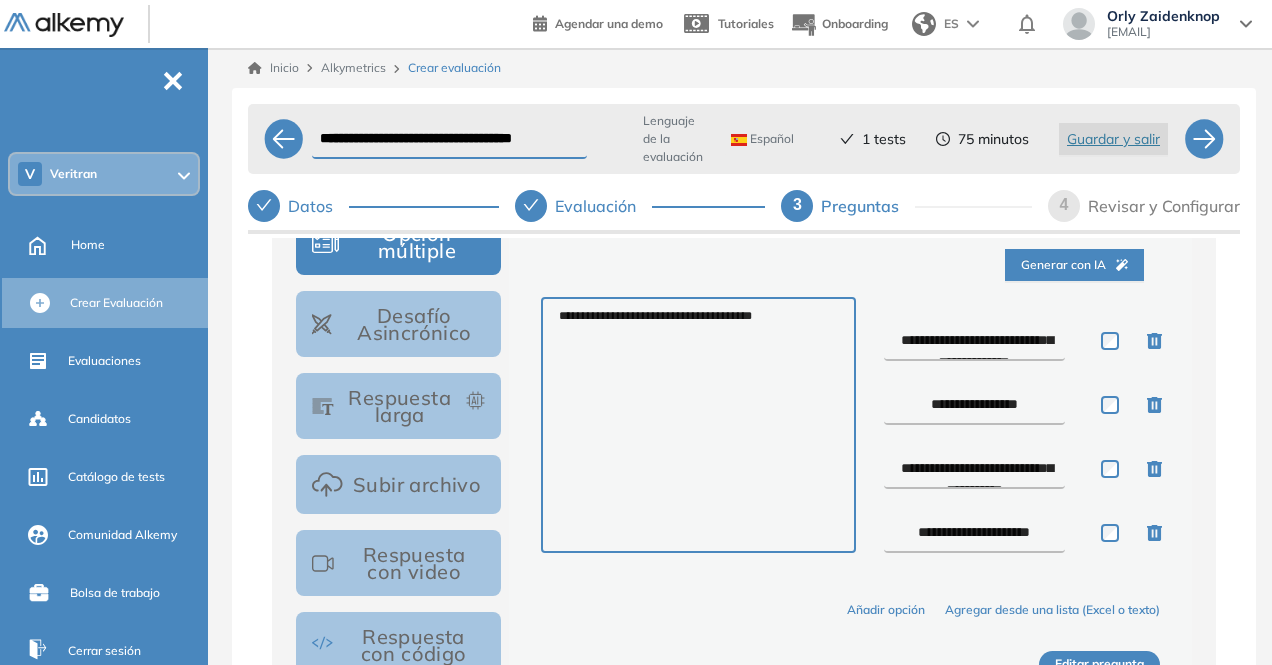 scroll, scrollTop: 22, scrollLeft: 0, axis: vertical 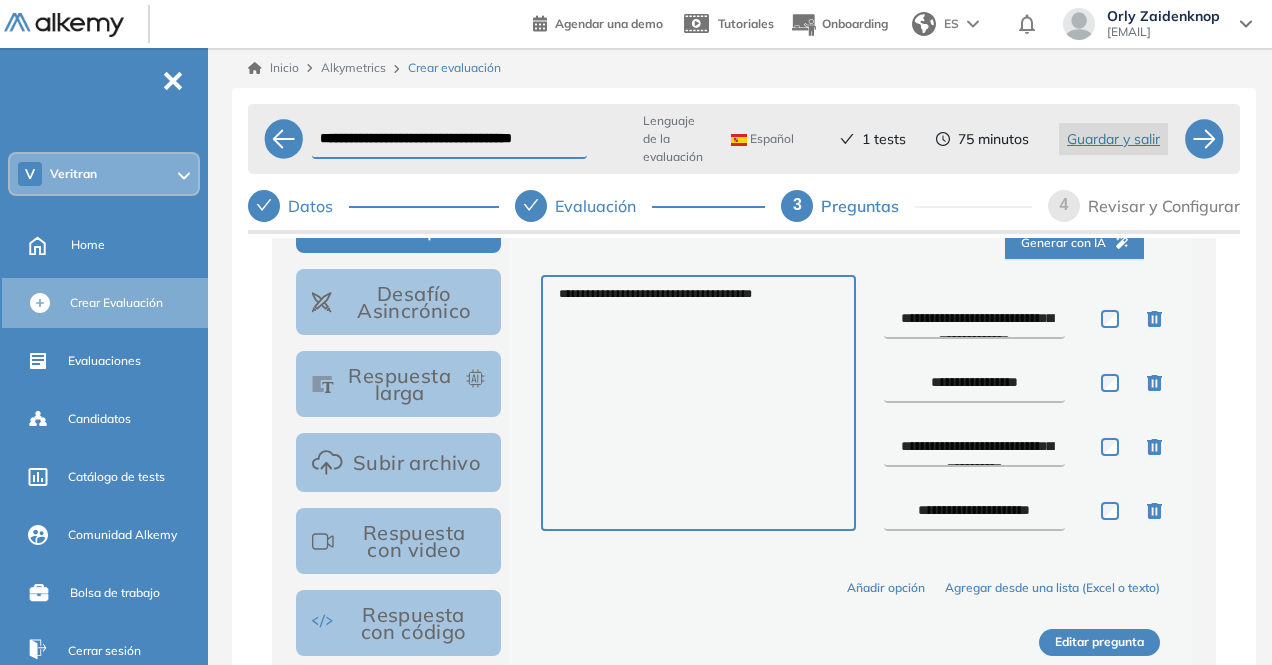 type on "**********" 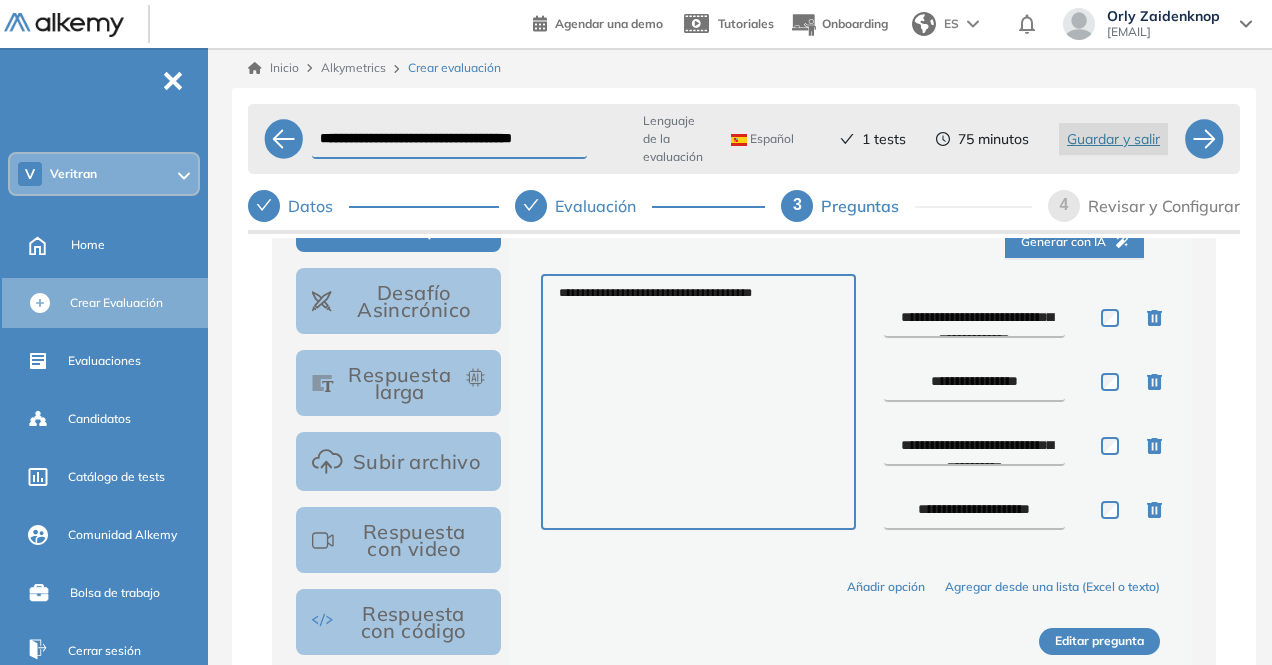 click on "Editar pregunta" at bounding box center [1099, 641] 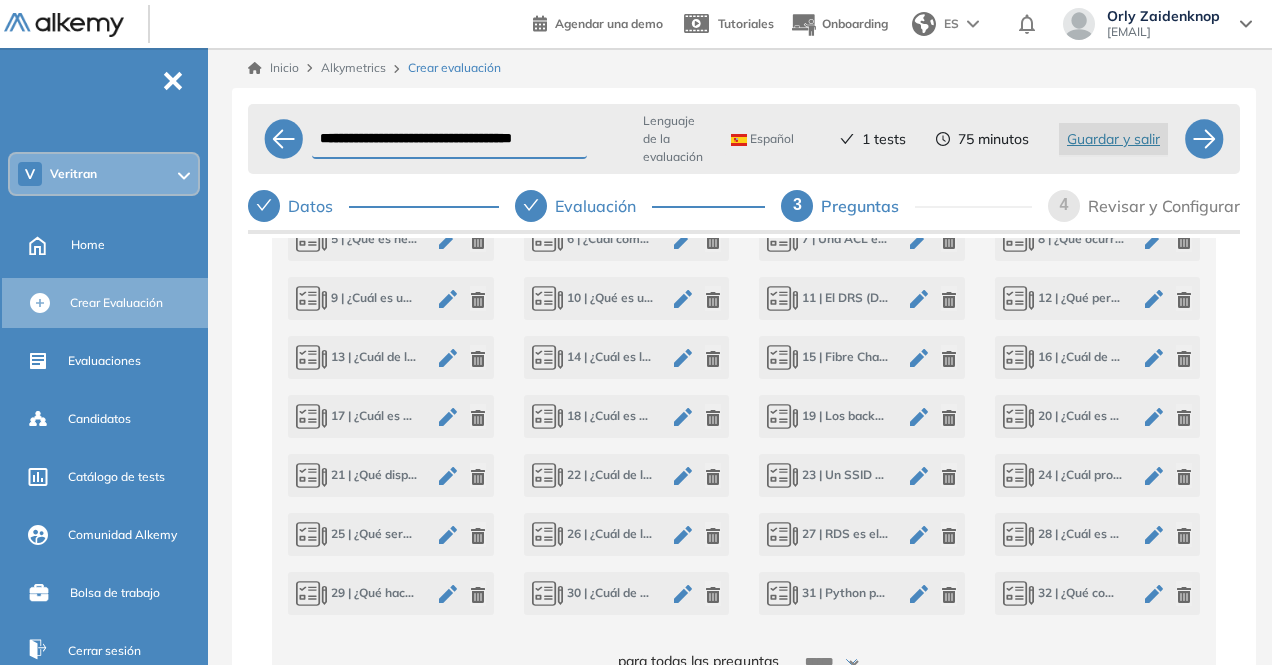scroll, scrollTop: 1012, scrollLeft: 0, axis: vertical 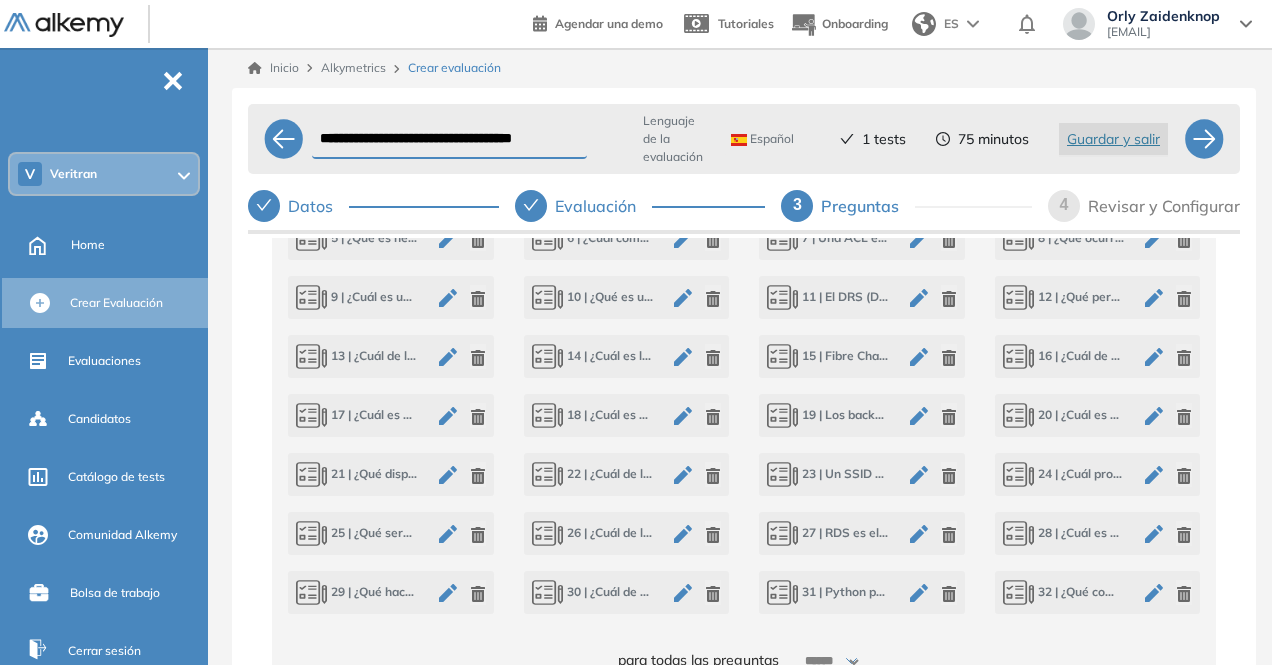 click 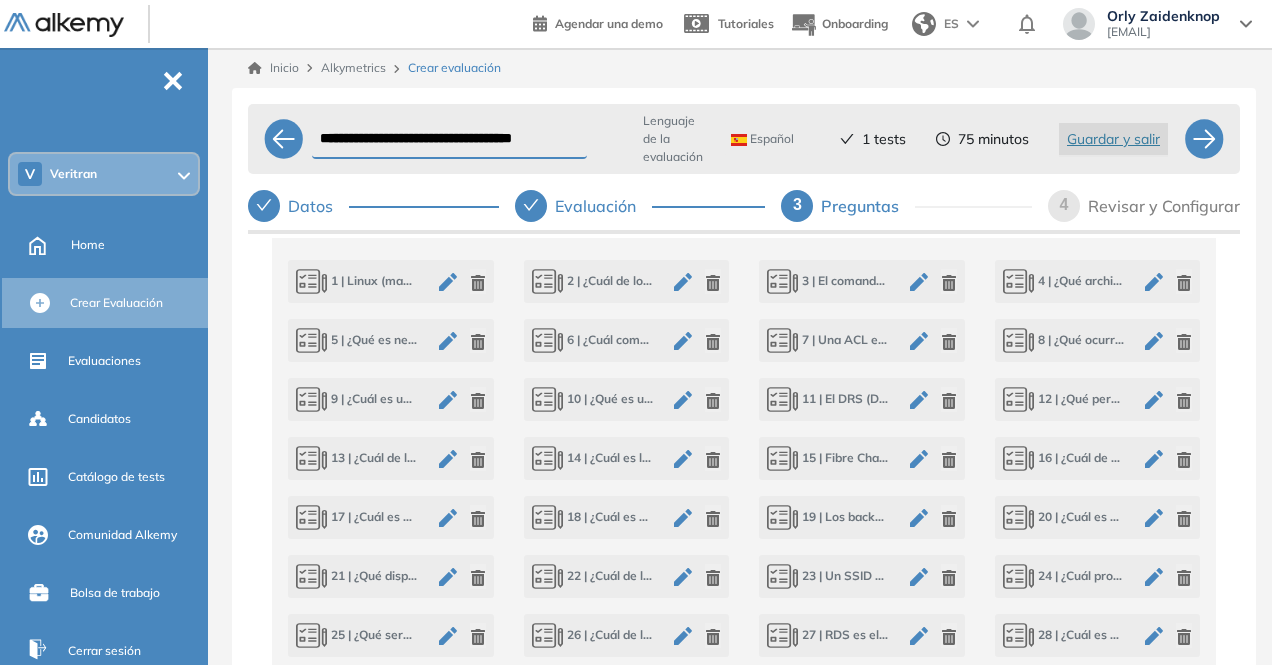 scroll, scrollTop: 911, scrollLeft: 0, axis: vertical 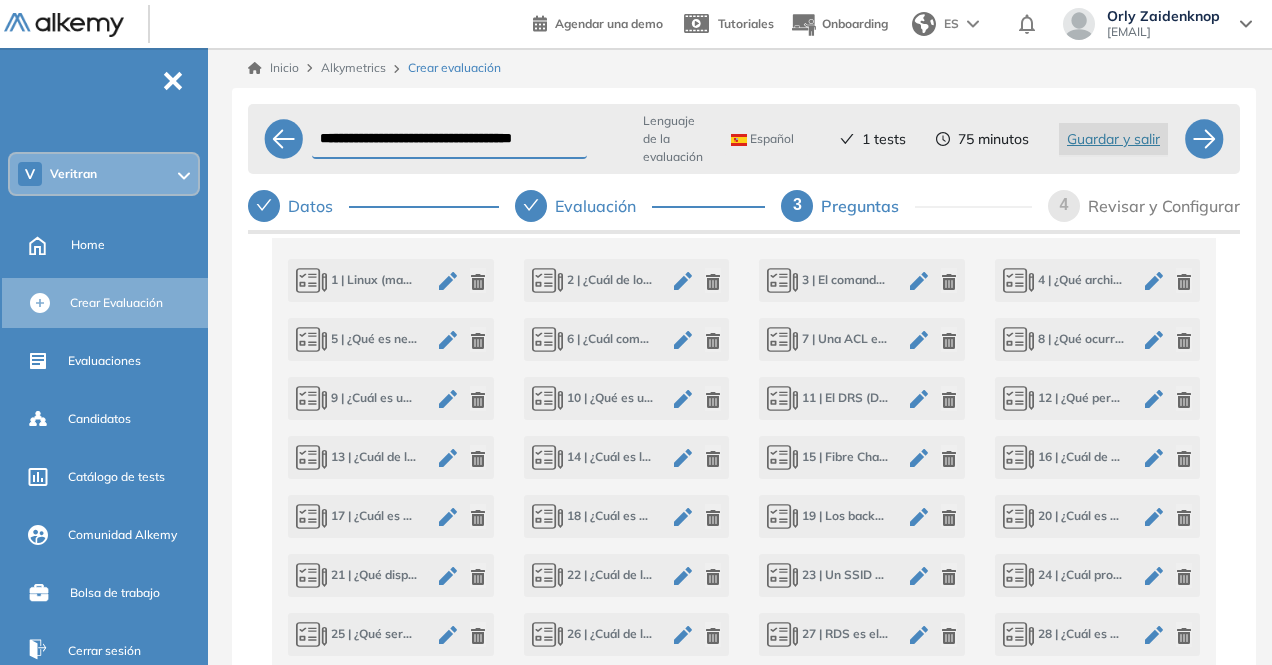 click 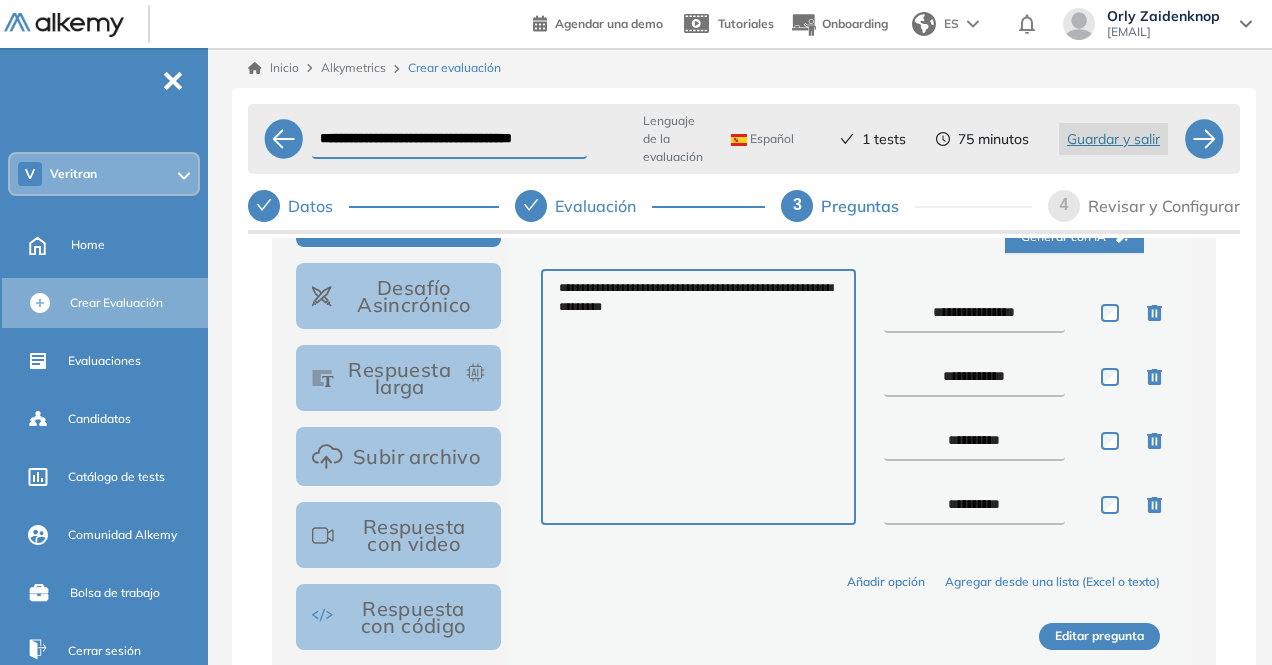 scroll, scrollTop: 413, scrollLeft: 0, axis: vertical 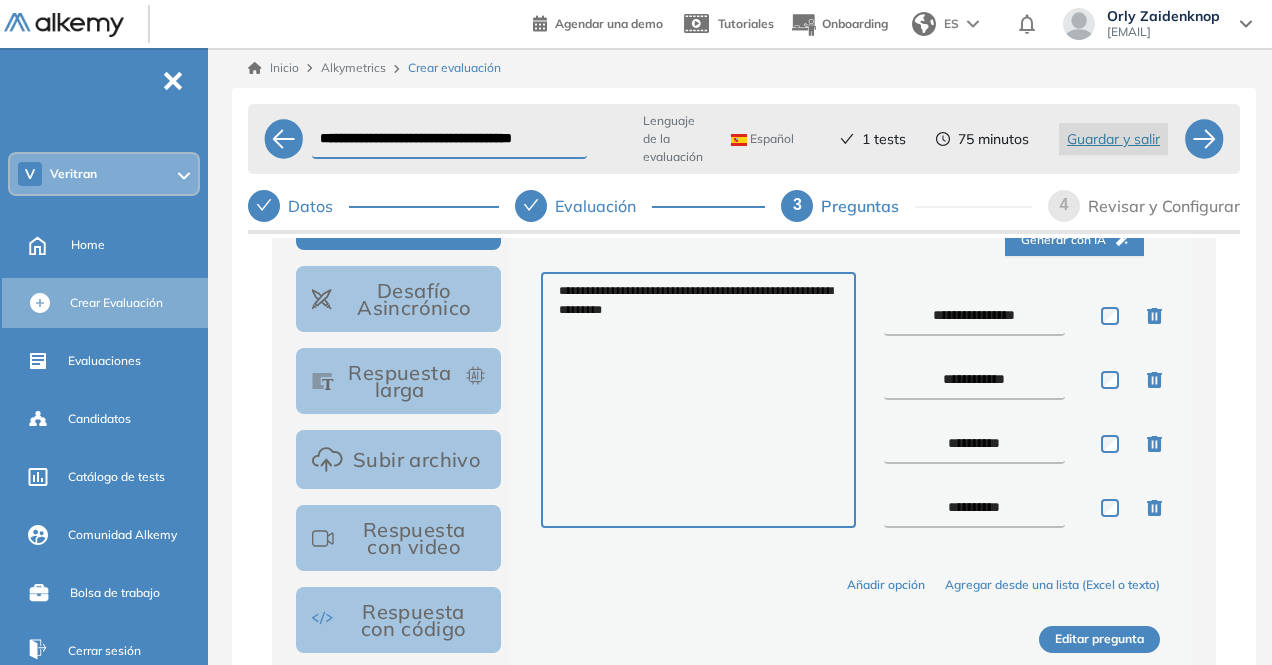 drag, startPoint x: 930, startPoint y: 319, endPoint x: 886, endPoint y: 319, distance: 44 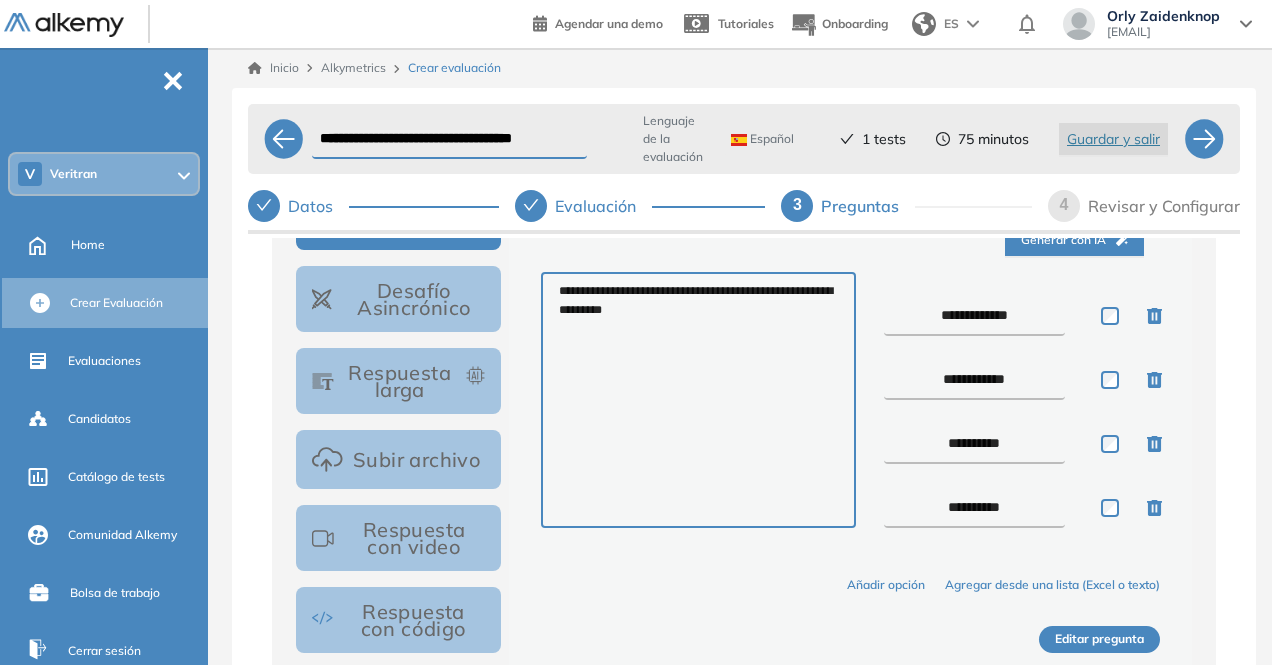 type on "**********" 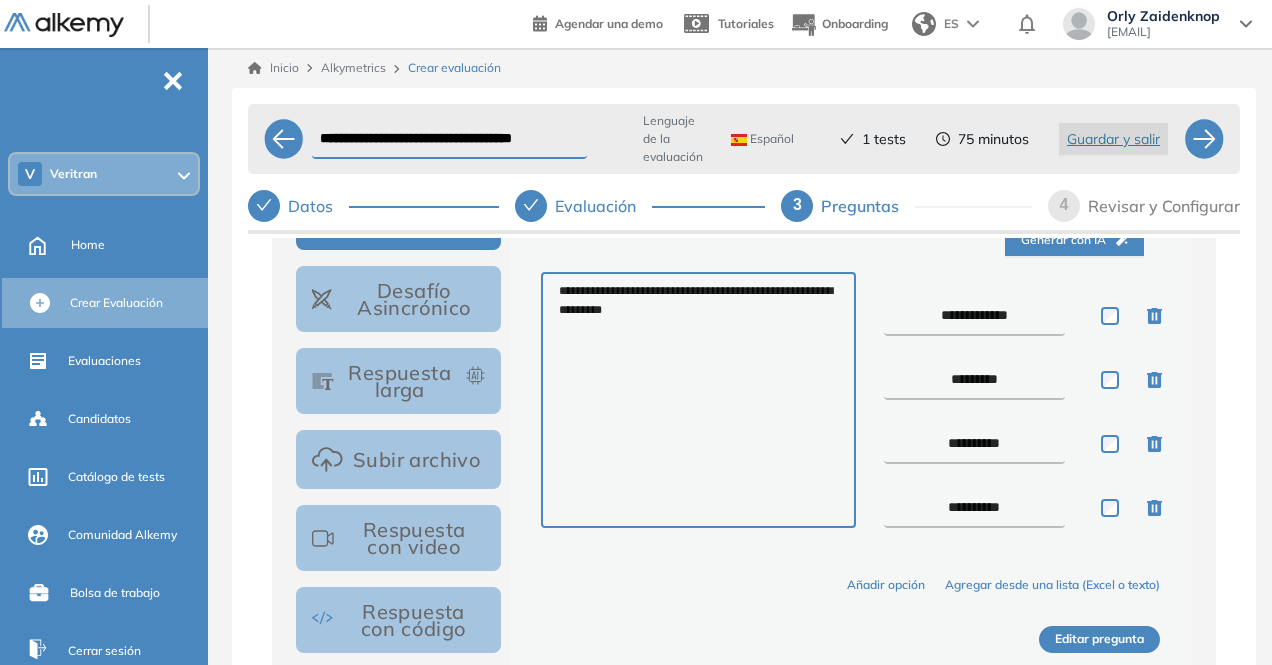 type on "********" 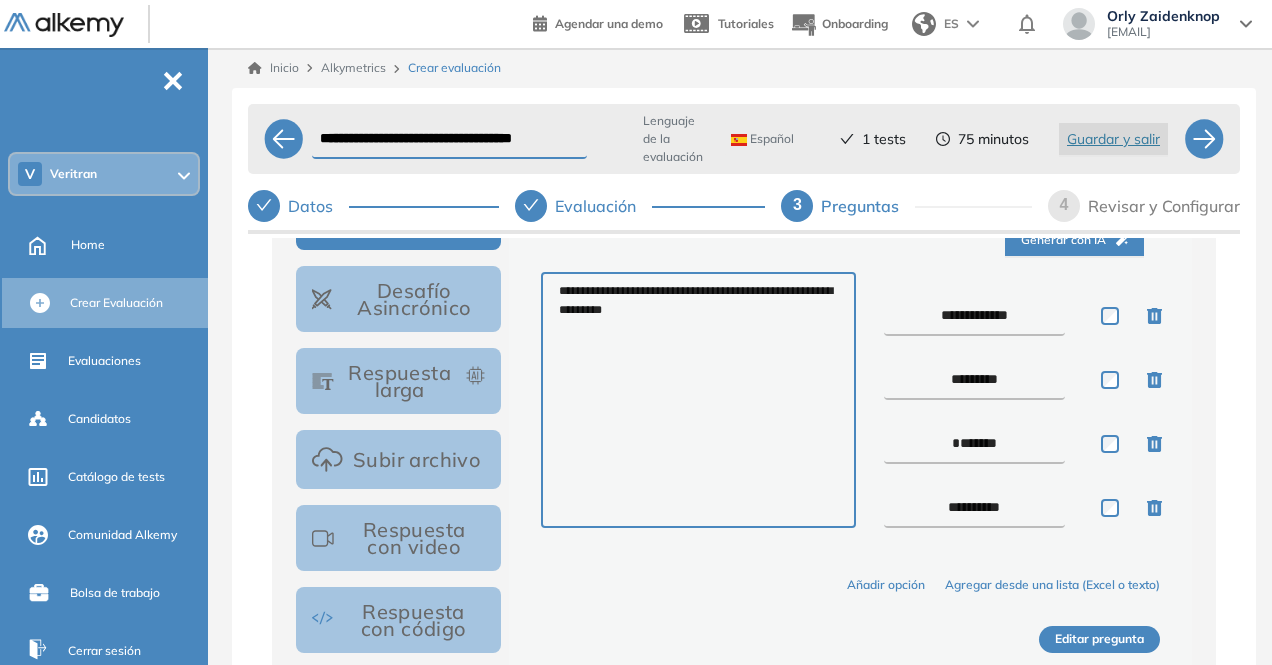type on "******" 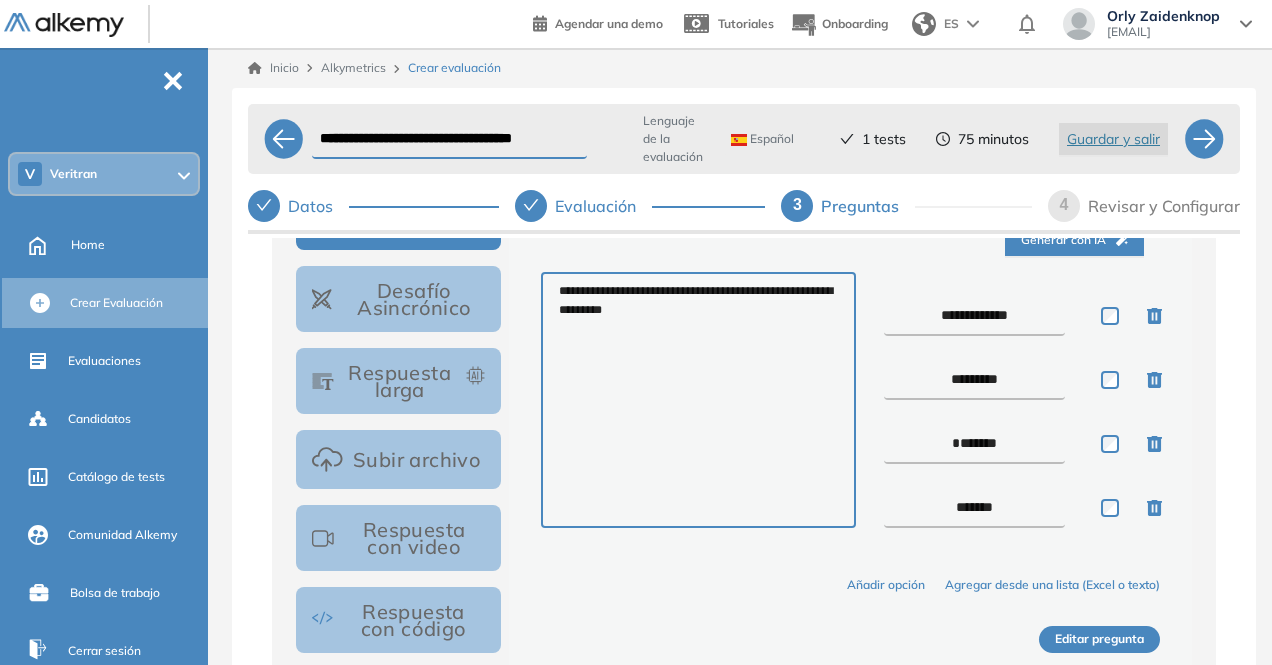 type on "******" 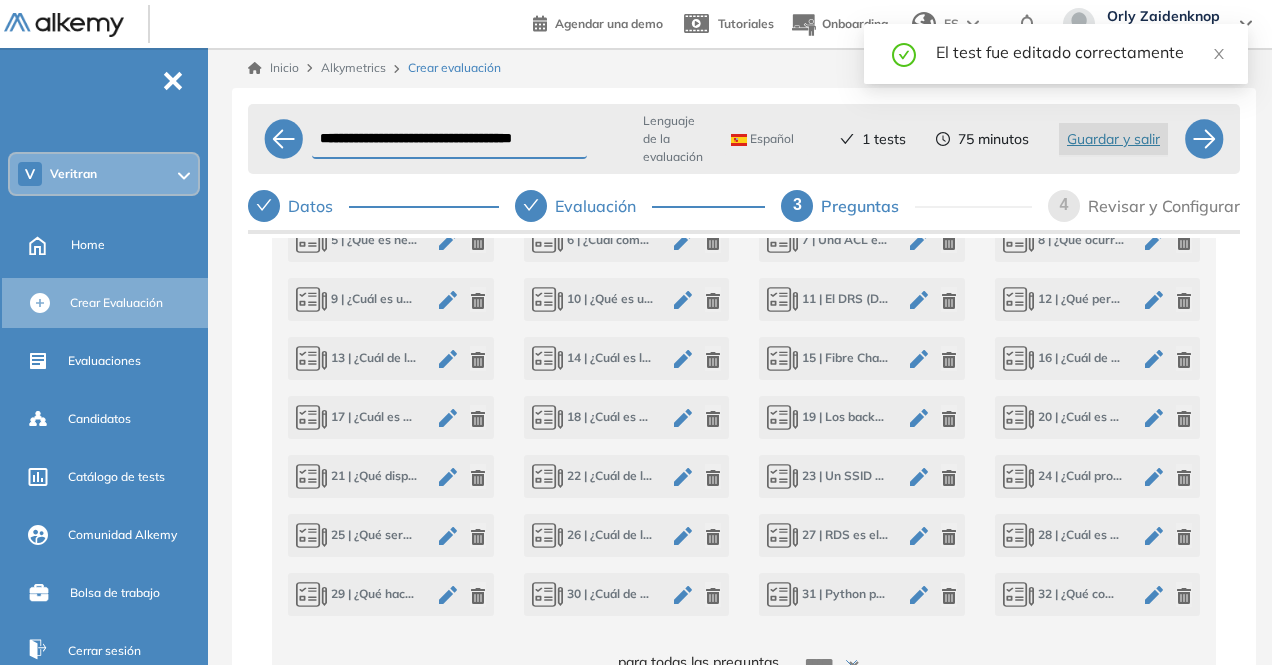 scroll, scrollTop: 1011, scrollLeft: 0, axis: vertical 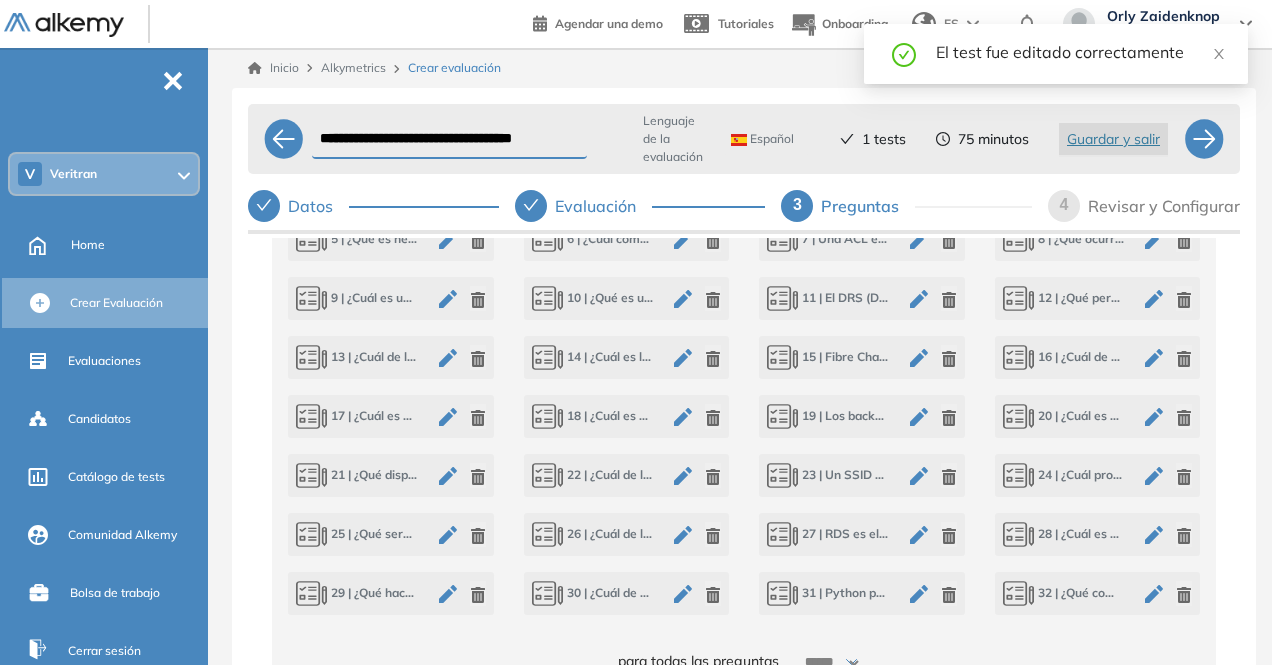click 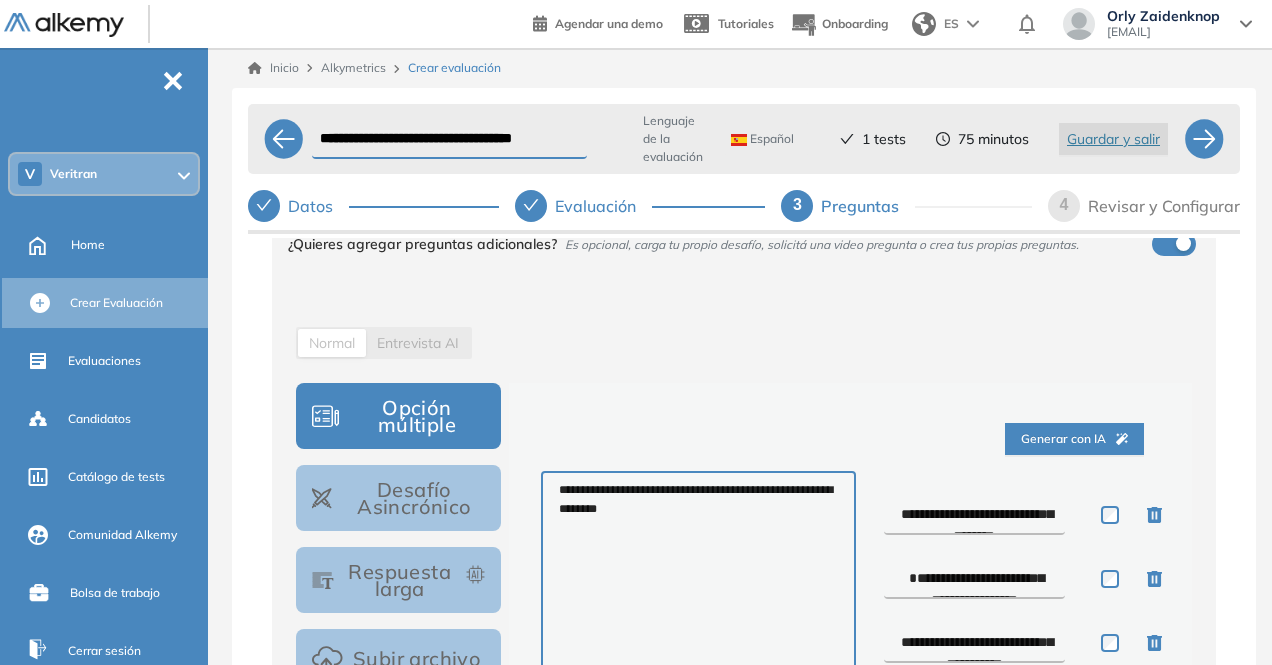 scroll, scrollTop: 213, scrollLeft: 0, axis: vertical 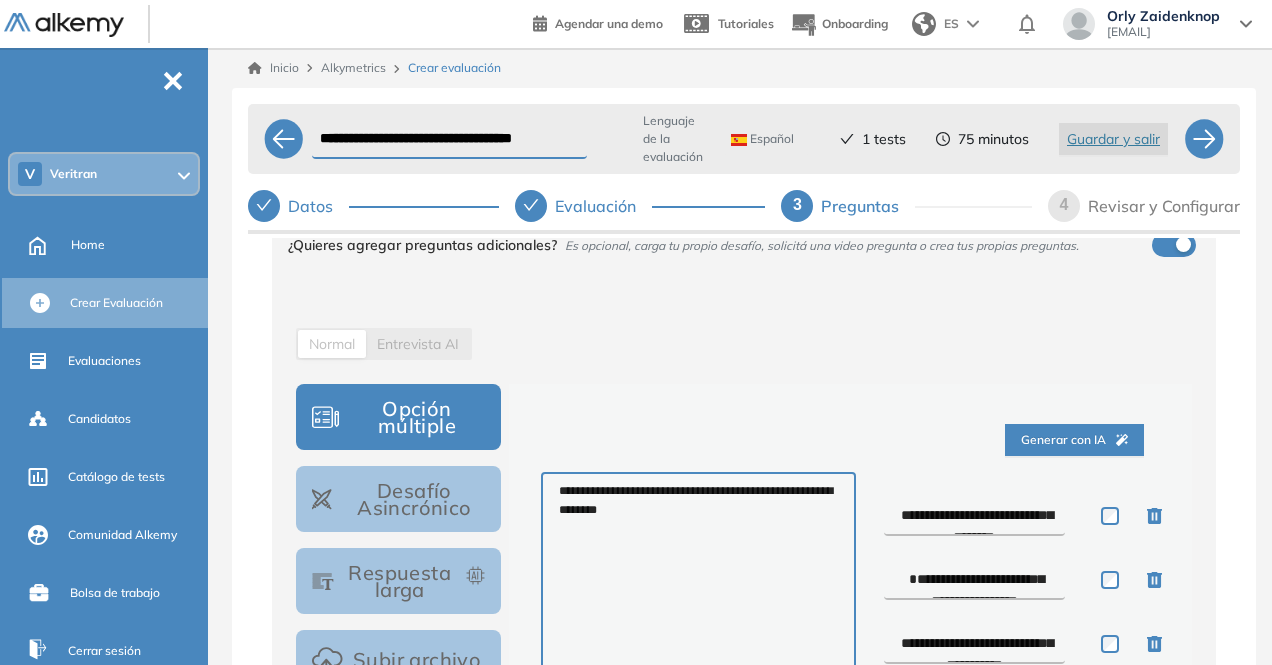 drag, startPoint x: 928, startPoint y: 513, endPoint x: 903, endPoint y: 513, distance: 25 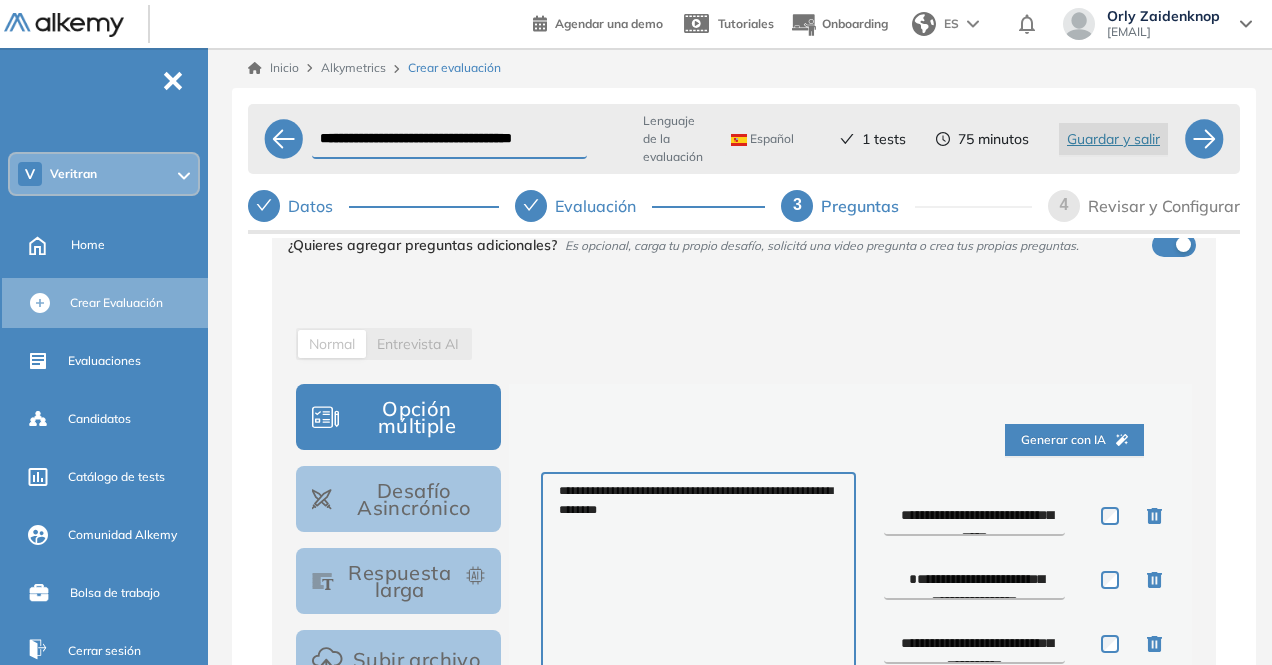 type on "**********" 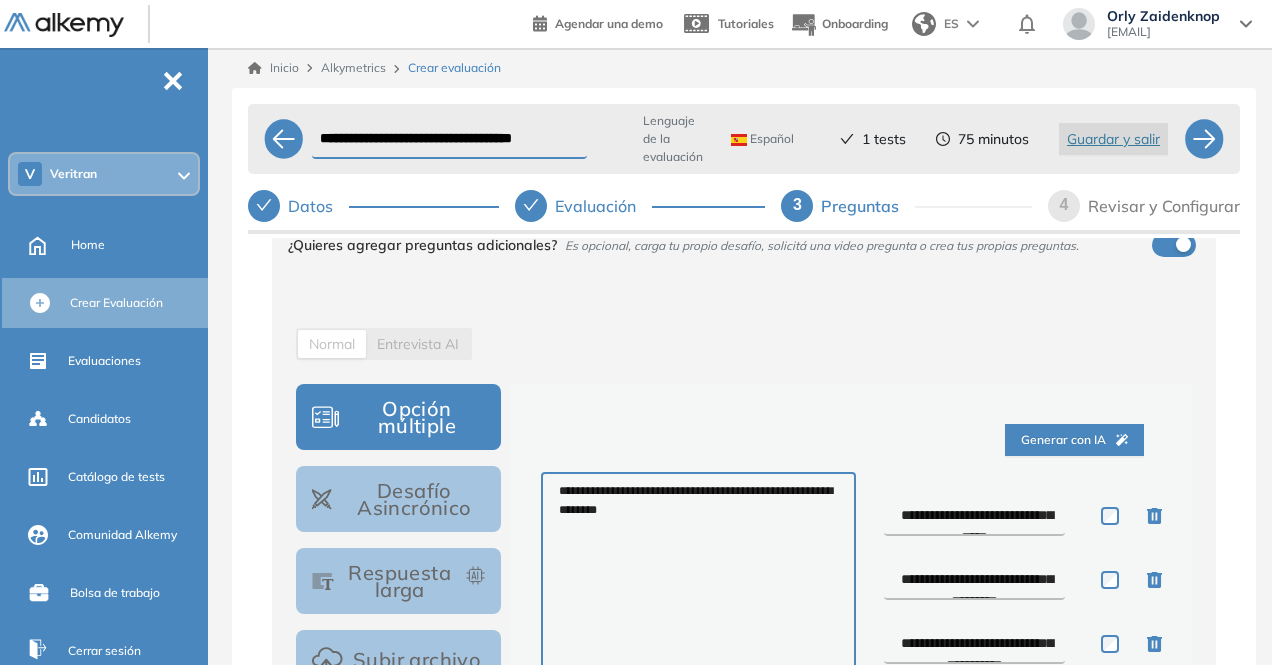 type on "**********" 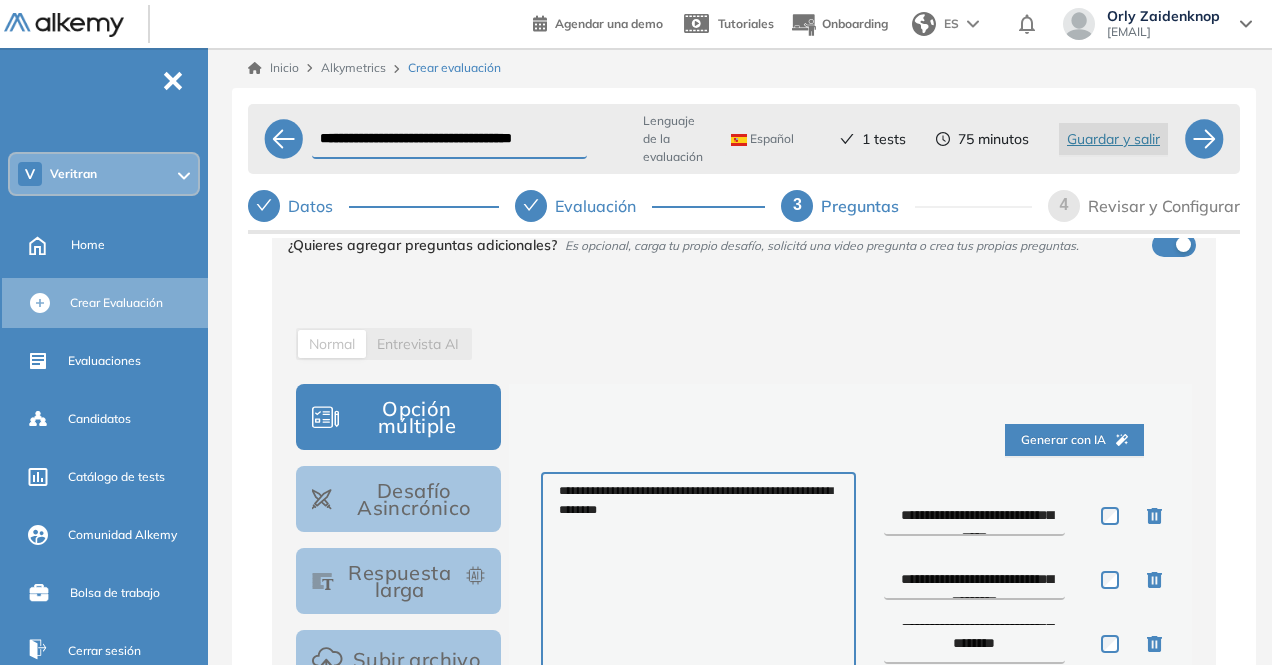 scroll, scrollTop: 44, scrollLeft: 0, axis: vertical 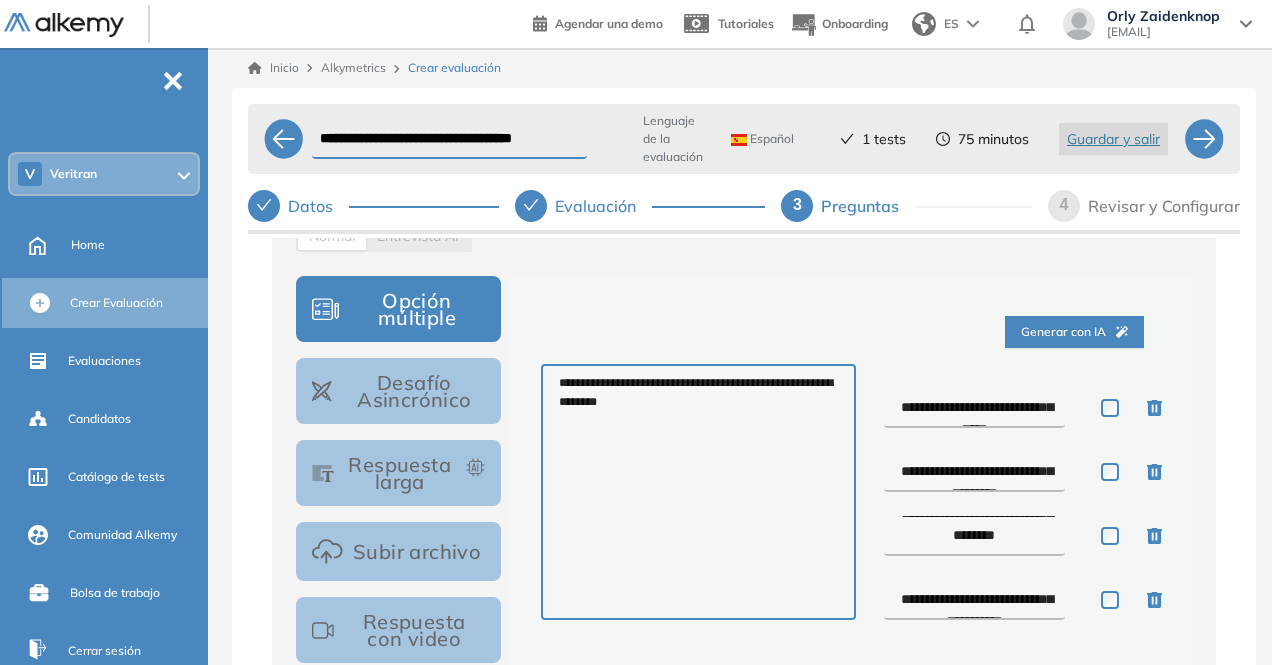 type on "**********" 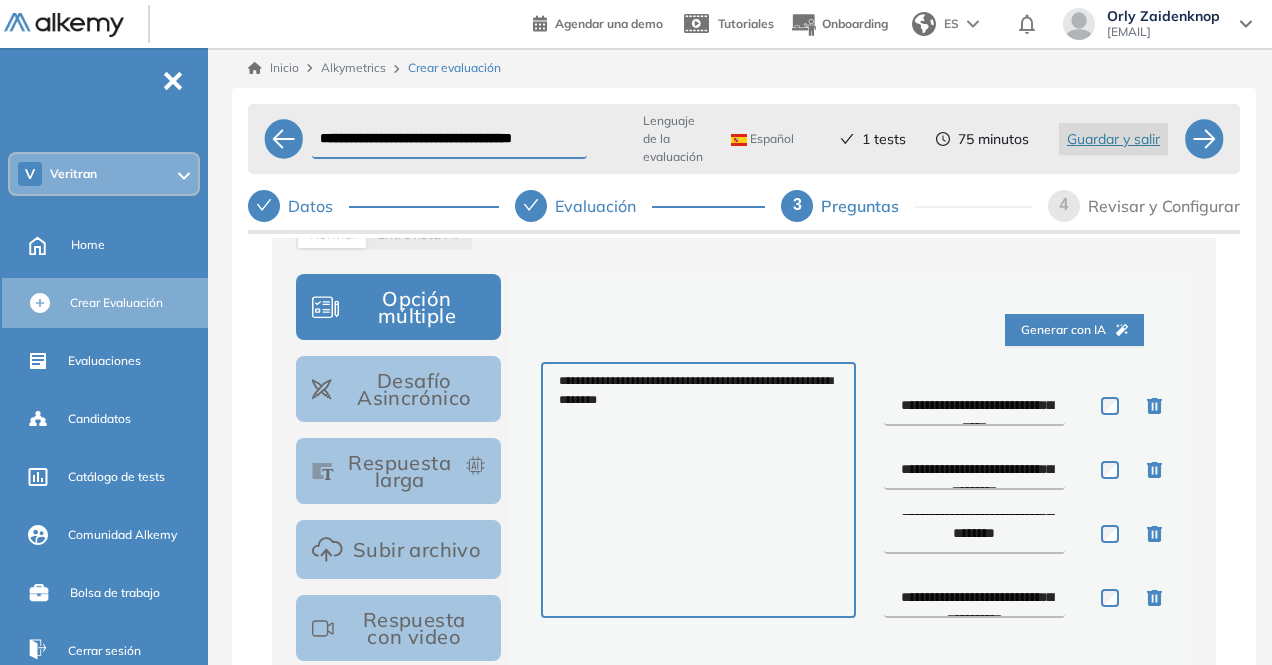 scroll, scrollTop: 324, scrollLeft: 0, axis: vertical 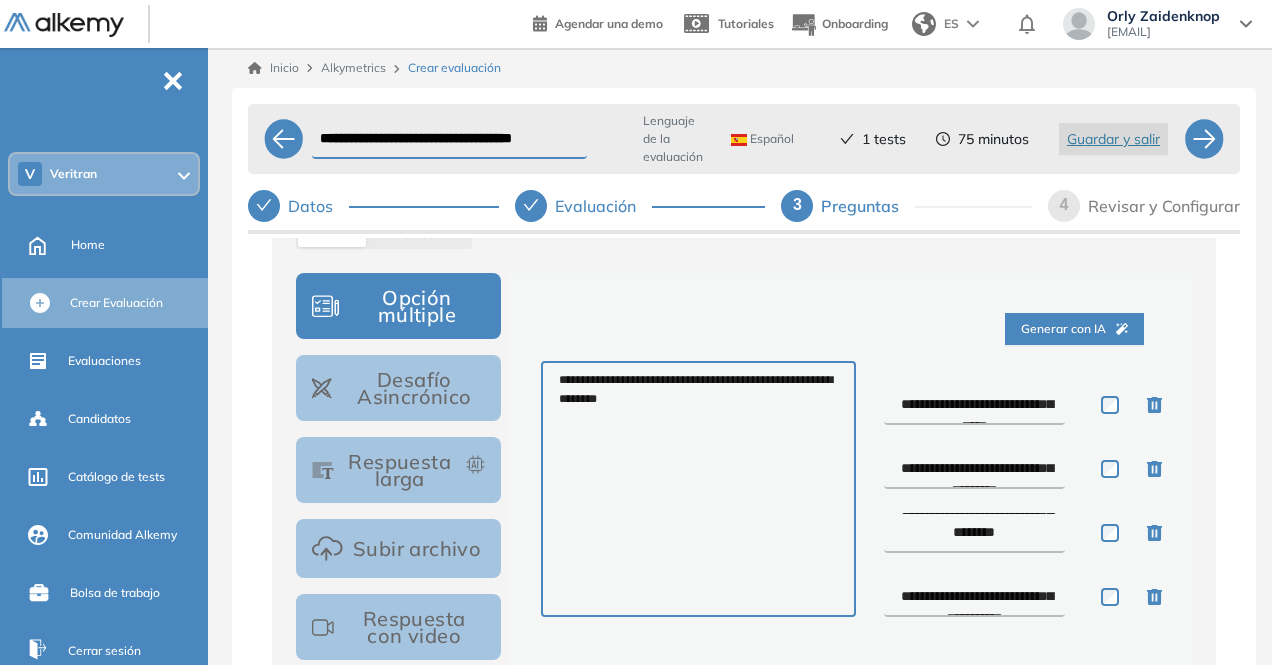 drag, startPoint x: 940, startPoint y: 599, endPoint x: 894, endPoint y: 554, distance: 64.3506 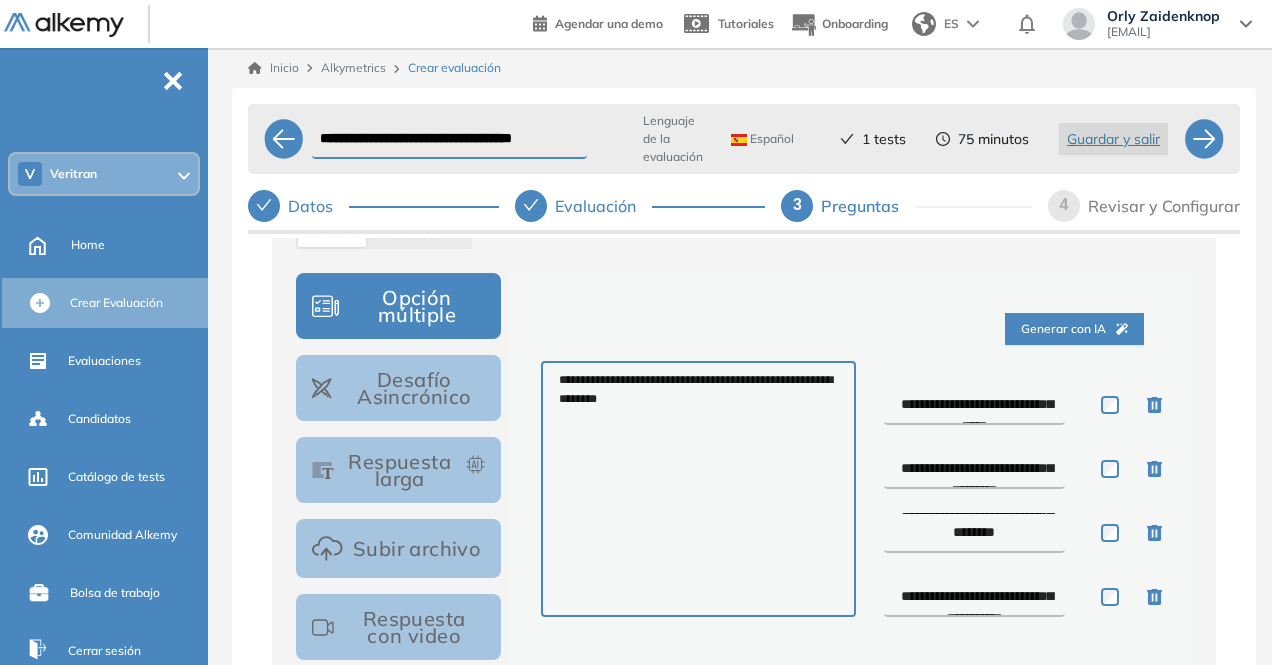 click on "**********" at bounding box center (1008, 489) 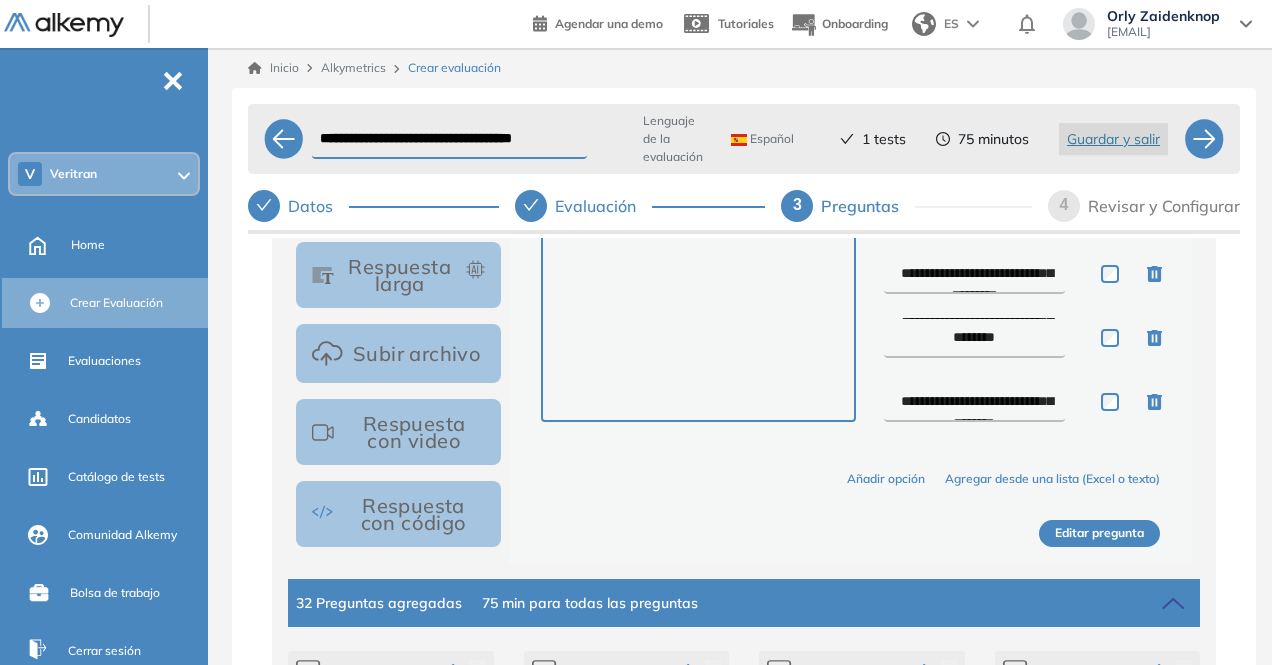 click on "Editar pregunta" at bounding box center (1099, 533) 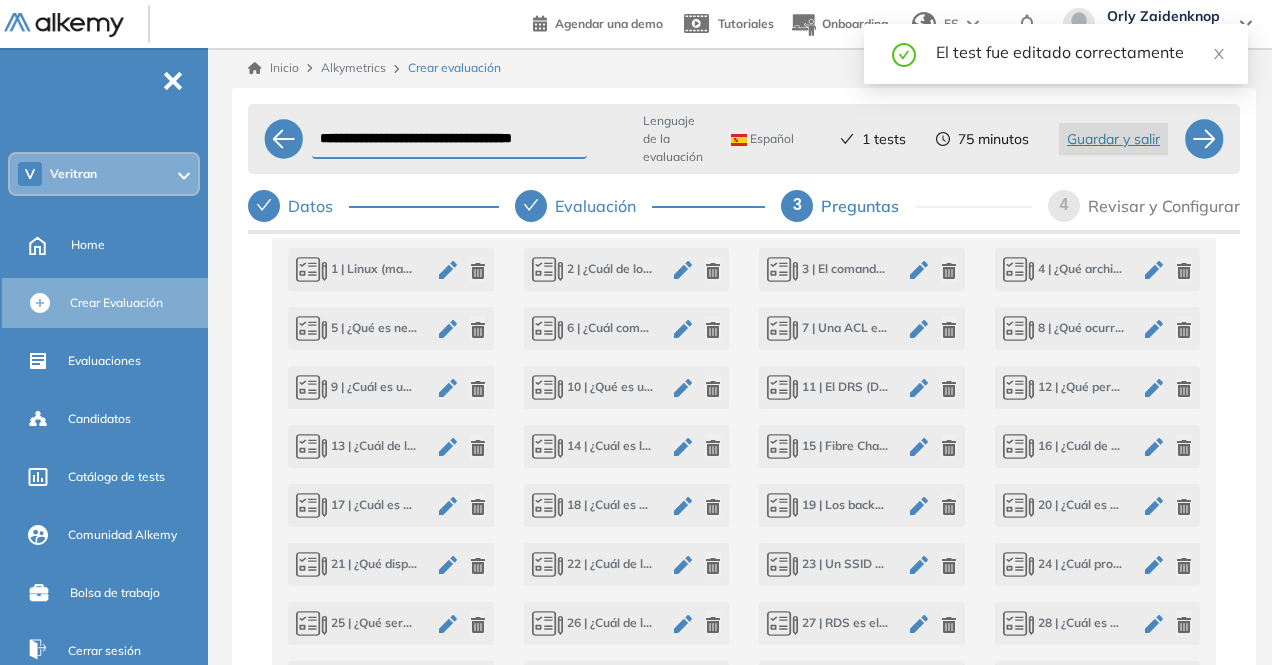 scroll, scrollTop: 923, scrollLeft: 0, axis: vertical 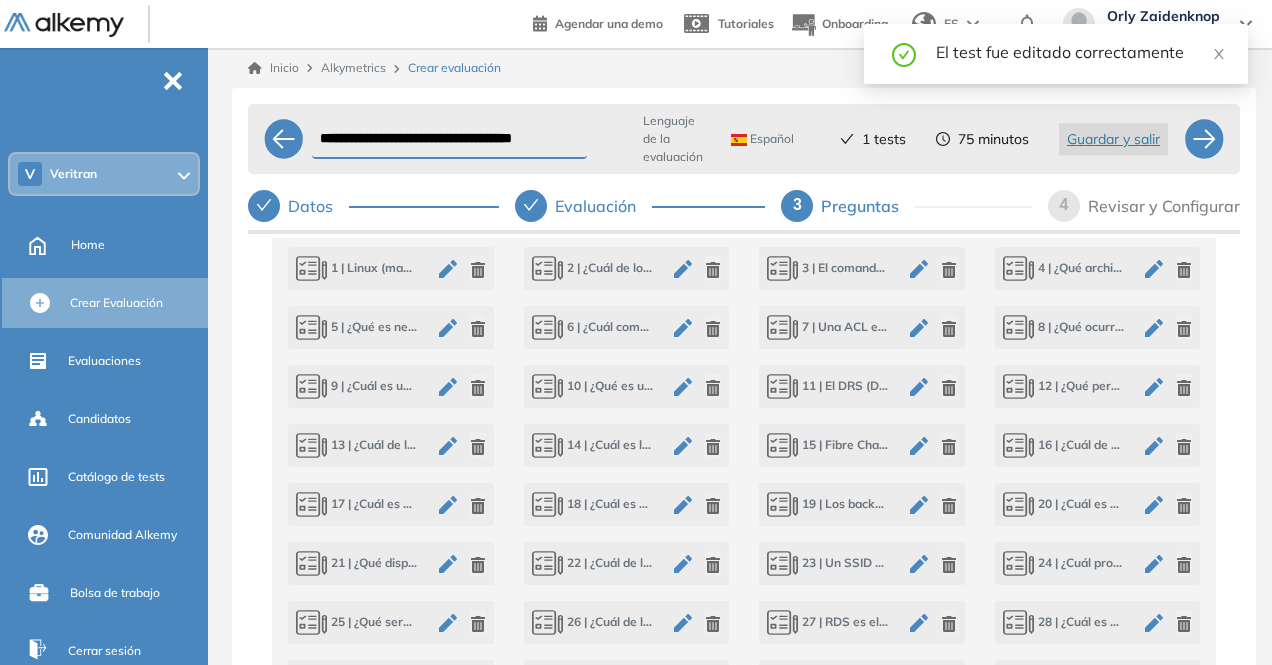 click 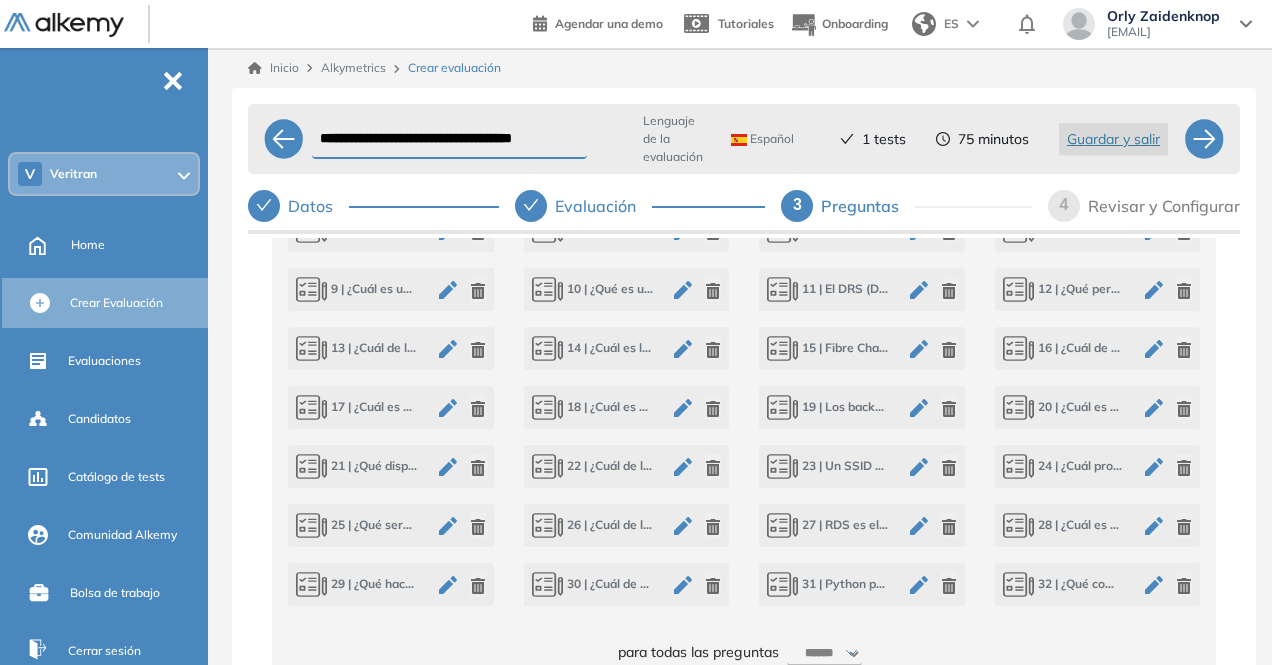 scroll, scrollTop: 1023, scrollLeft: 0, axis: vertical 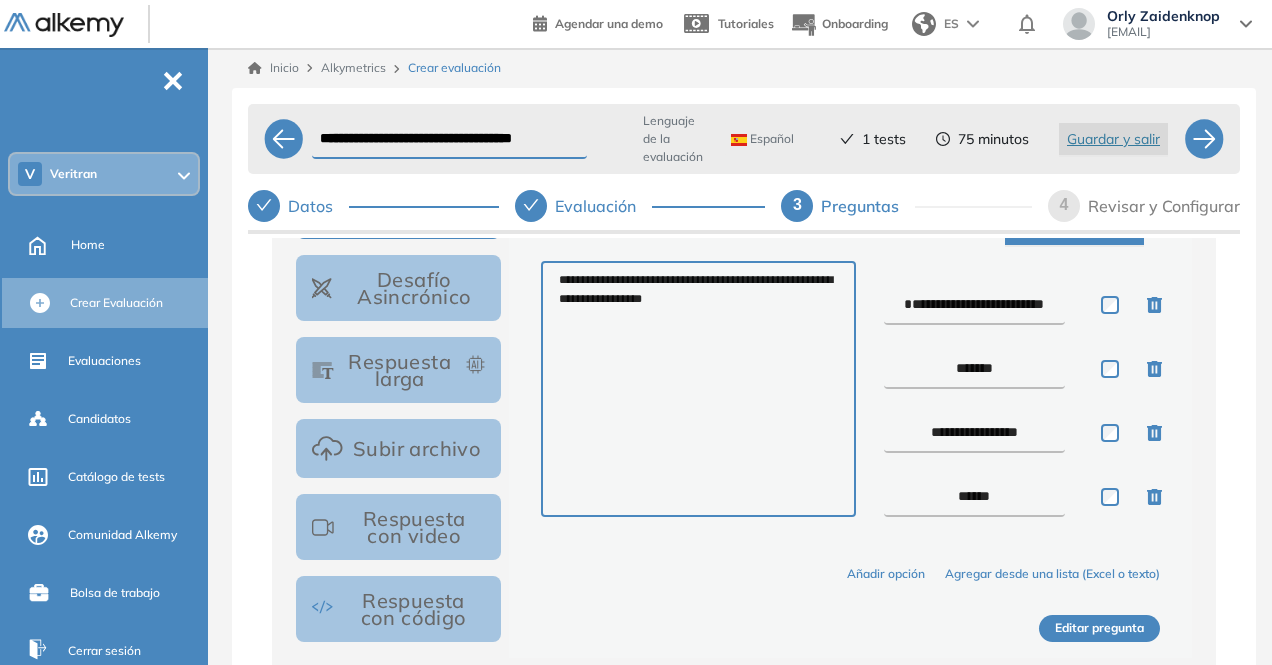 drag, startPoint x: 921, startPoint y: 303, endPoint x: 877, endPoint y: 305, distance: 44.04543 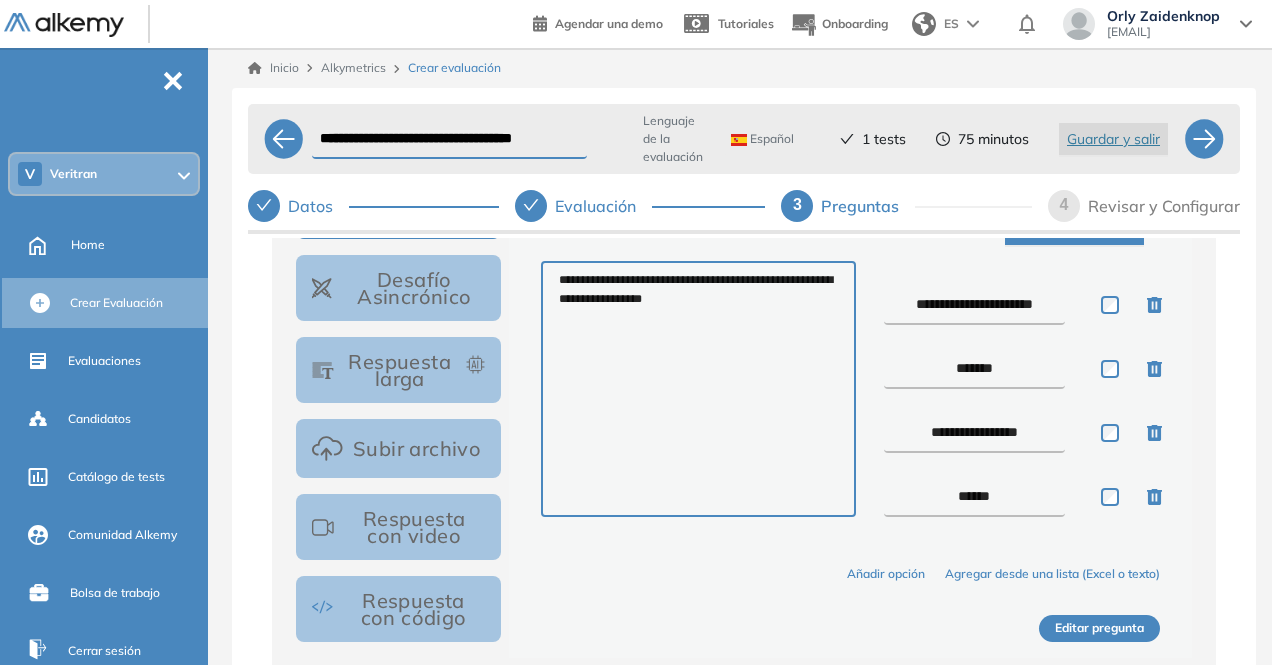 type on "**********" 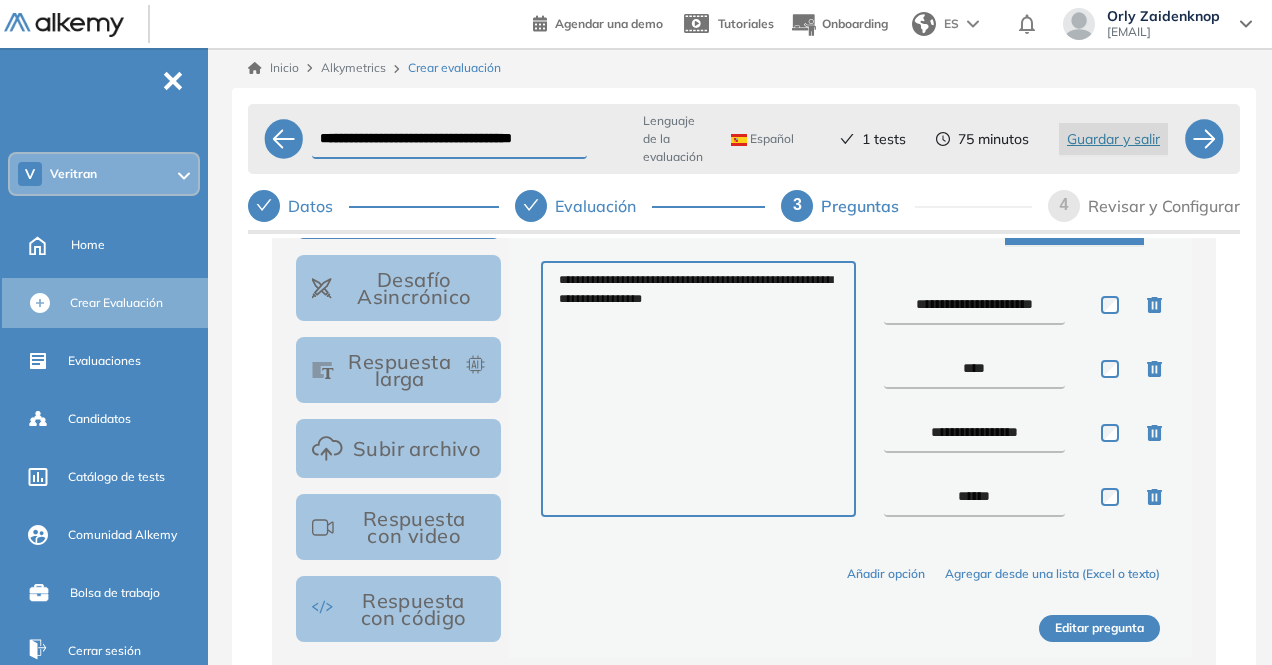 type on "****" 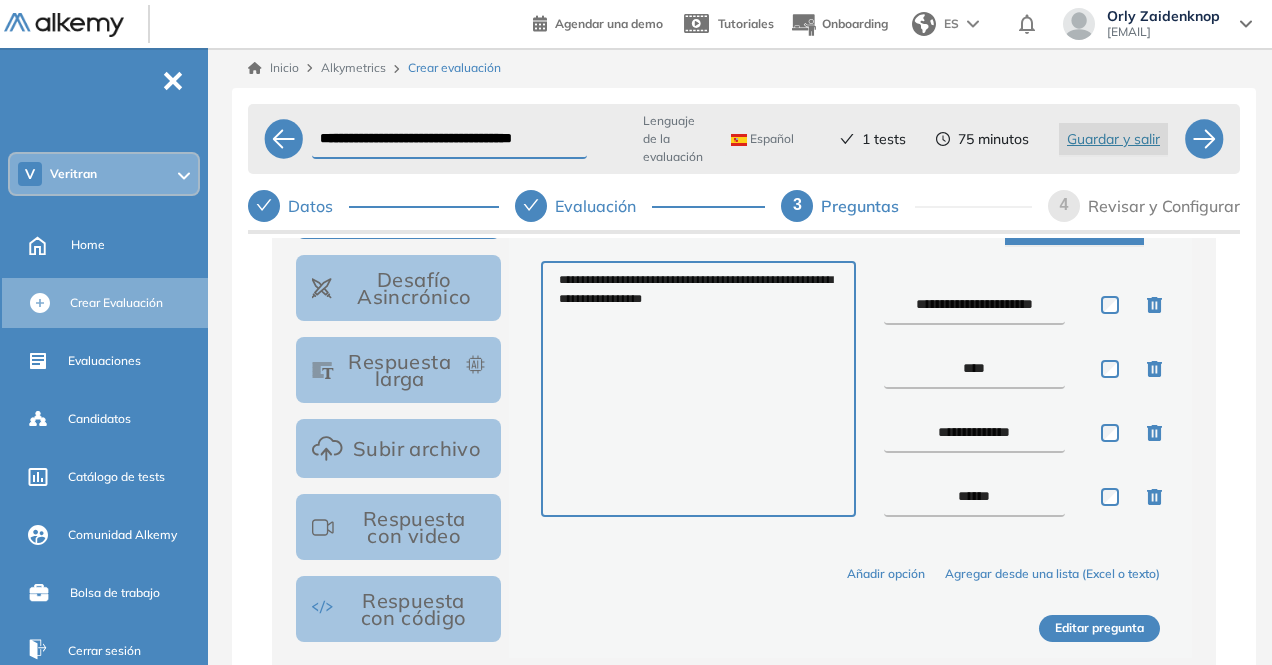 type on "**********" 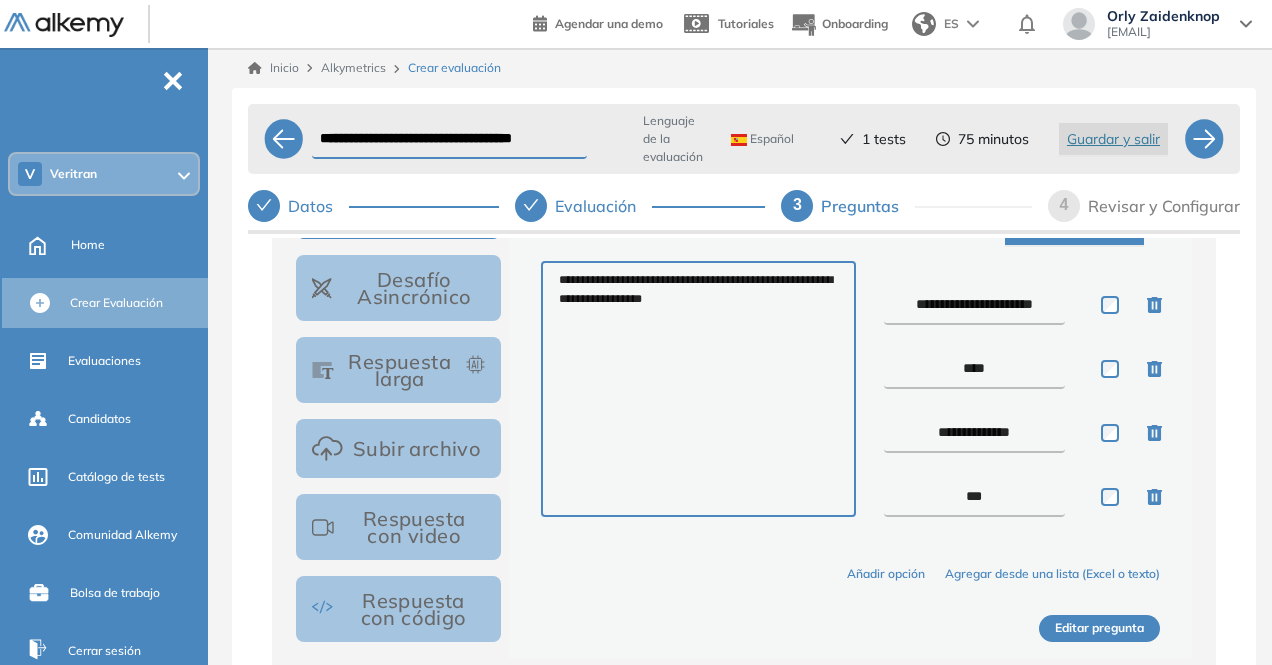 type on "***" 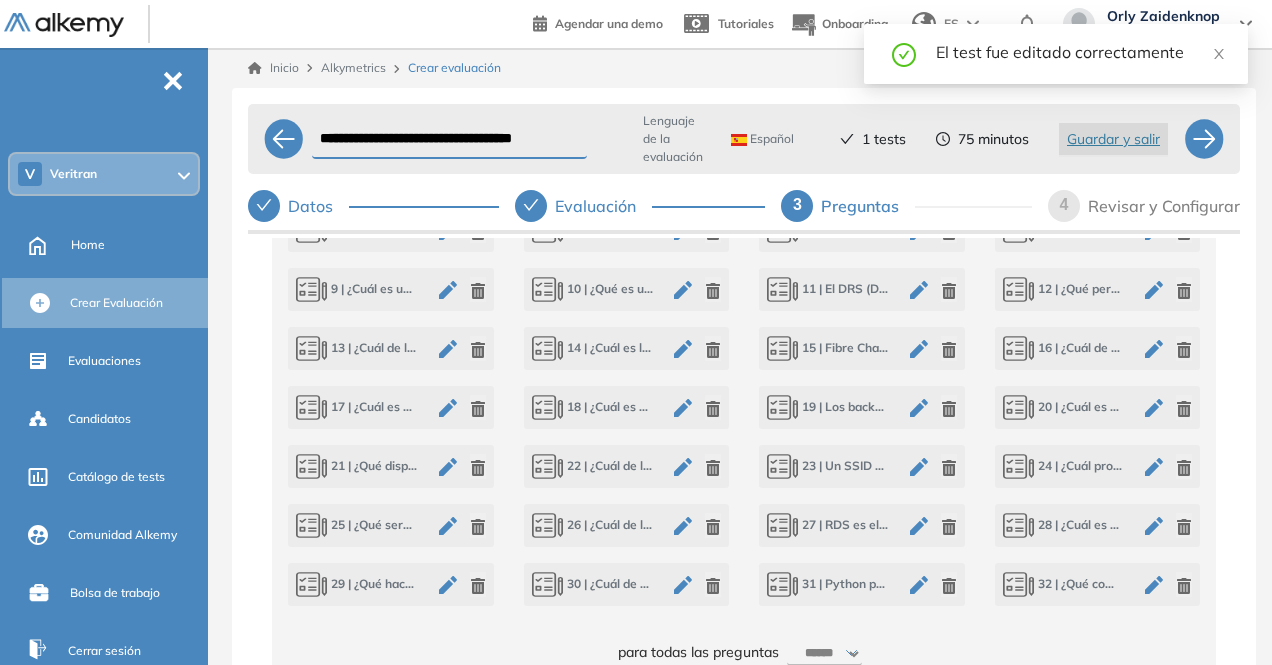 scroll, scrollTop: 1023, scrollLeft: 0, axis: vertical 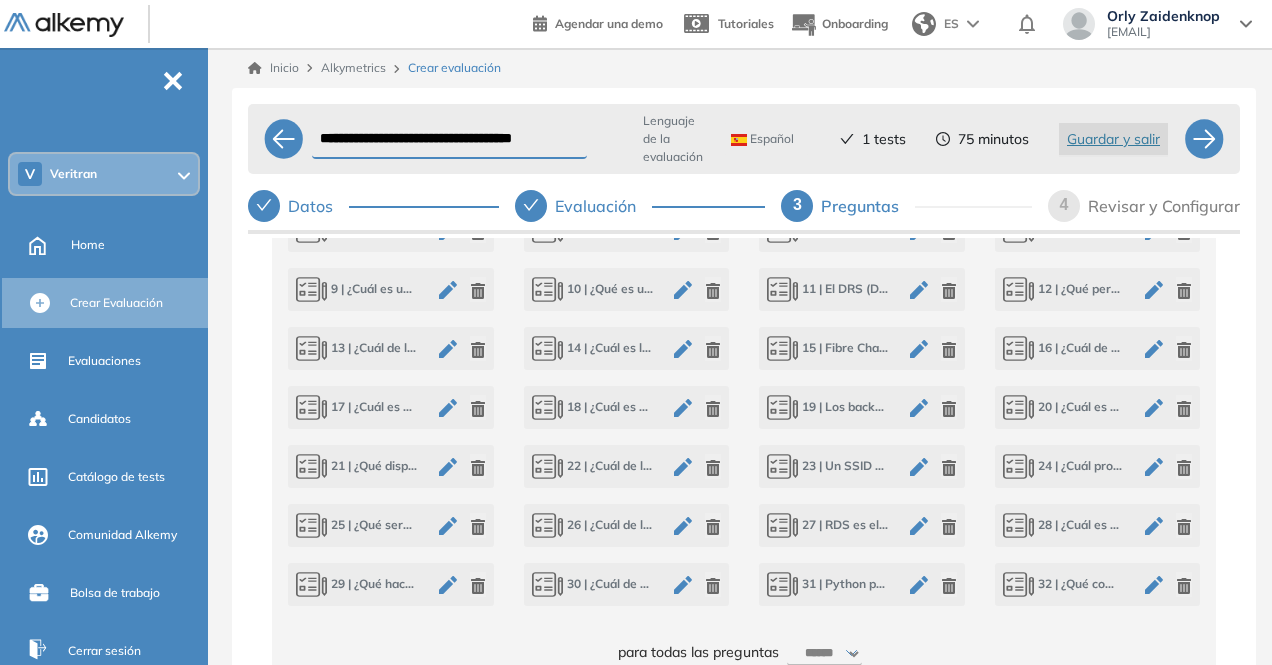 click 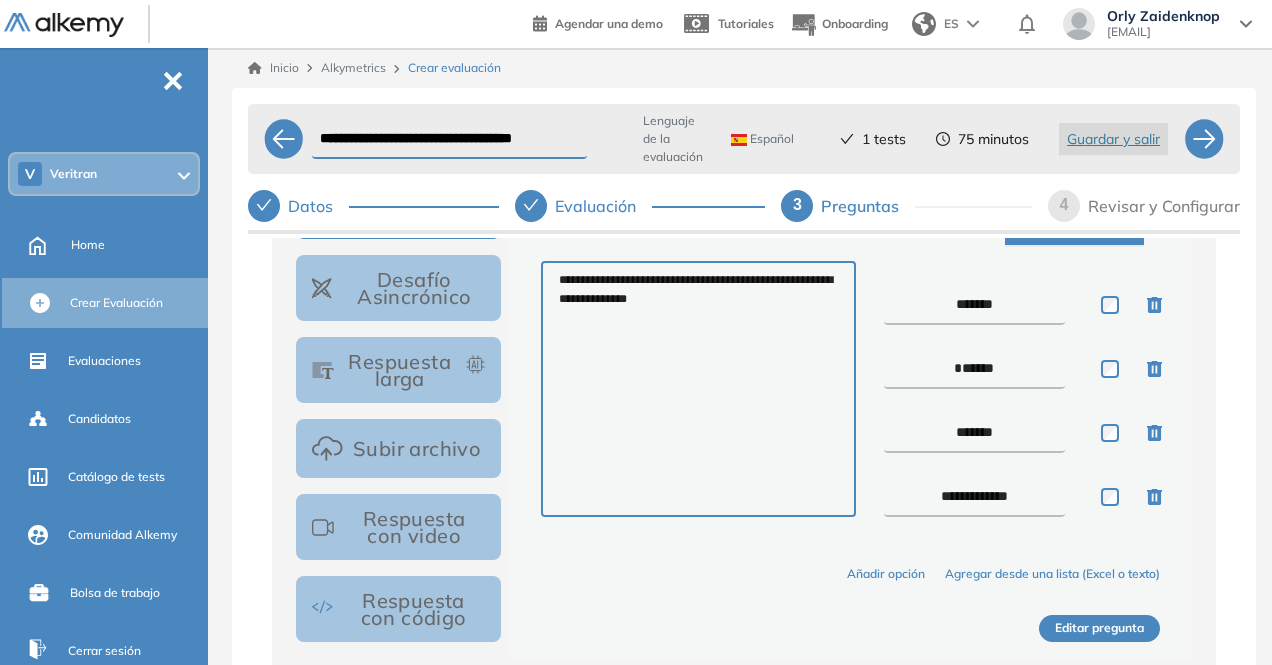 scroll, scrollTop: 424, scrollLeft: 0, axis: vertical 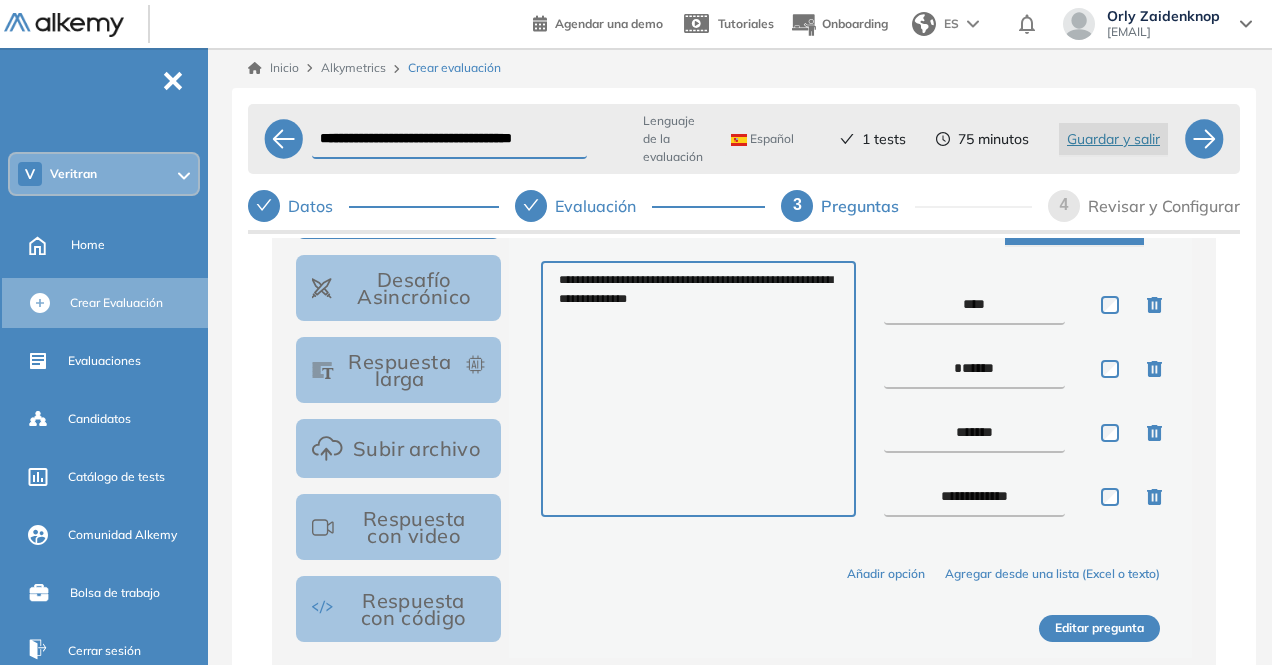 type on "***" 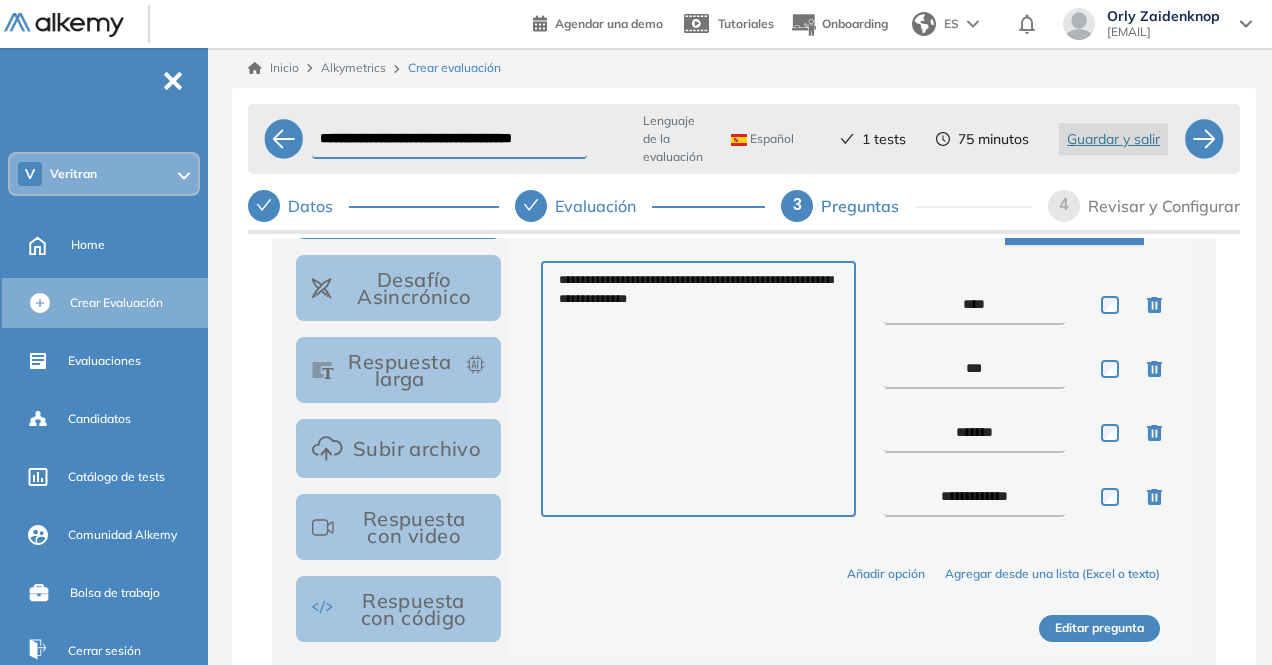 type on "**" 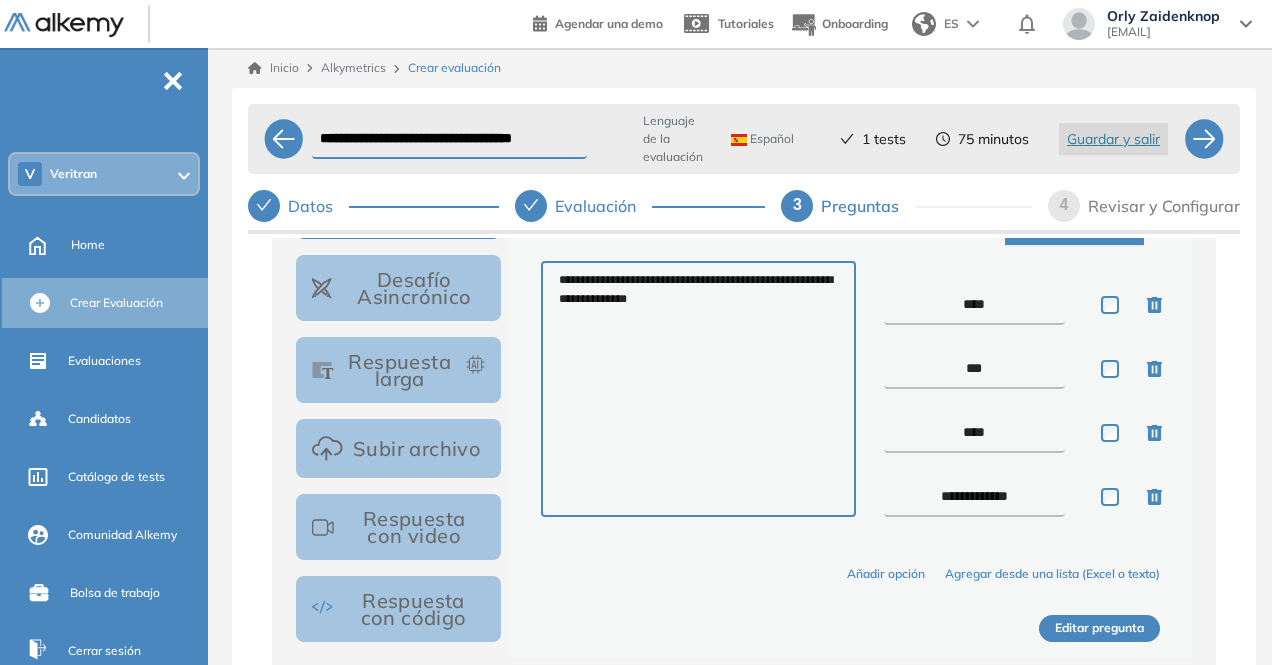type on "***" 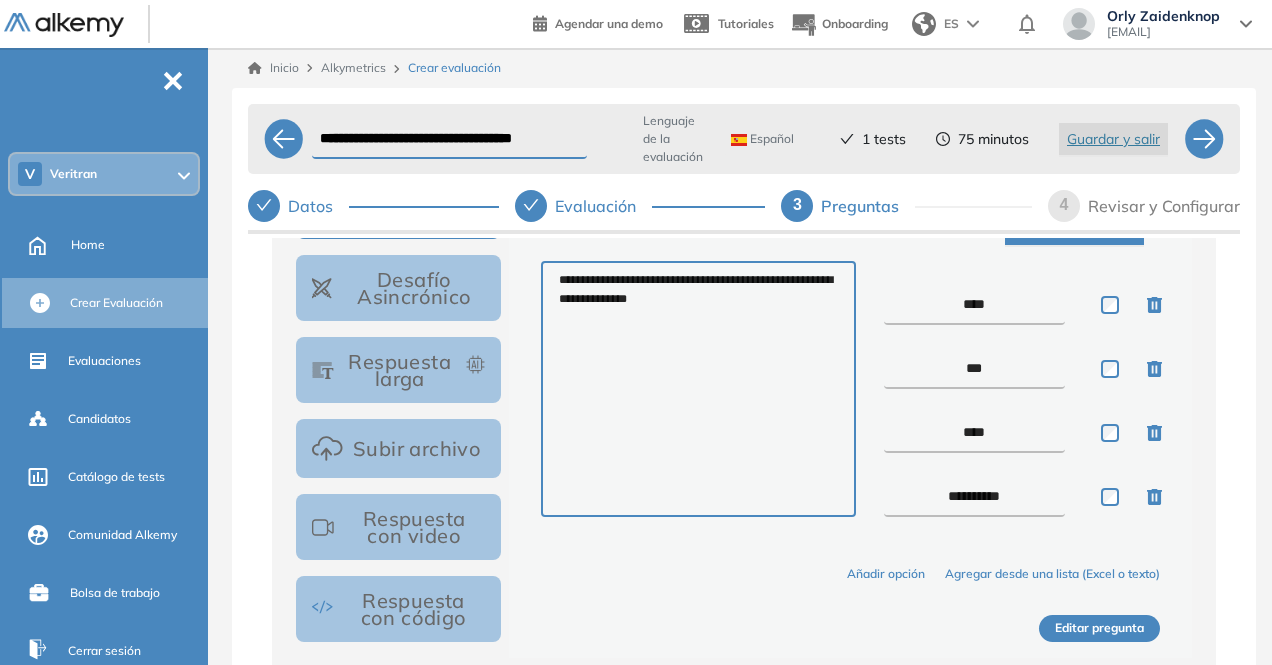 type on "**********" 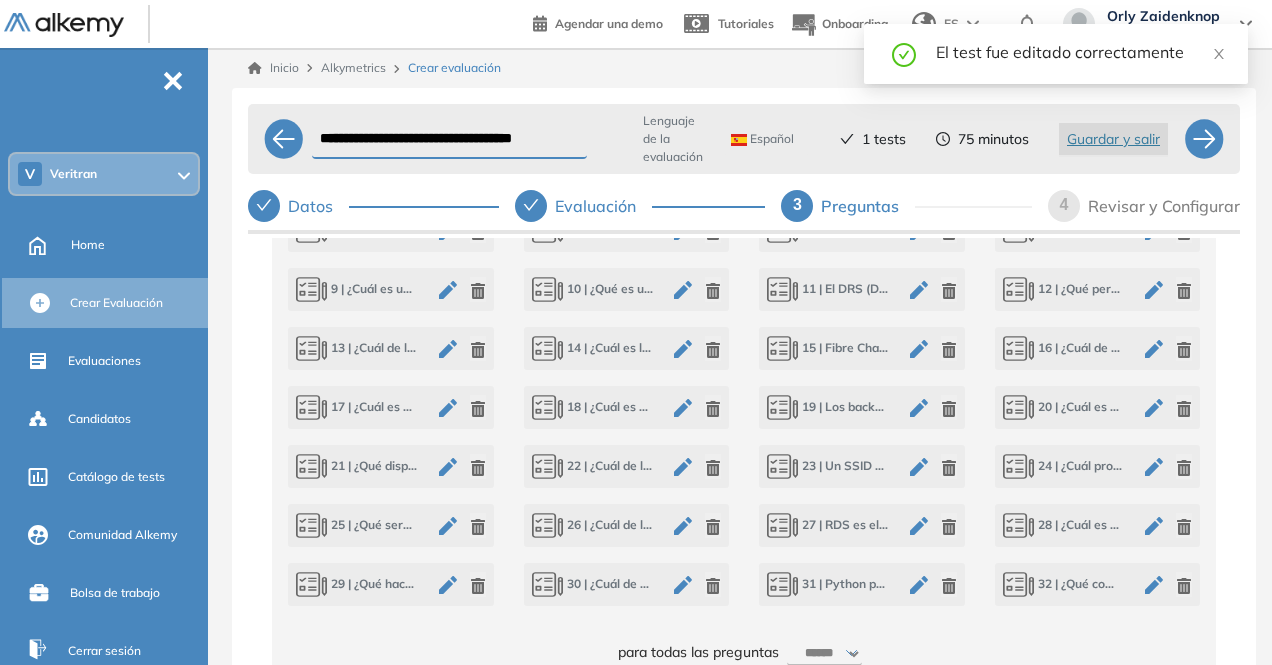 click 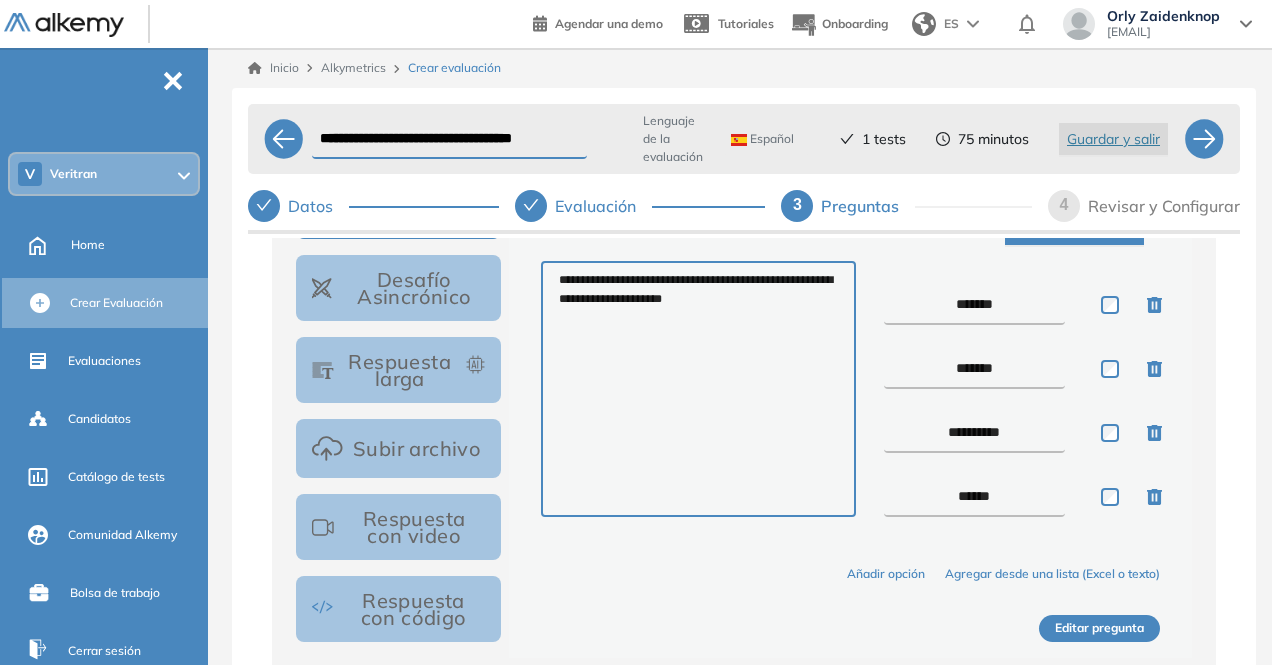 scroll, scrollTop: 424, scrollLeft: 0, axis: vertical 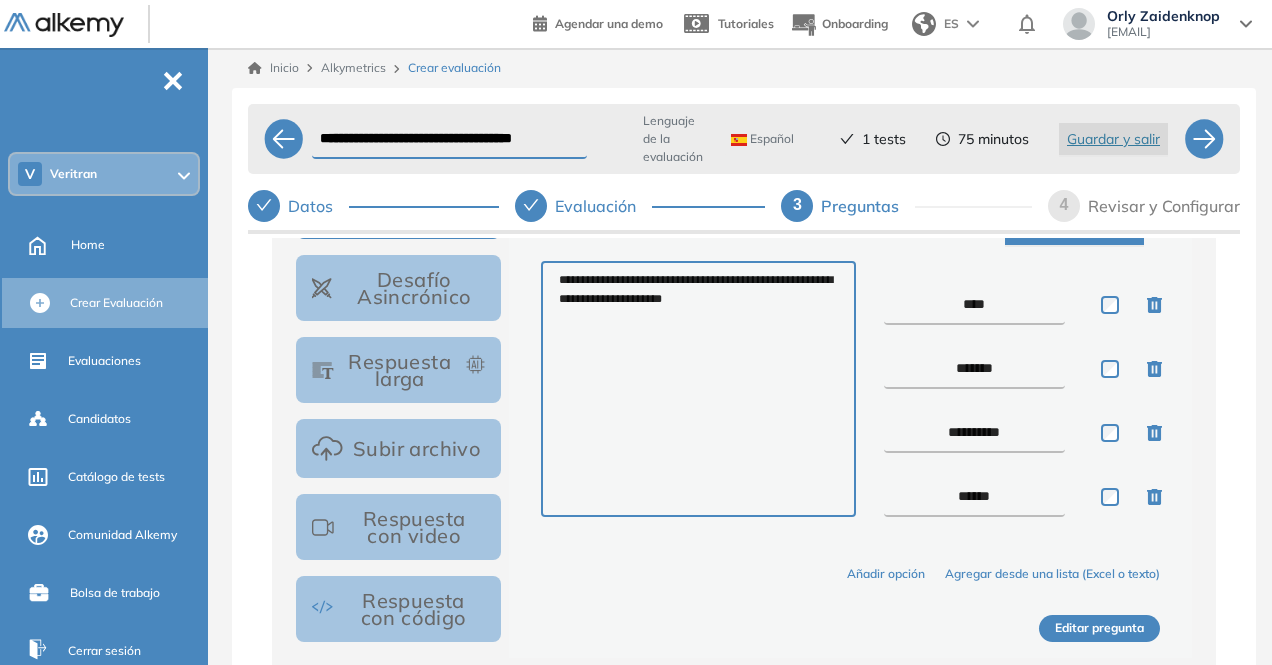 type on "***" 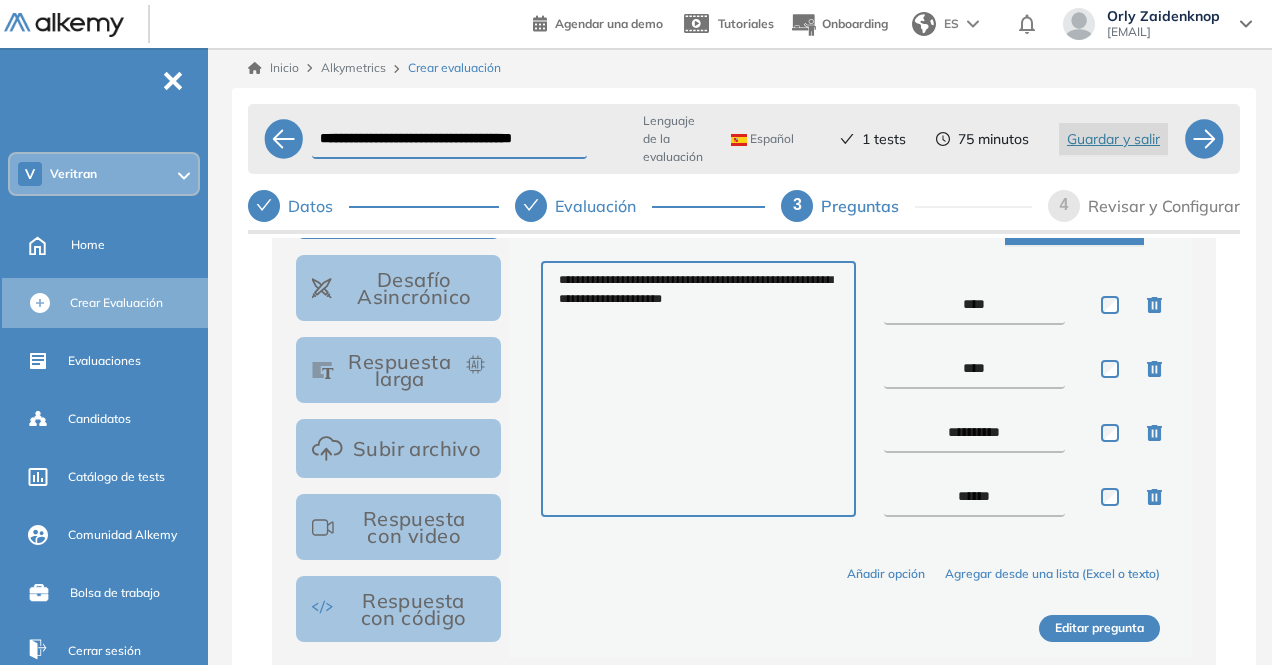 type on "***" 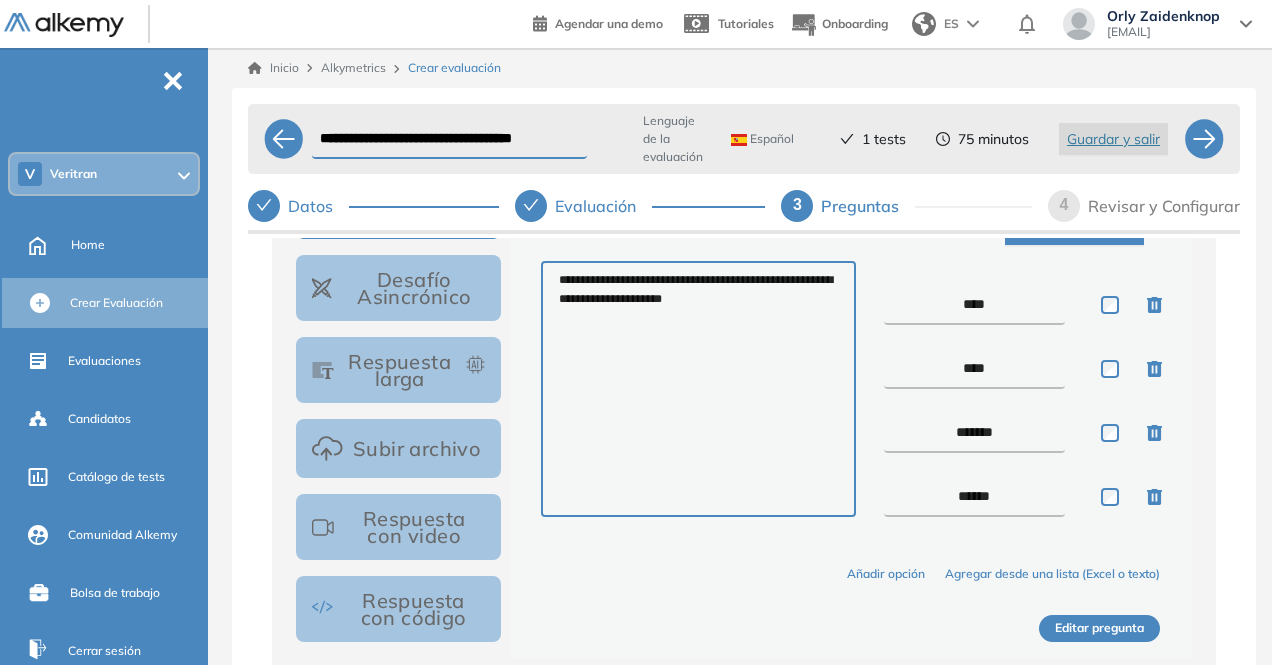 type on "*******" 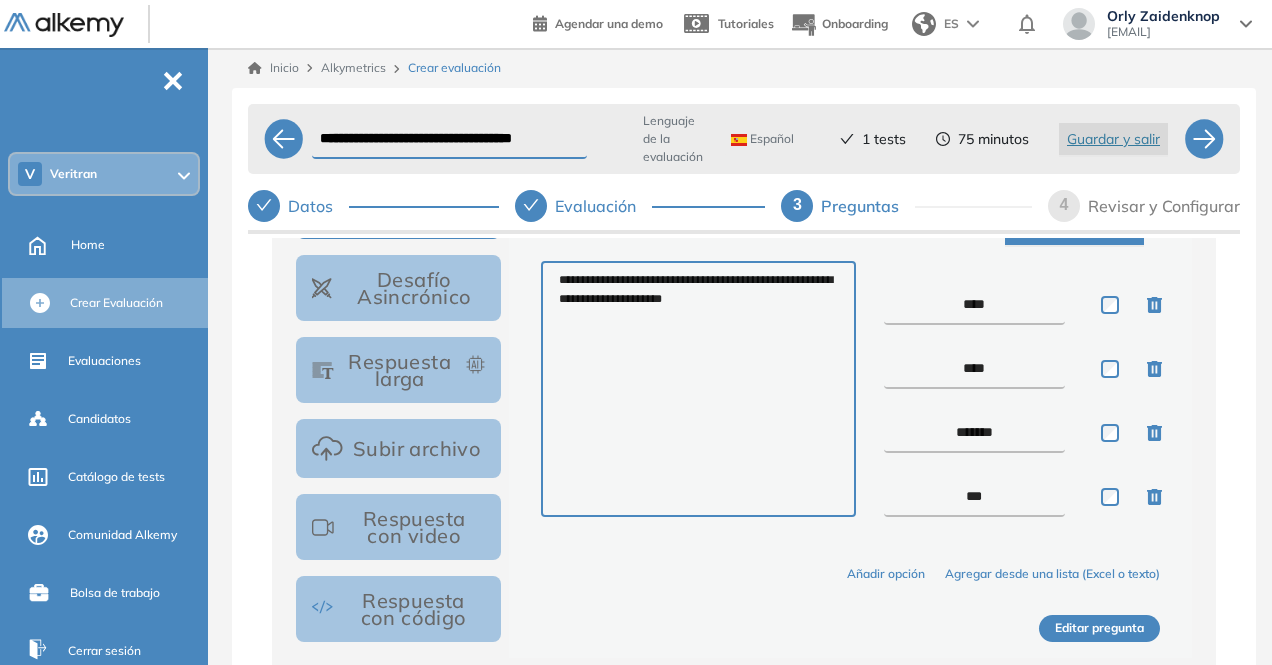 type on "**" 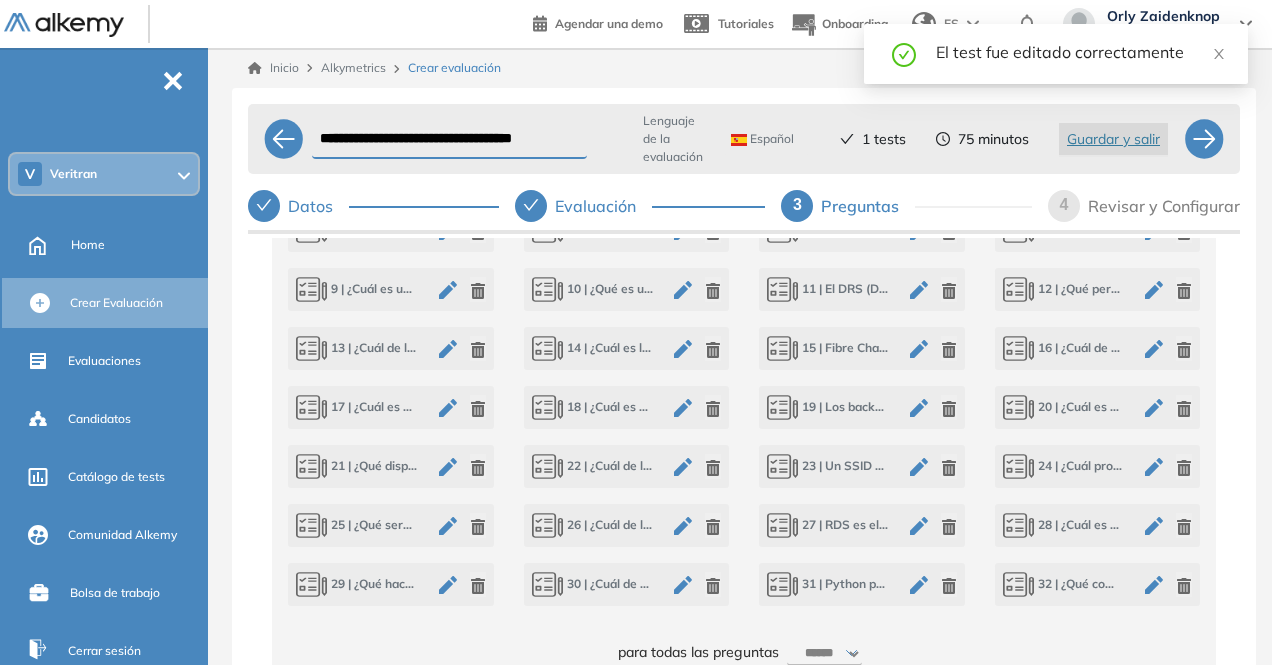 scroll, scrollTop: 1024, scrollLeft: 0, axis: vertical 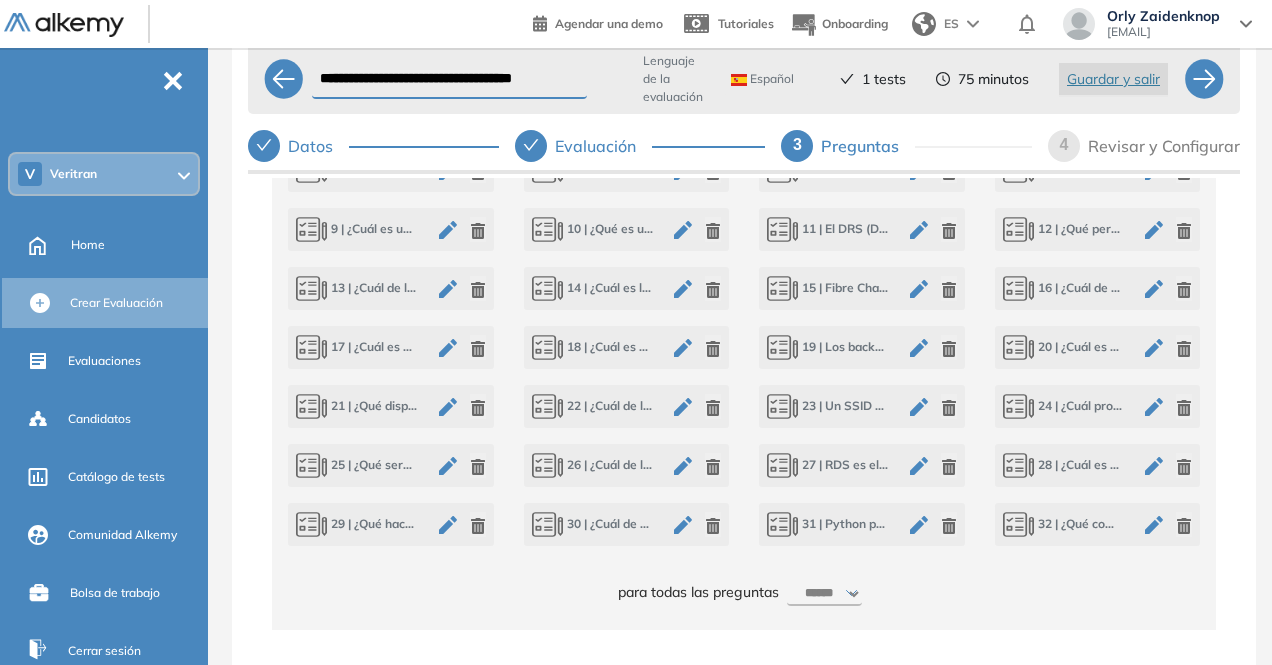 click 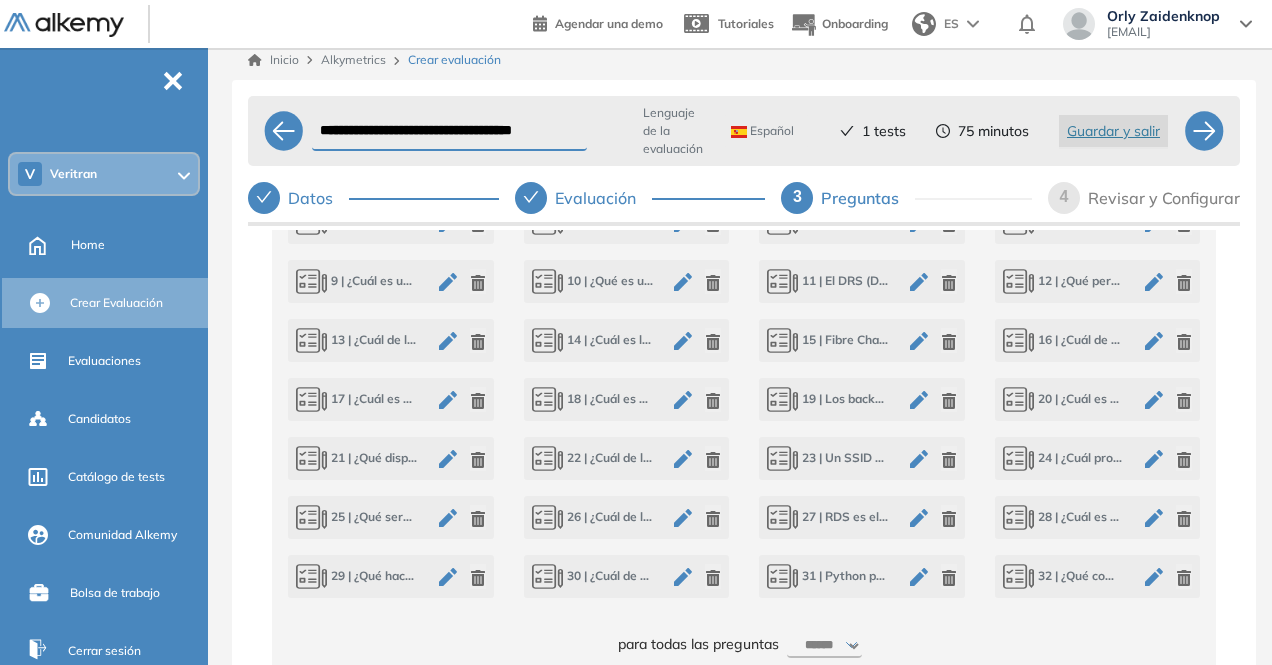 scroll, scrollTop: 0, scrollLeft: 0, axis: both 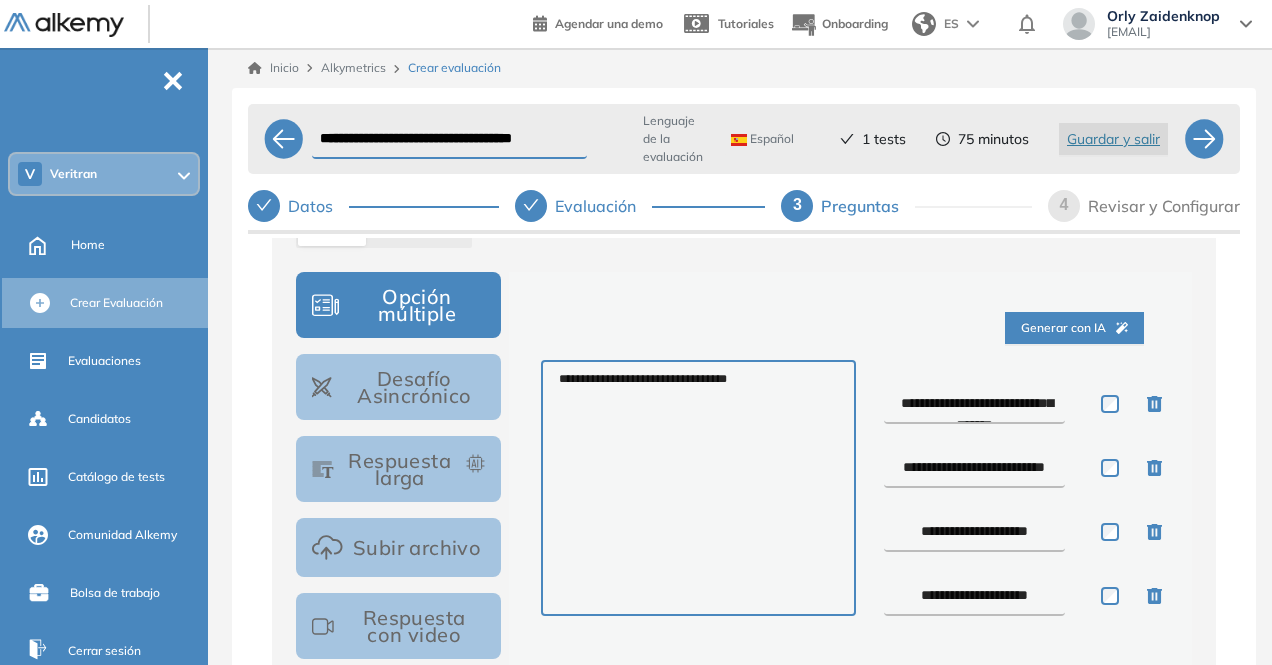 drag, startPoint x: 937, startPoint y: 407, endPoint x: 910, endPoint y: 409, distance: 27.073973 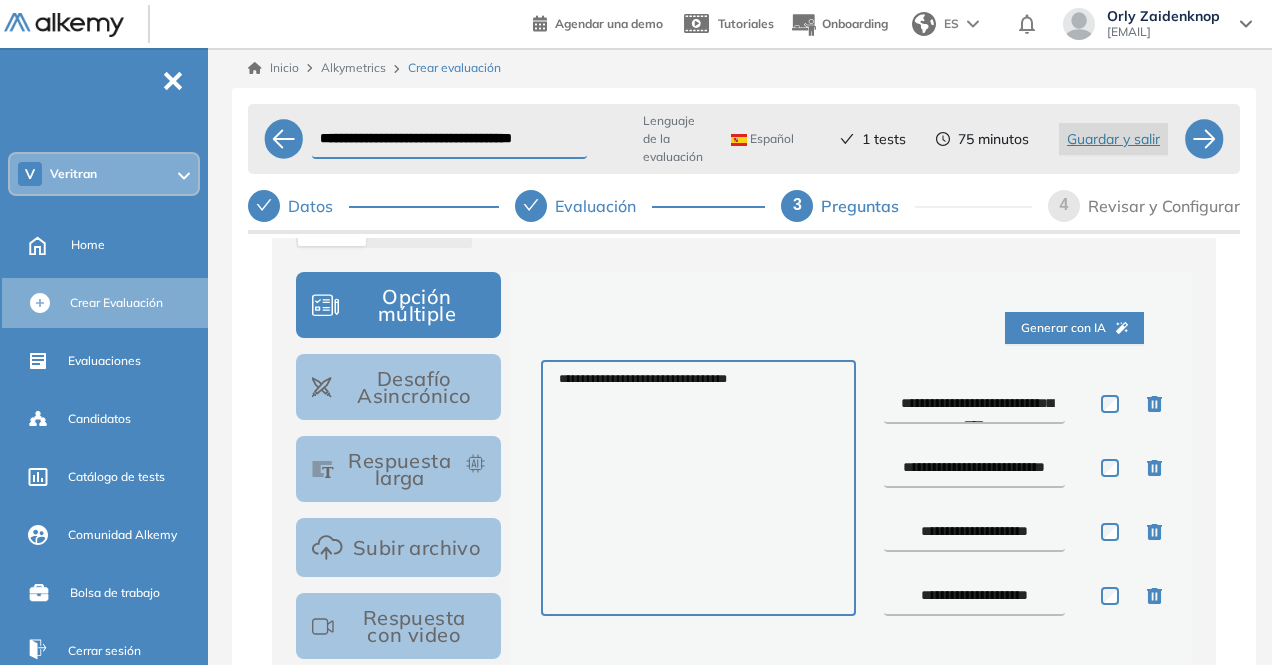 drag, startPoint x: 942, startPoint y: 467, endPoint x: 916, endPoint y: 463, distance: 26.305893 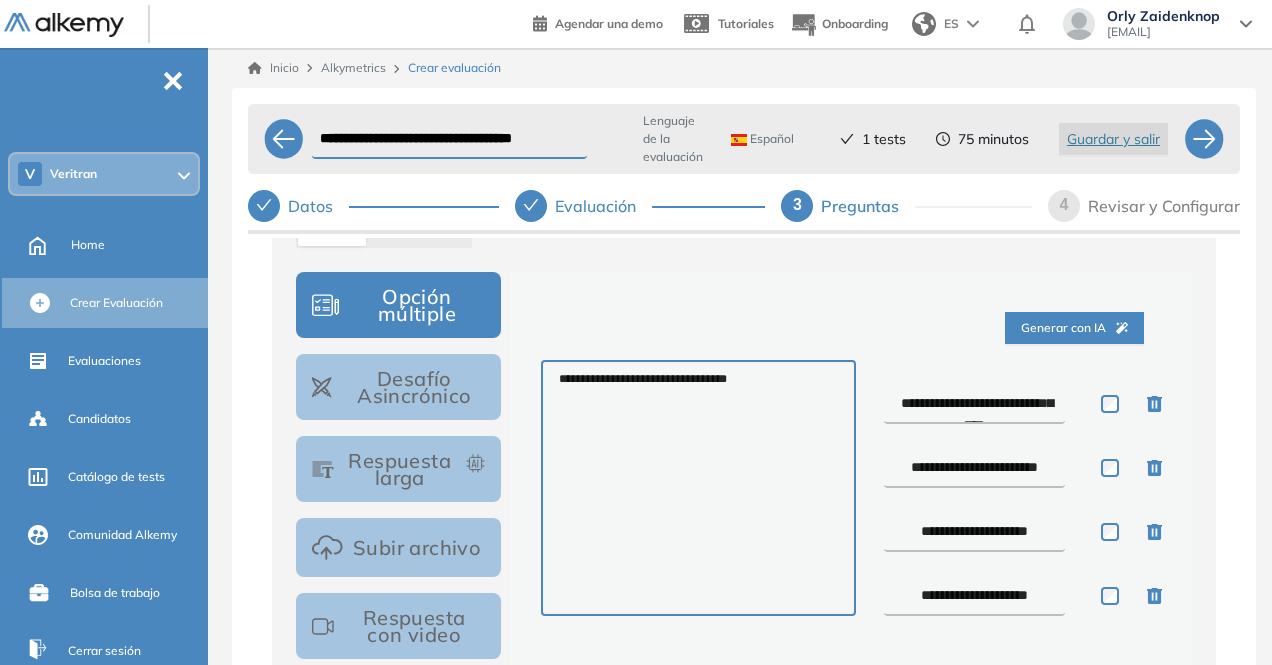 drag, startPoint x: 919, startPoint y: 531, endPoint x: 890, endPoint y: 529, distance: 29.068884 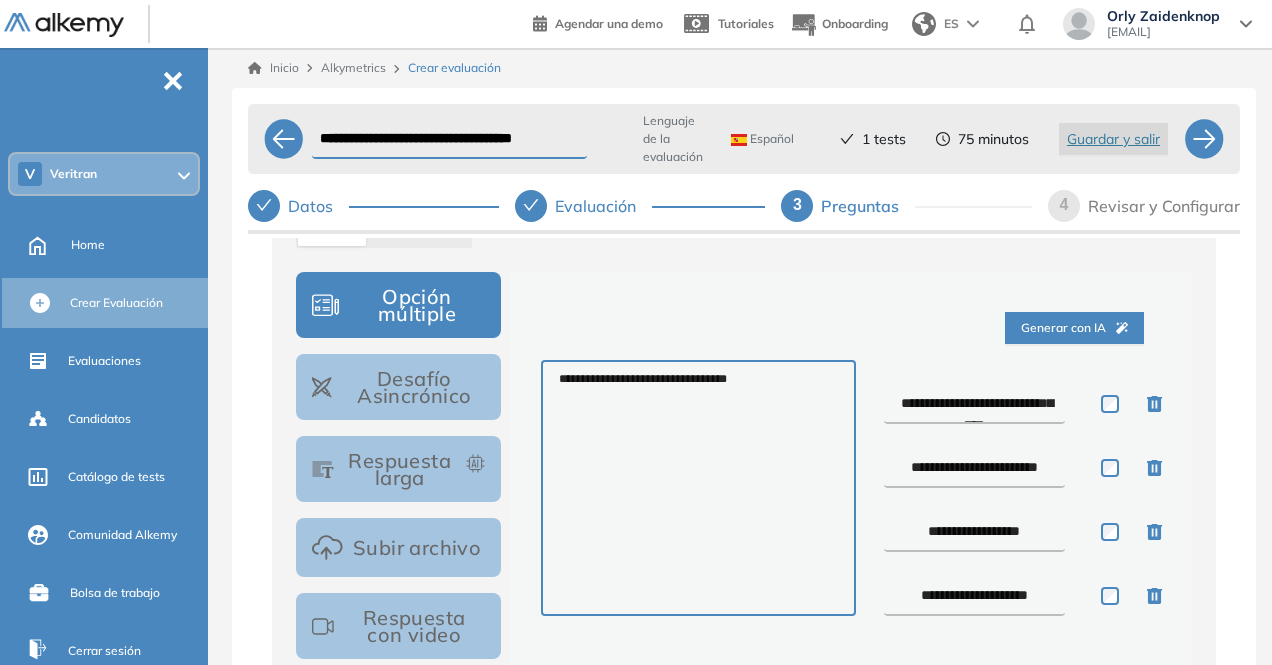 drag, startPoint x: 919, startPoint y: 593, endPoint x: 874, endPoint y: 589, distance: 45.17743 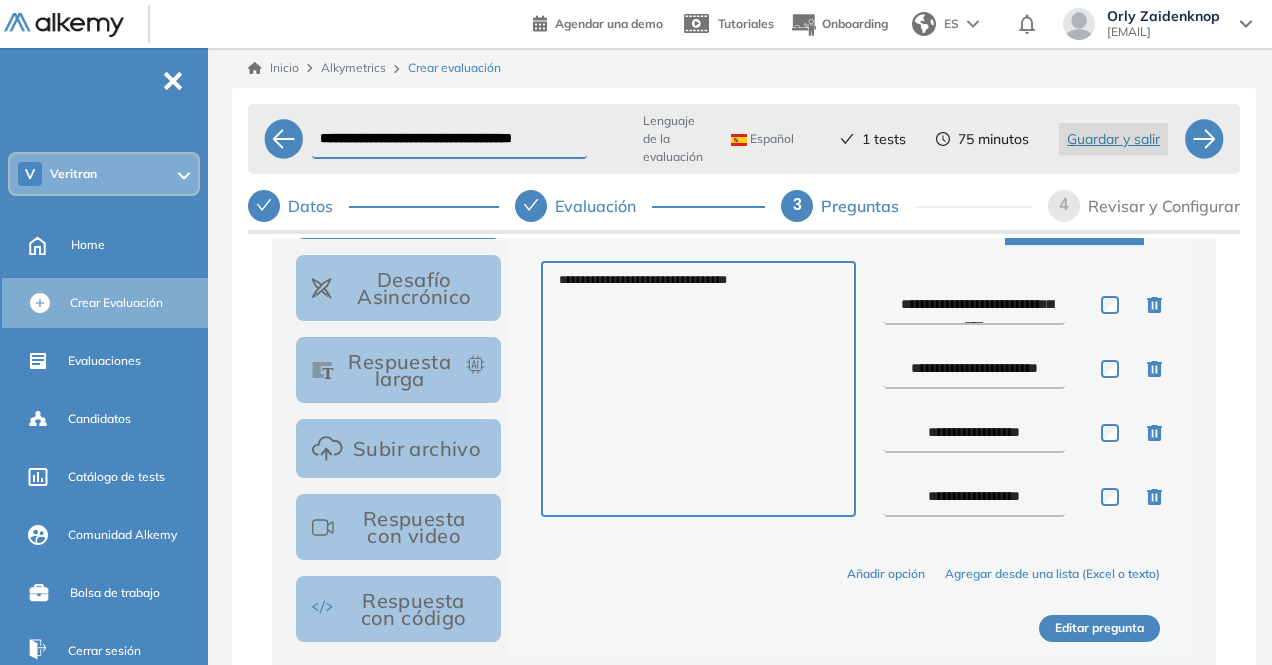 click on "Editar pregunta" at bounding box center (1099, 628) 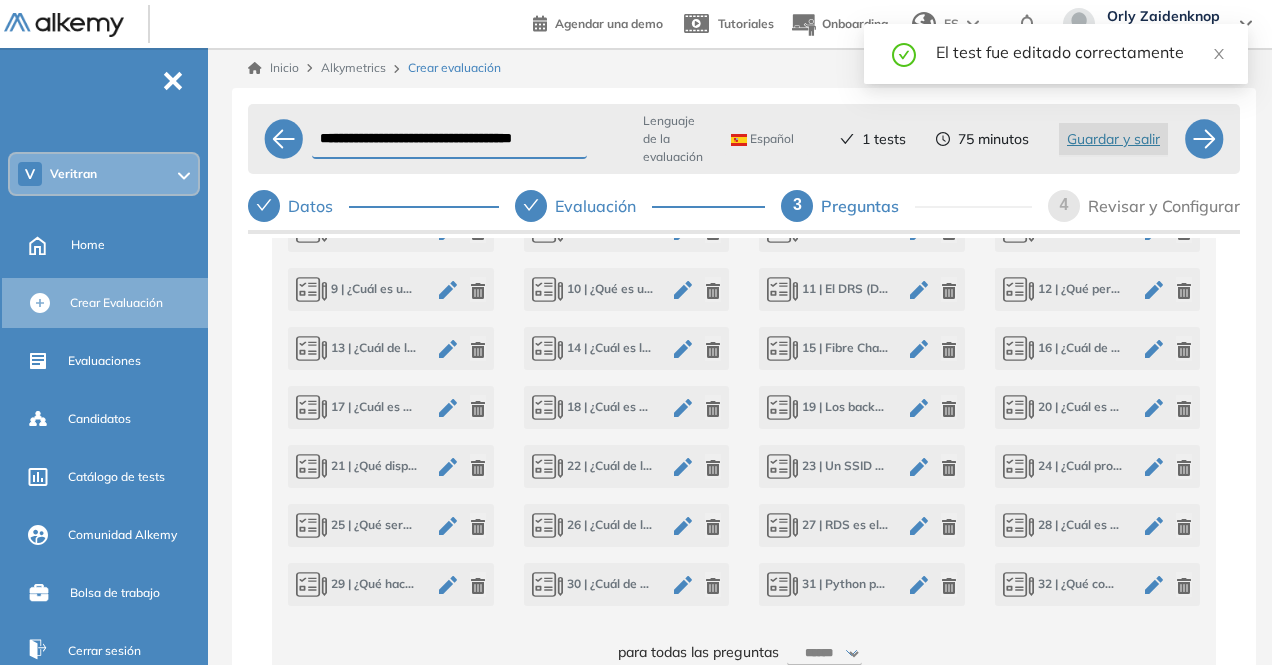 scroll, scrollTop: 1024, scrollLeft: 0, axis: vertical 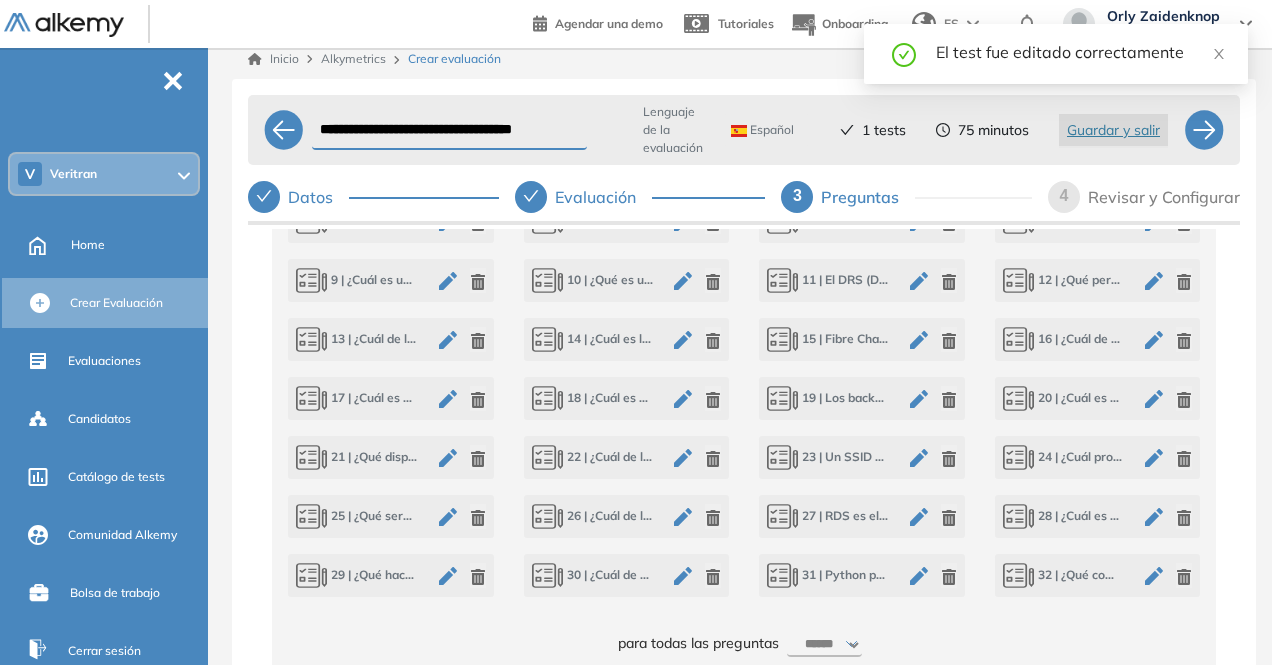 drag, startPoint x: 442, startPoint y: 570, endPoint x: 461, endPoint y: 571, distance: 19.026299 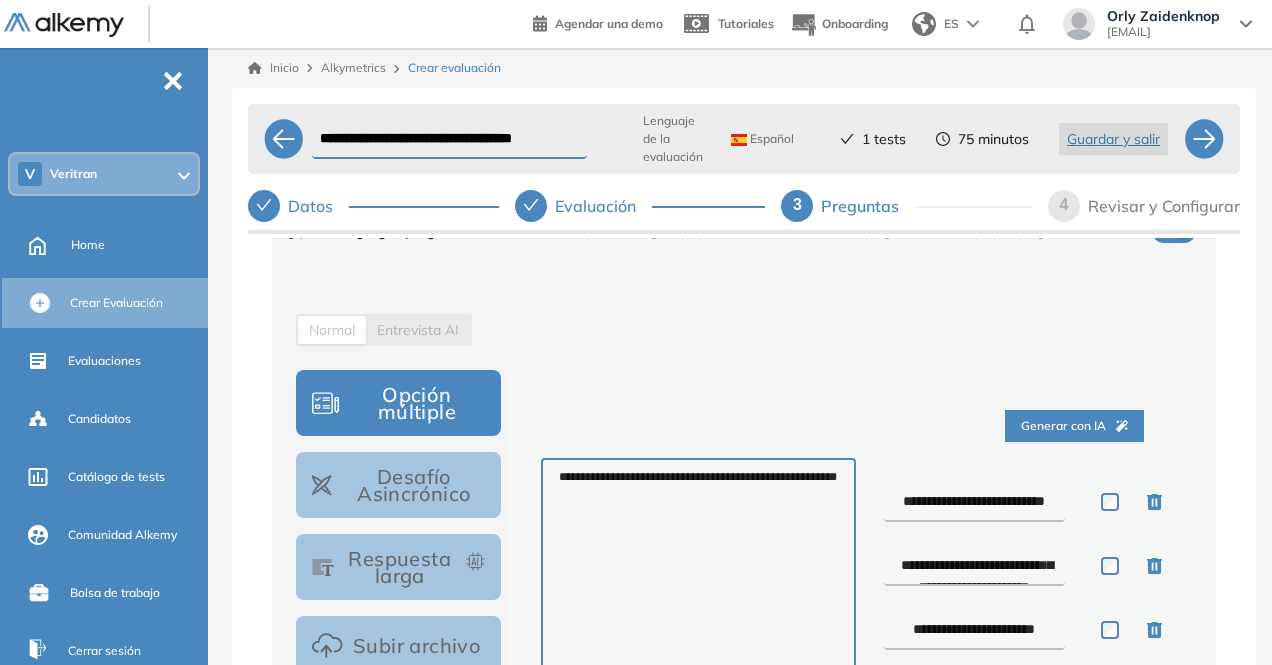 scroll, scrollTop: 226, scrollLeft: 0, axis: vertical 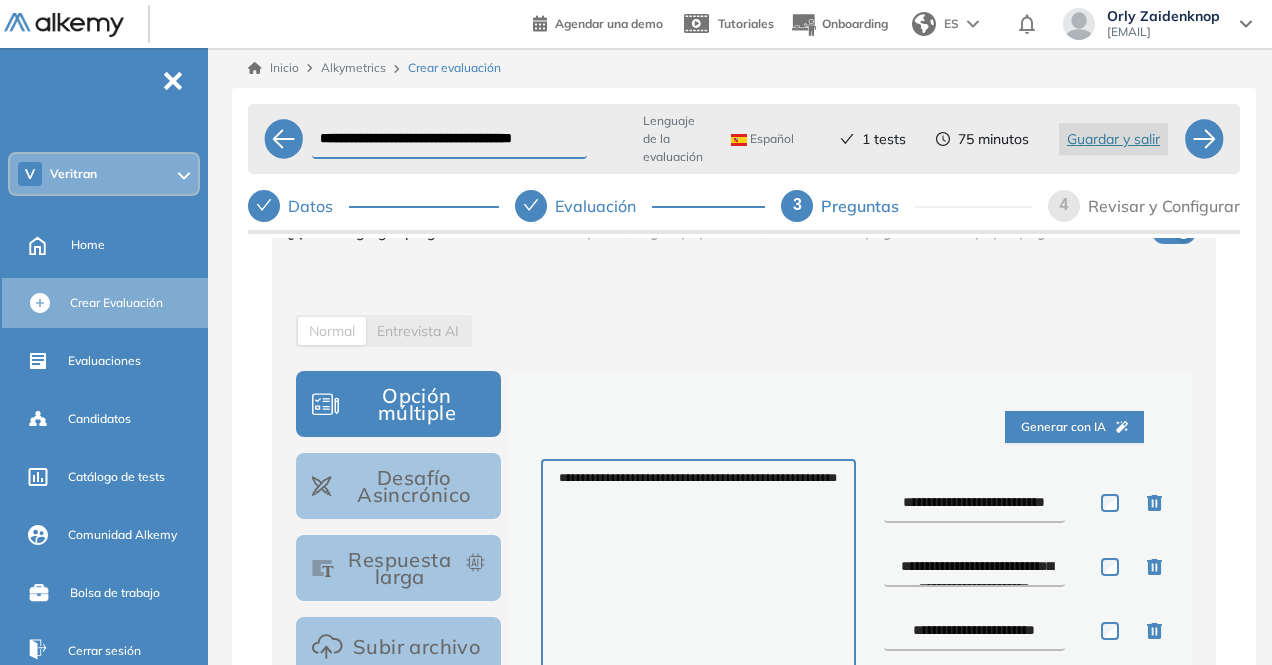 drag, startPoint x: 938, startPoint y: 491, endPoint x: 908, endPoint y: 493, distance: 30.066593 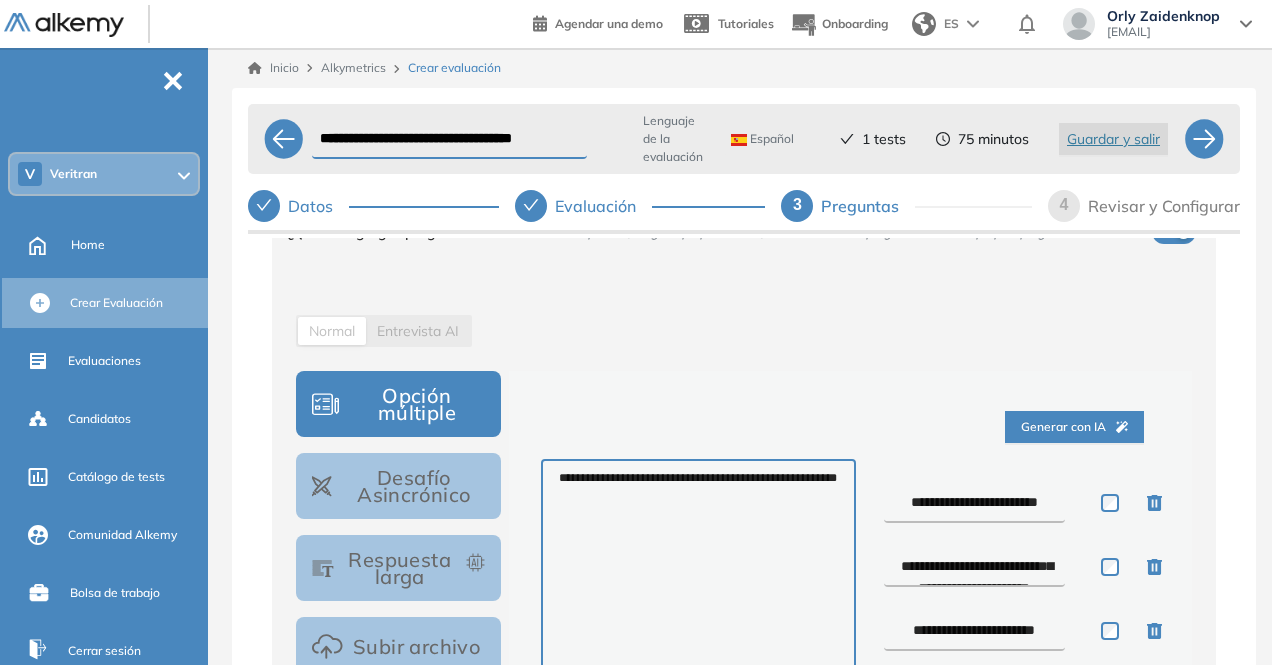click on "**********" at bounding box center (975, 567) 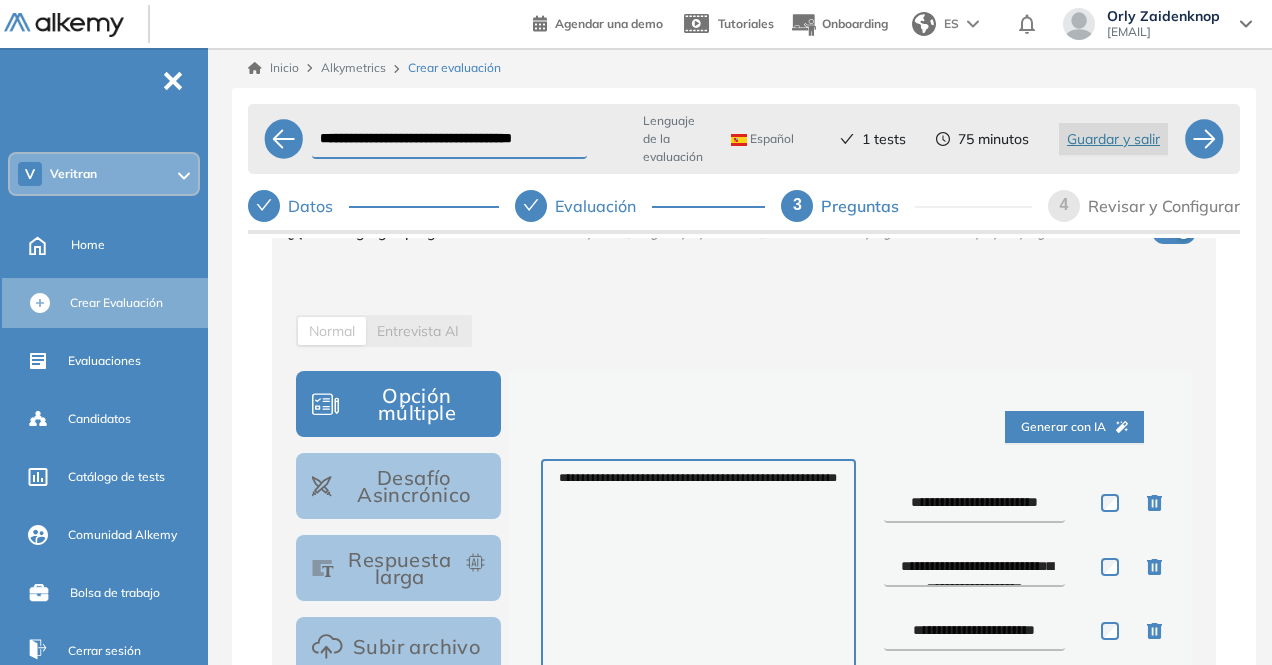 drag, startPoint x: 927, startPoint y: 627, endPoint x: 887, endPoint y: 624, distance: 40.112343 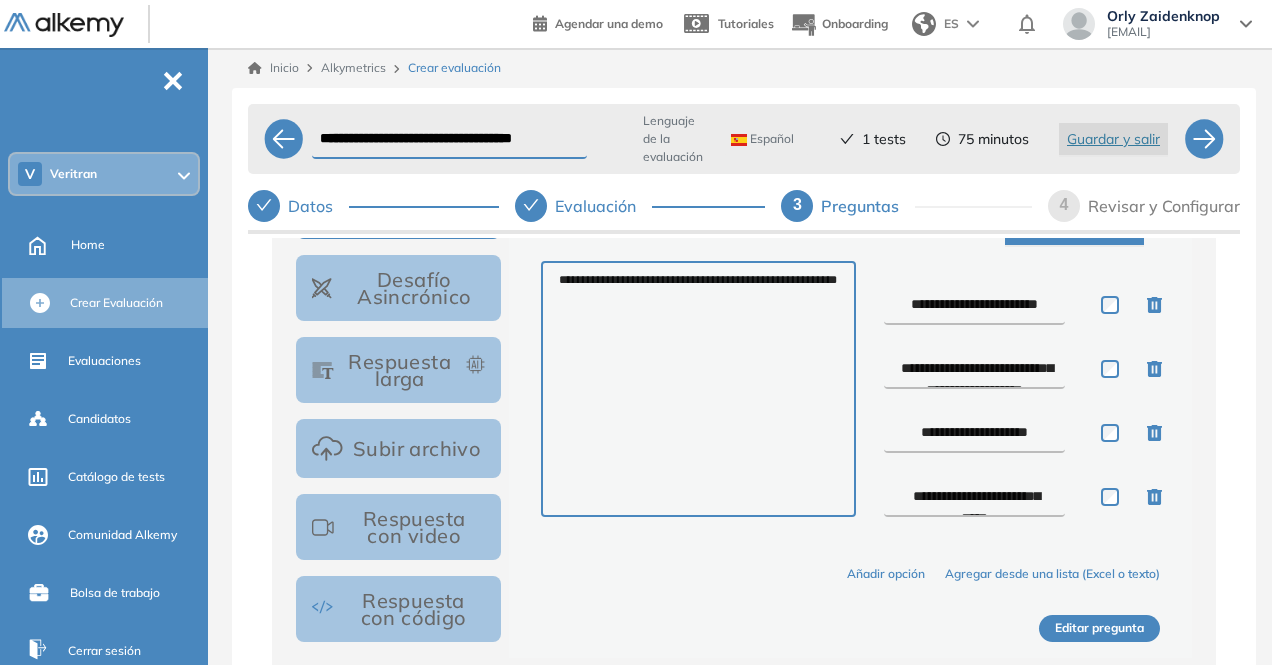 scroll, scrollTop: 424, scrollLeft: 0, axis: vertical 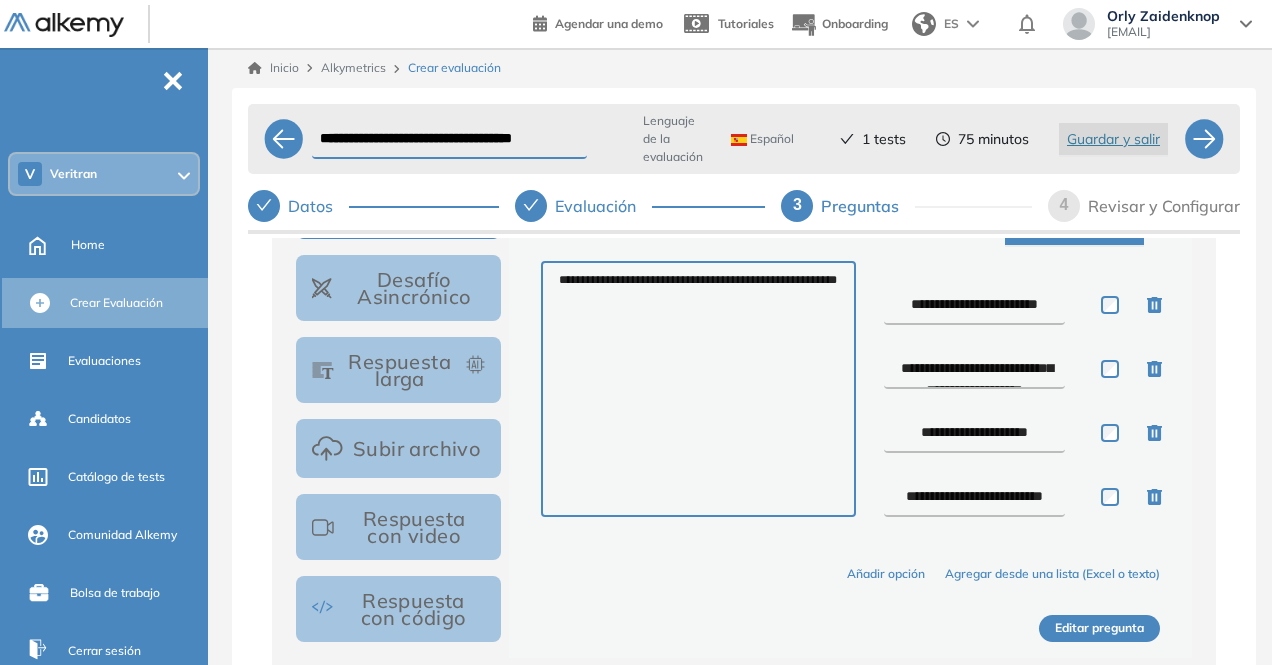 click on "Editar pregunta" at bounding box center (1099, 628) 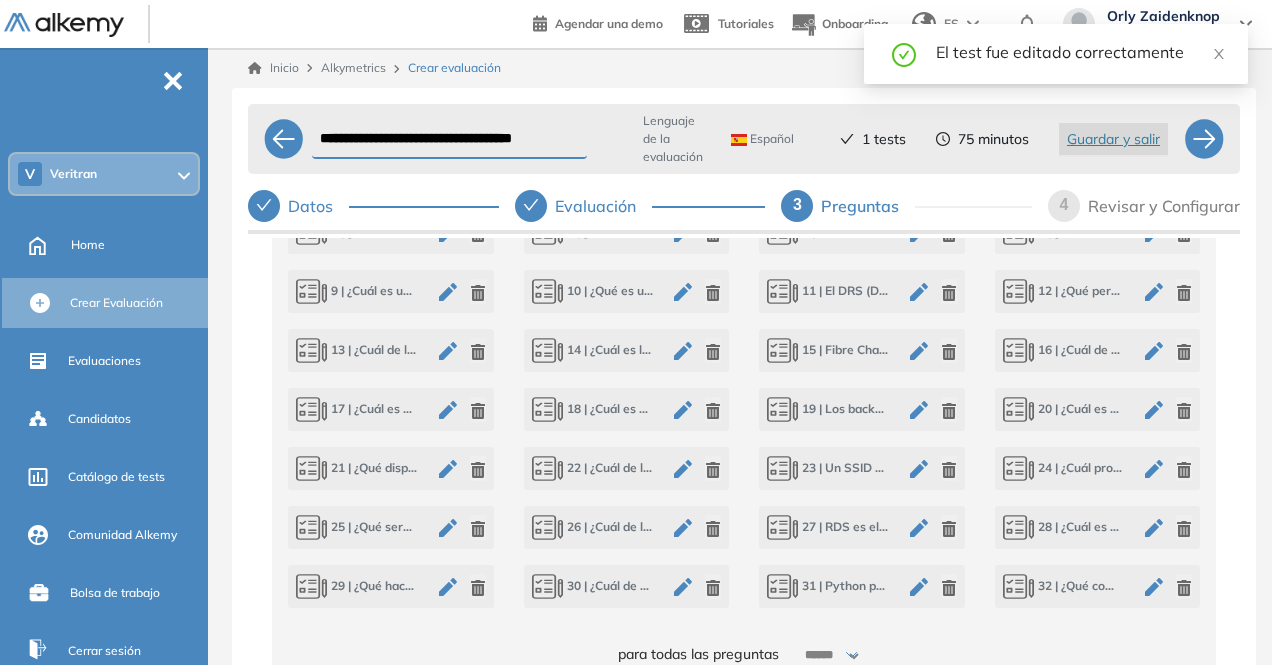 scroll, scrollTop: 1018, scrollLeft: 0, axis: vertical 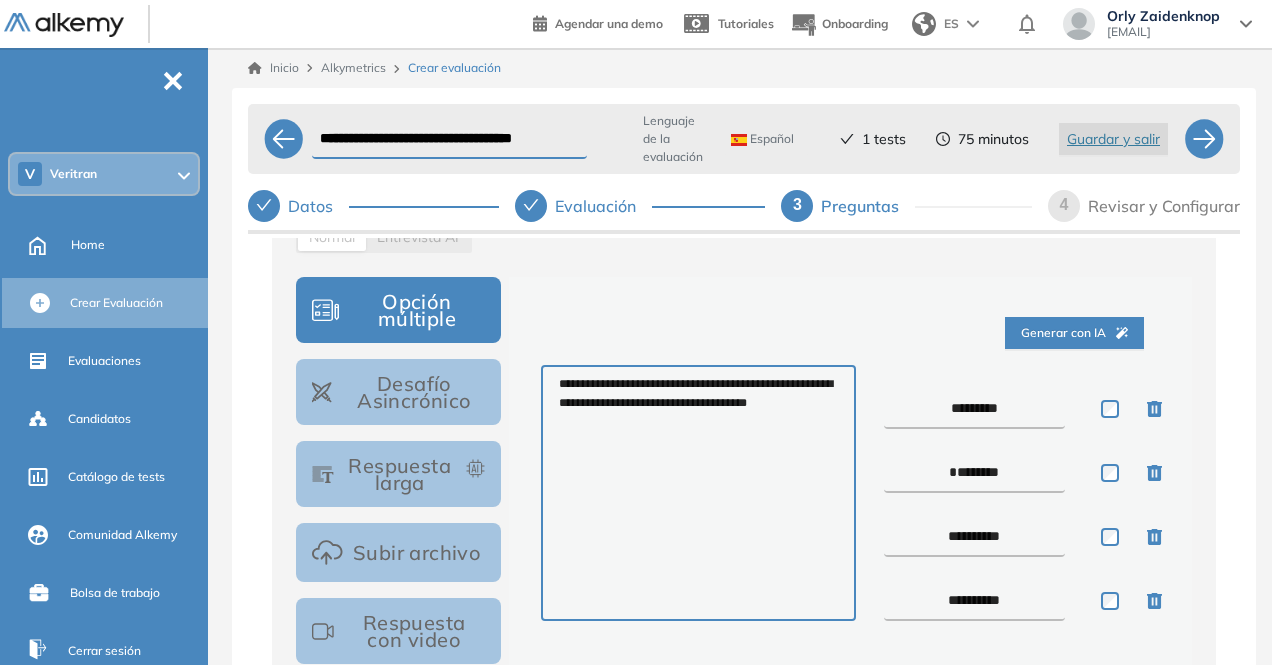 drag, startPoint x: 957, startPoint y: 410, endPoint x: 906, endPoint y: 414, distance: 51.156624 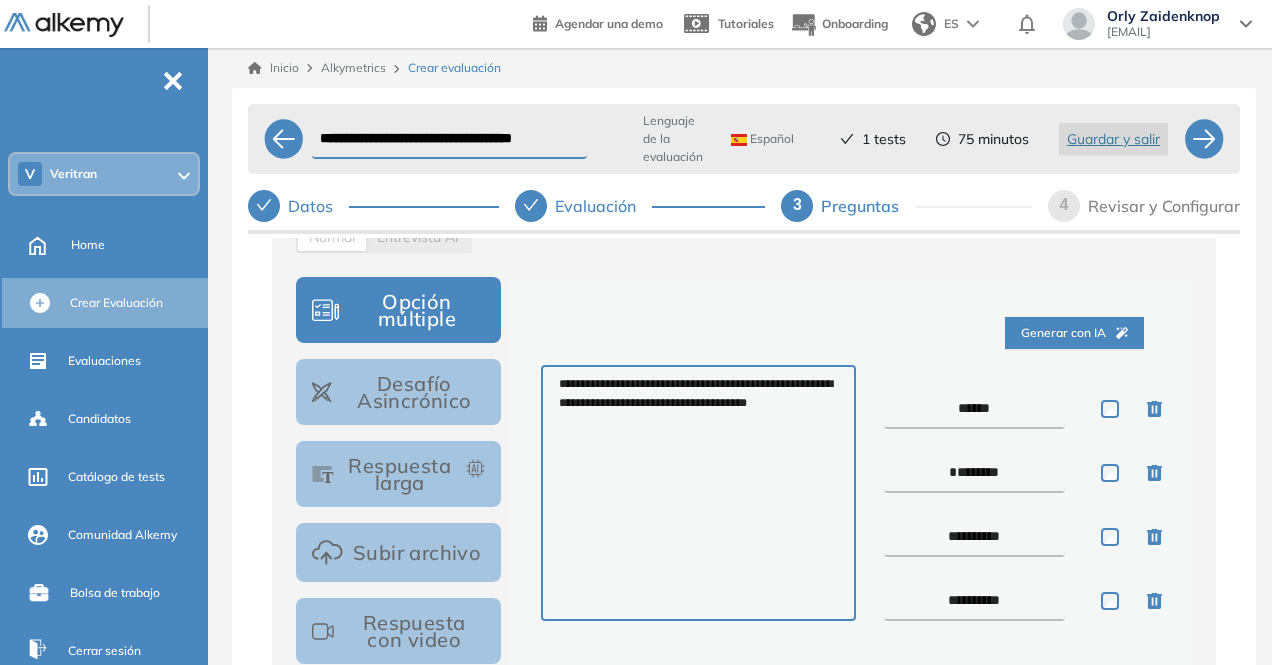drag, startPoint x: 961, startPoint y: 475, endPoint x: 918, endPoint y: 473, distance: 43.046486 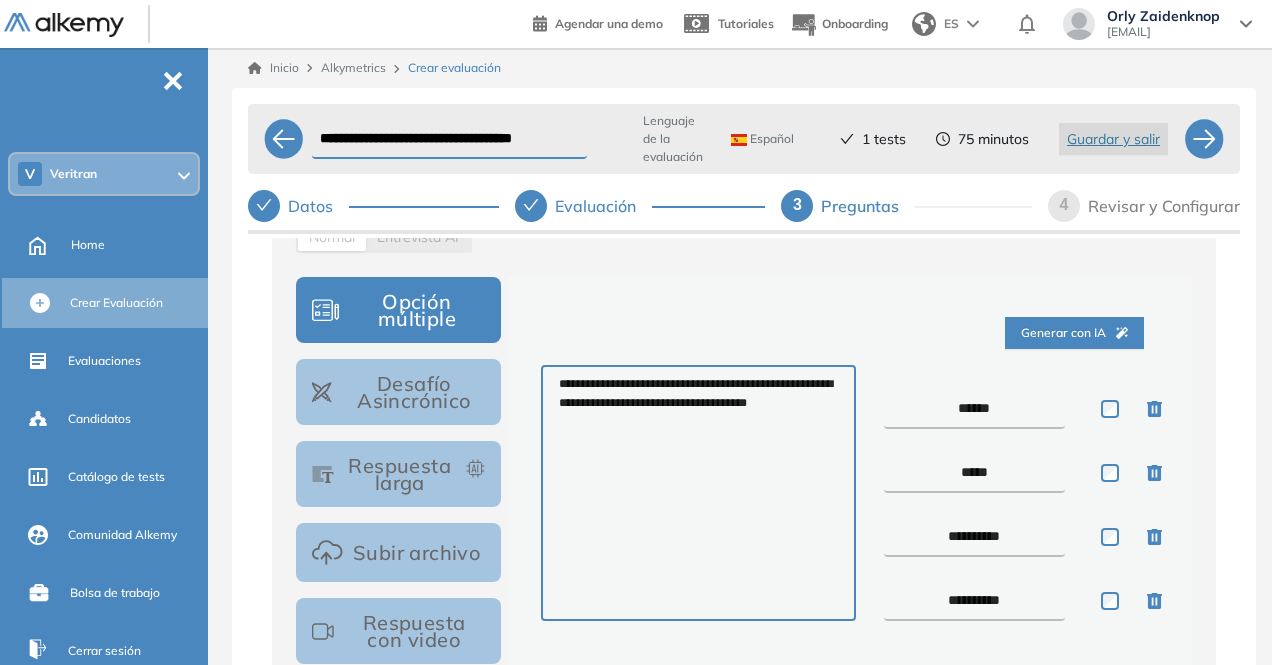drag, startPoint x: 953, startPoint y: 537, endPoint x: 913, endPoint y: 529, distance: 40.792156 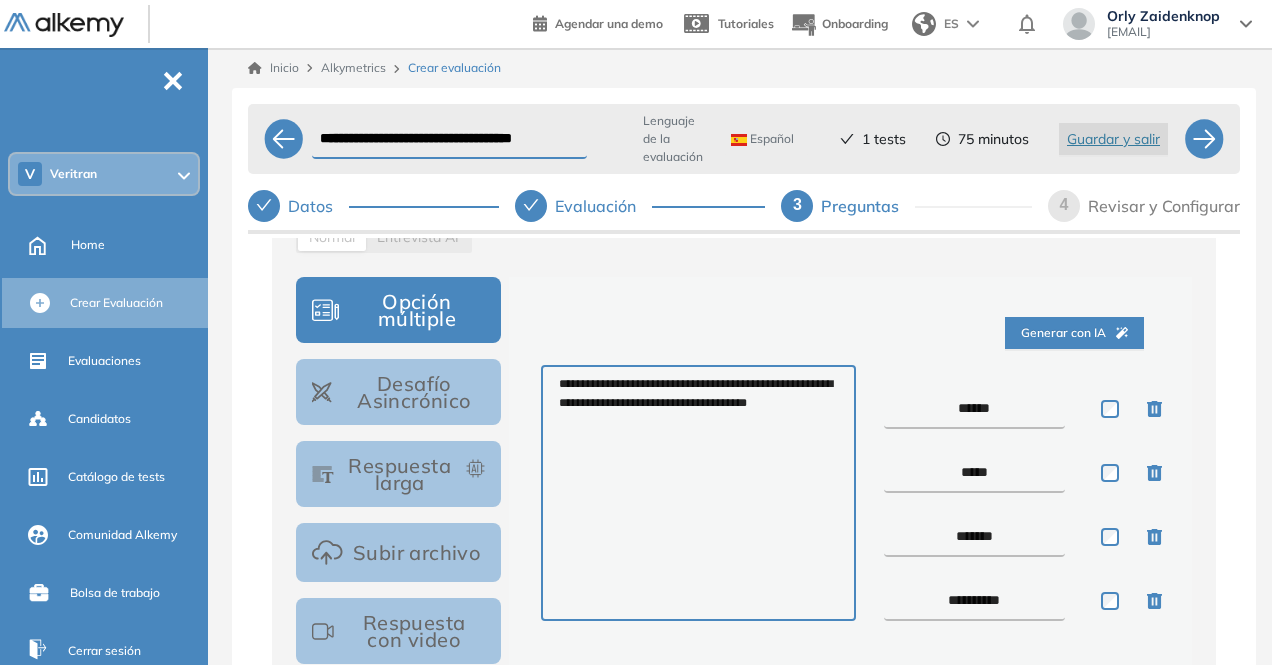 drag, startPoint x: 956, startPoint y: 600, endPoint x: 910, endPoint y: 599, distance: 46.010868 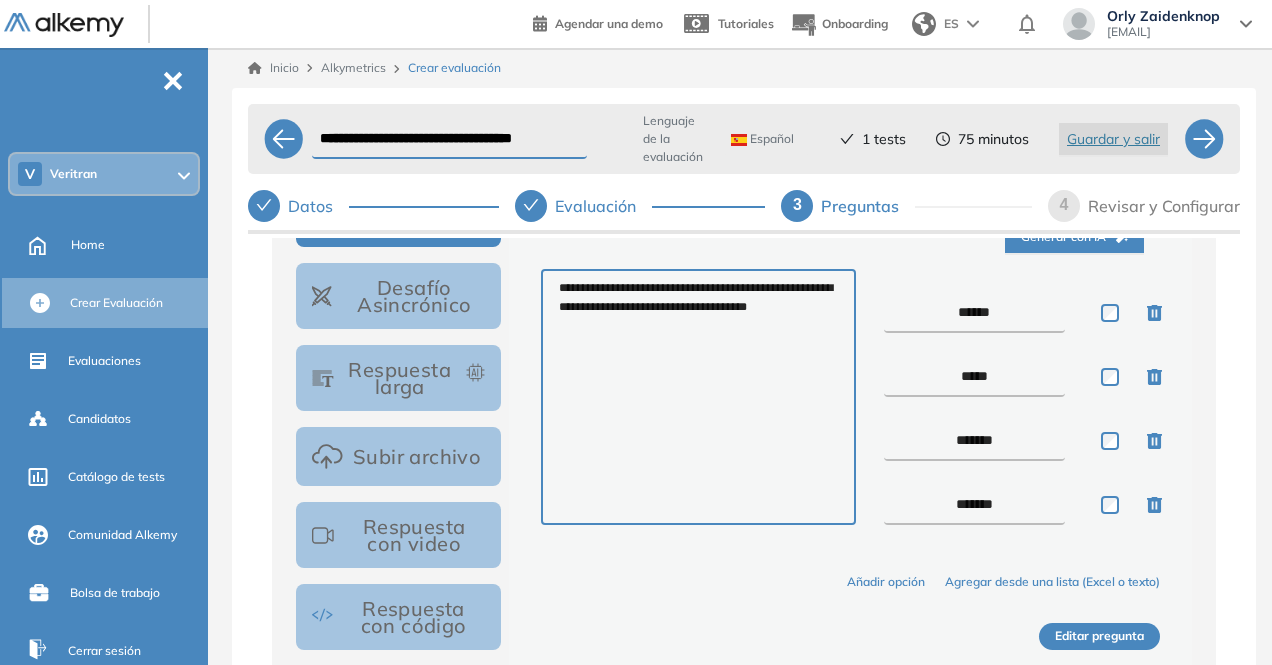 scroll, scrollTop: 418, scrollLeft: 0, axis: vertical 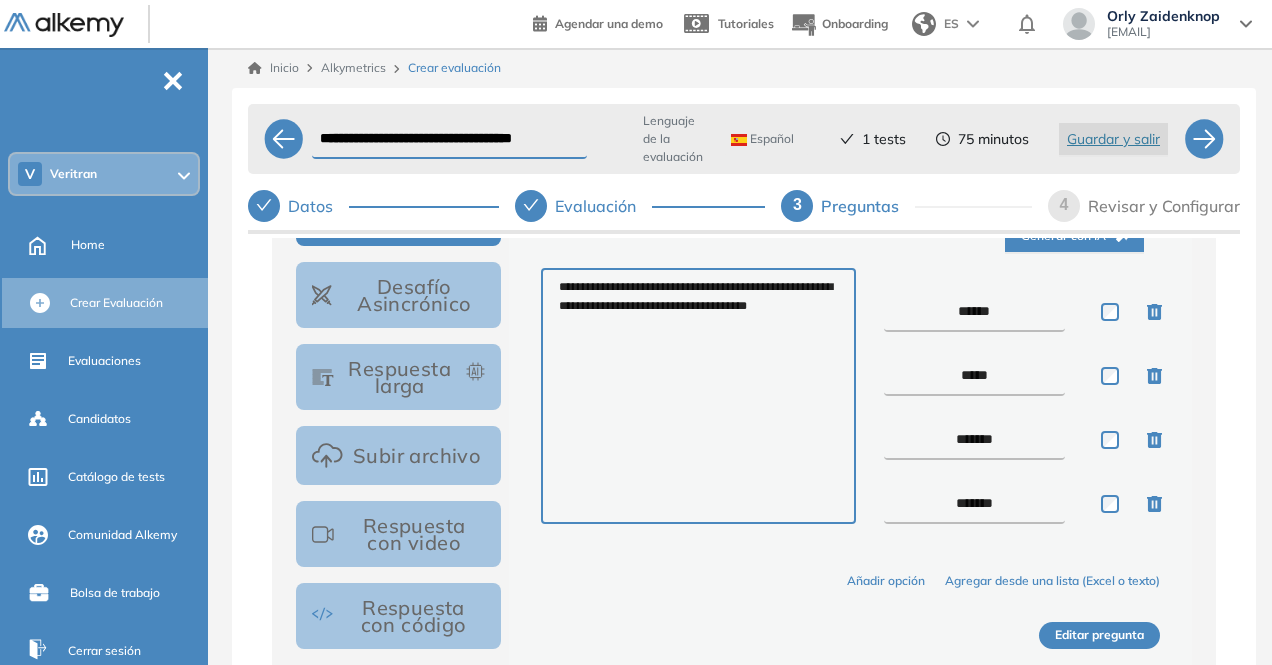 click on "Editar pregunta" at bounding box center [1099, 635] 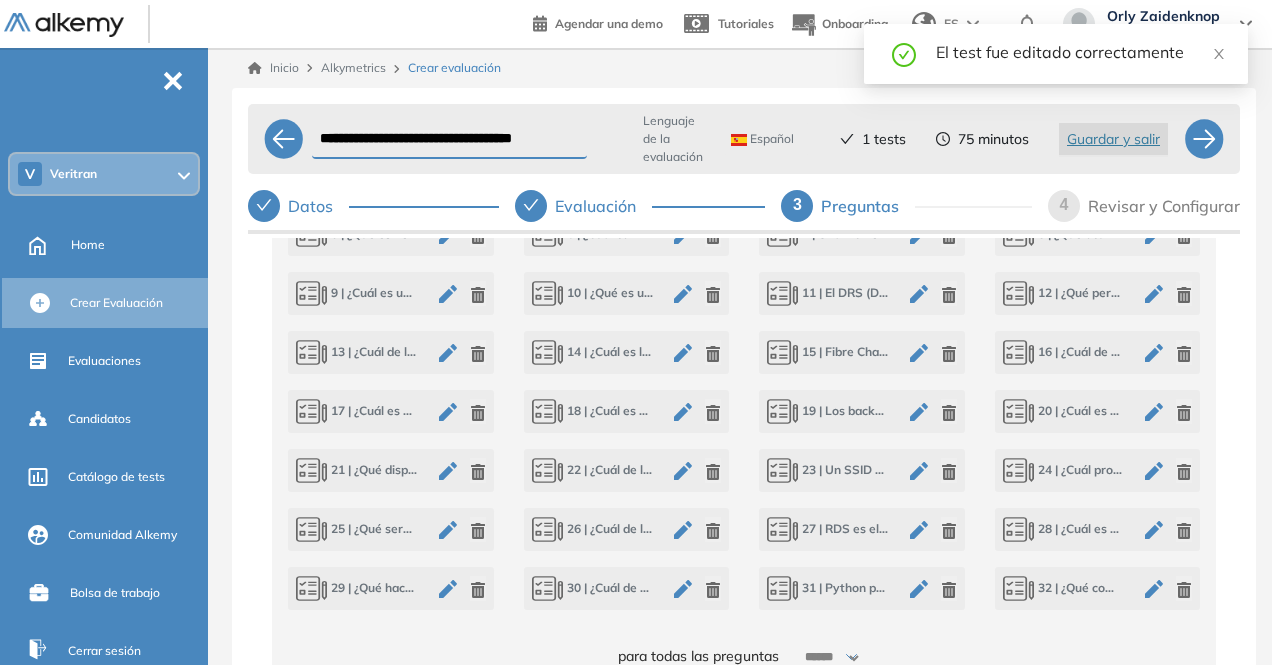 scroll, scrollTop: 1024, scrollLeft: 0, axis: vertical 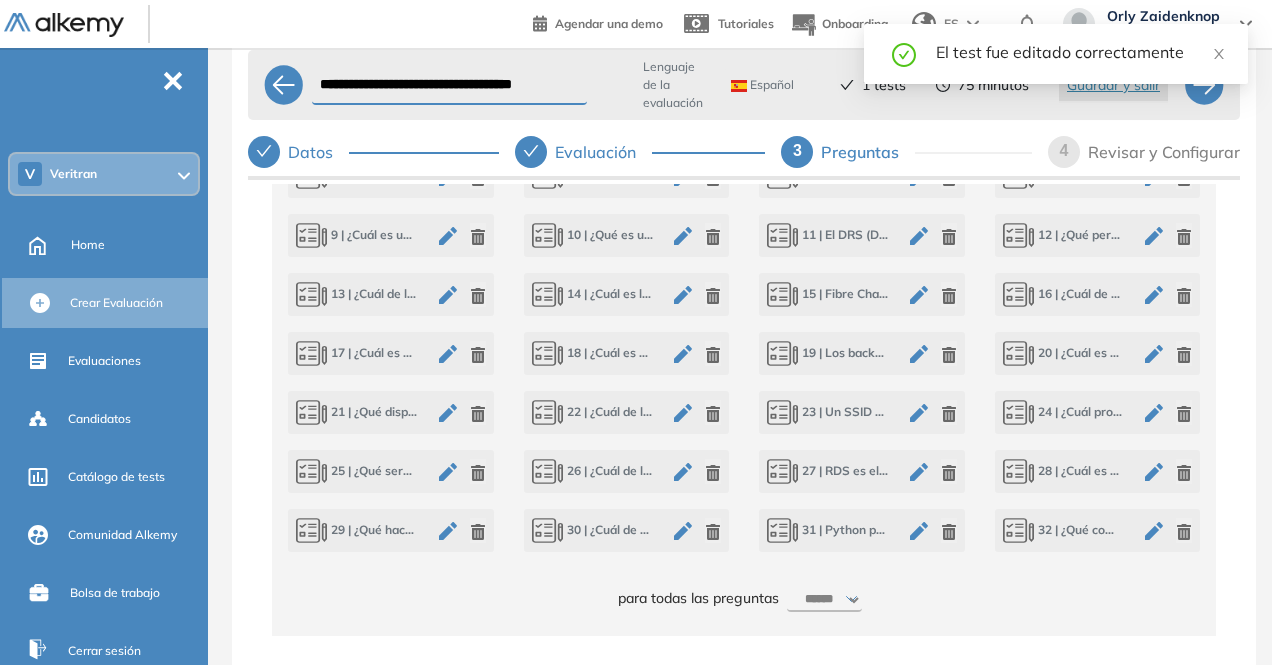 click 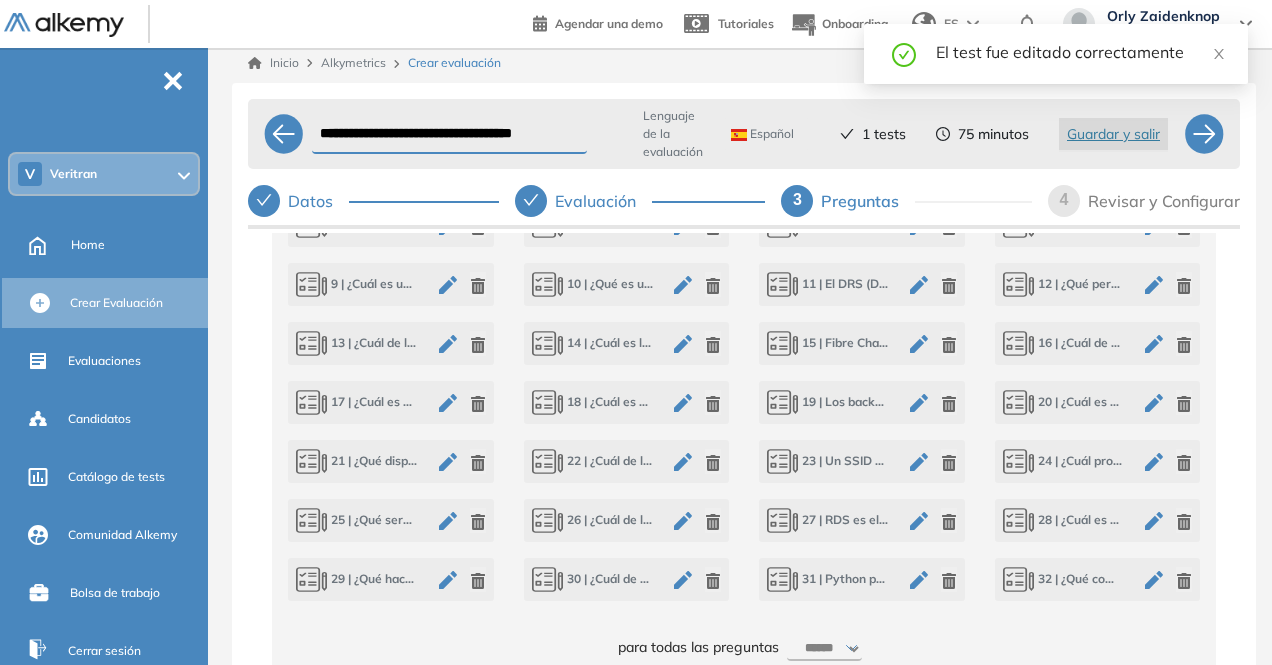 scroll, scrollTop: 0, scrollLeft: 0, axis: both 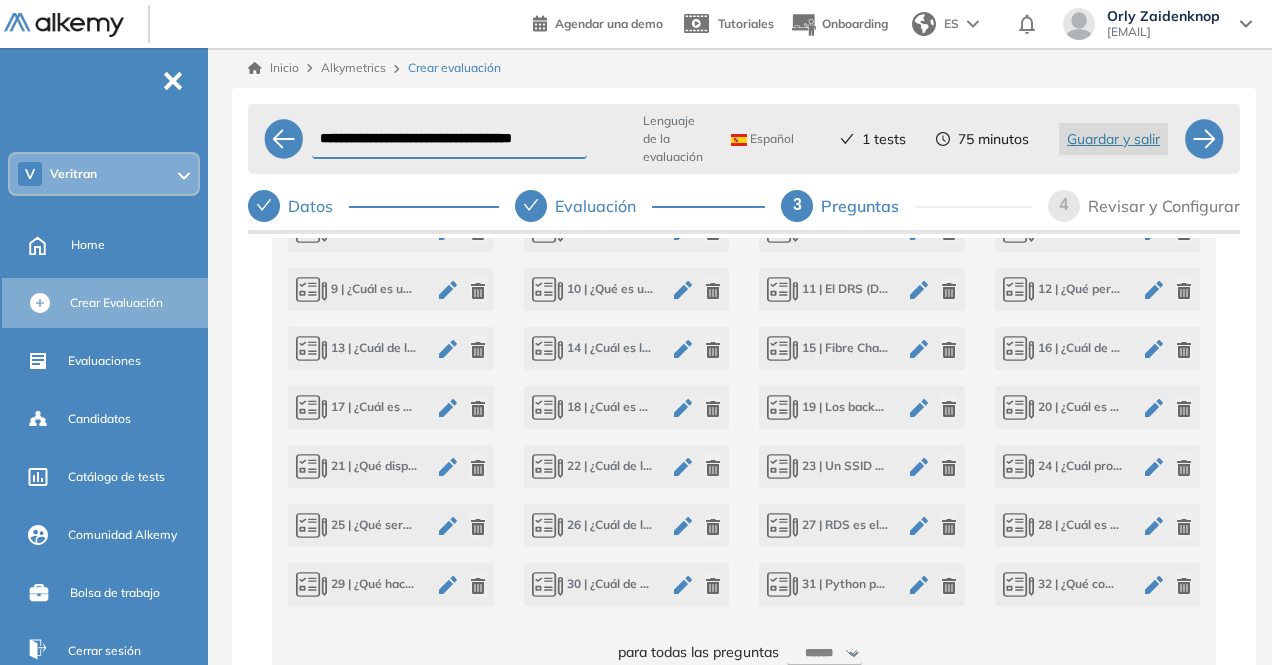 click 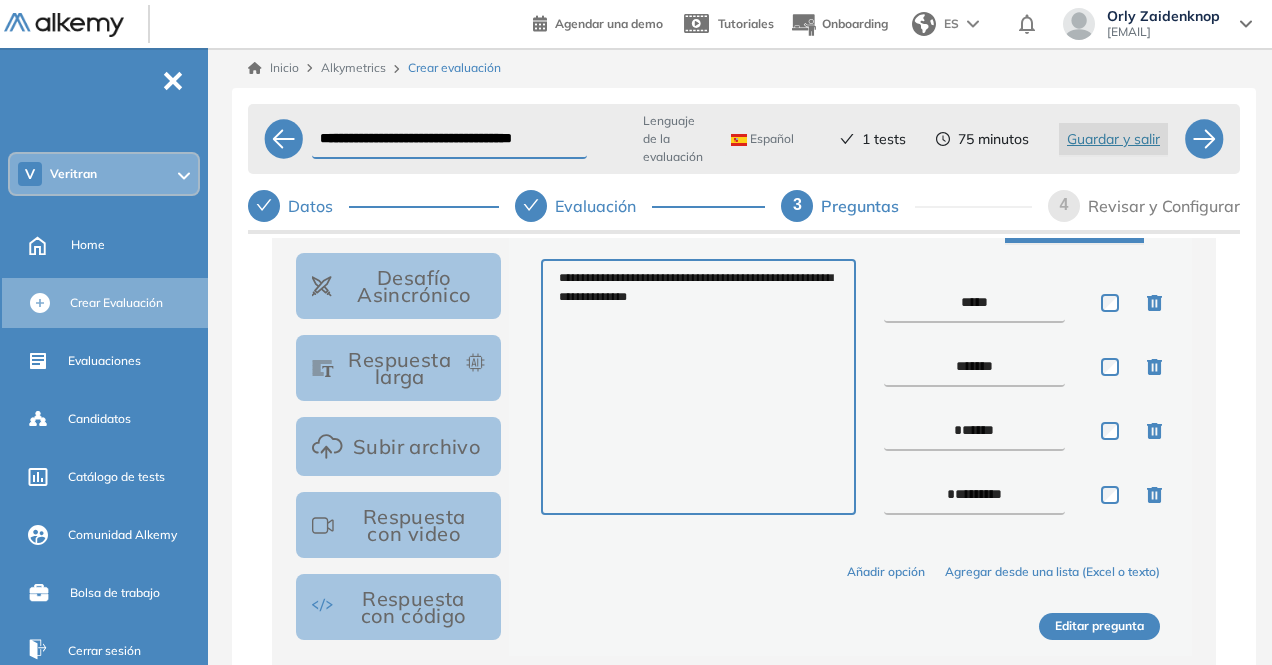scroll, scrollTop: 425, scrollLeft: 0, axis: vertical 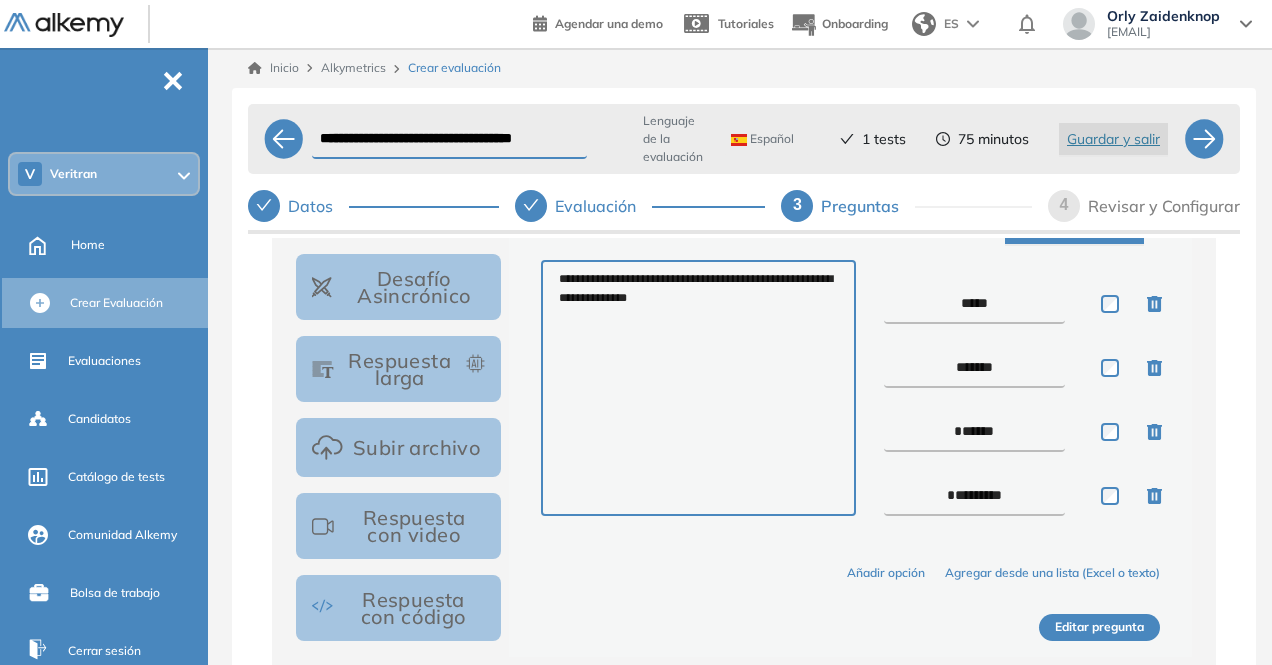 drag, startPoint x: 977, startPoint y: 302, endPoint x: 959, endPoint y: 303, distance: 18.027756 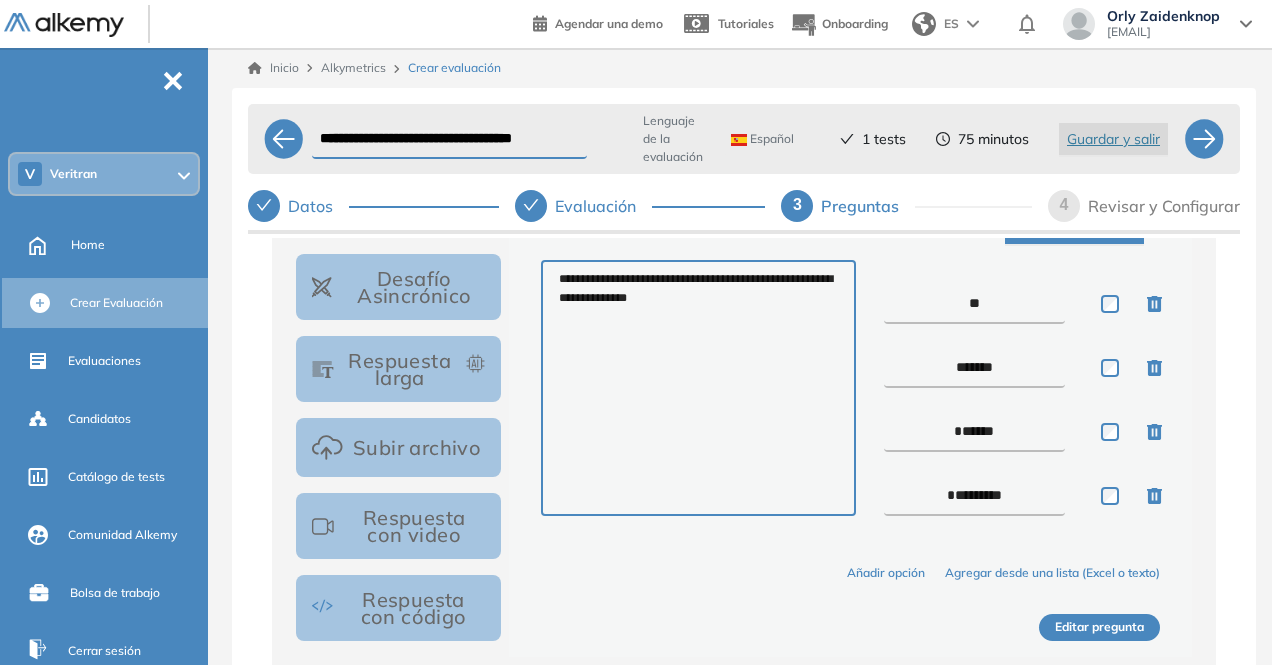 drag, startPoint x: 965, startPoint y: 369, endPoint x: 919, endPoint y: 366, distance: 46.09772 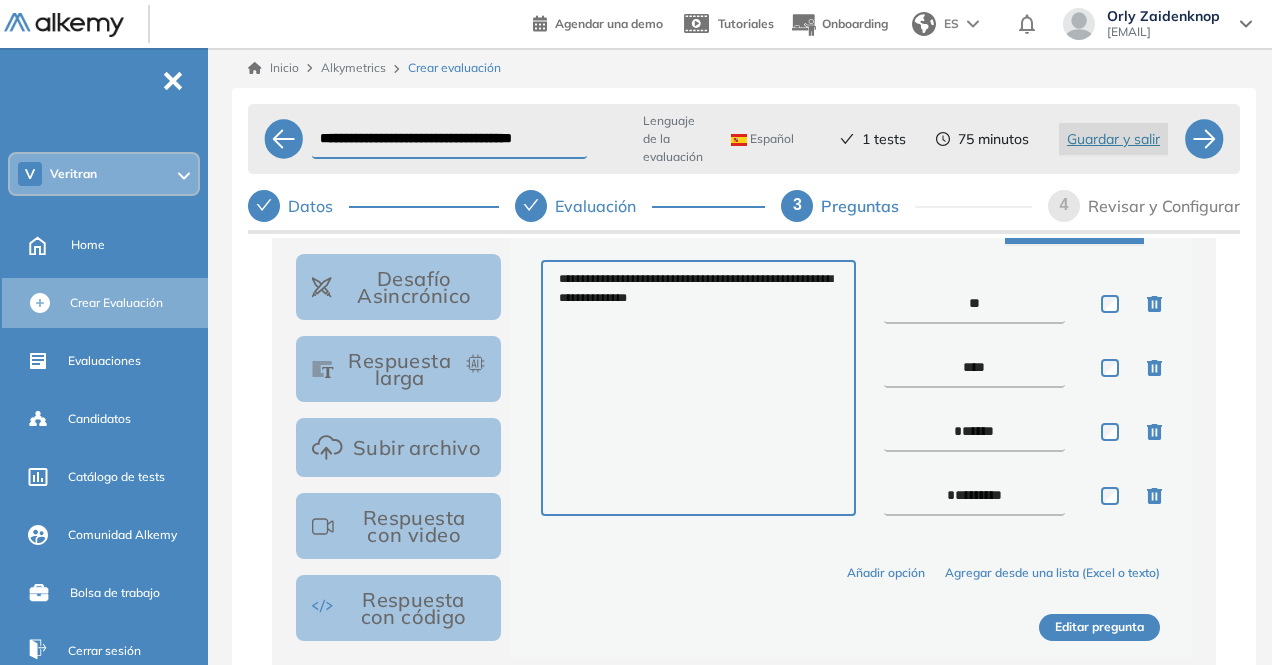 drag, startPoint x: 966, startPoint y: 431, endPoint x: 912, endPoint y: 429, distance: 54.037025 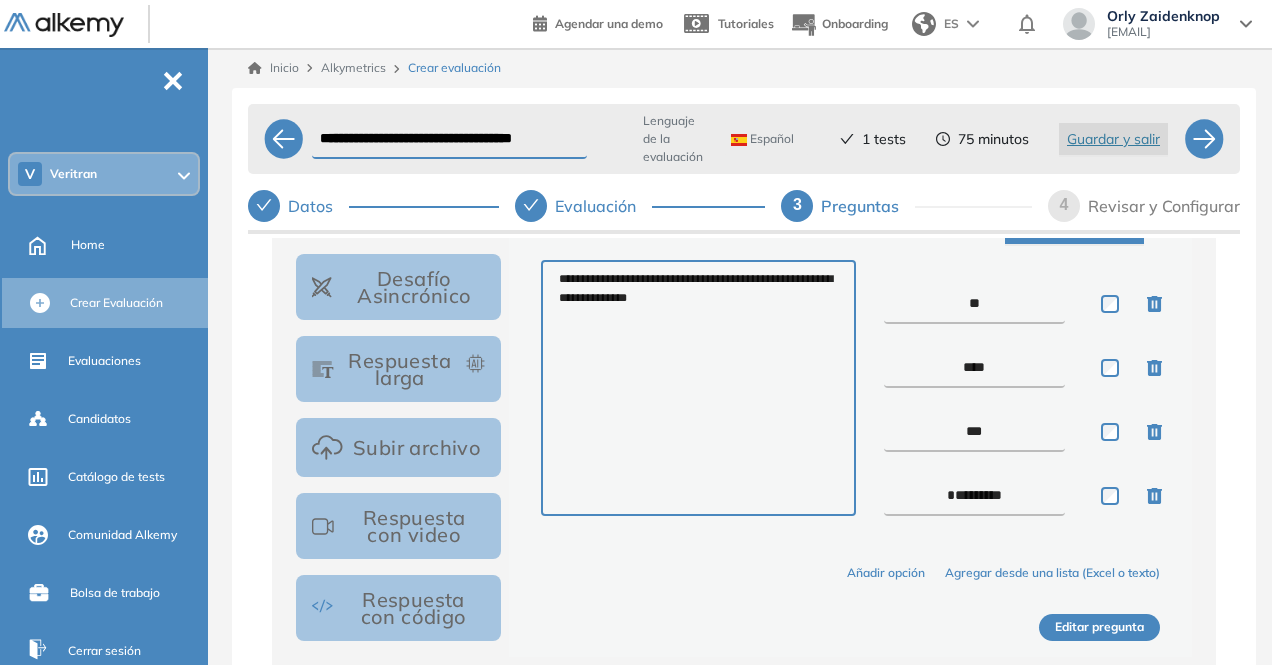 drag, startPoint x: 961, startPoint y: 495, endPoint x: 902, endPoint y: 495, distance: 59 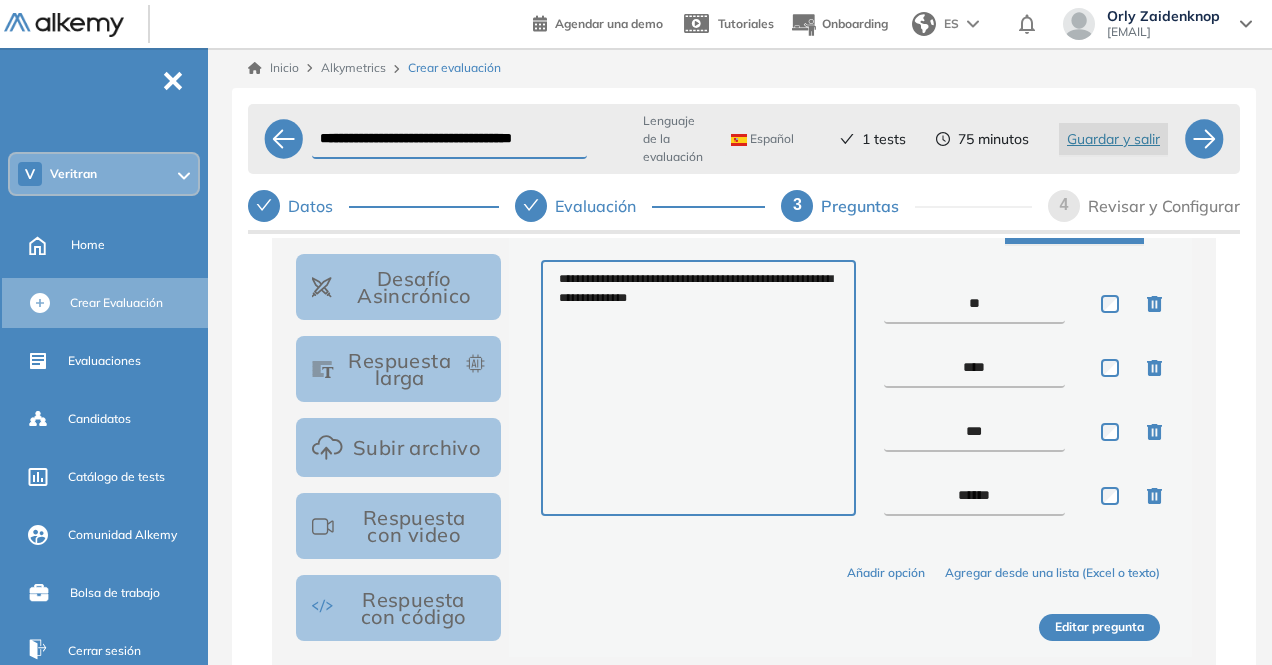 click on "Editar pregunta" at bounding box center [1099, 627] 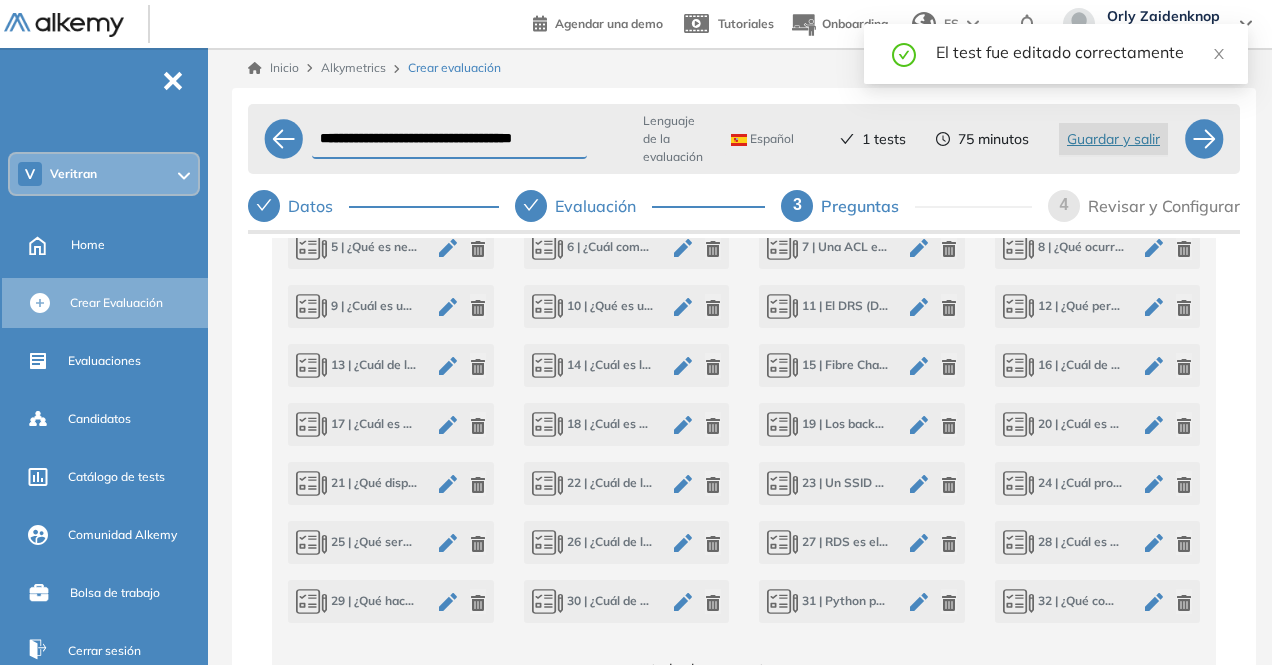 scroll, scrollTop: 1024, scrollLeft: 0, axis: vertical 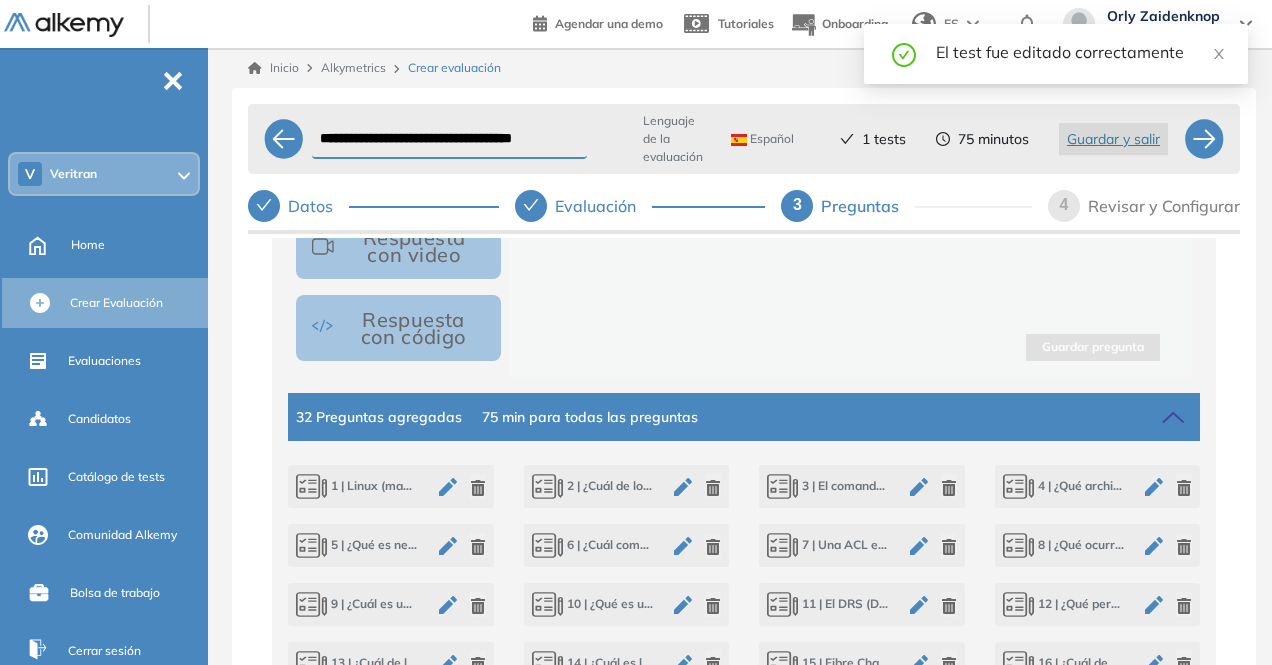 click 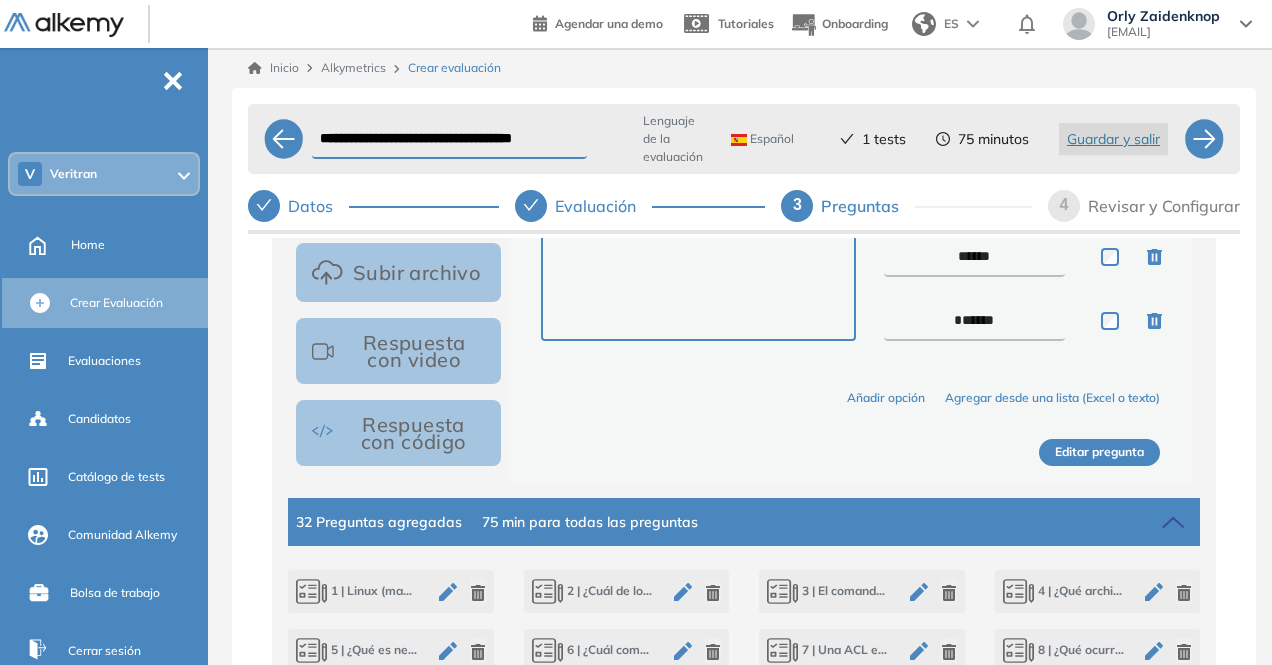 scroll, scrollTop: 600, scrollLeft: 0, axis: vertical 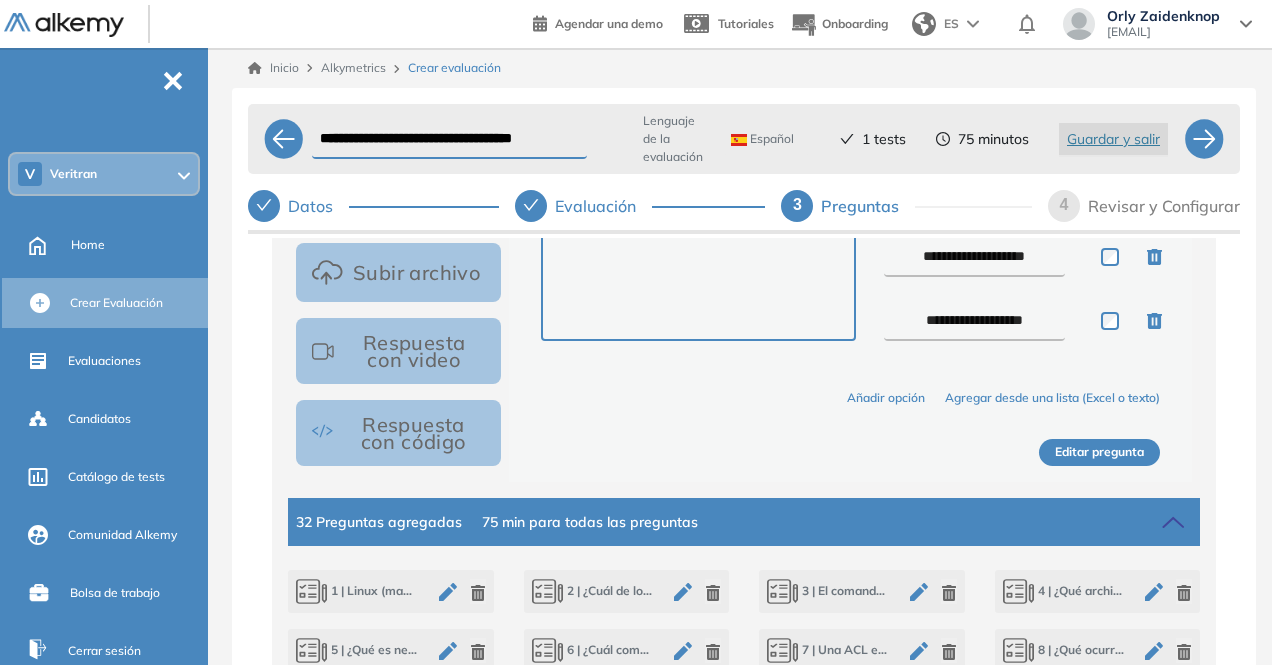 click 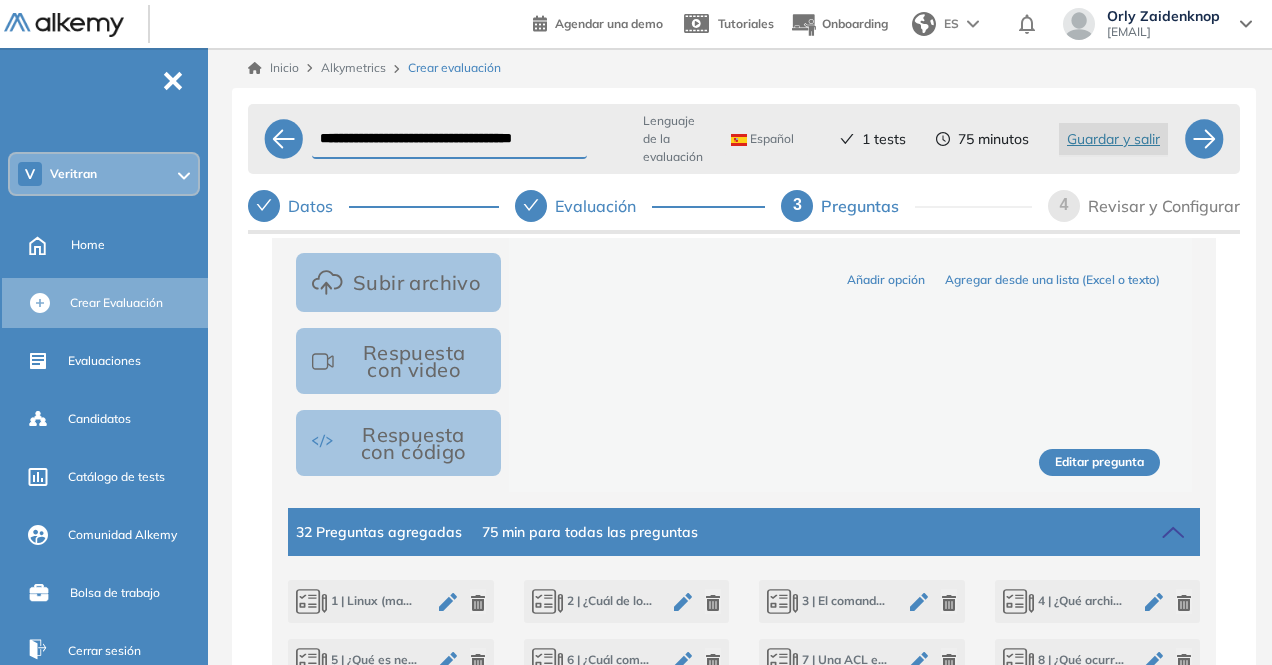 scroll, scrollTop: 590, scrollLeft: 0, axis: vertical 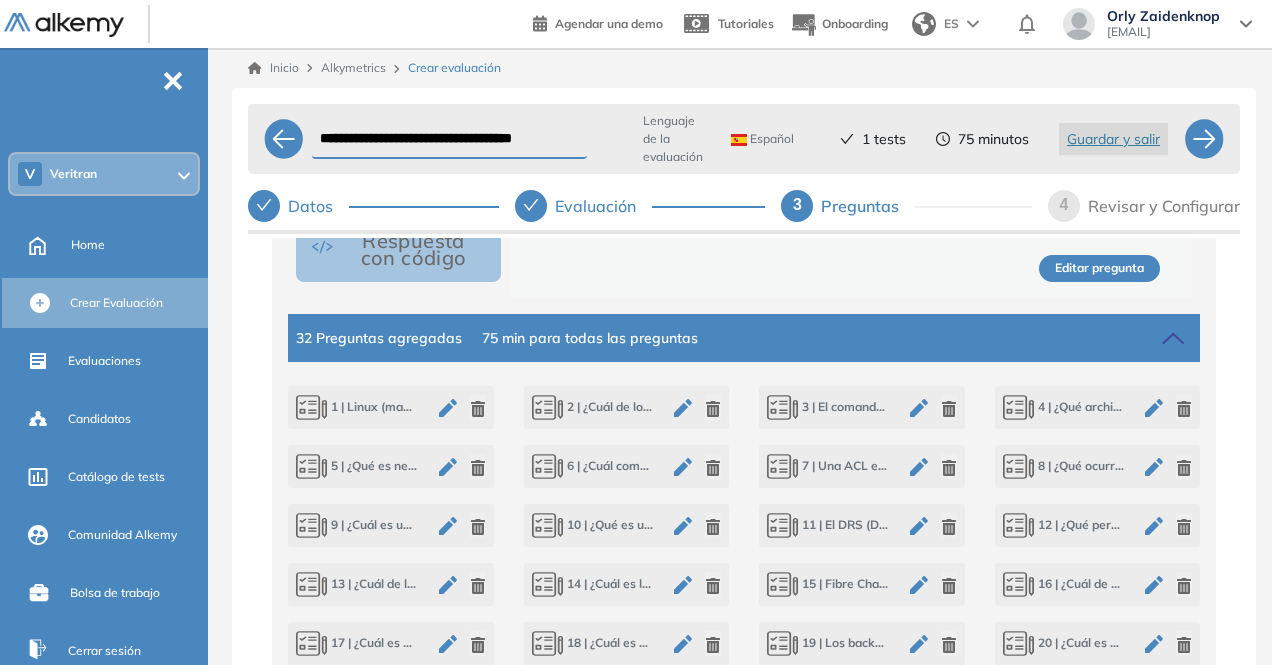 click 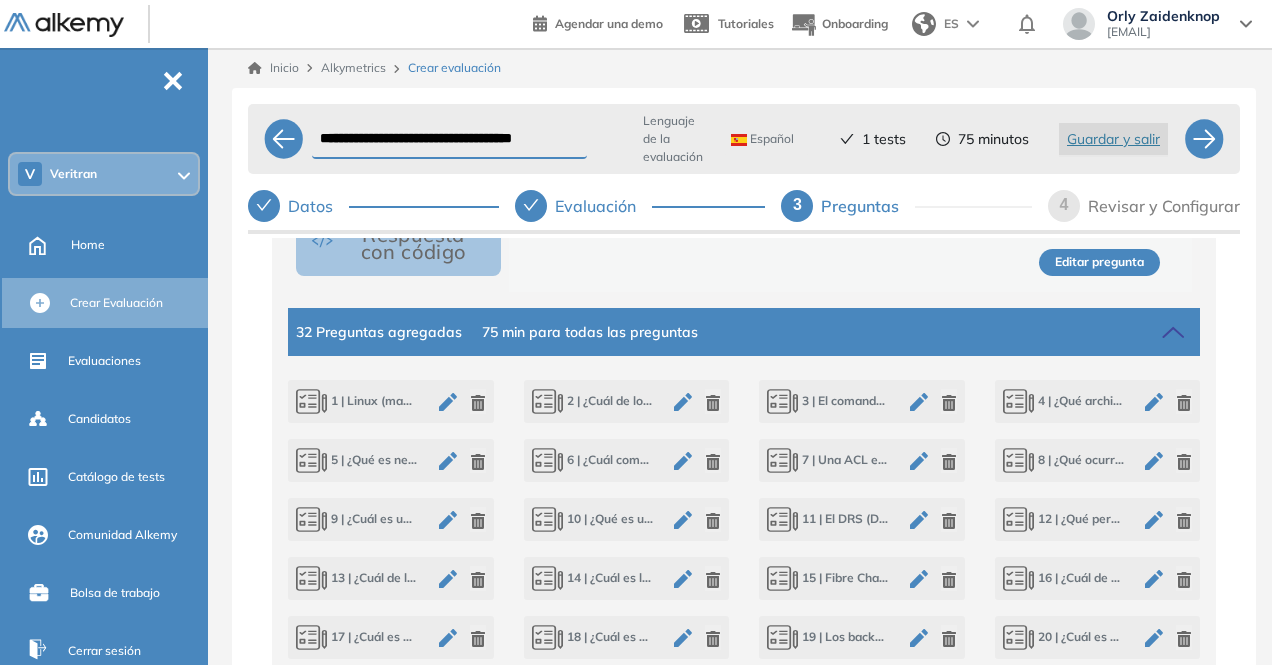 click 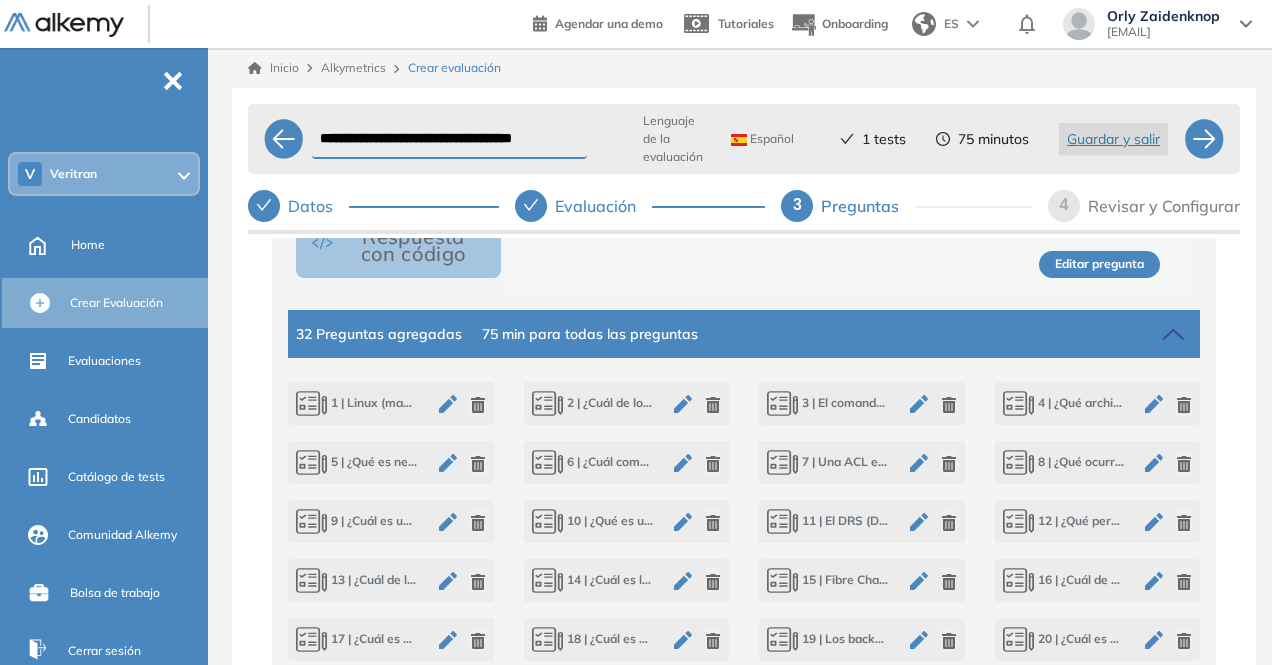 click 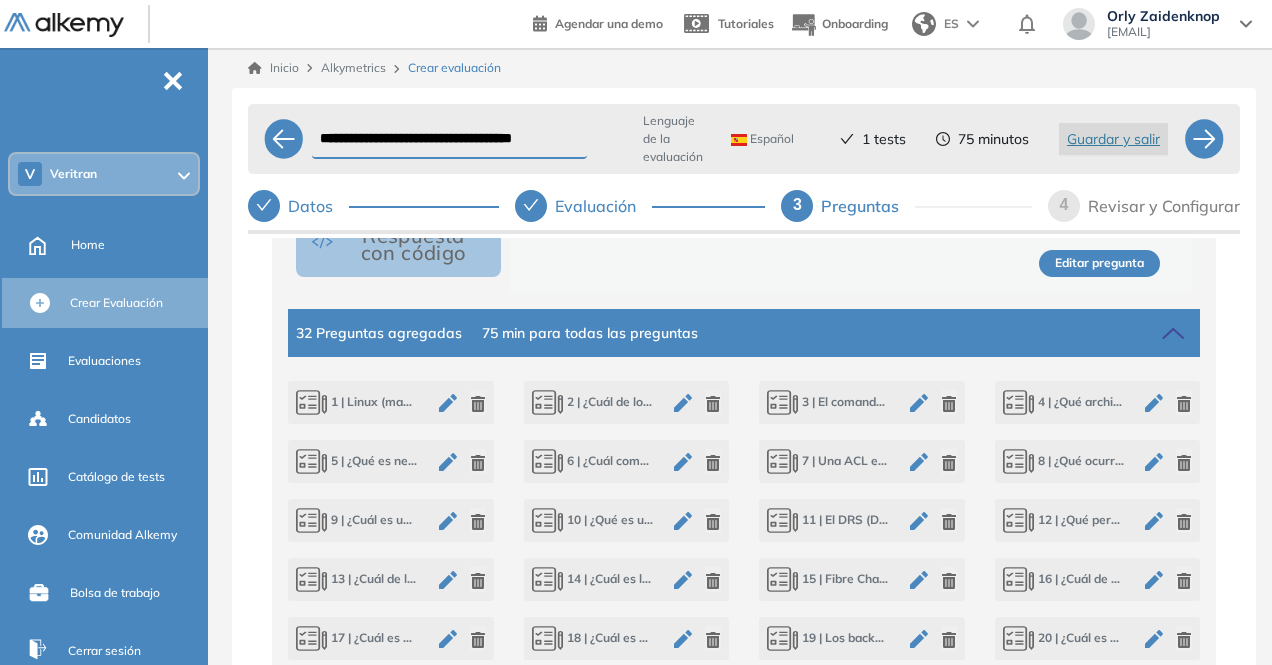 scroll, scrollTop: 790, scrollLeft: 0, axis: vertical 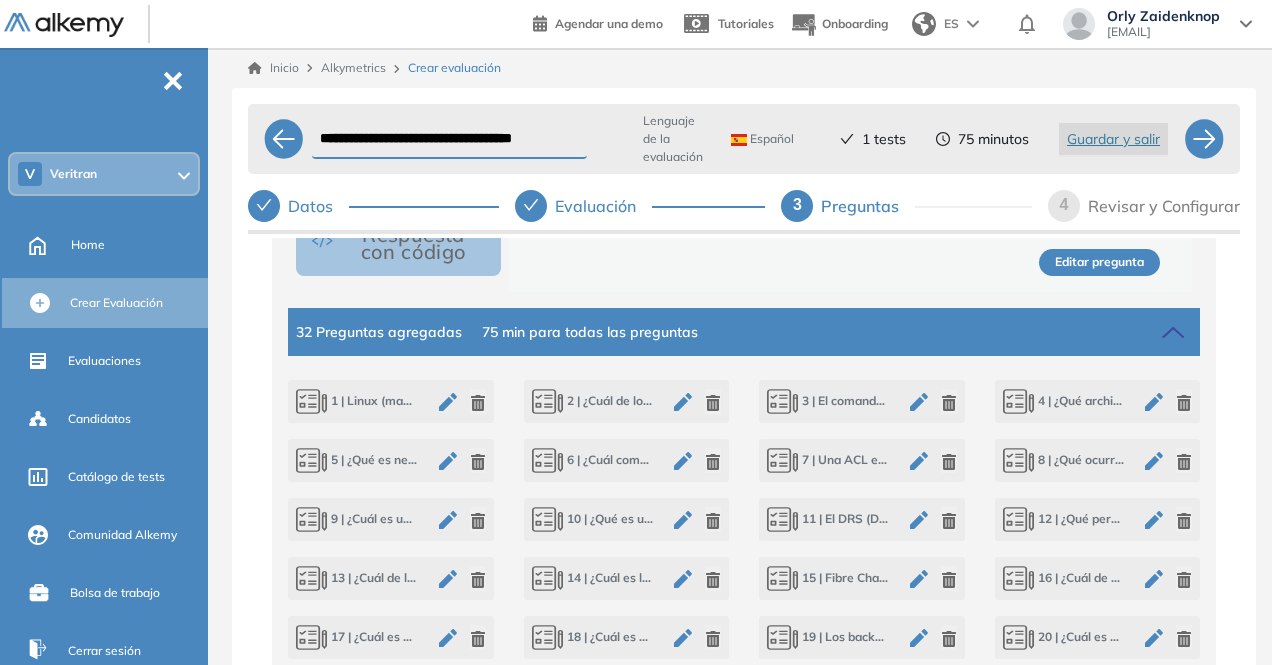 click 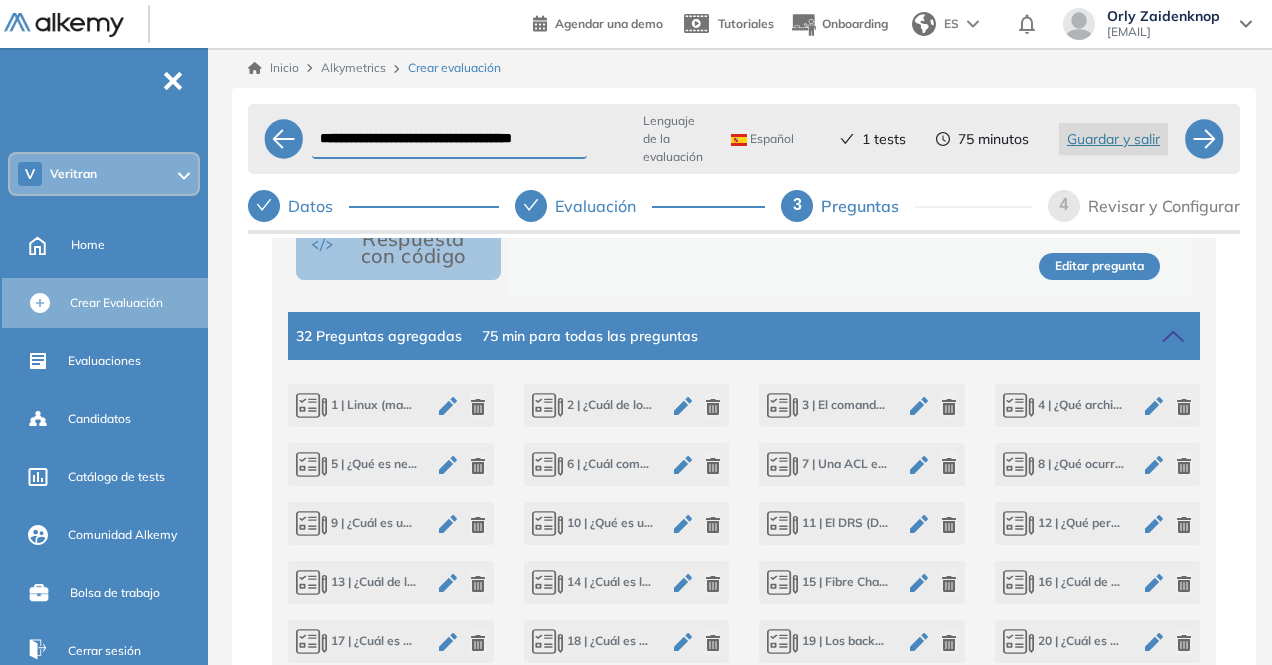 scroll, scrollTop: 788, scrollLeft: 0, axis: vertical 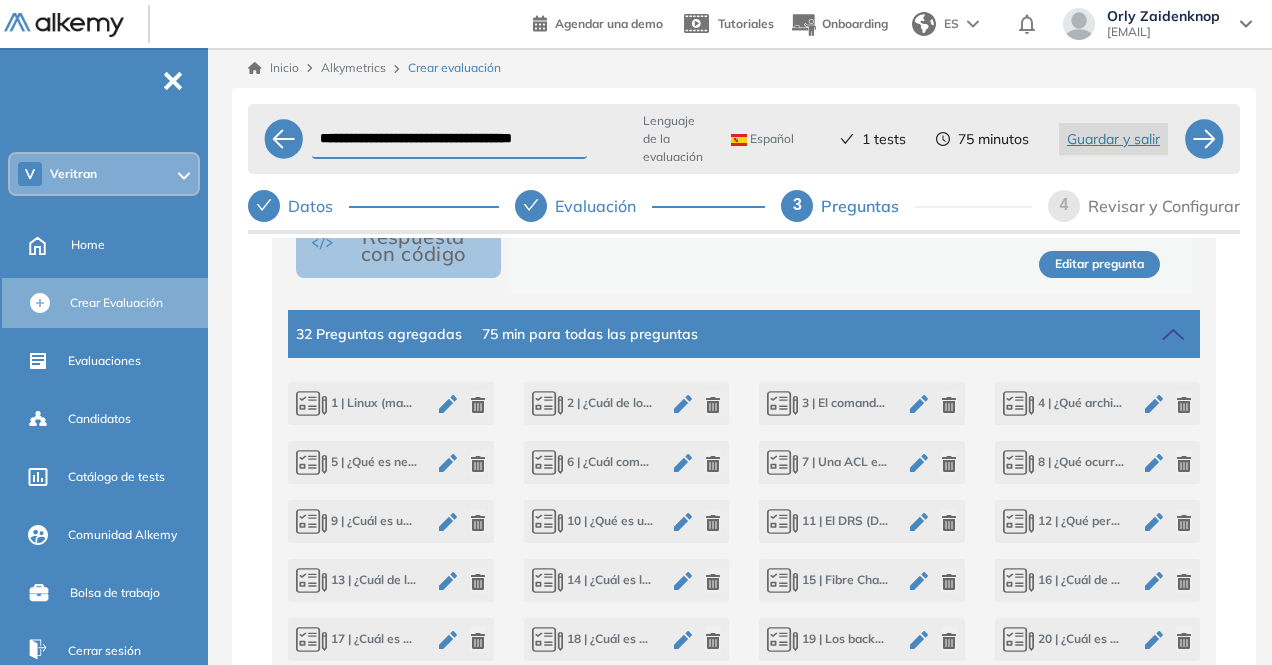 click 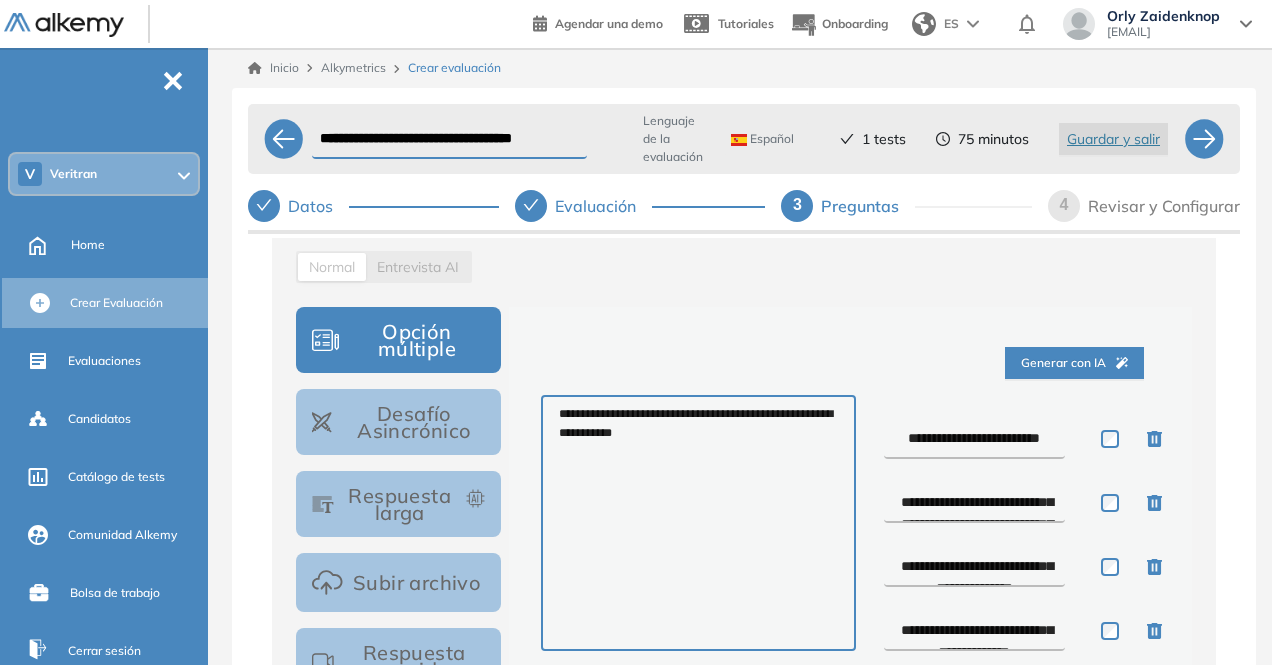 scroll, scrollTop: 290, scrollLeft: 0, axis: vertical 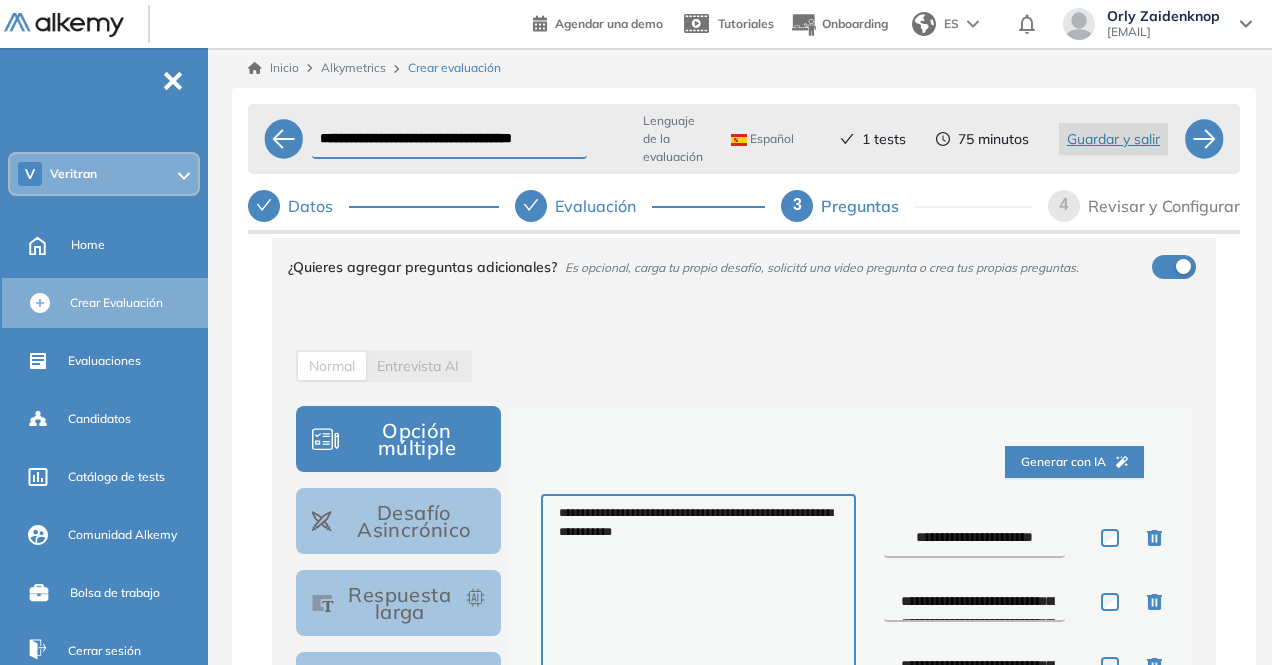 drag, startPoint x: 930, startPoint y: 599, endPoint x: 868, endPoint y: 600, distance: 62.008064 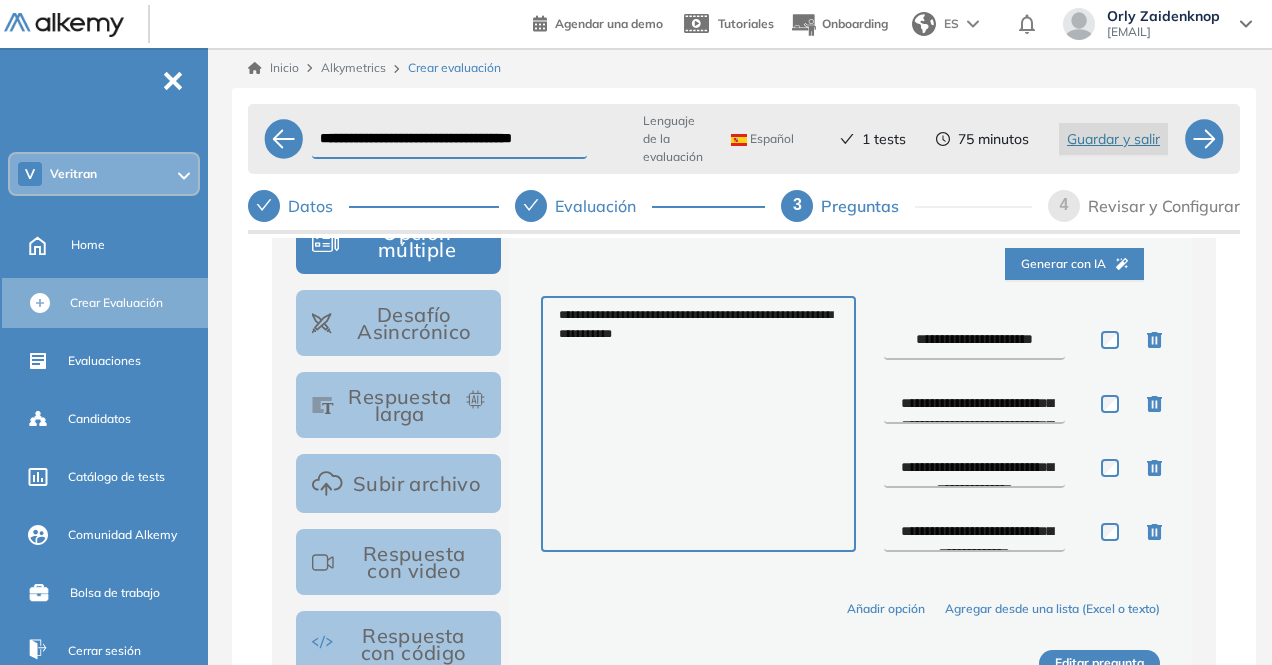 scroll, scrollTop: 390, scrollLeft: 0, axis: vertical 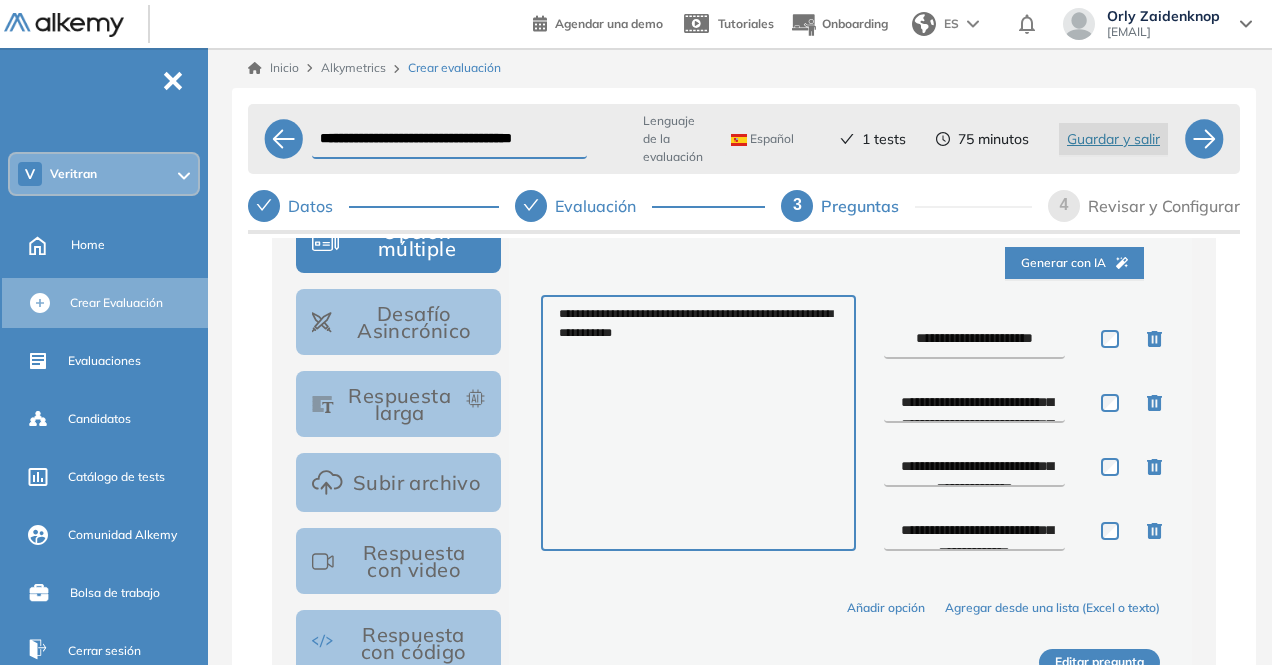 drag, startPoint x: 932, startPoint y: 465, endPoint x: 892, endPoint y: 457, distance: 40.792156 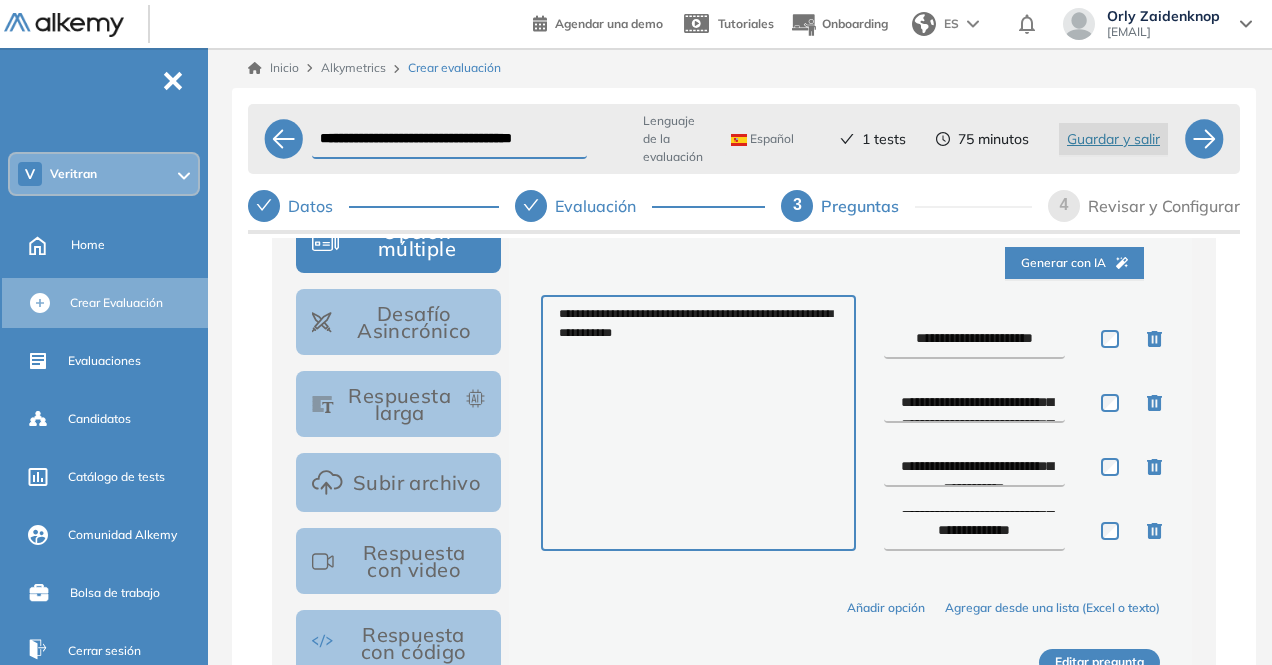 drag, startPoint x: 919, startPoint y: 529, endPoint x: 870, endPoint y: 545, distance: 51.546097 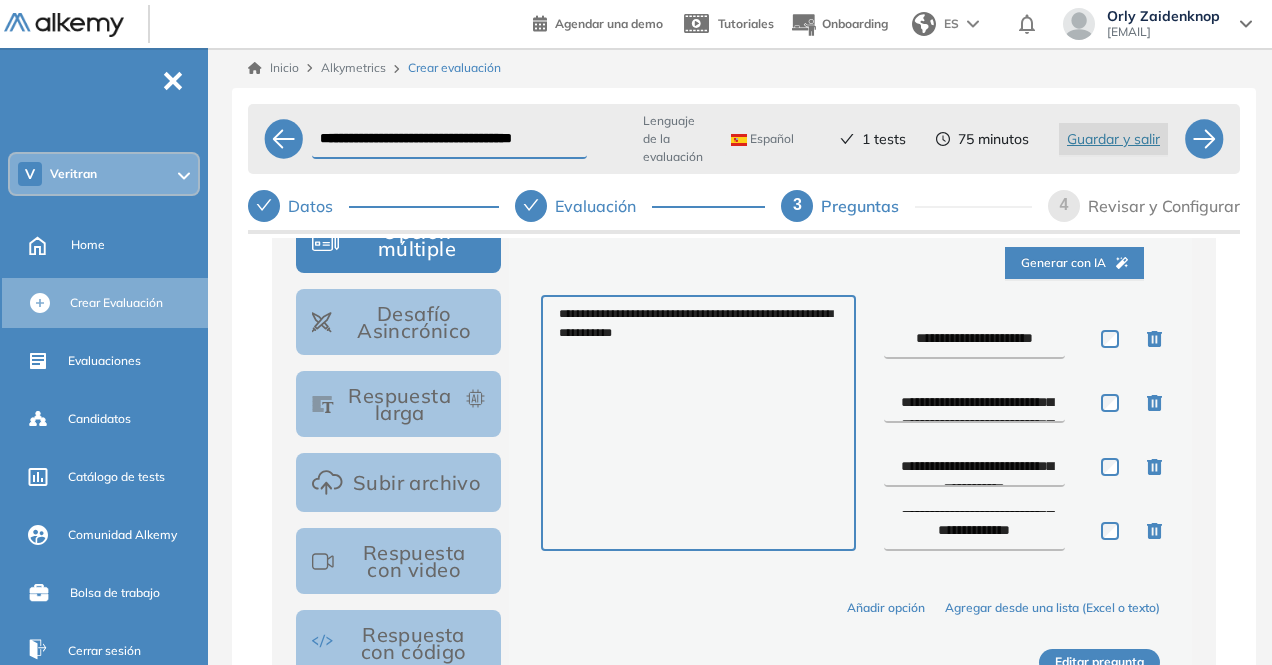 scroll, scrollTop: 10, scrollLeft: 0, axis: vertical 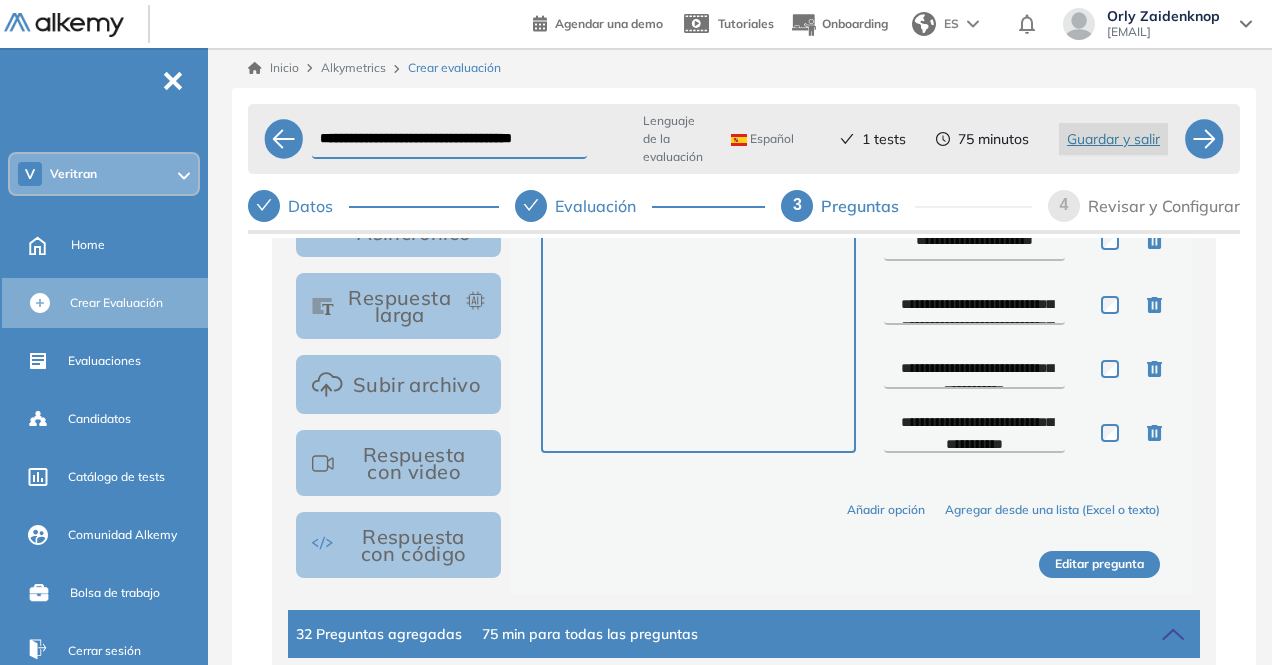 click on "Editar pregunta" at bounding box center (1099, 564) 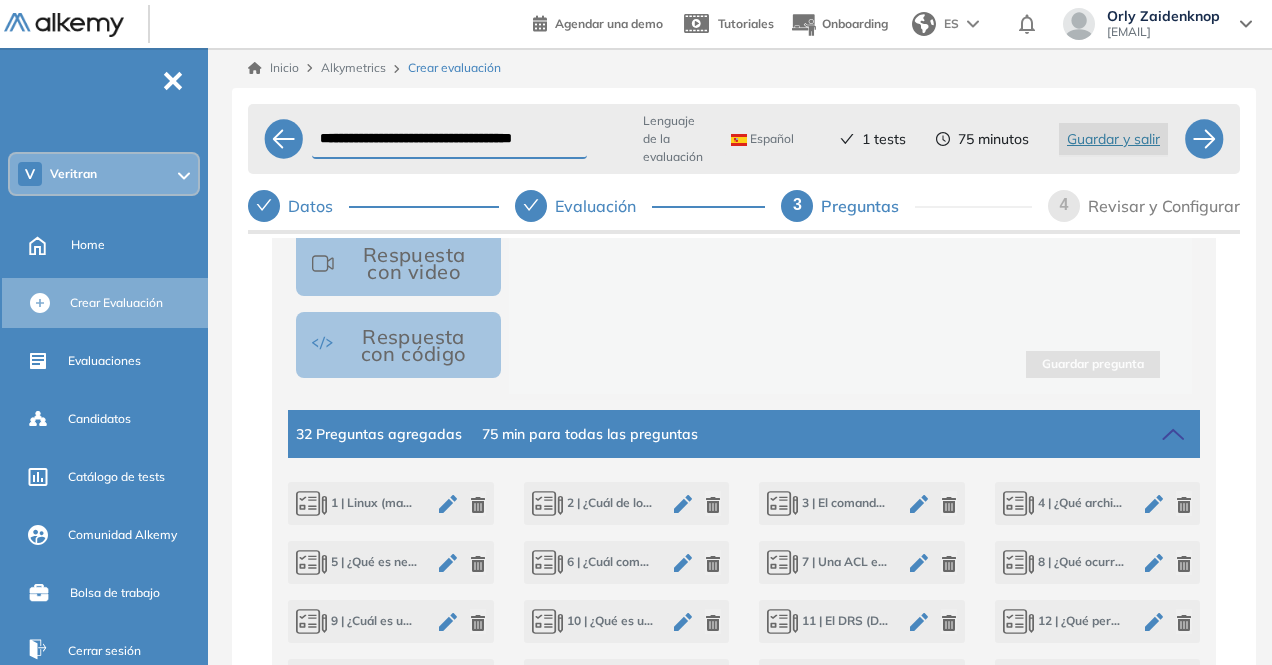 scroll, scrollTop: 688, scrollLeft: 0, axis: vertical 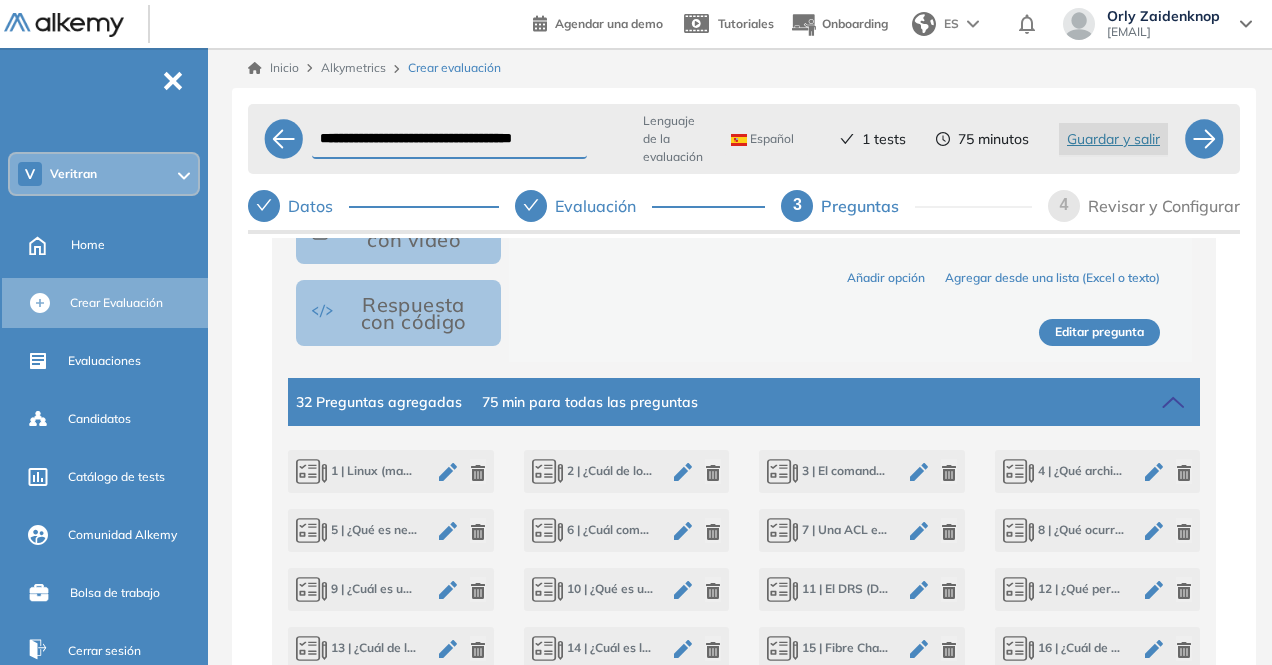 click 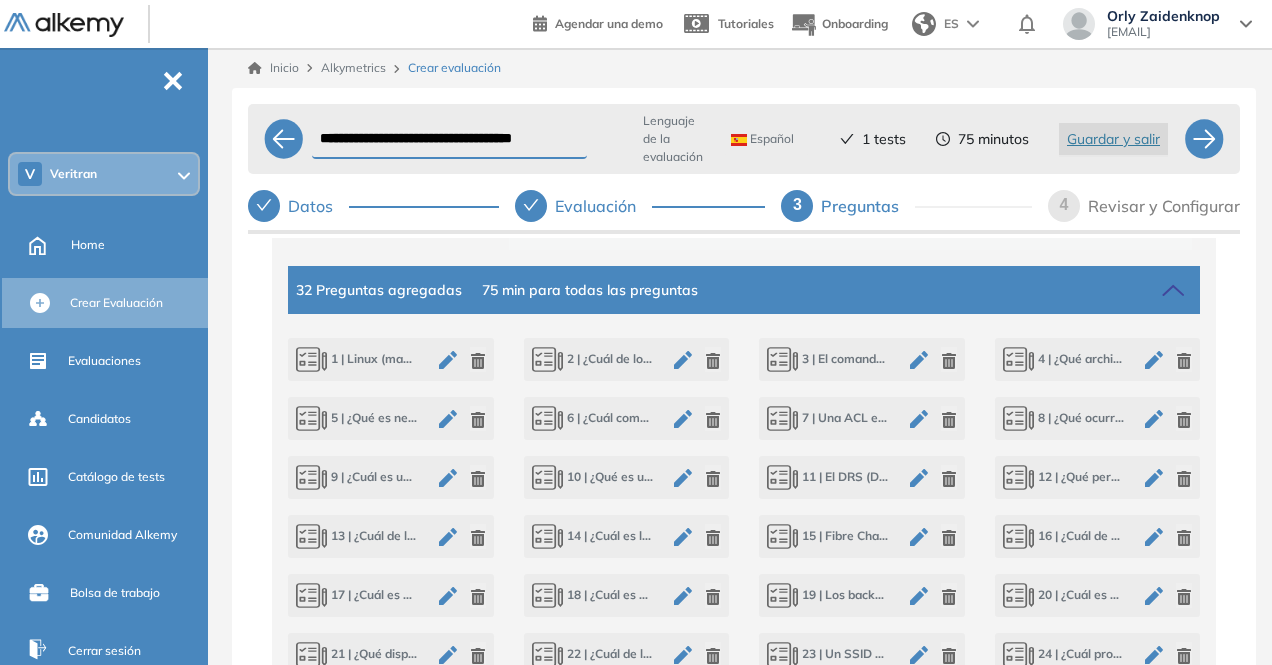 click 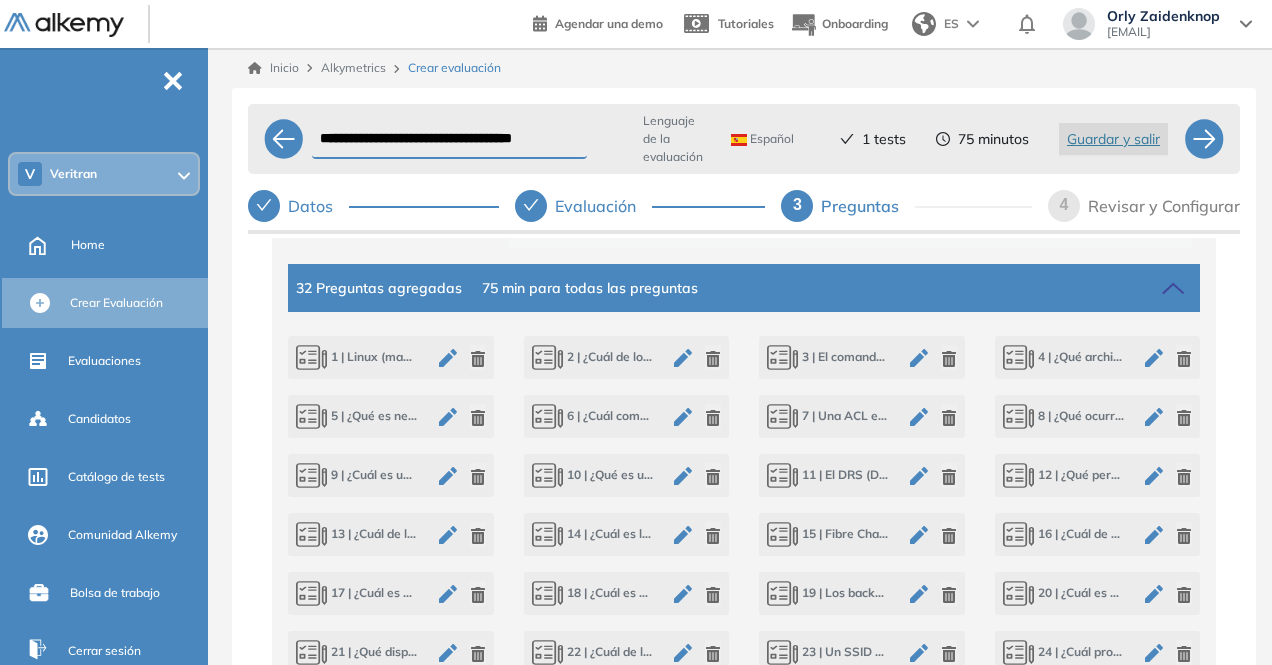 scroll, scrollTop: 835, scrollLeft: 0, axis: vertical 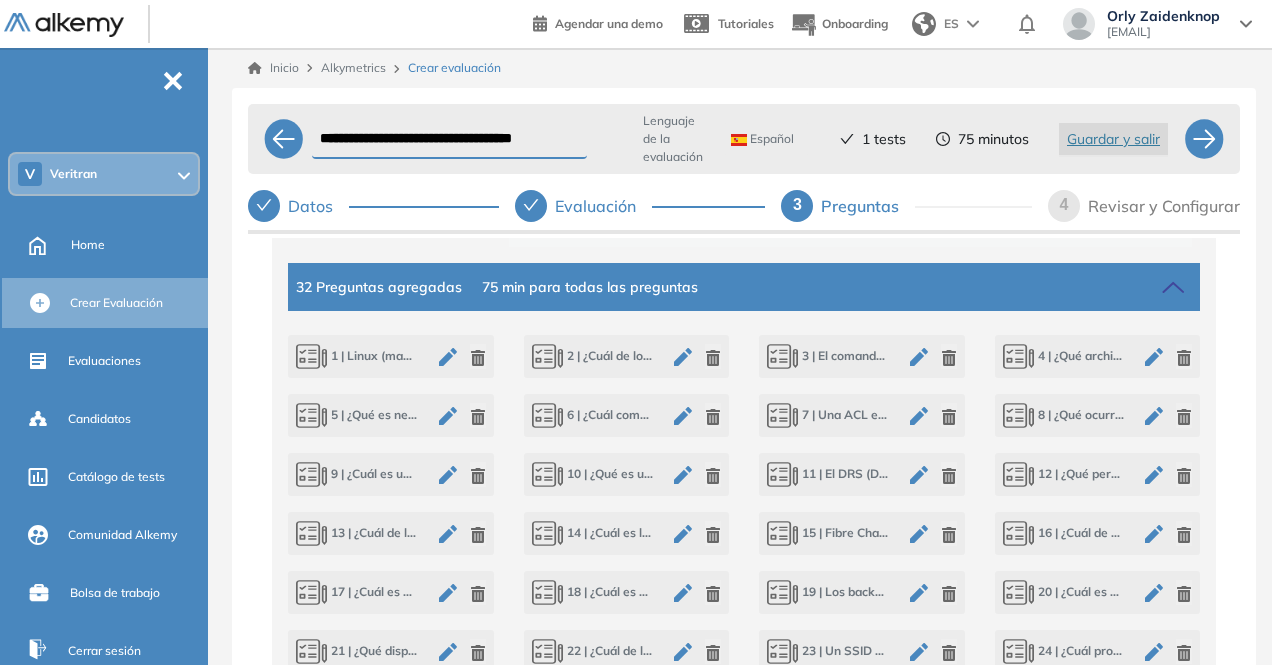 click 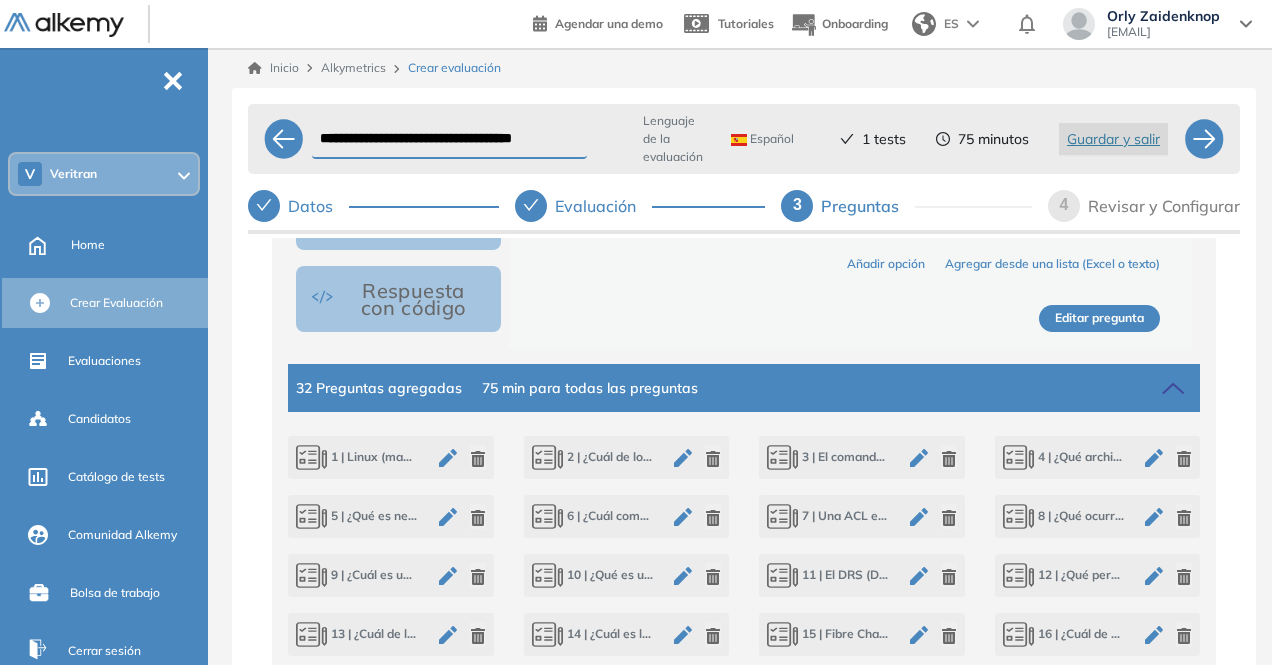 scroll, scrollTop: 735, scrollLeft: 0, axis: vertical 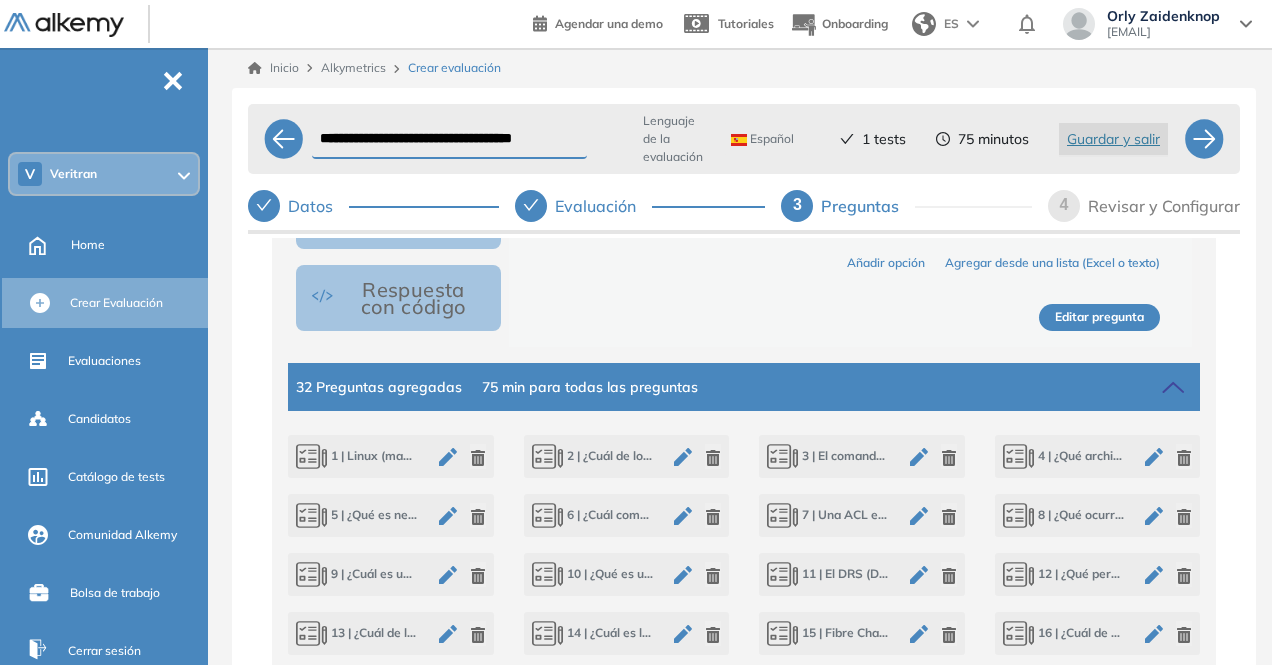 click 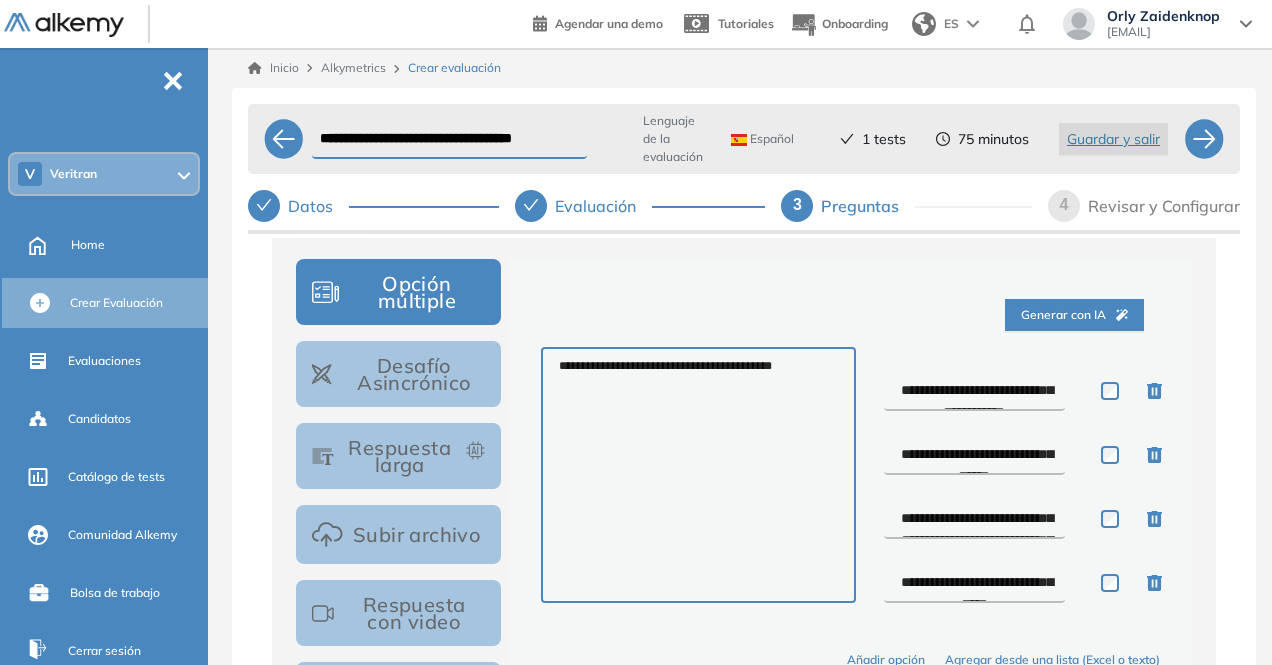 scroll, scrollTop: 337, scrollLeft: 0, axis: vertical 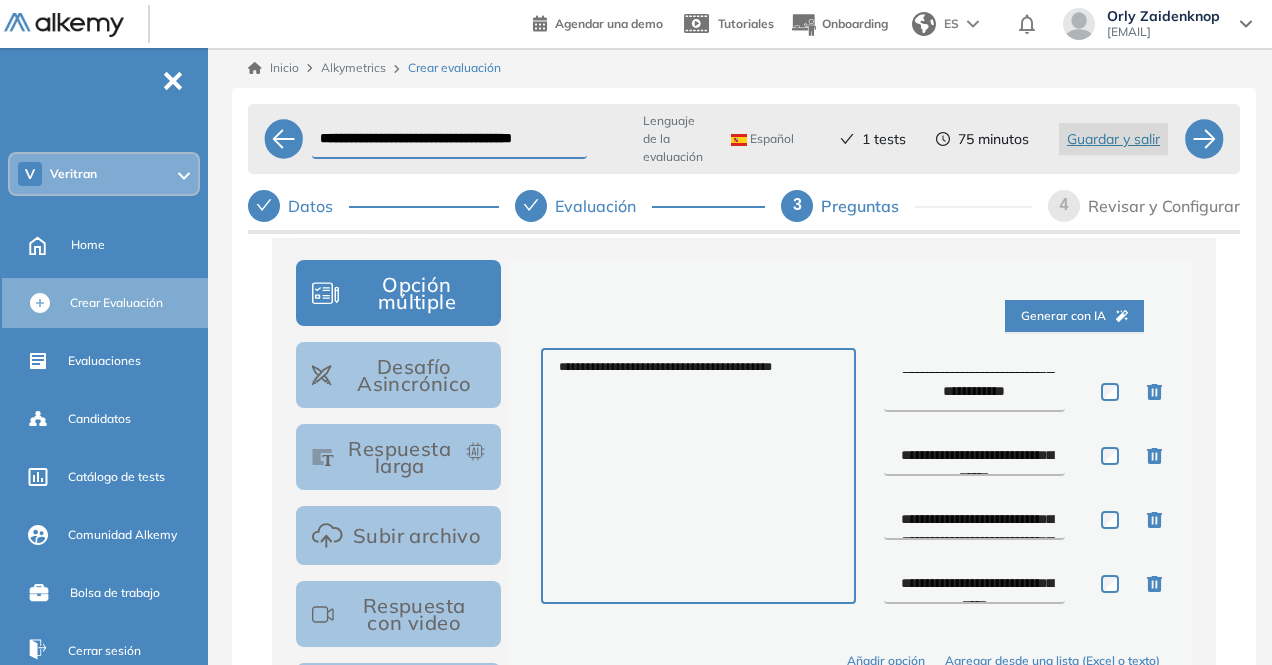 drag, startPoint x: 954, startPoint y: 392, endPoint x: 911, endPoint y: 398, distance: 43.416588 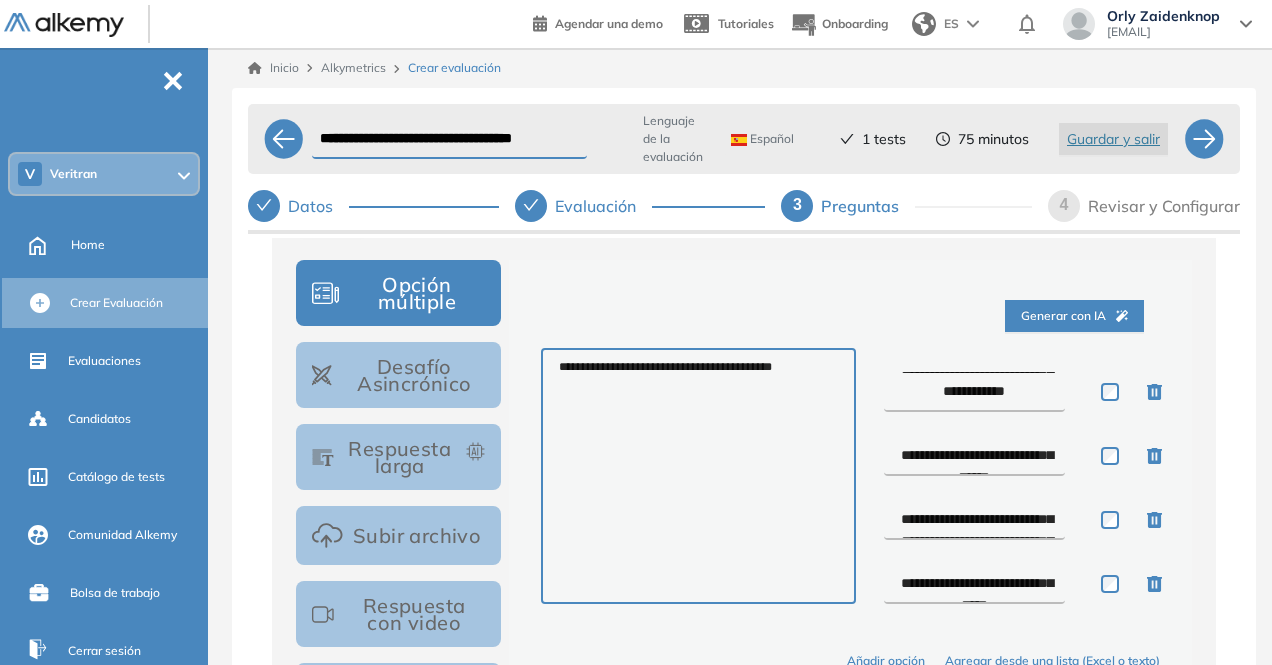 scroll, scrollTop: 10, scrollLeft: 0, axis: vertical 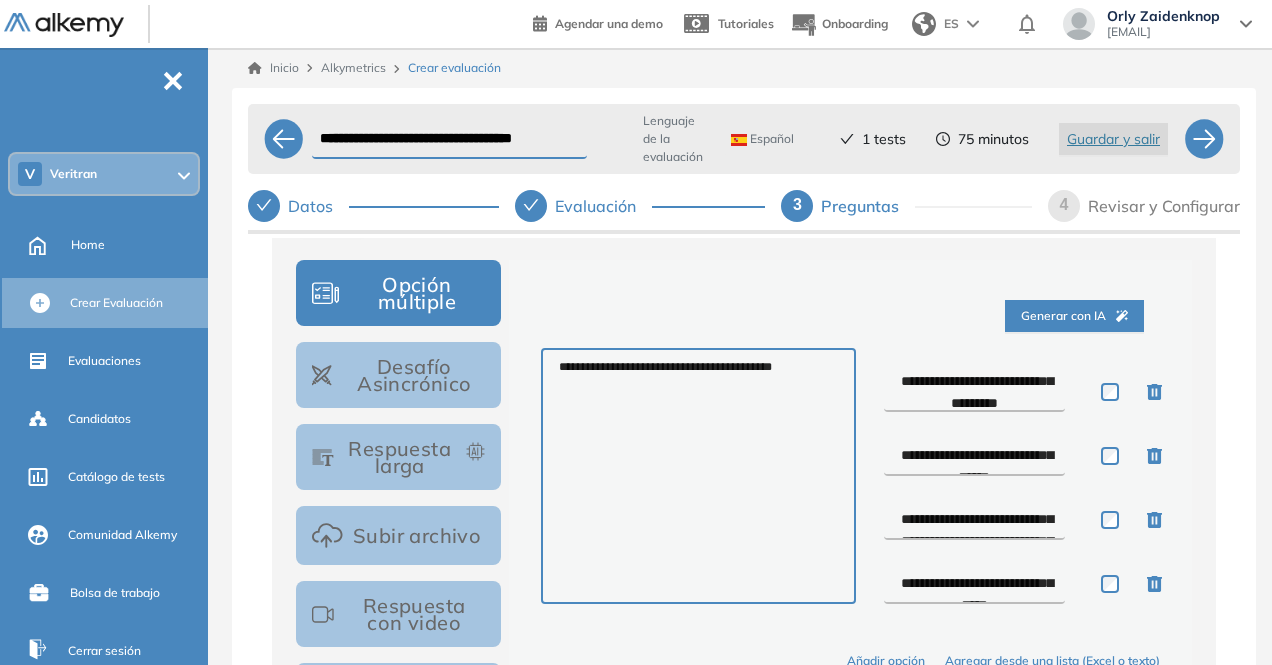 click on "**********" at bounding box center (975, 456) 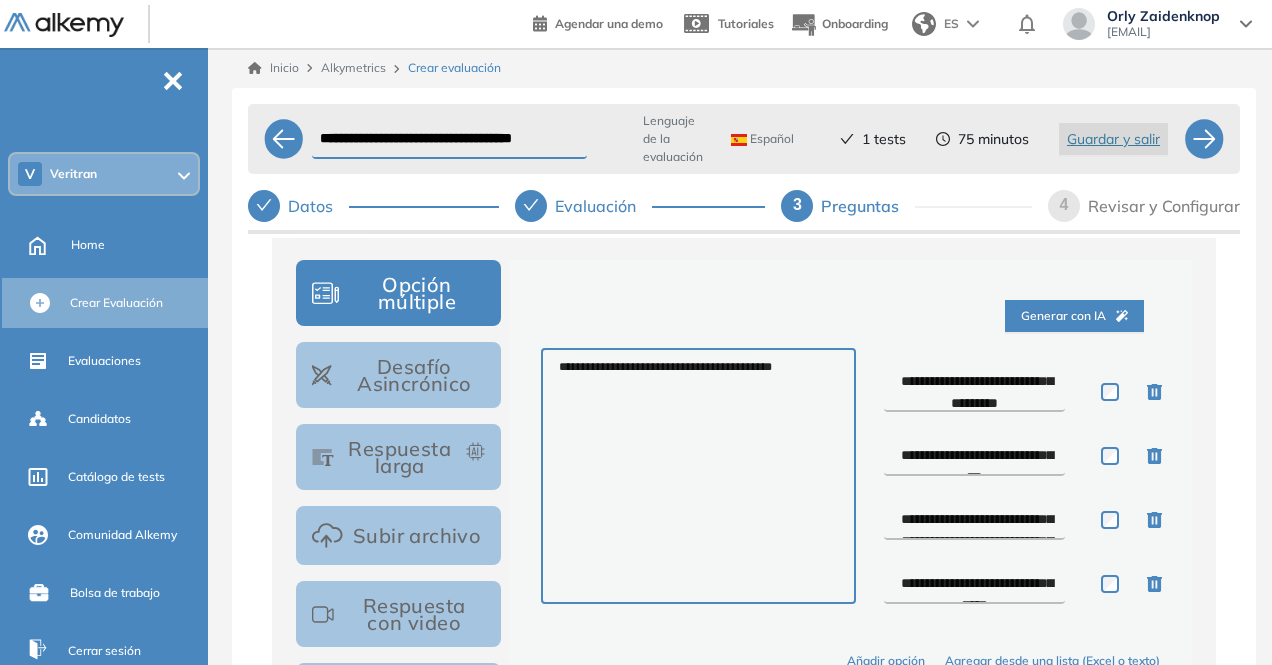 click on "**********" at bounding box center [975, 520] 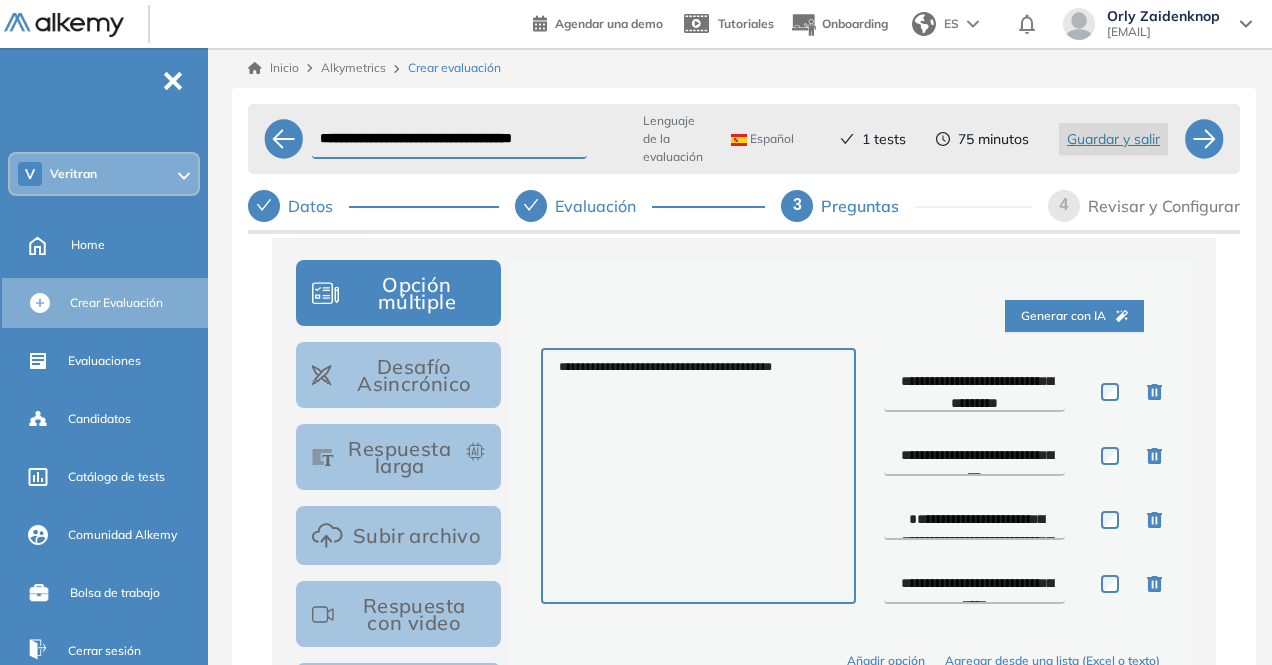 click on "**********" at bounding box center [975, 584] 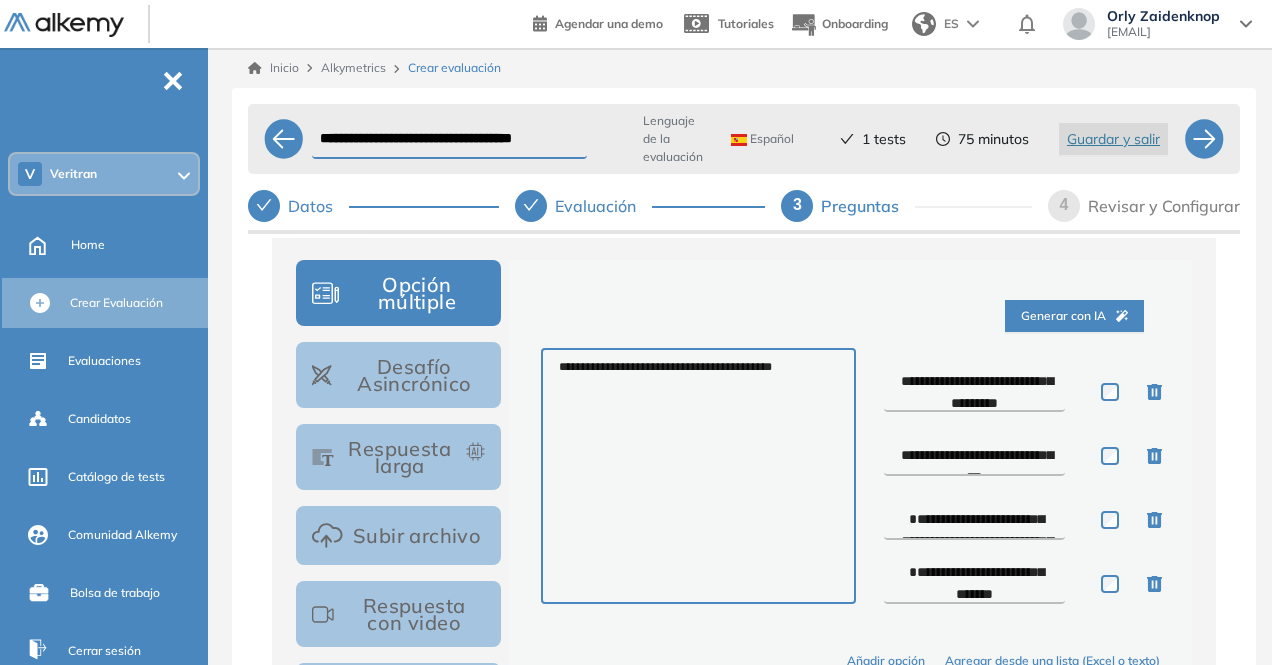 scroll, scrollTop: 22, scrollLeft: 0, axis: vertical 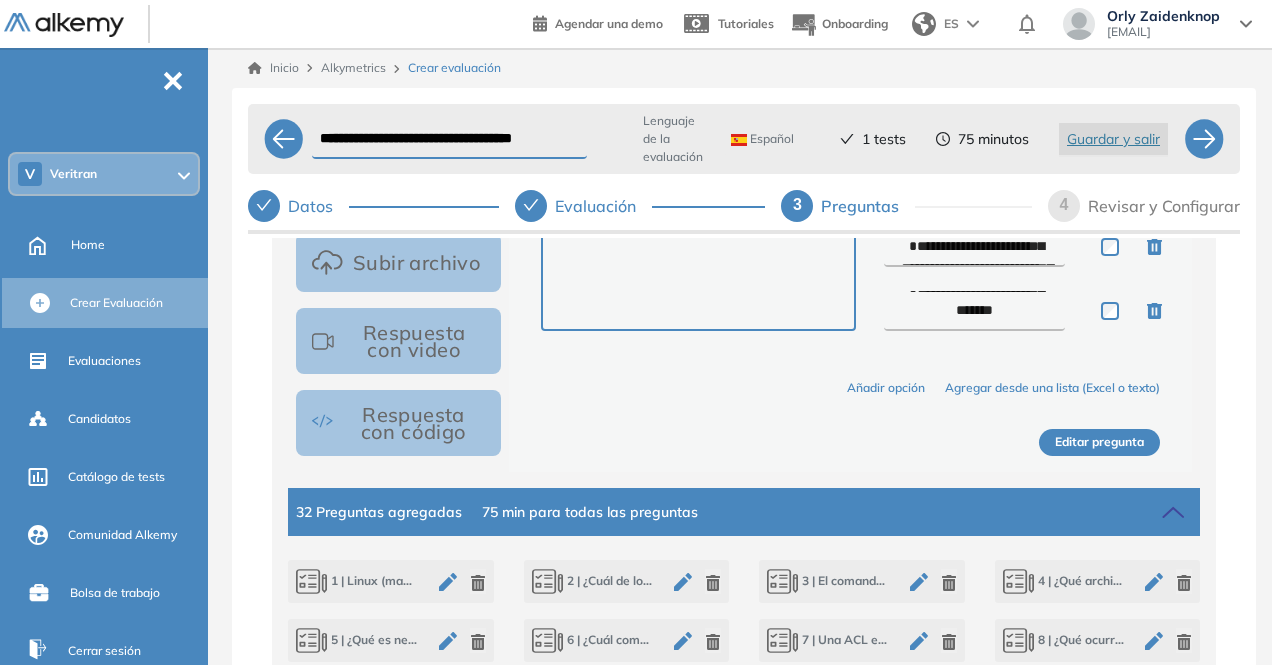 click on "Editar pregunta" at bounding box center [1099, 442] 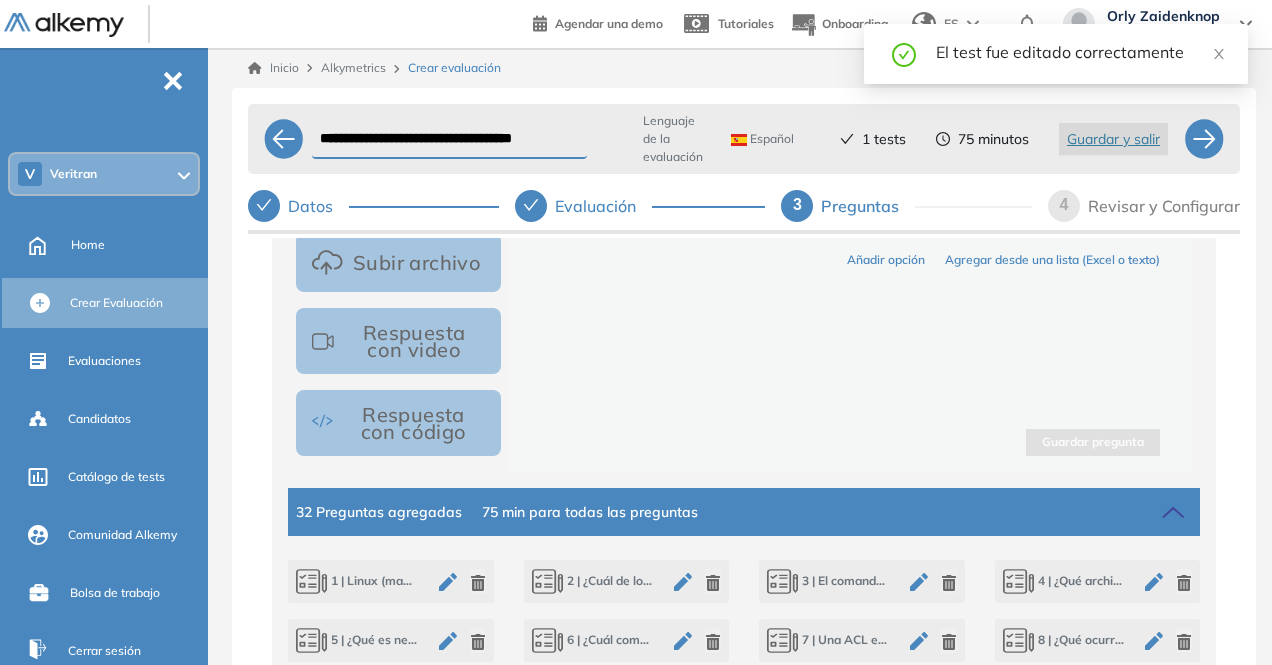 scroll, scrollTop: 0, scrollLeft: 0, axis: both 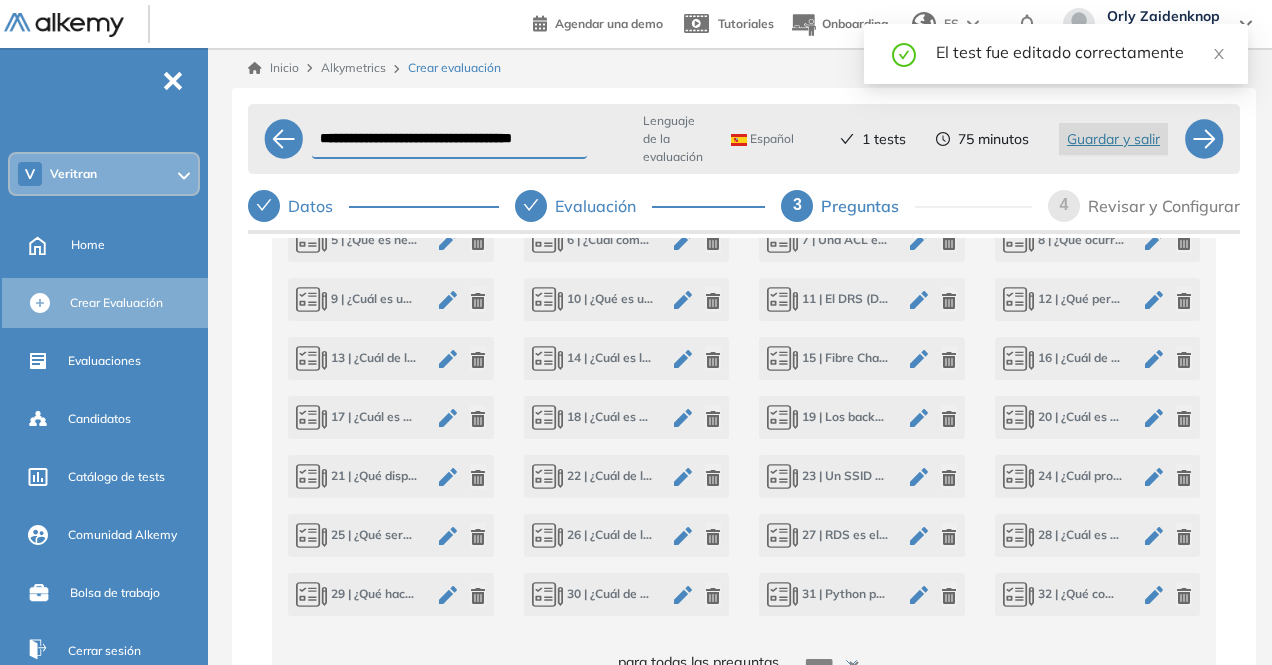 click 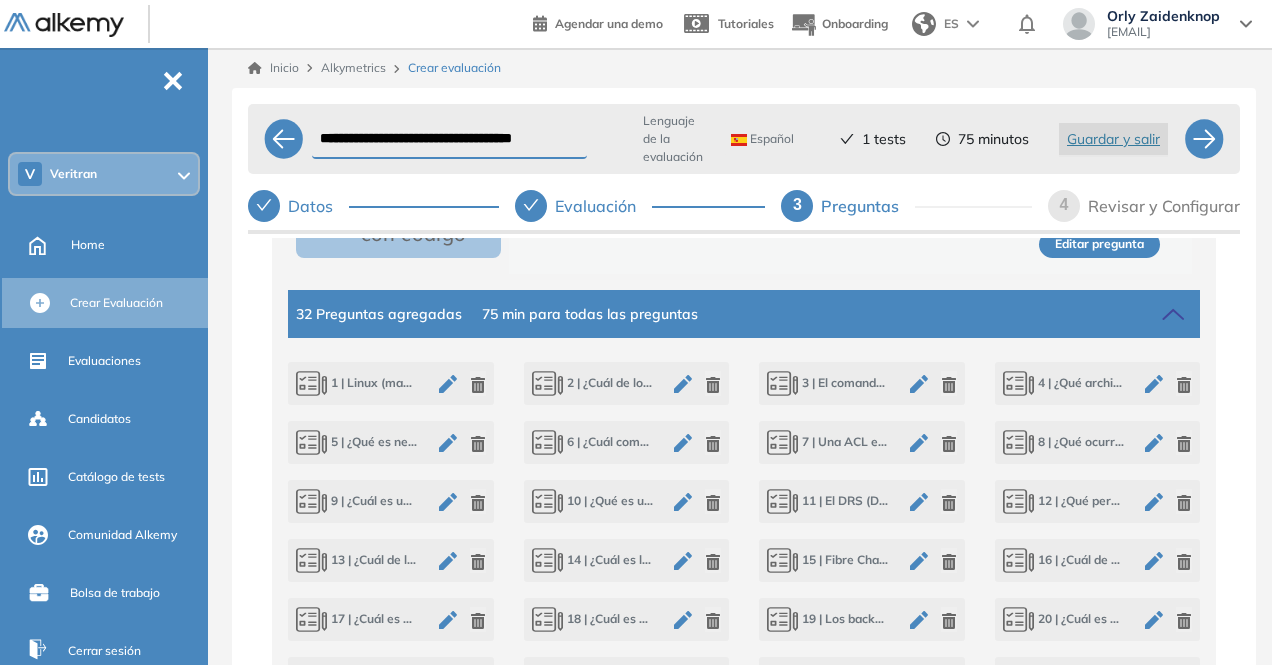 scroll, scrollTop: 808, scrollLeft: 0, axis: vertical 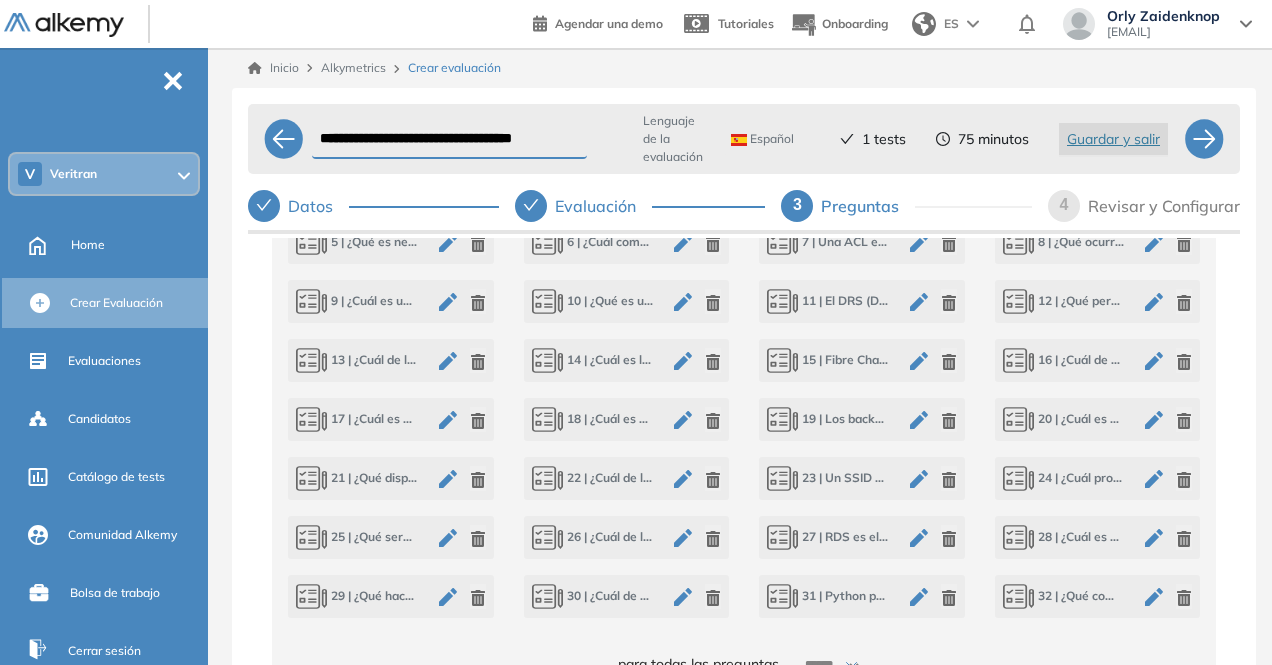 click 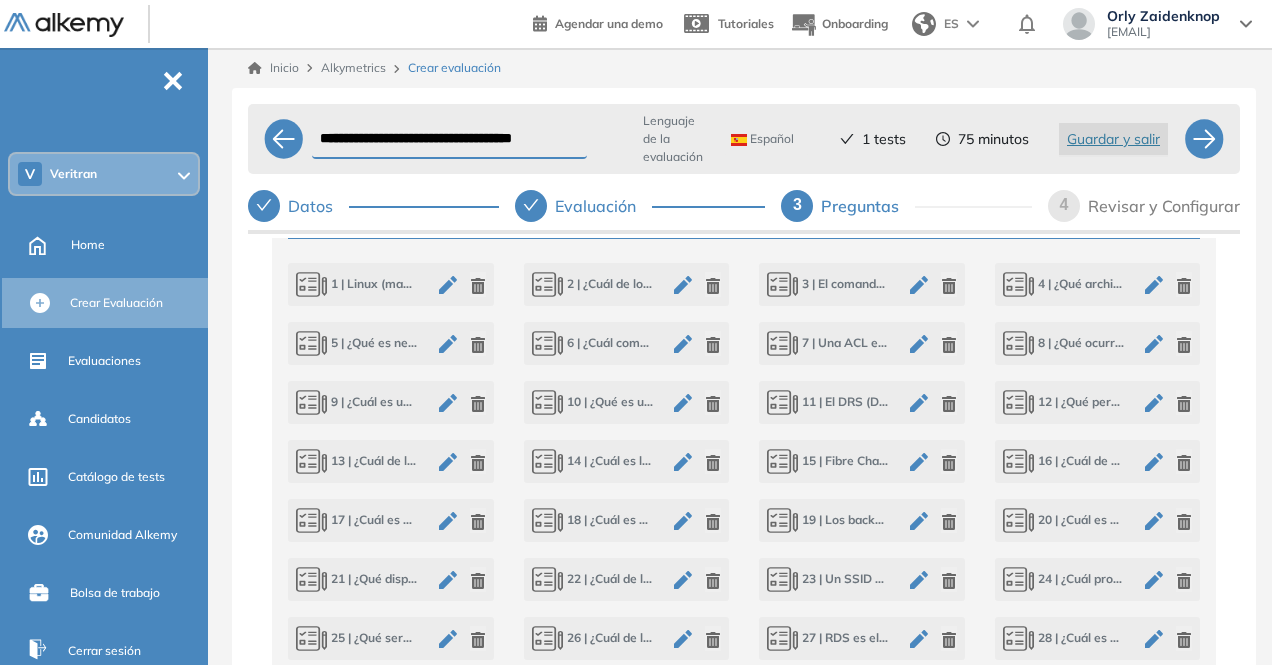 scroll, scrollTop: 908, scrollLeft: 0, axis: vertical 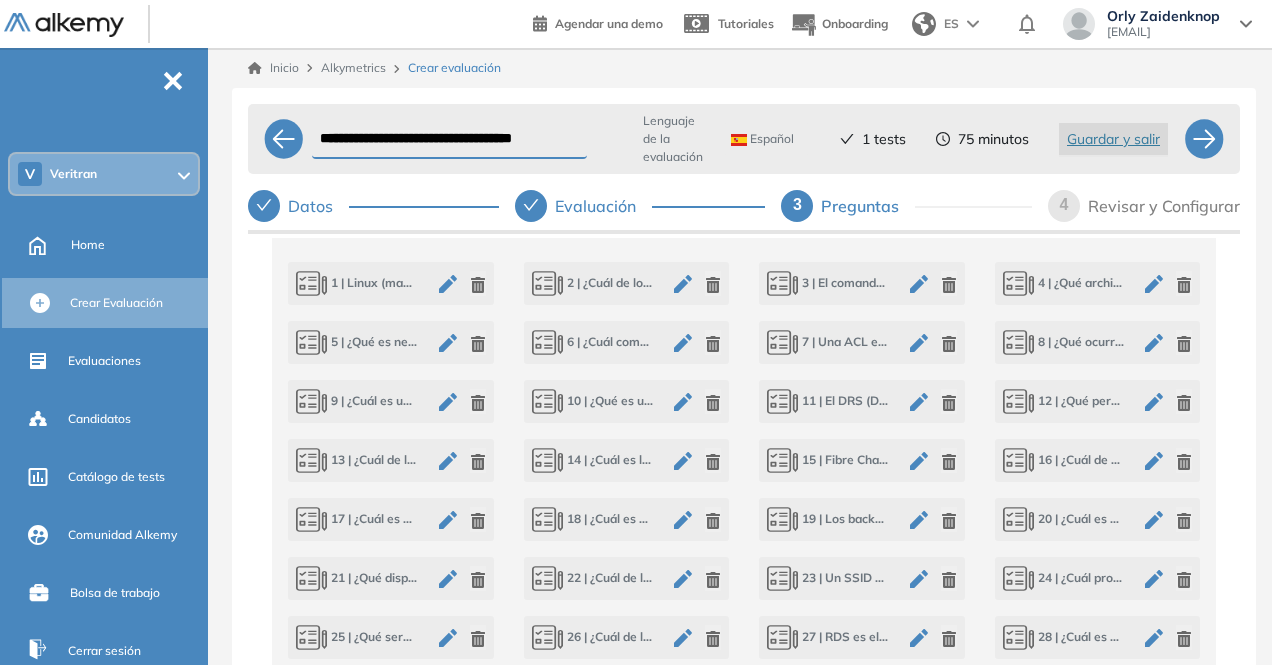 click 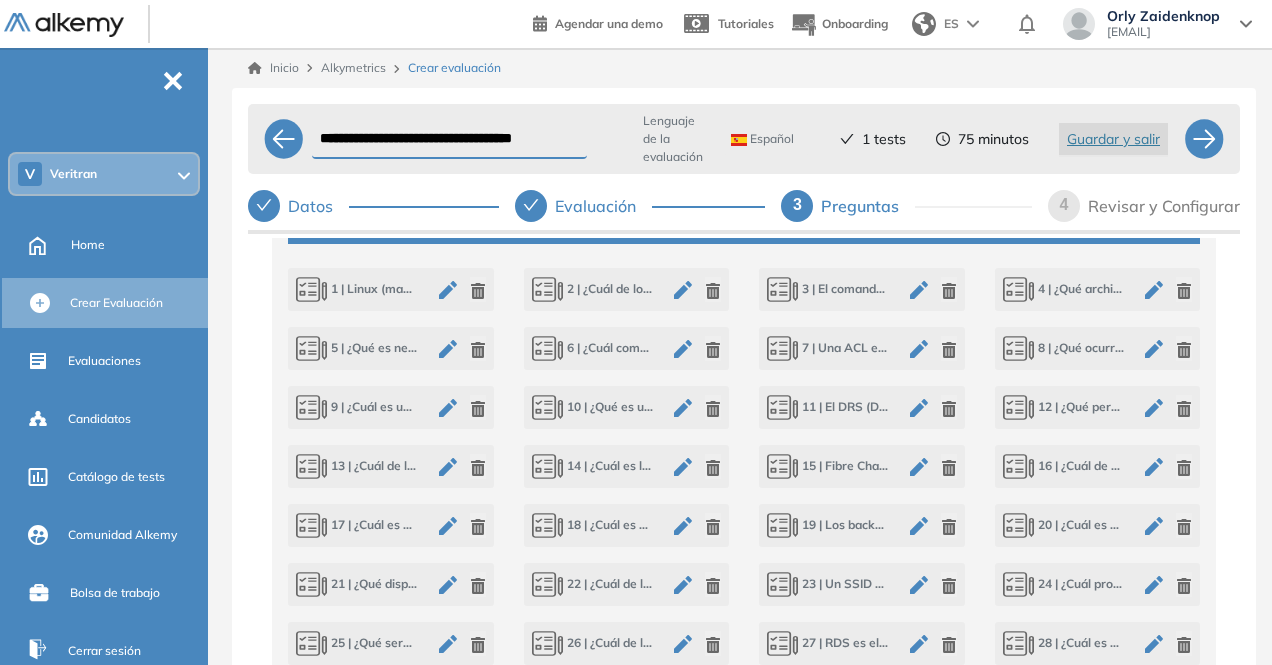 click 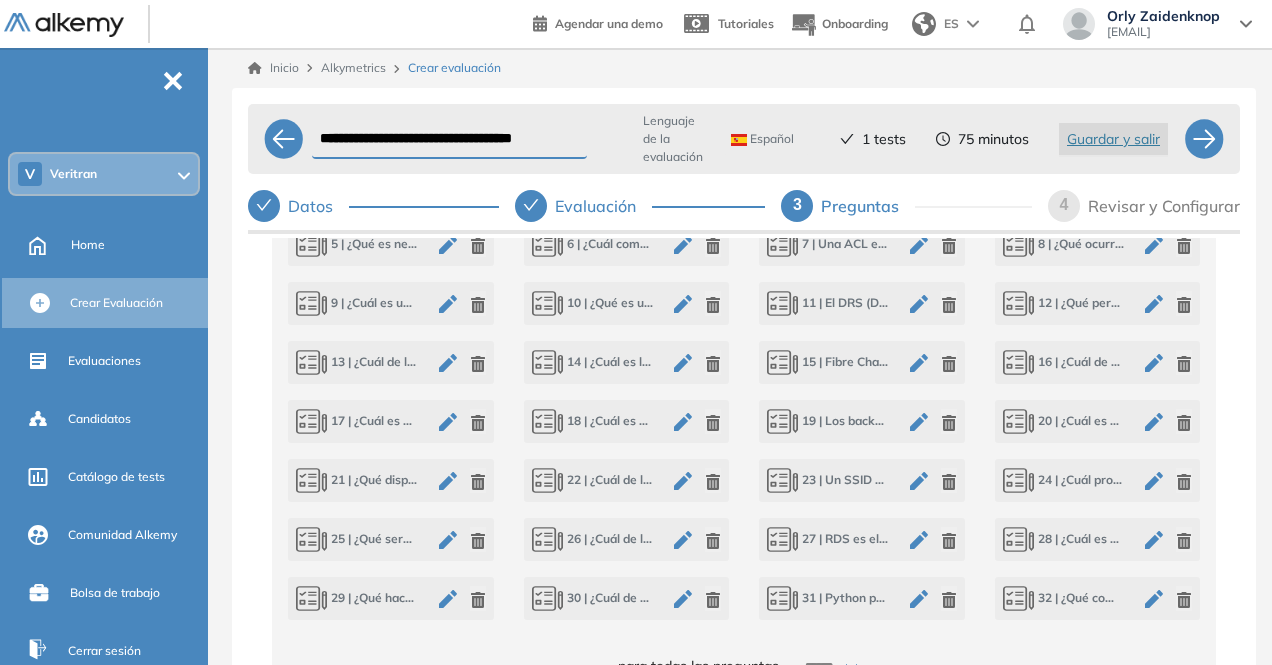 click 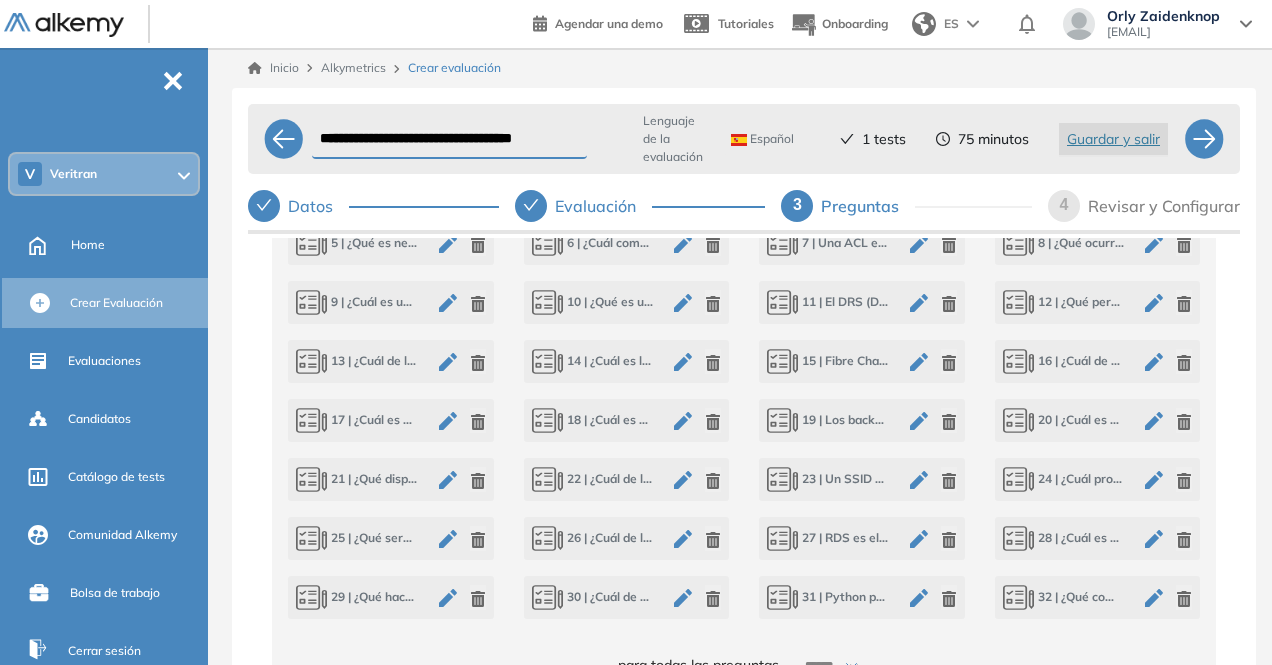 click 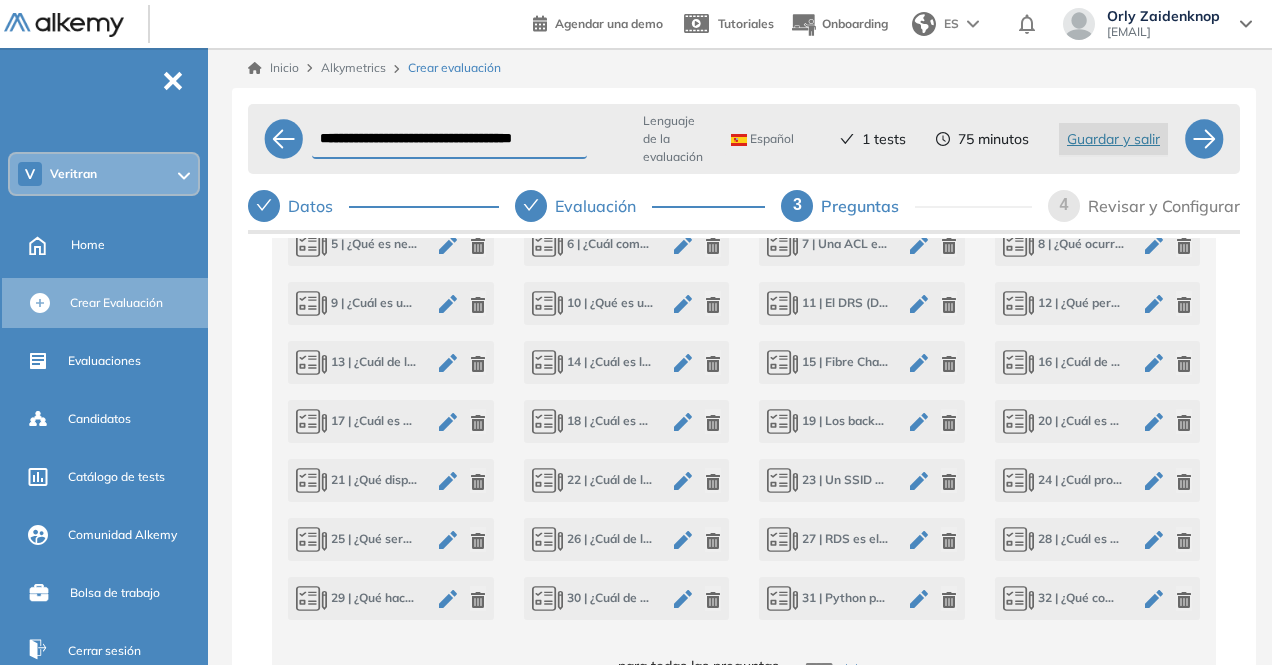 scroll, scrollTop: 1007, scrollLeft: 0, axis: vertical 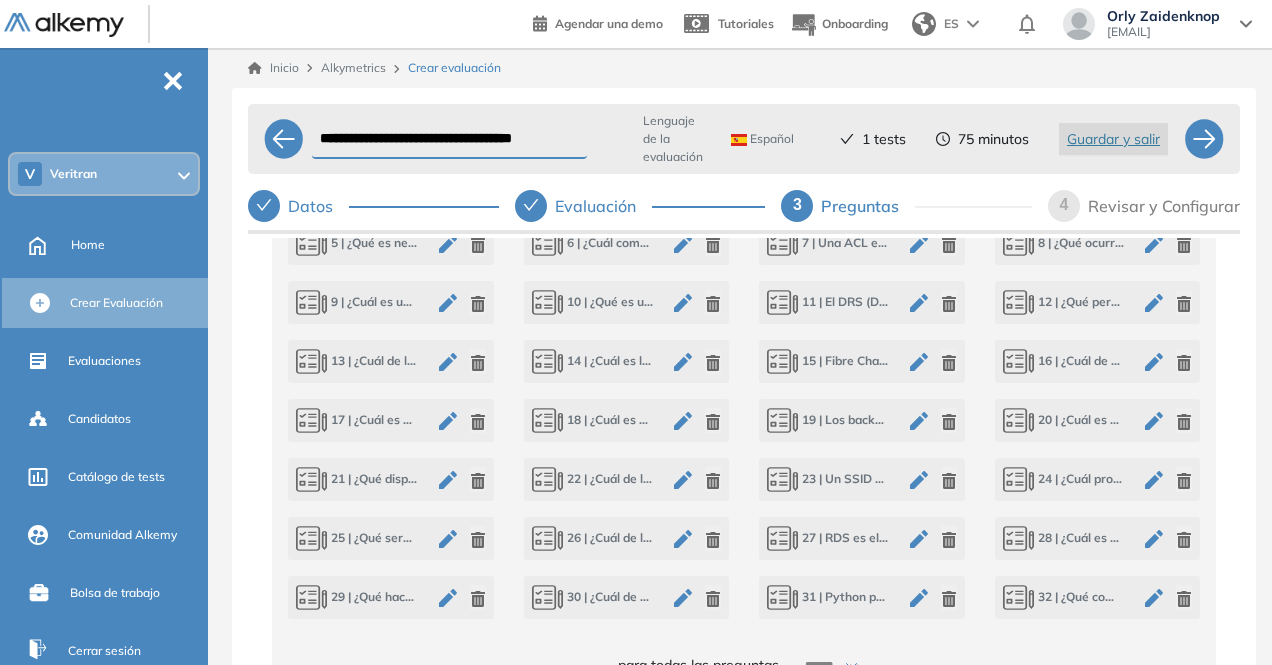 click 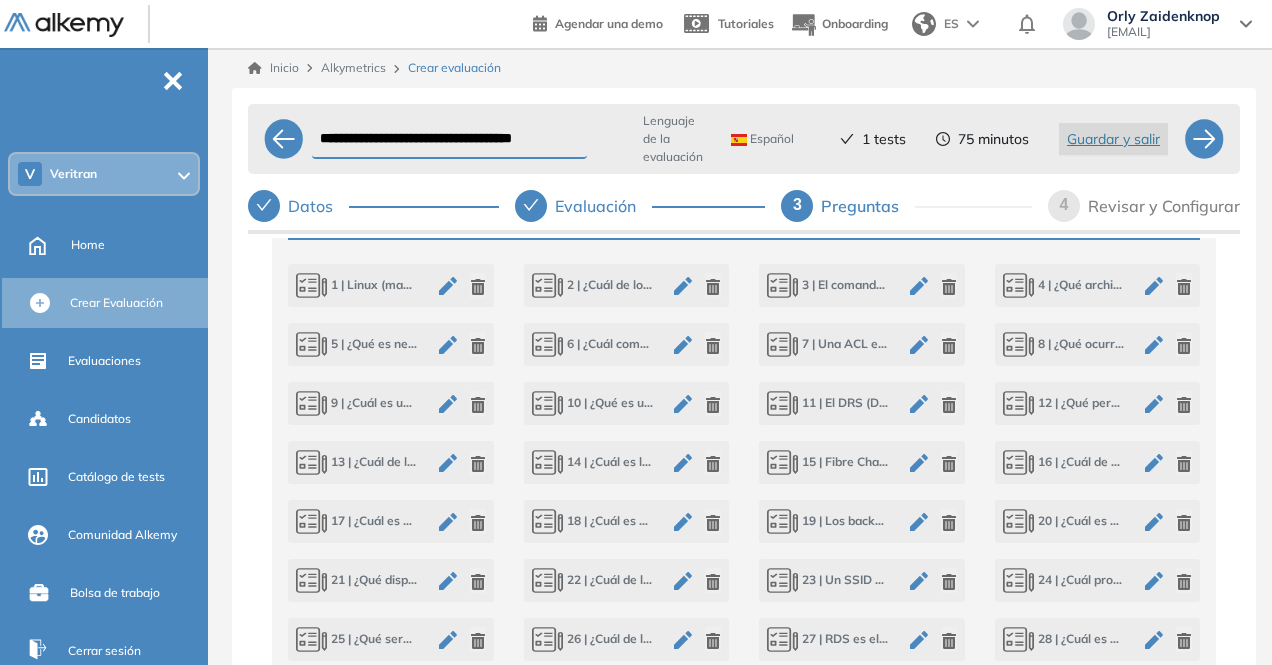 scroll, scrollTop: 906, scrollLeft: 0, axis: vertical 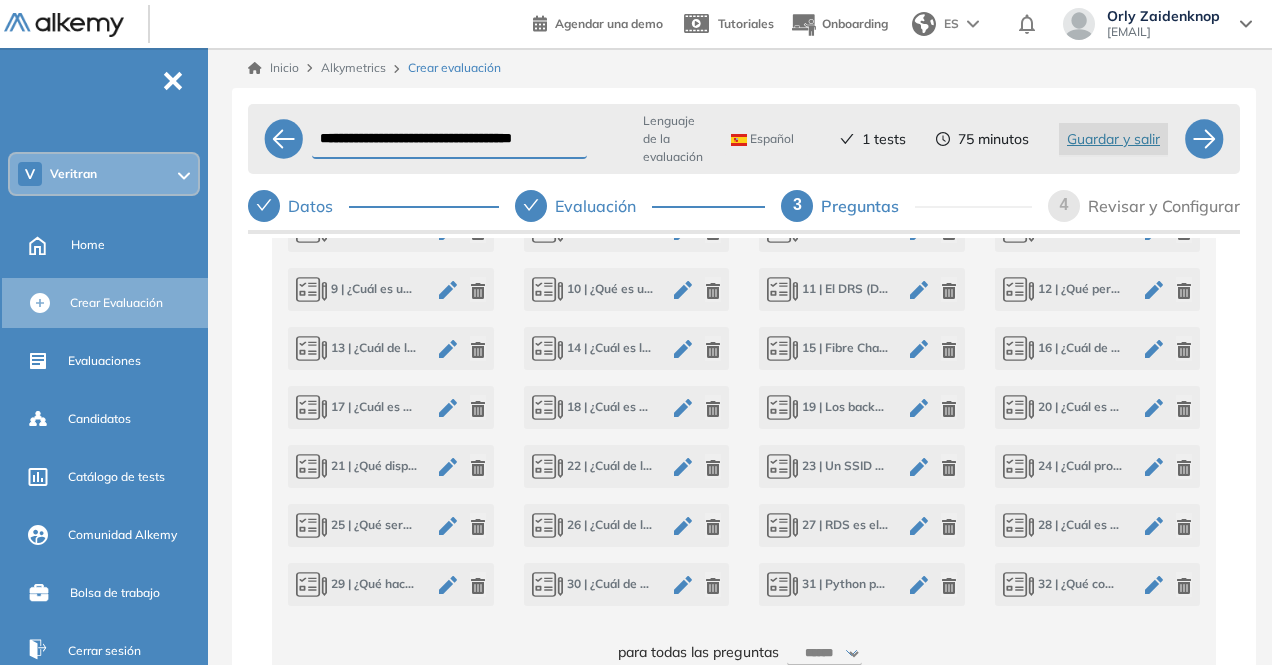 click 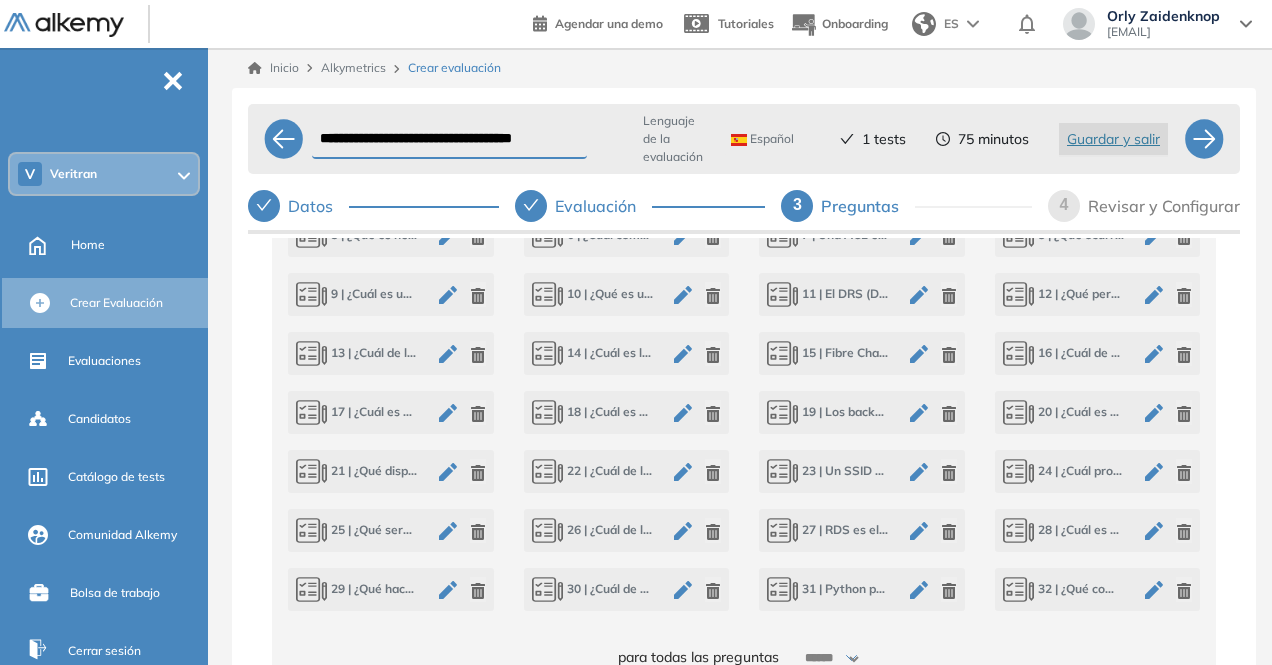 click 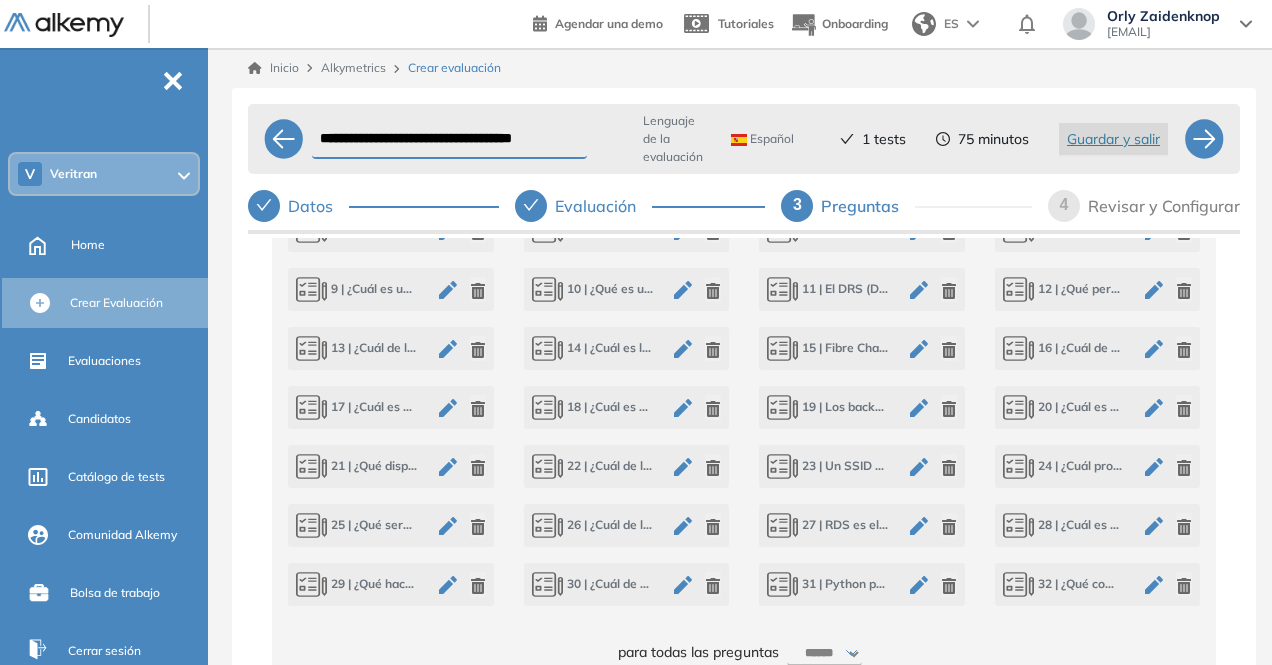 scroll, scrollTop: 1024, scrollLeft: 0, axis: vertical 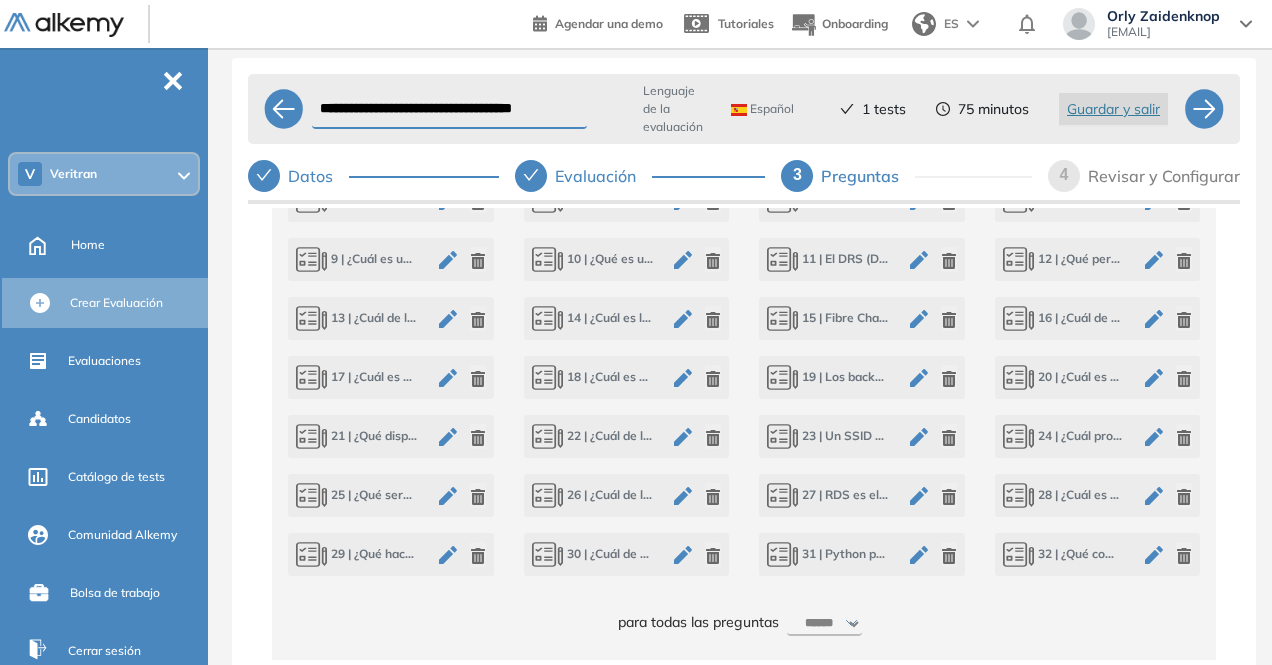 click 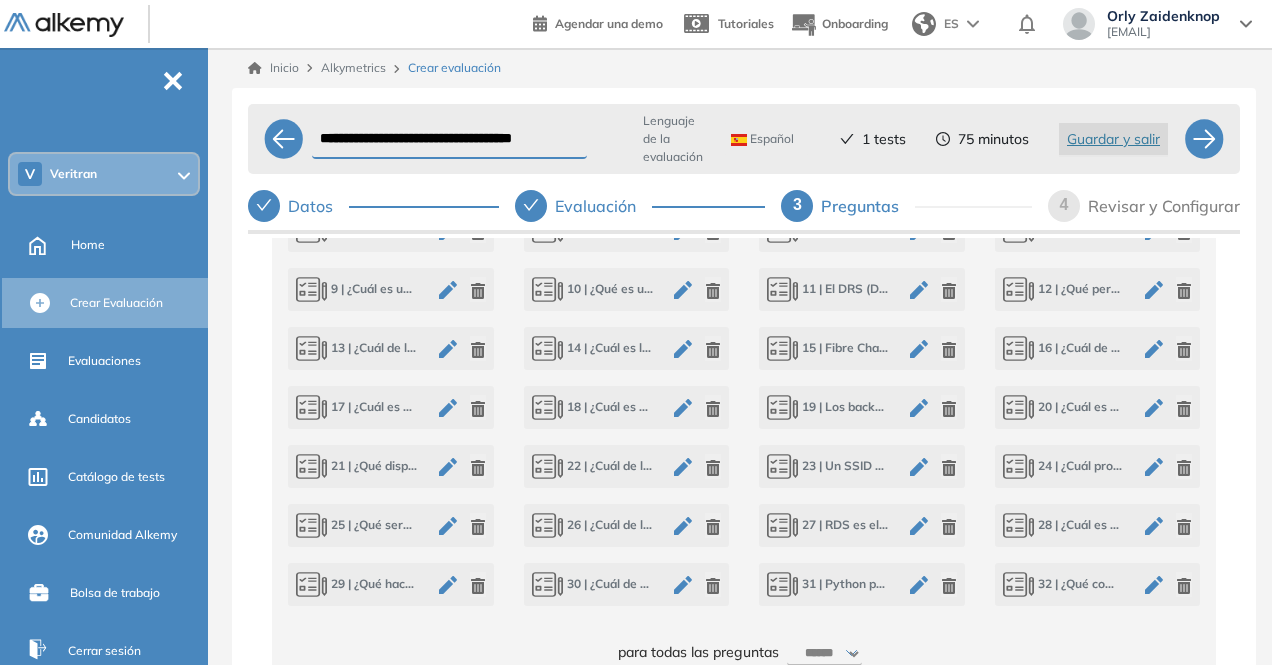 scroll, scrollTop: 1024, scrollLeft: 0, axis: vertical 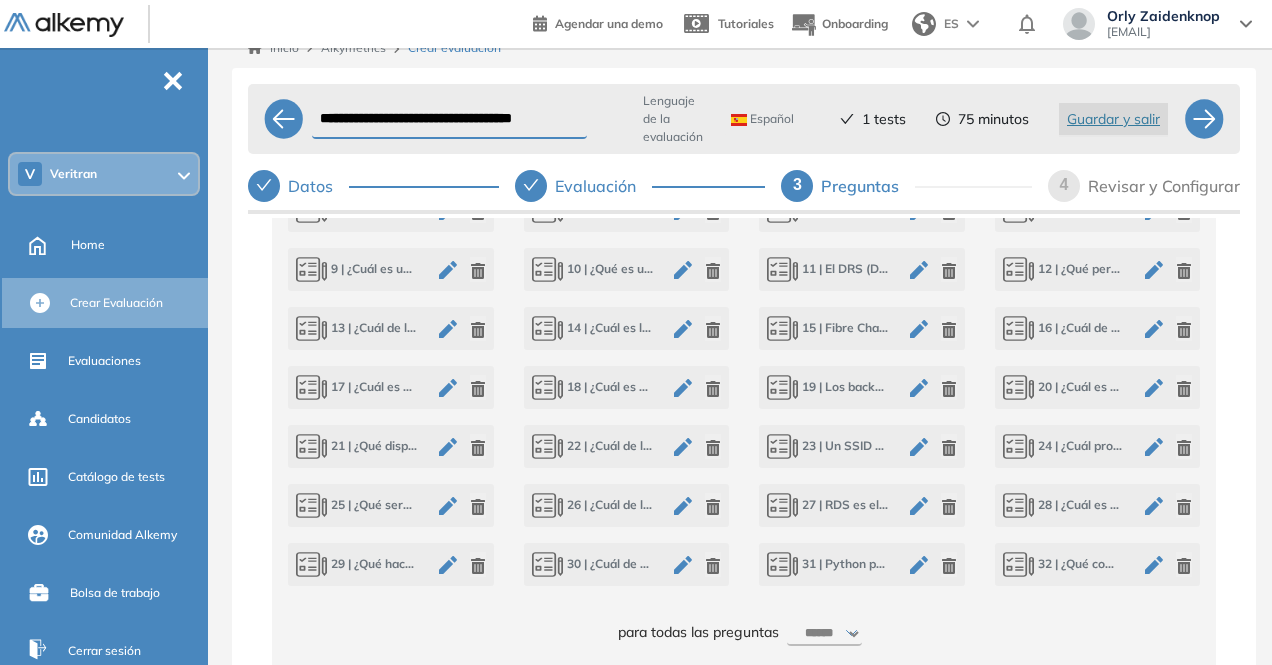 click 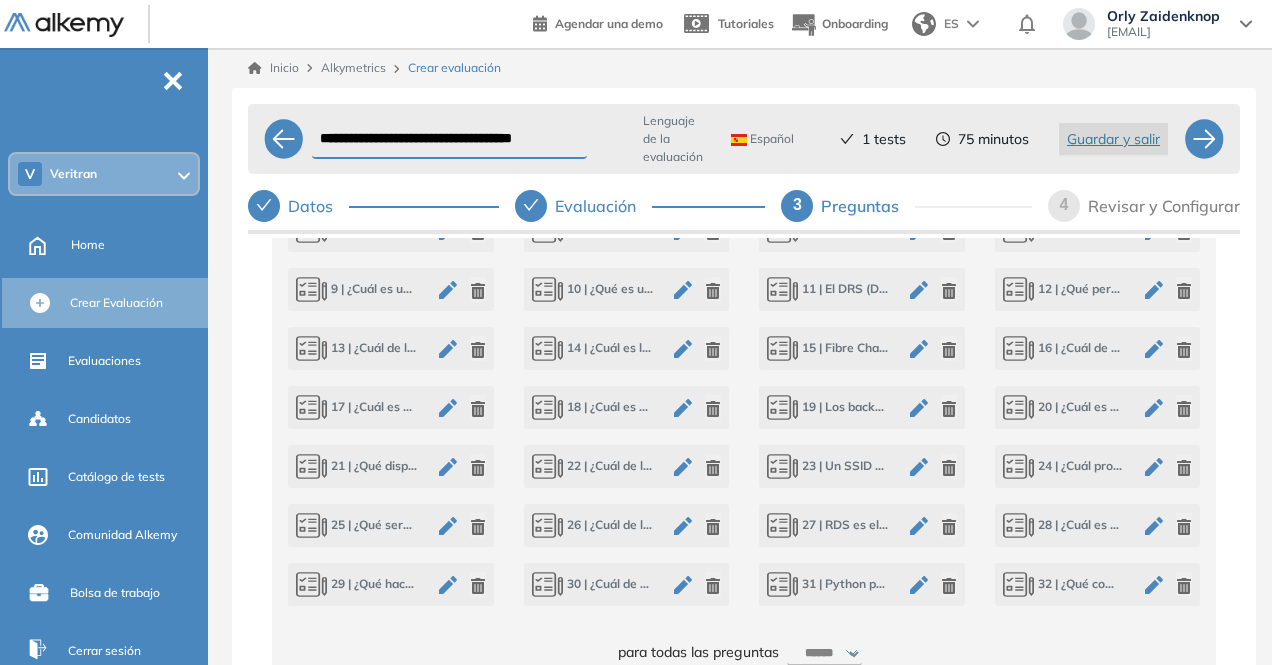 click 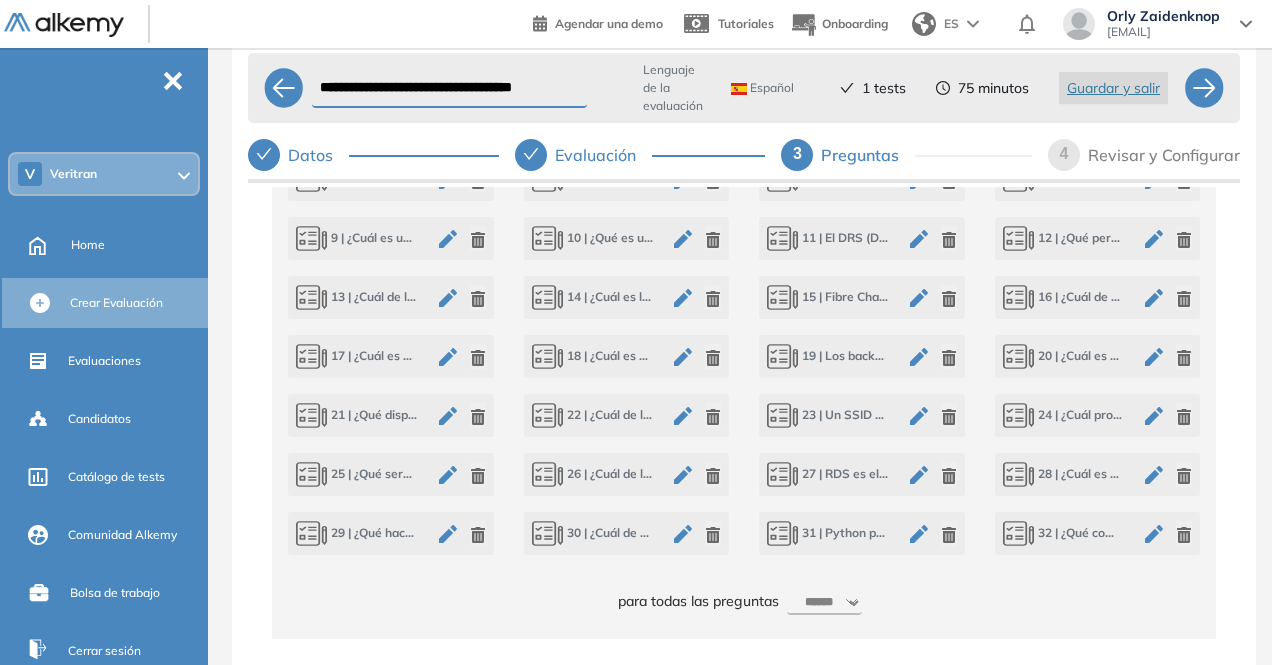 scroll, scrollTop: 60, scrollLeft: 0, axis: vertical 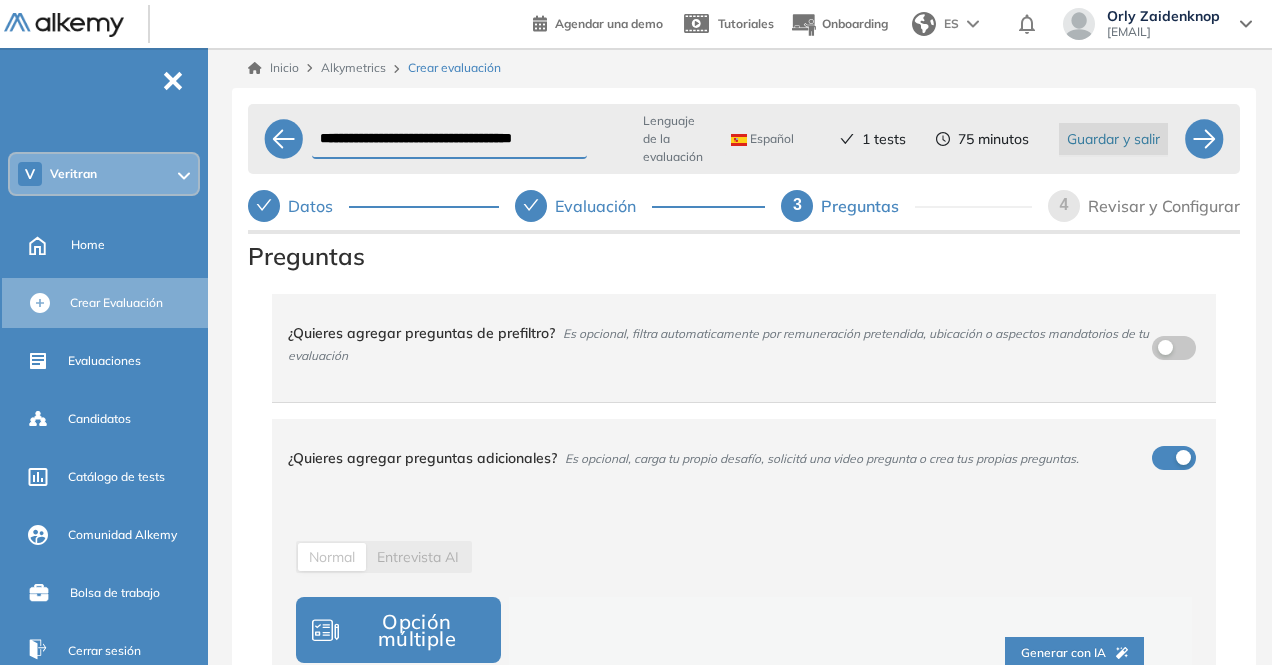 click on "Guardar y salir" at bounding box center [1113, 139] 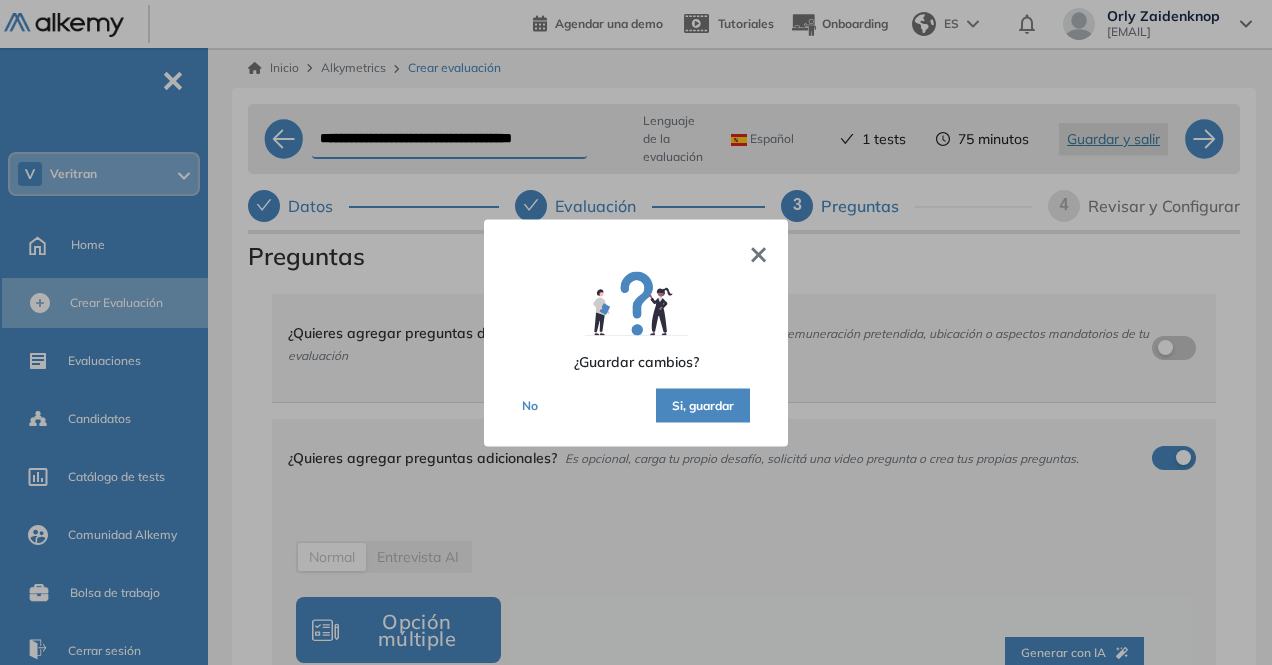 click on "Si, guardar" at bounding box center [703, 405] 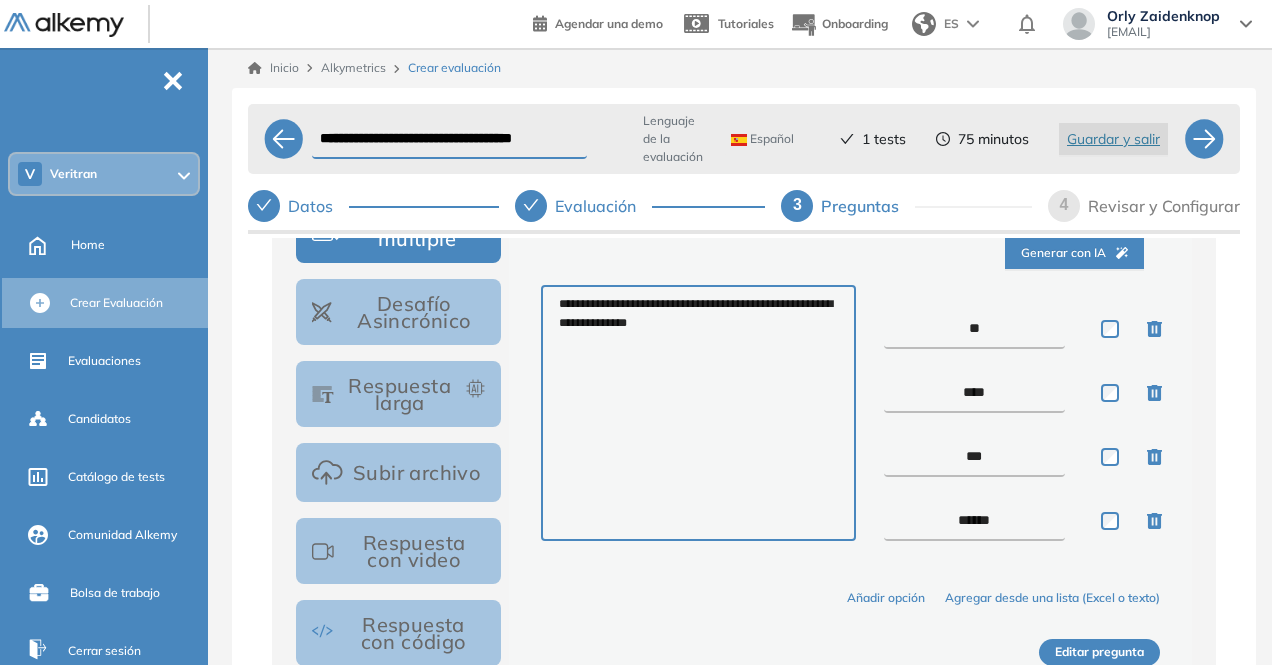 scroll, scrollTop: 400, scrollLeft: 0, axis: vertical 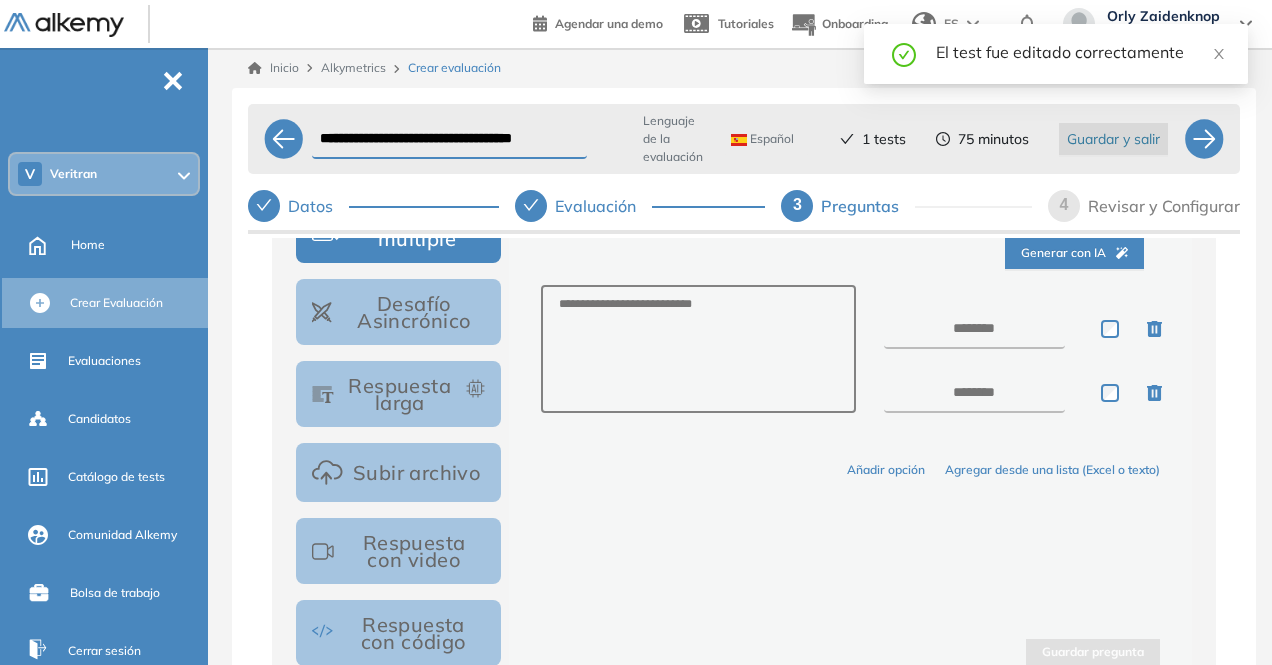 click on "Guardar y salir" at bounding box center [1113, 139] 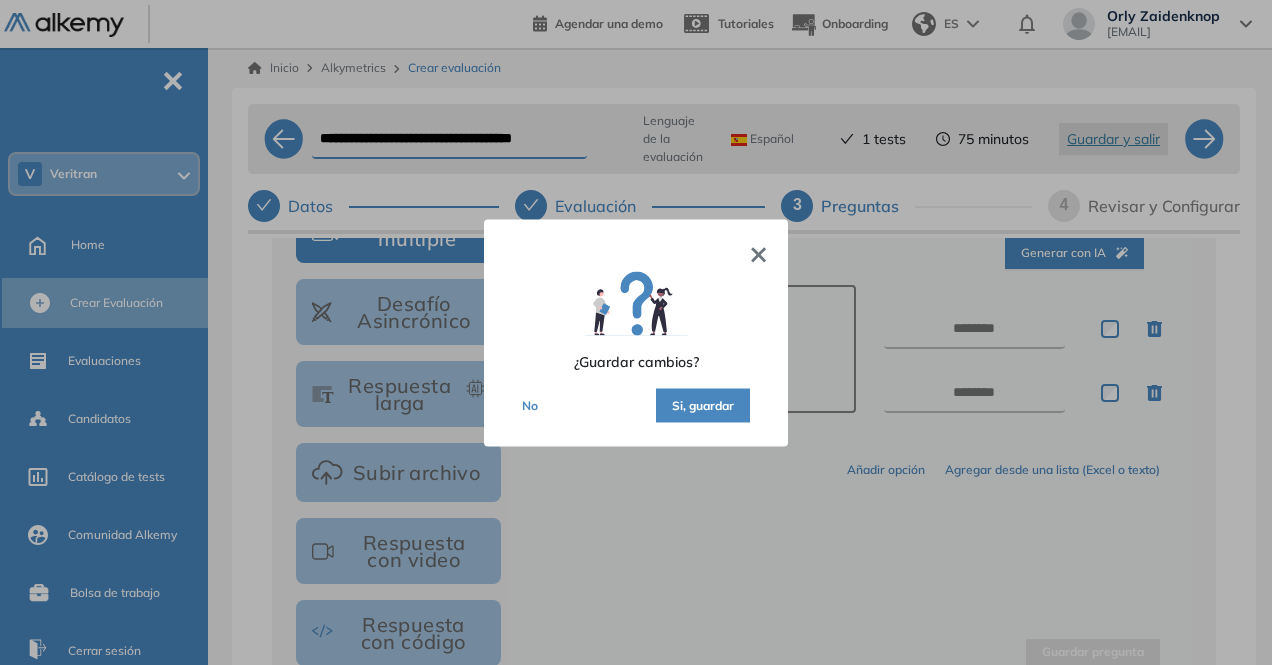 click on "Si, guardar" at bounding box center [703, 405] 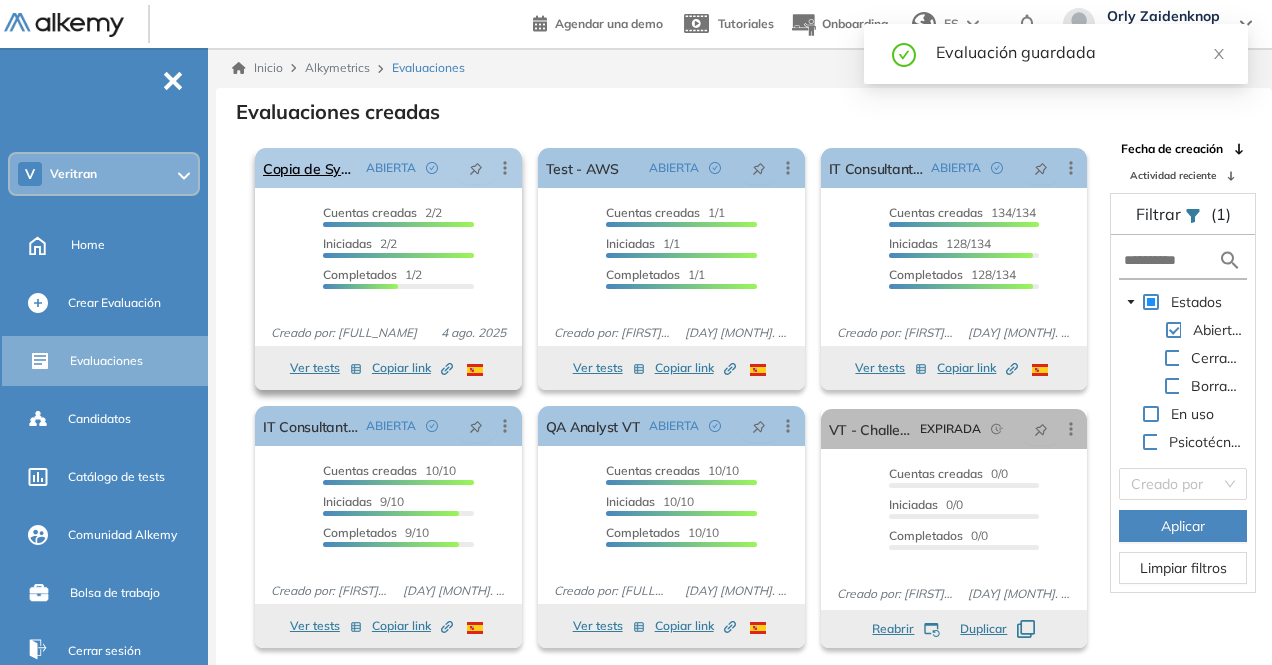 click 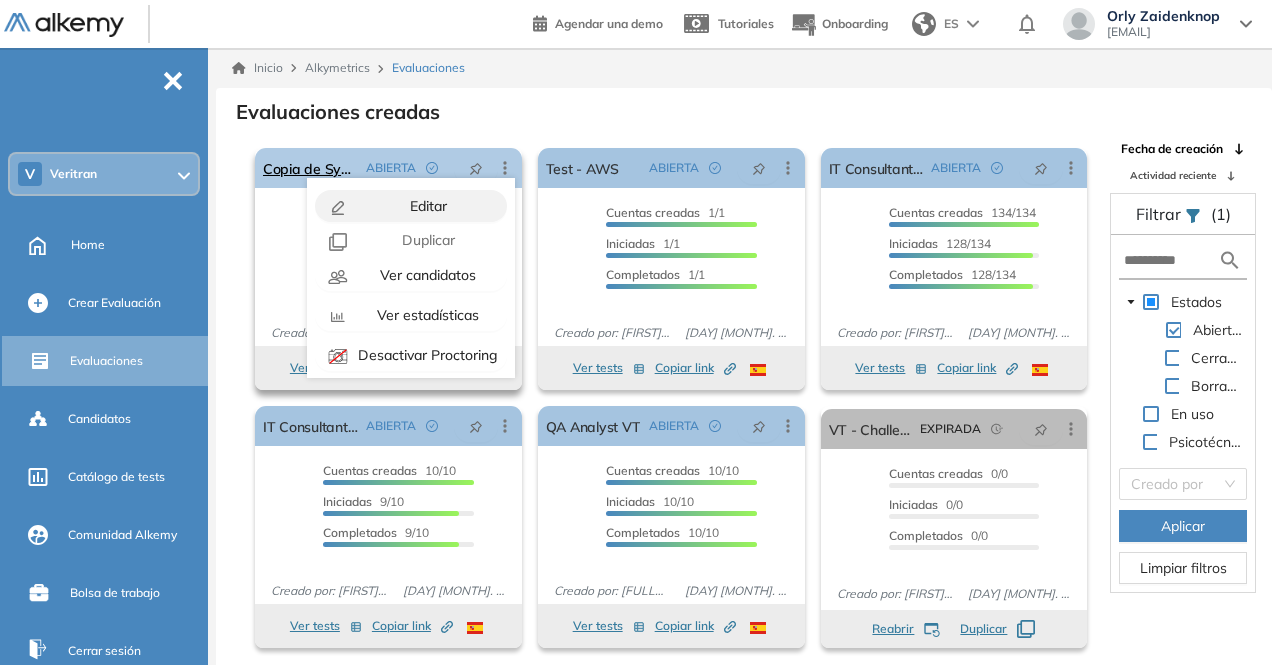 click on "Editar" at bounding box center (426, 206) 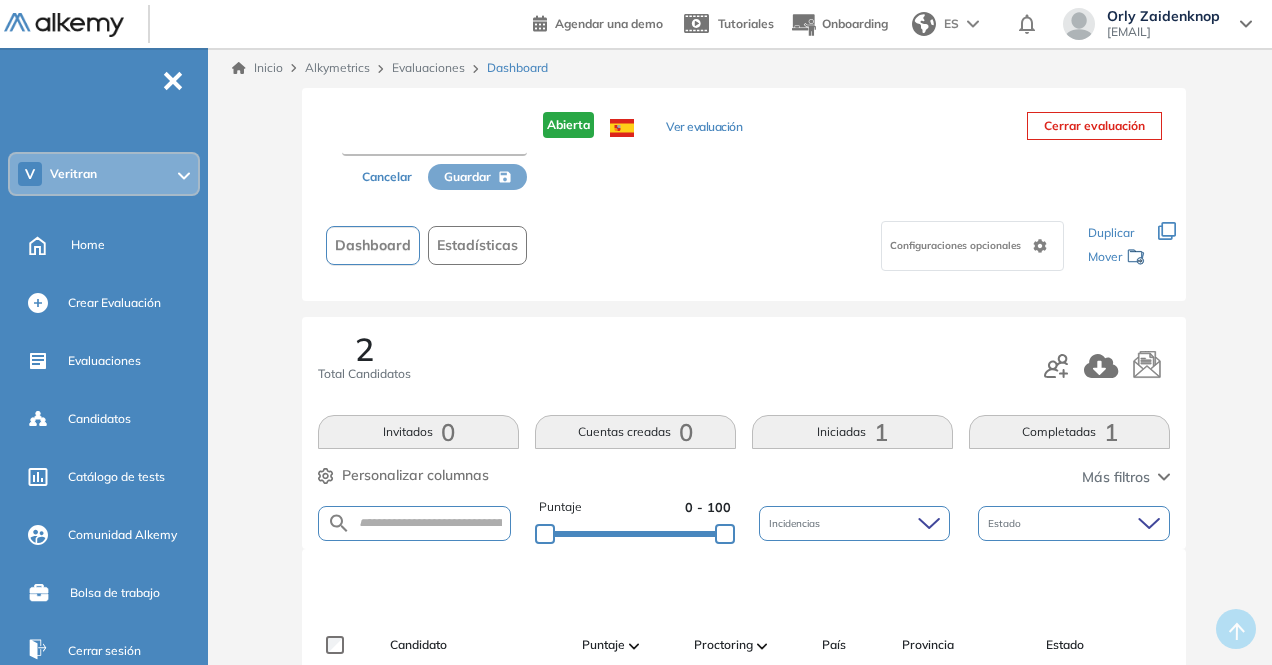 click at bounding box center (434, 138) 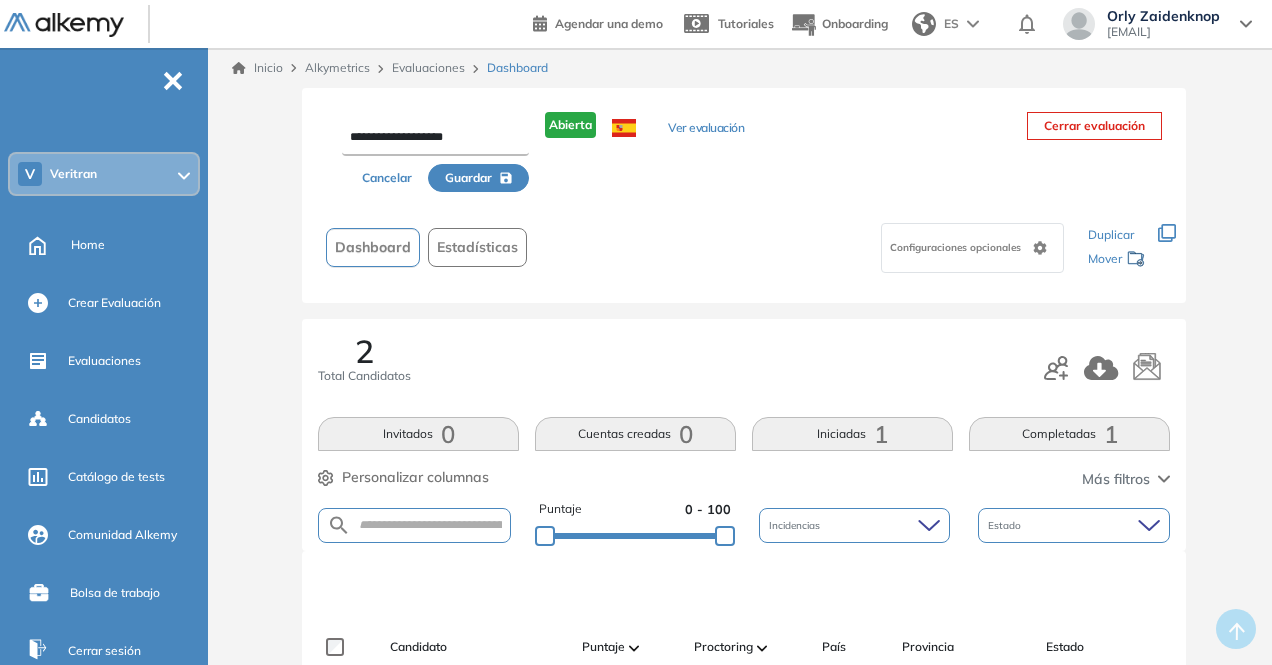 click on "Guardar" at bounding box center [468, 178] 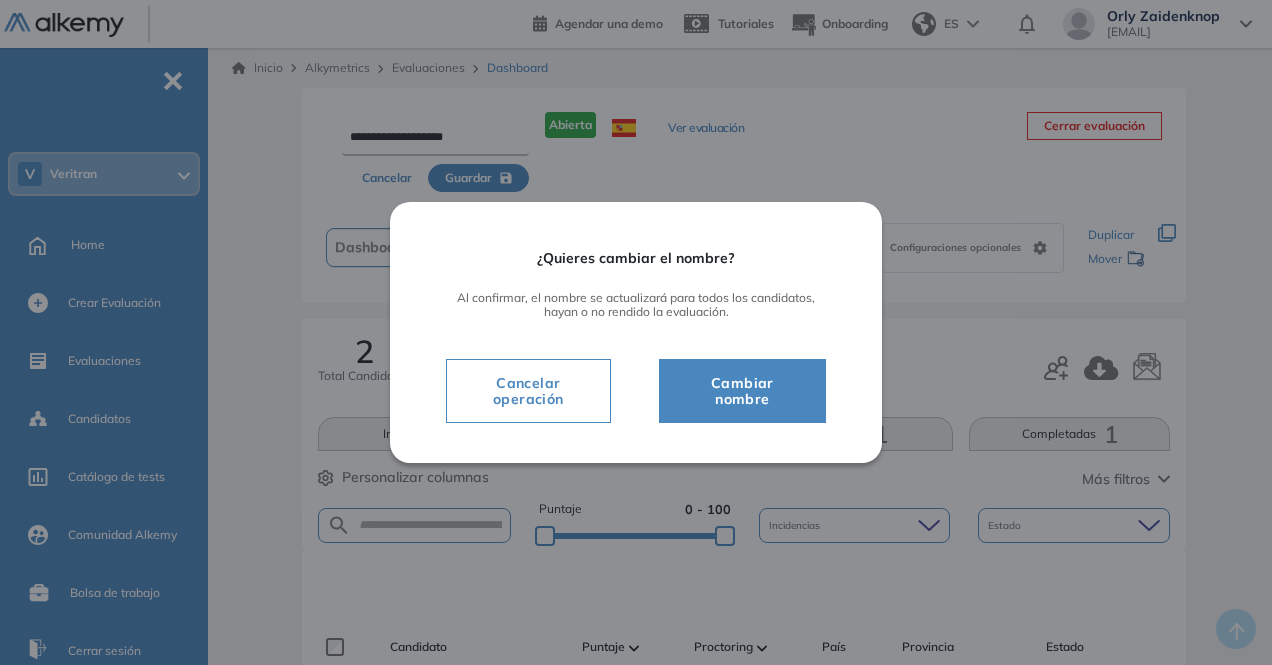 click on "Cambiar nombre" at bounding box center [742, 391] 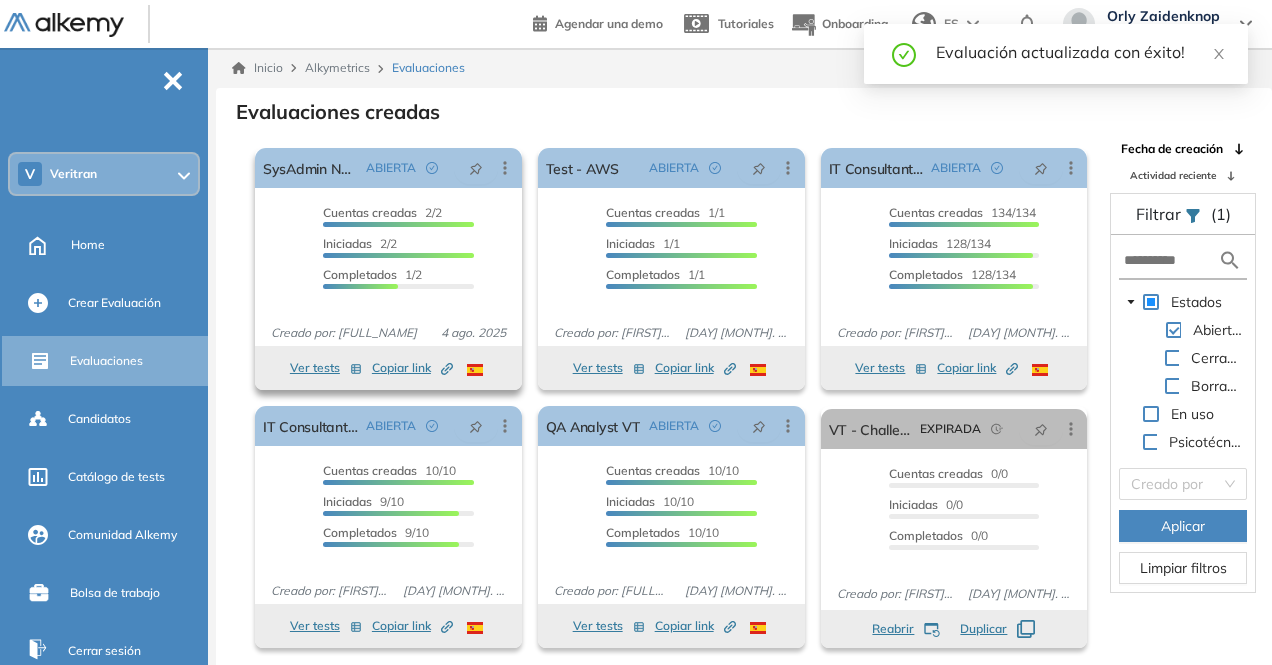 click on "Copiar link Created by potrace 1.16, written by Peter Selinger 2001-2019" at bounding box center [412, 368] 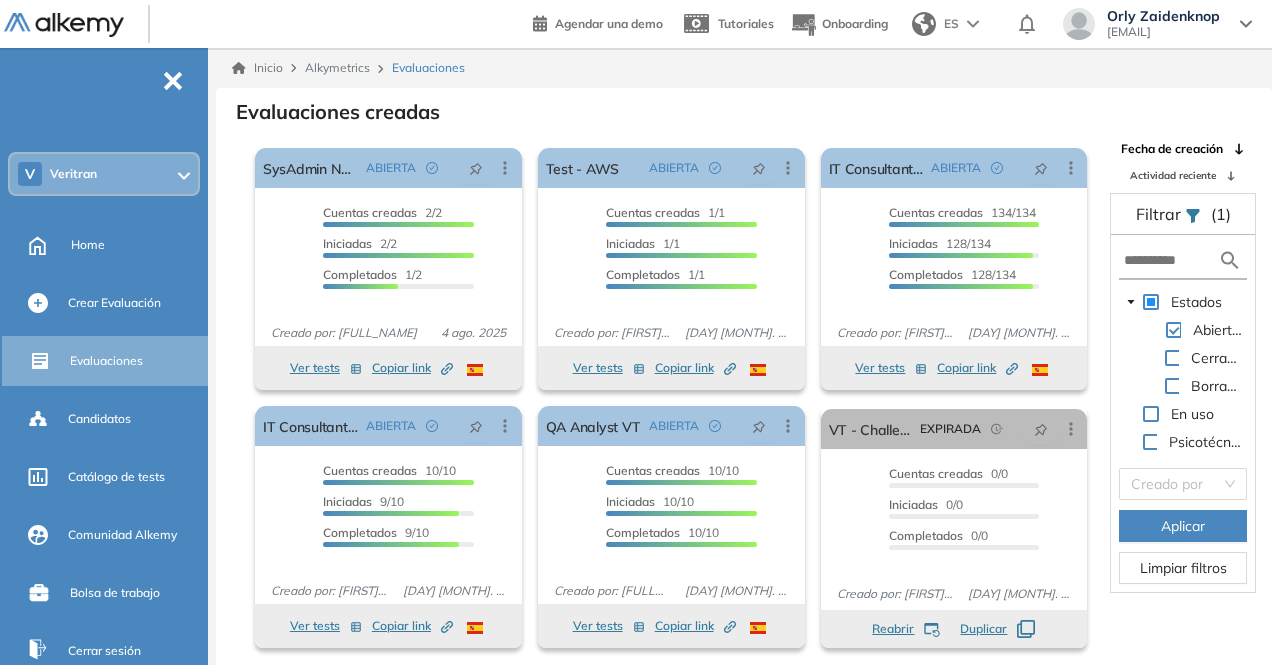 click at bounding box center (184, 174) 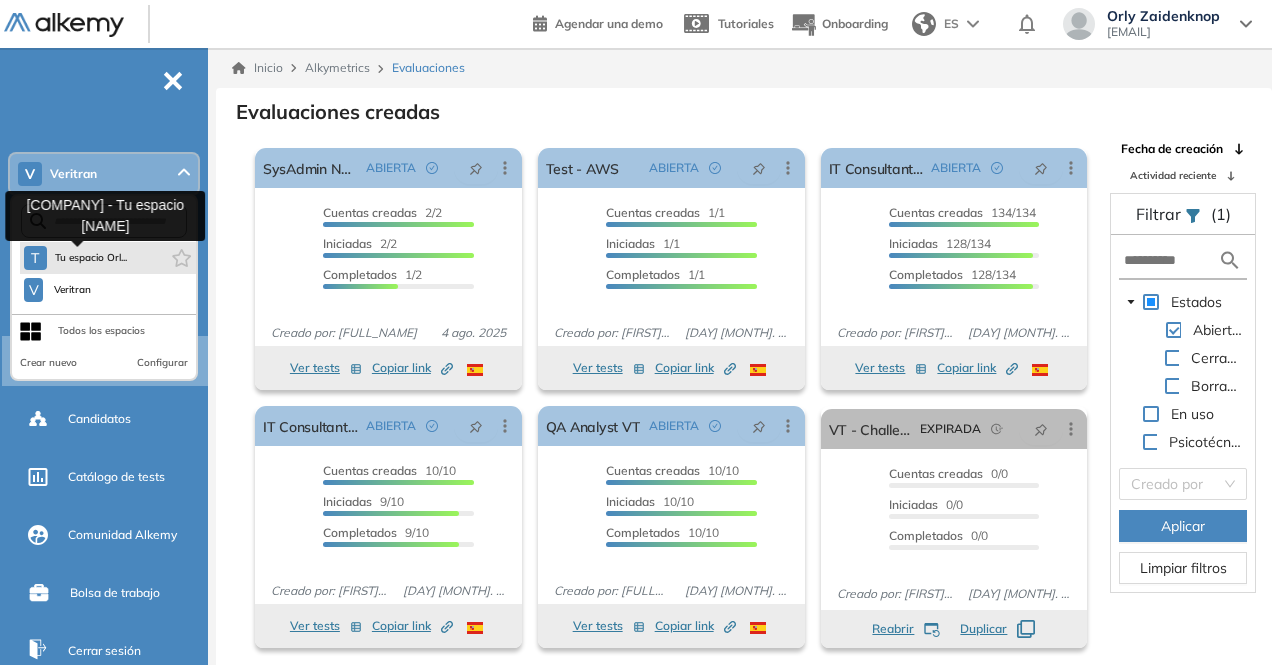 click on "Tu espacio Orl..." at bounding box center (91, 258) 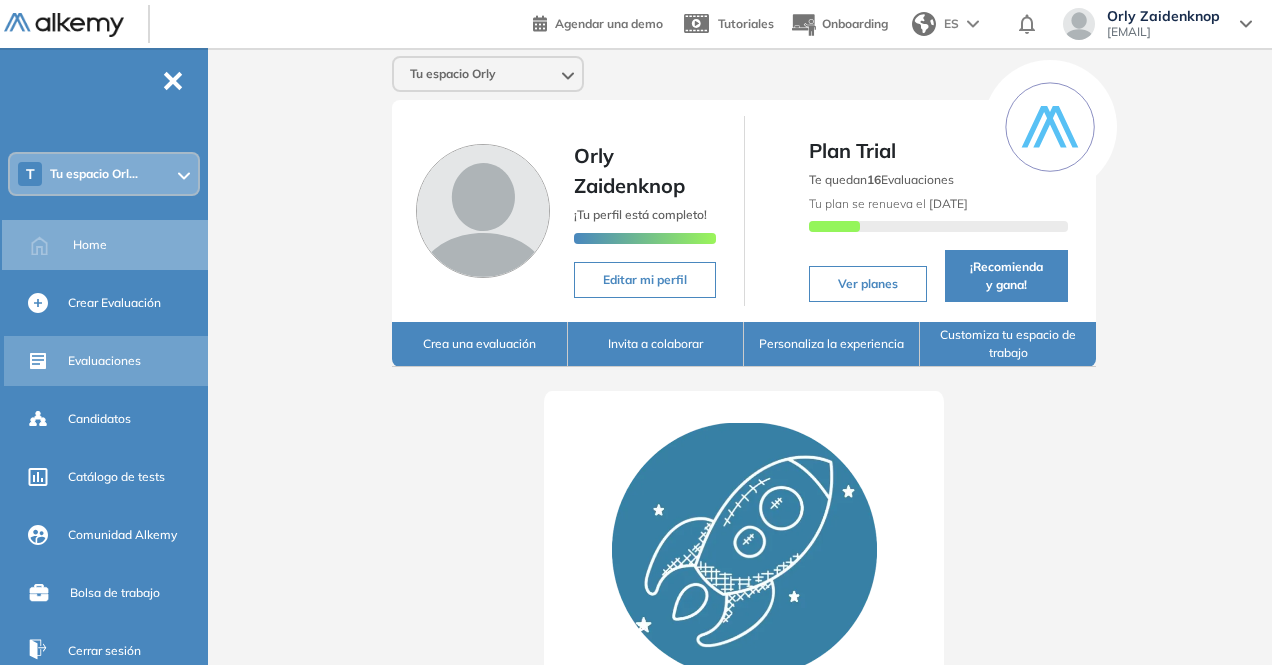 click on "Evaluaciones" at bounding box center [104, 361] 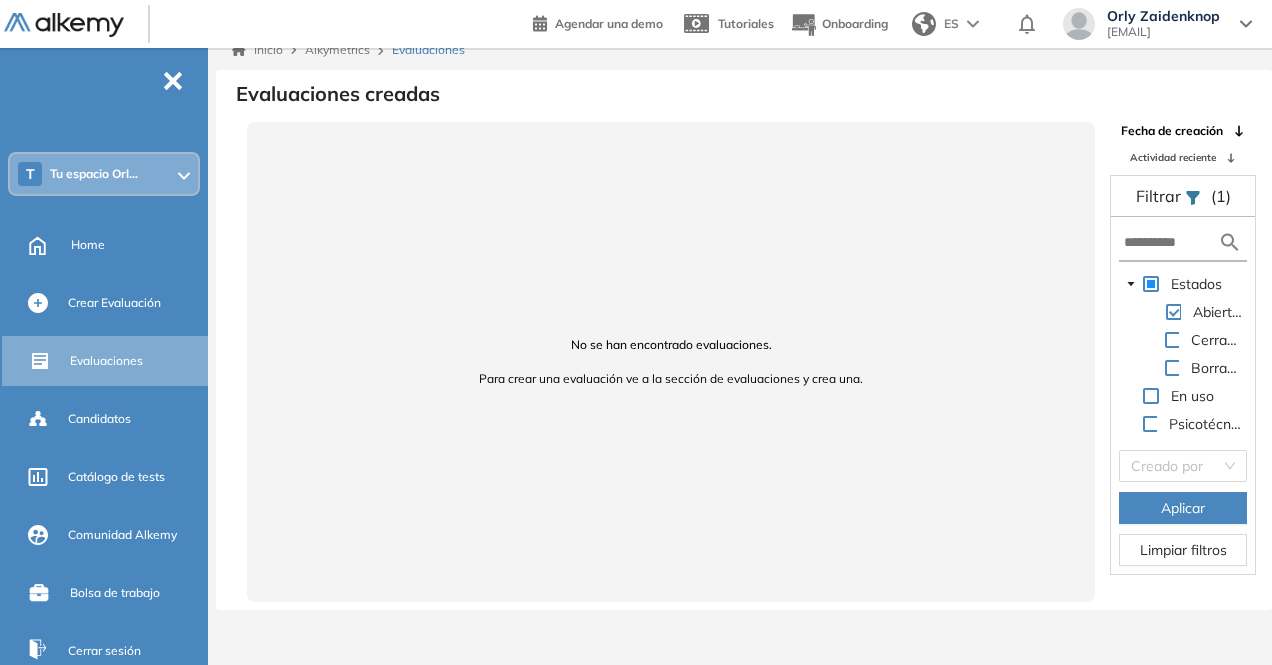 scroll, scrollTop: 48, scrollLeft: 0, axis: vertical 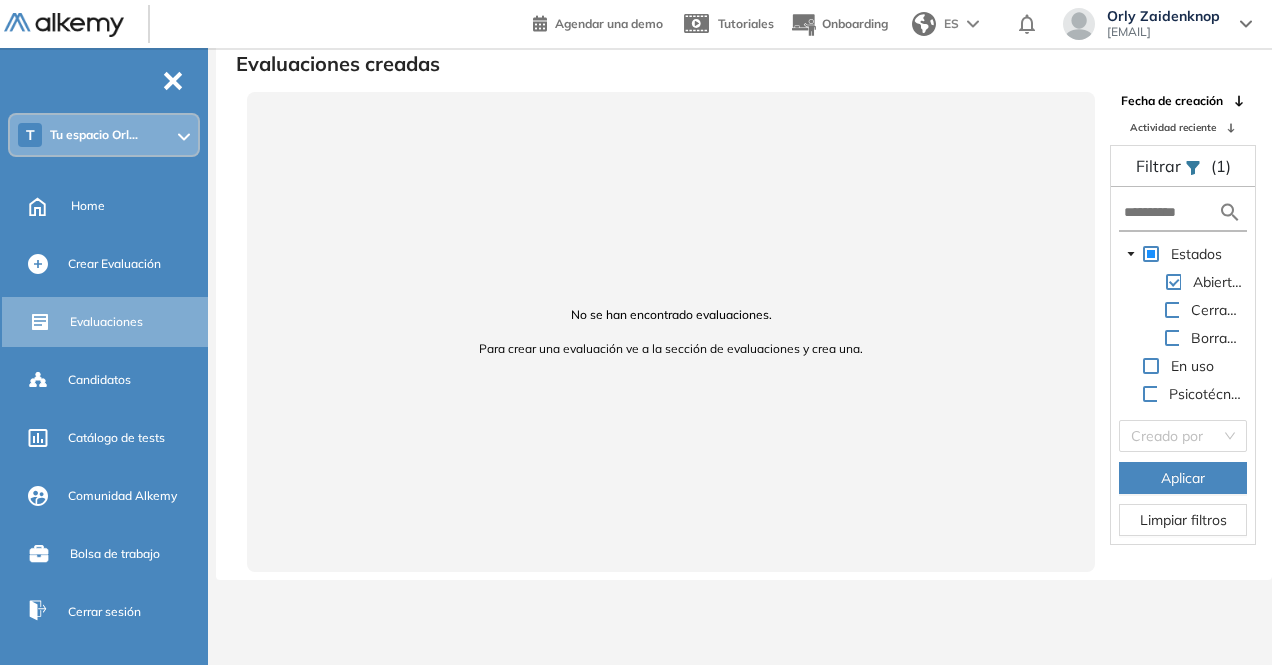 click on "Tu espacio Orl..." at bounding box center (94, 135) 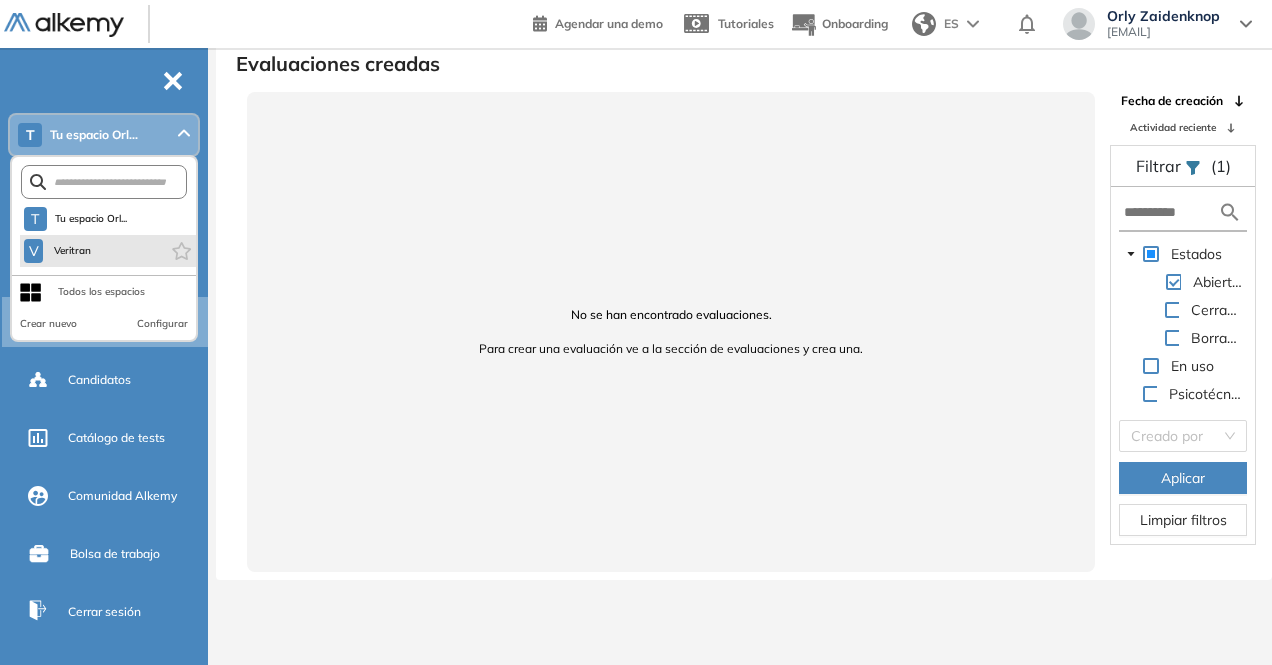 click on "V Veritran" at bounding box center (108, 251) 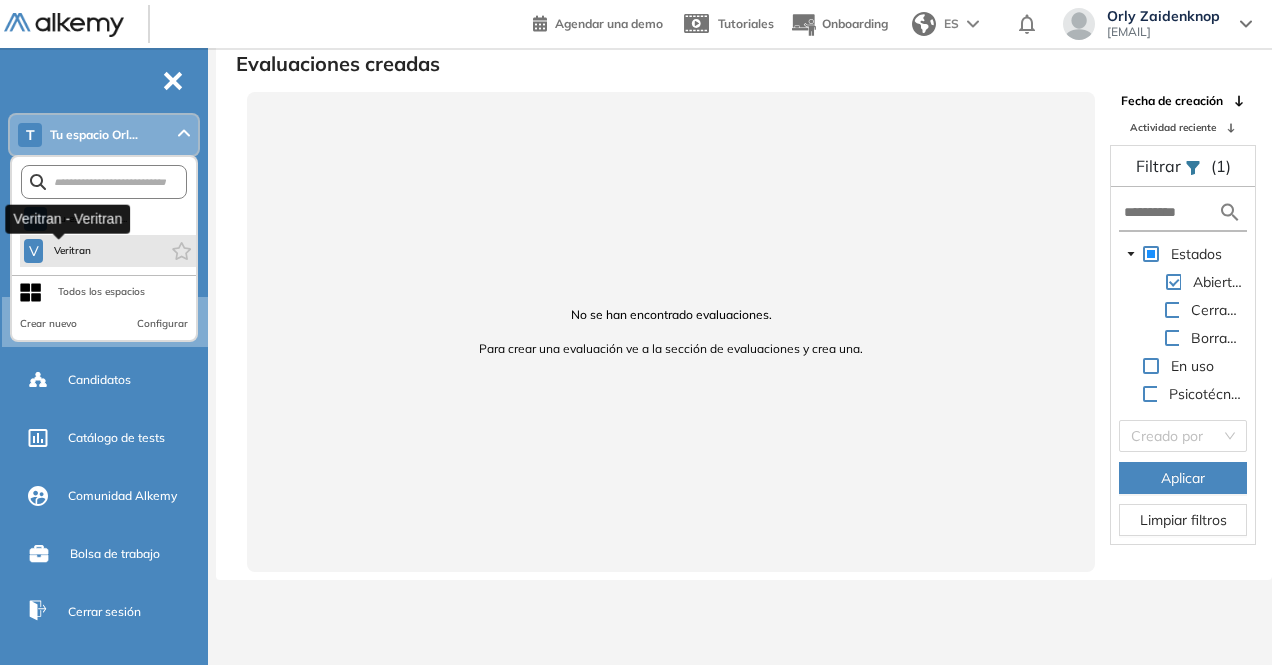 click on "Veritran" at bounding box center (72, 251) 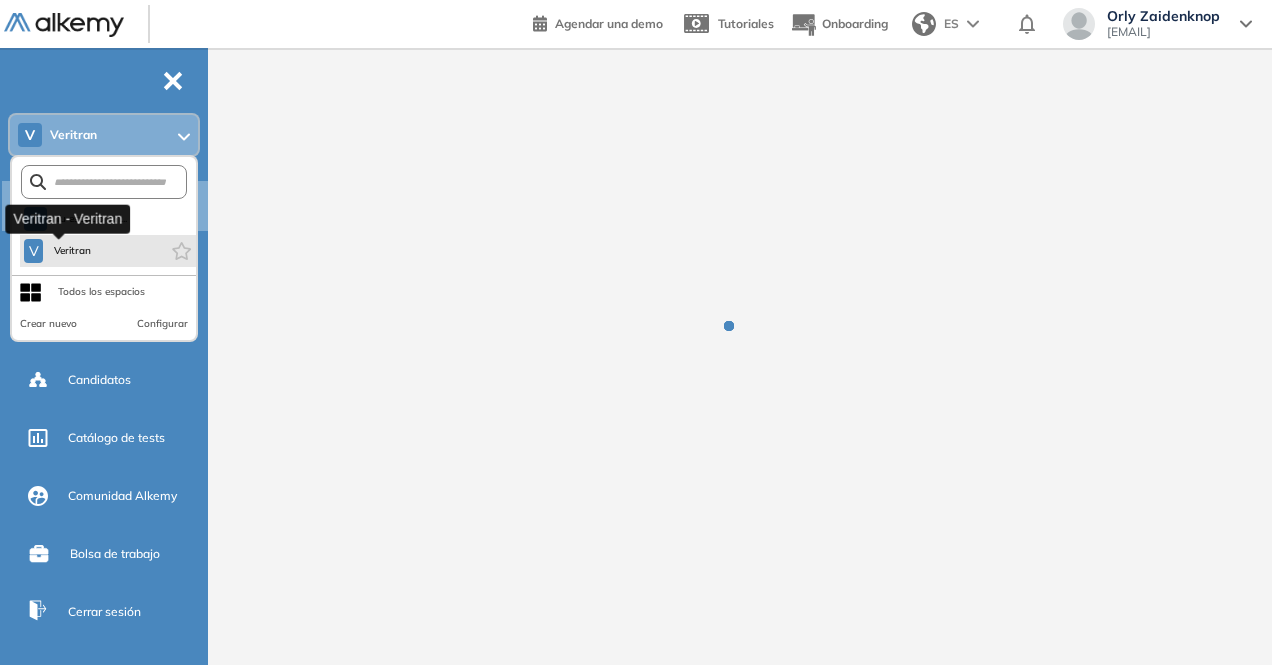 scroll, scrollTop: 0, scrollLeft: 0, axis: both 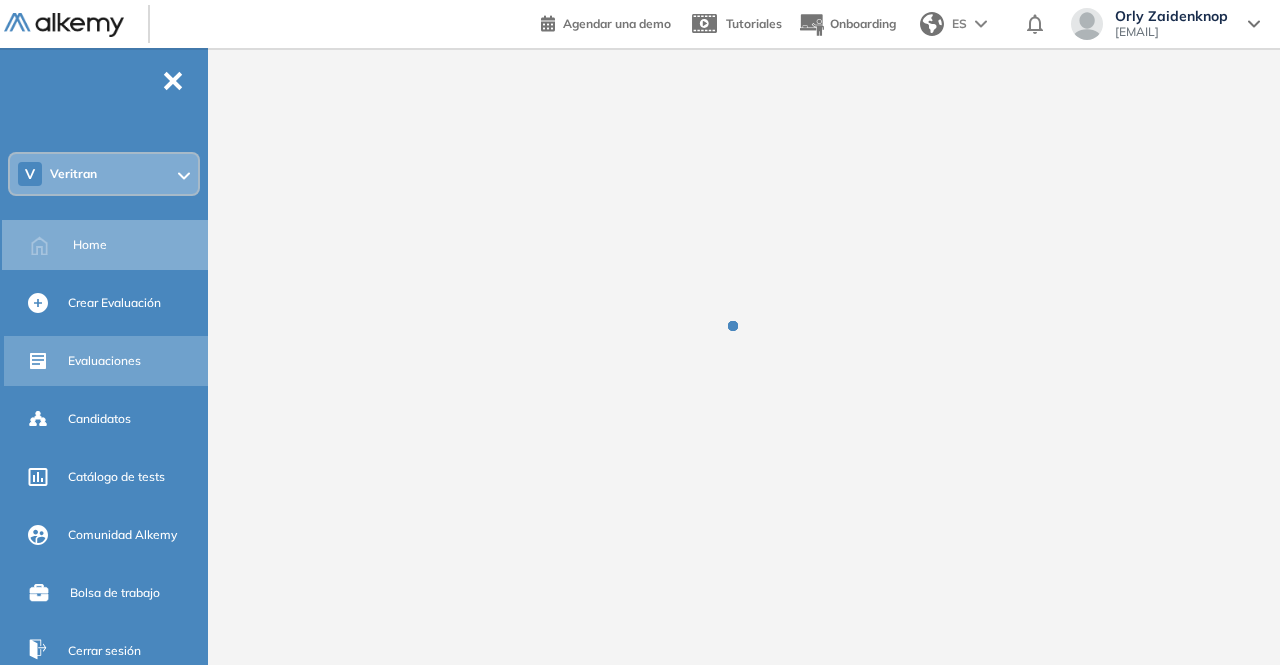 click on "Evaluaciones" at bounding box center [104, 361] 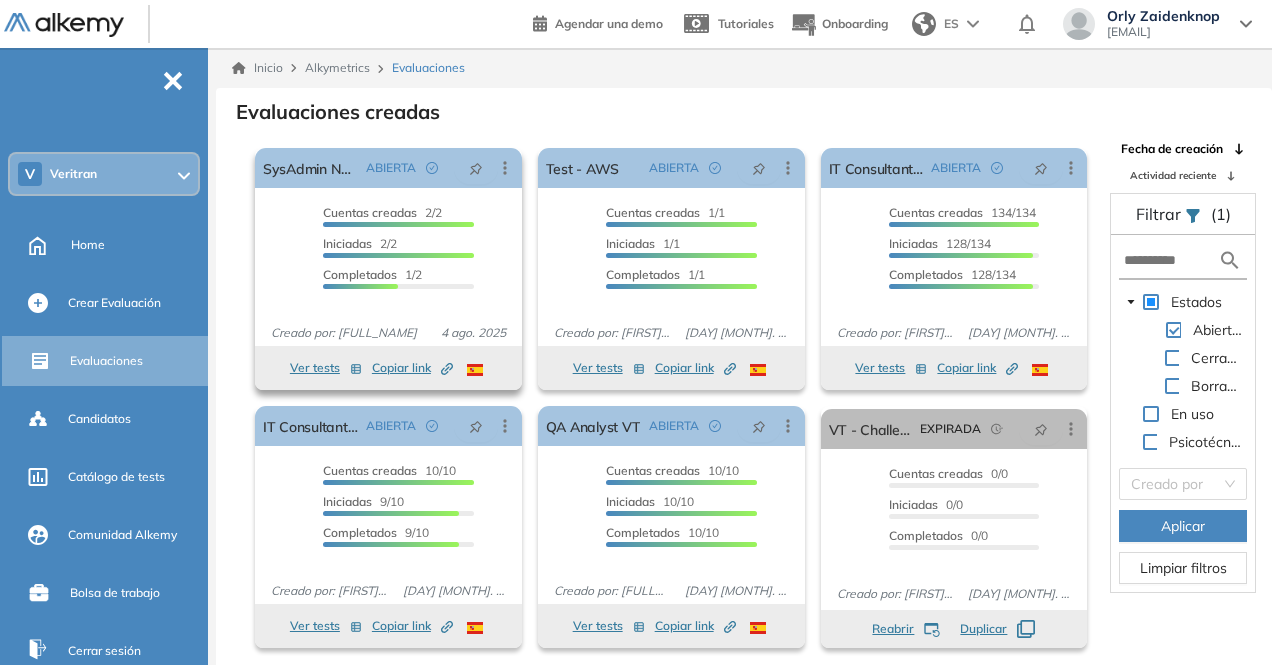 click on "Copiar link Created by potrace 1.16, written by Peter Selinger 2001-2019" at bounding box center [412, 368] 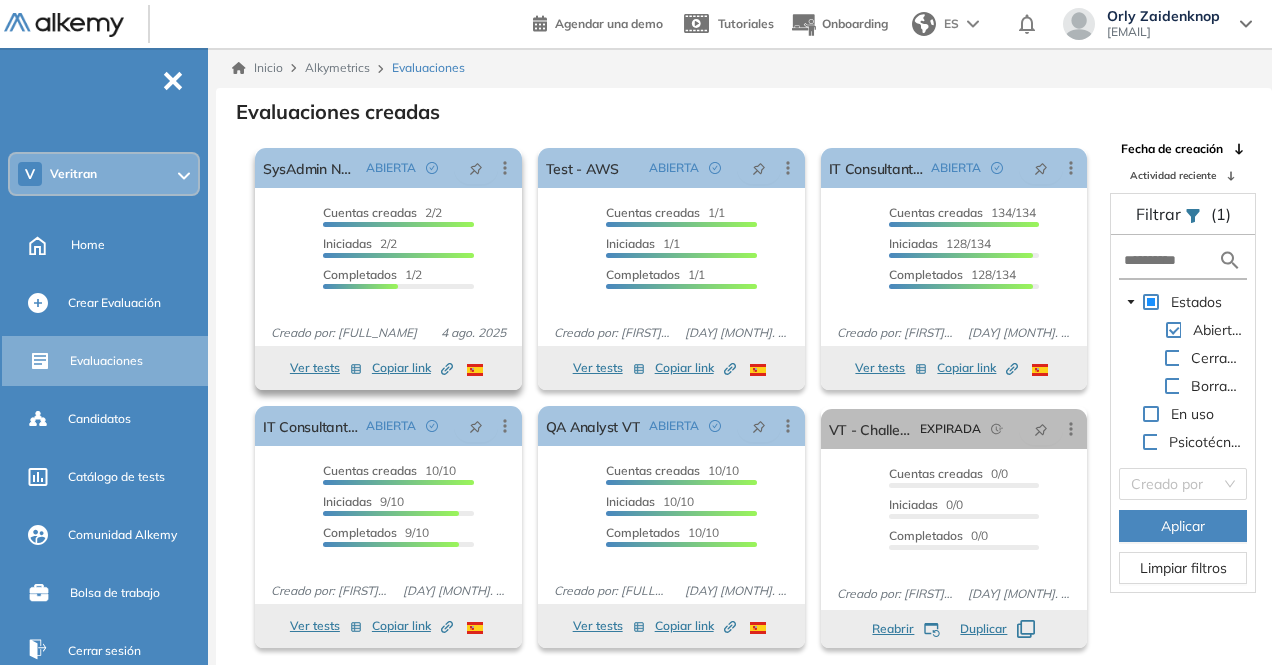 click on "Copiar link Created by potrace 1.16, written by Peter Selinger 2001-2019" at bounding box center (412, 368) 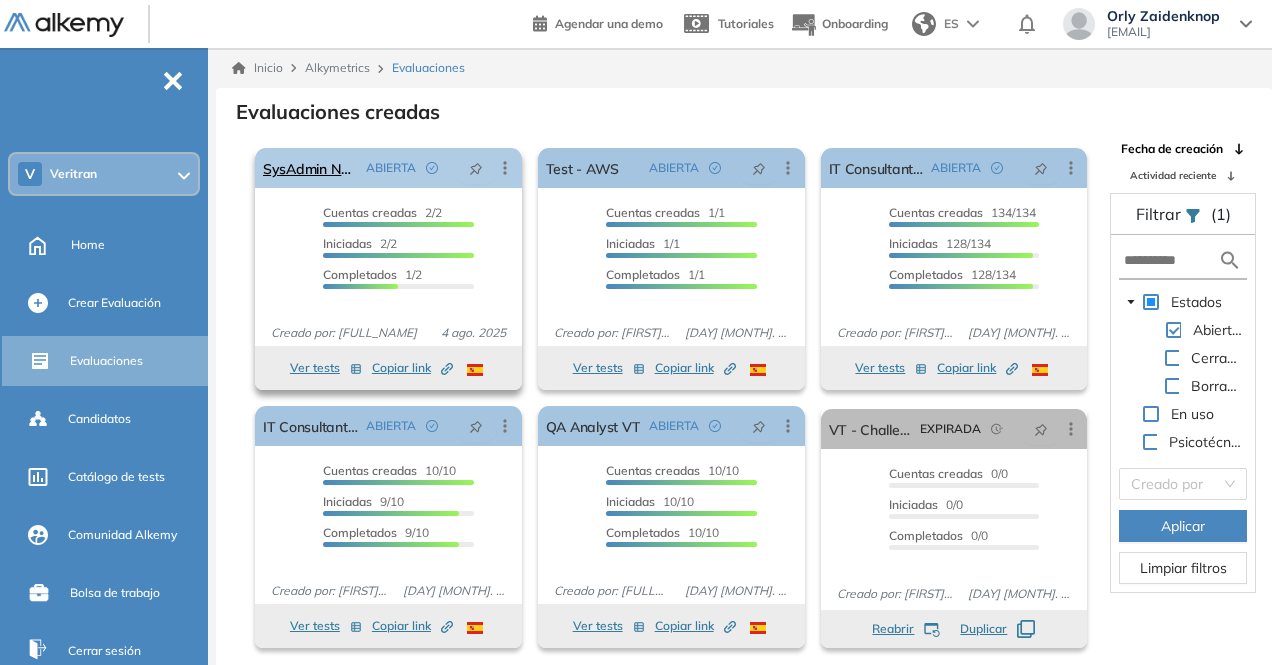 click 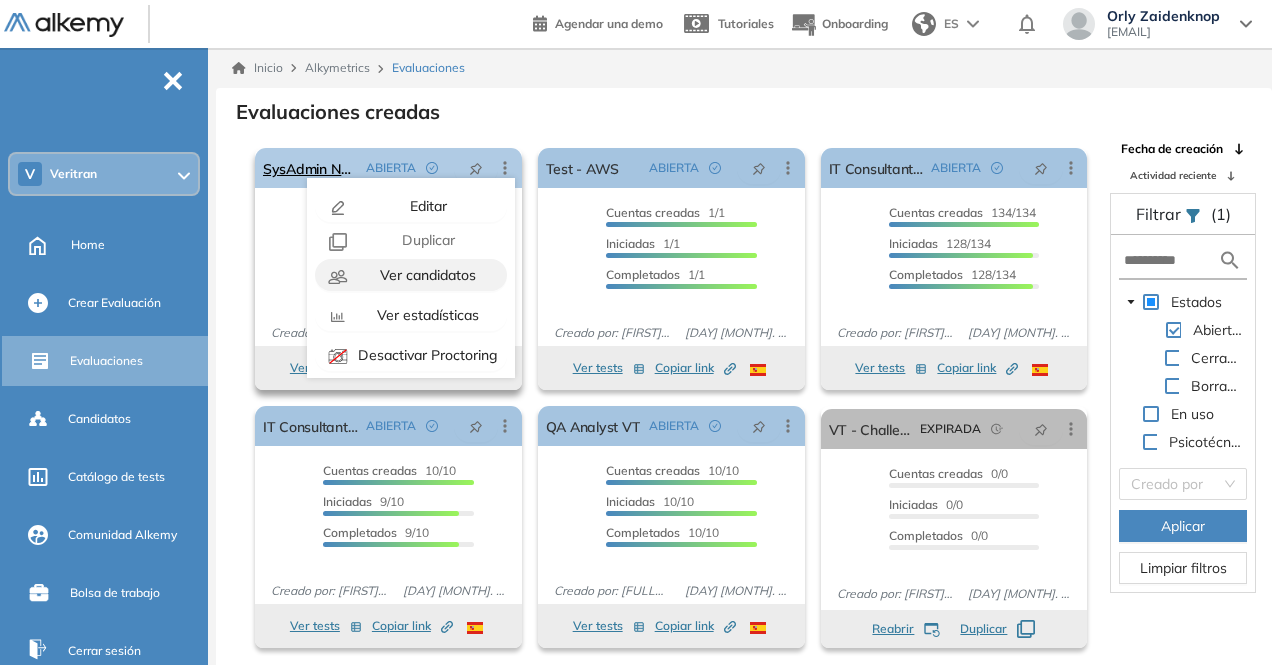 click on "Ver candidatos" at bounding box center (426, 275) 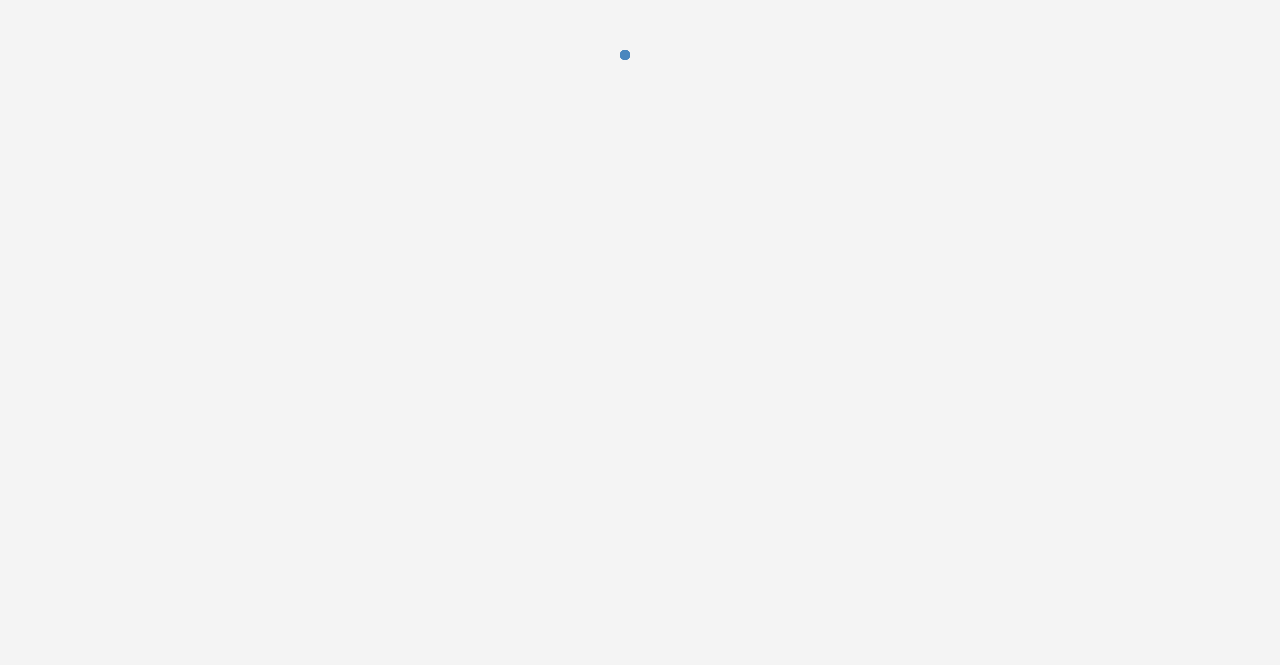 scroll, scrollTop: 0, scrollLeft: 0, axis: both 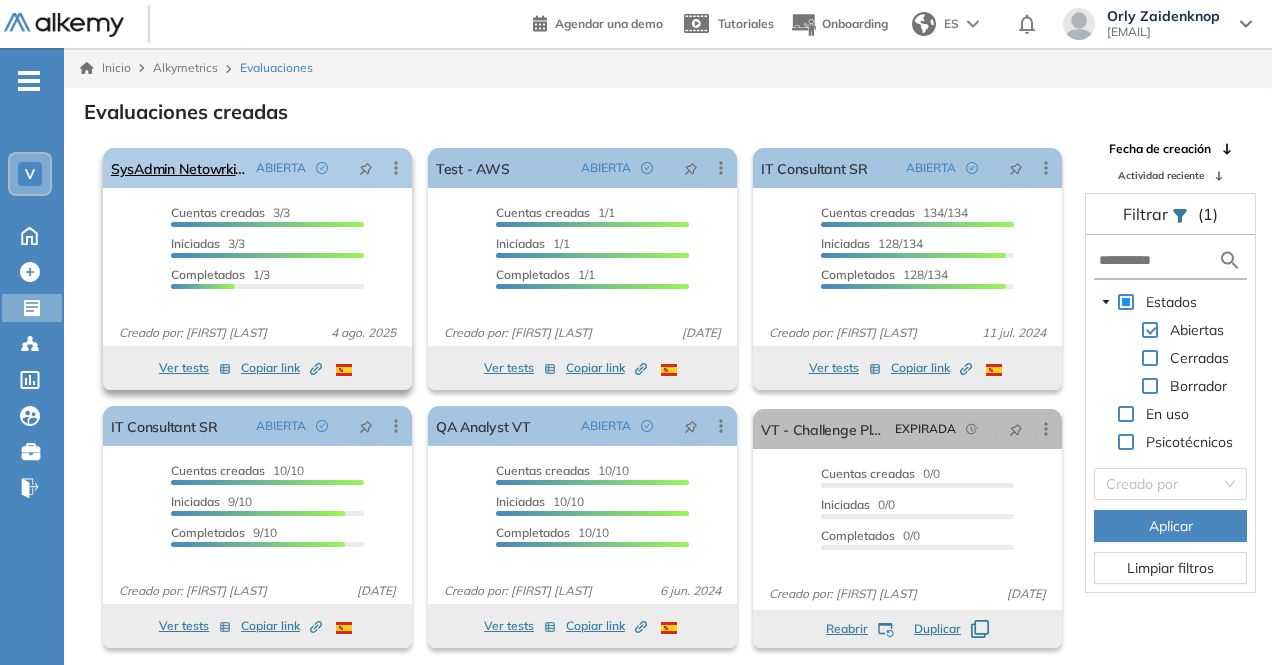 click 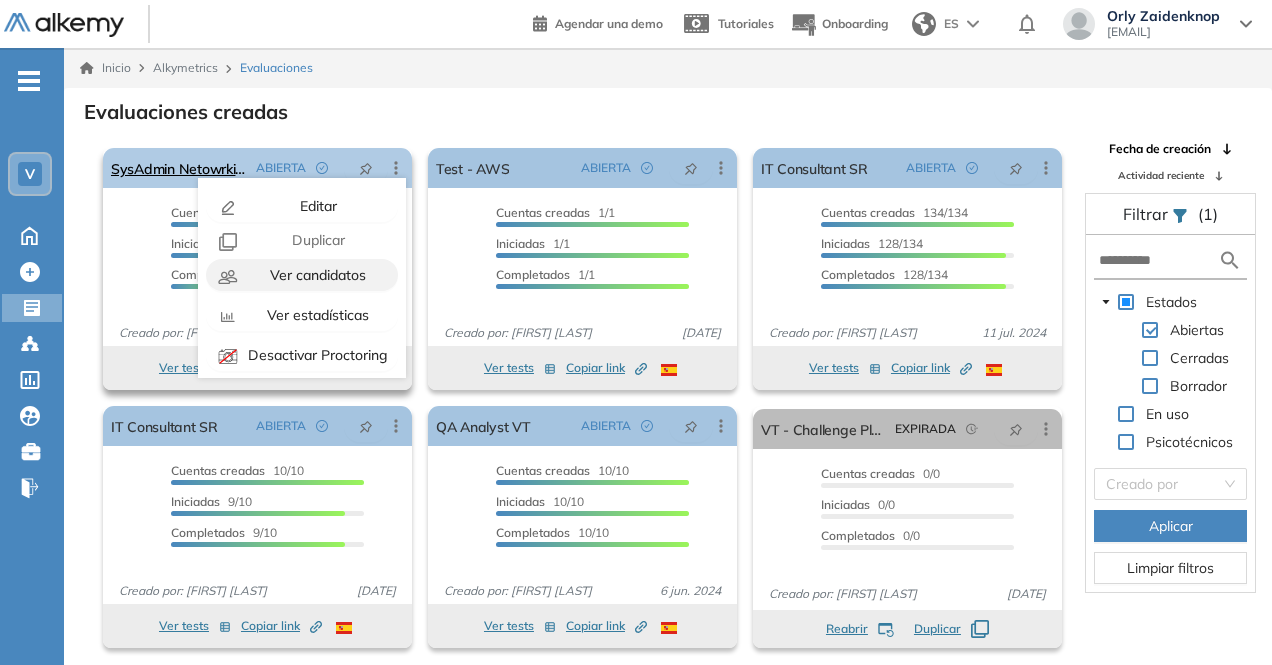 click on "Ver candidatos" at bounding box center (316, 275) 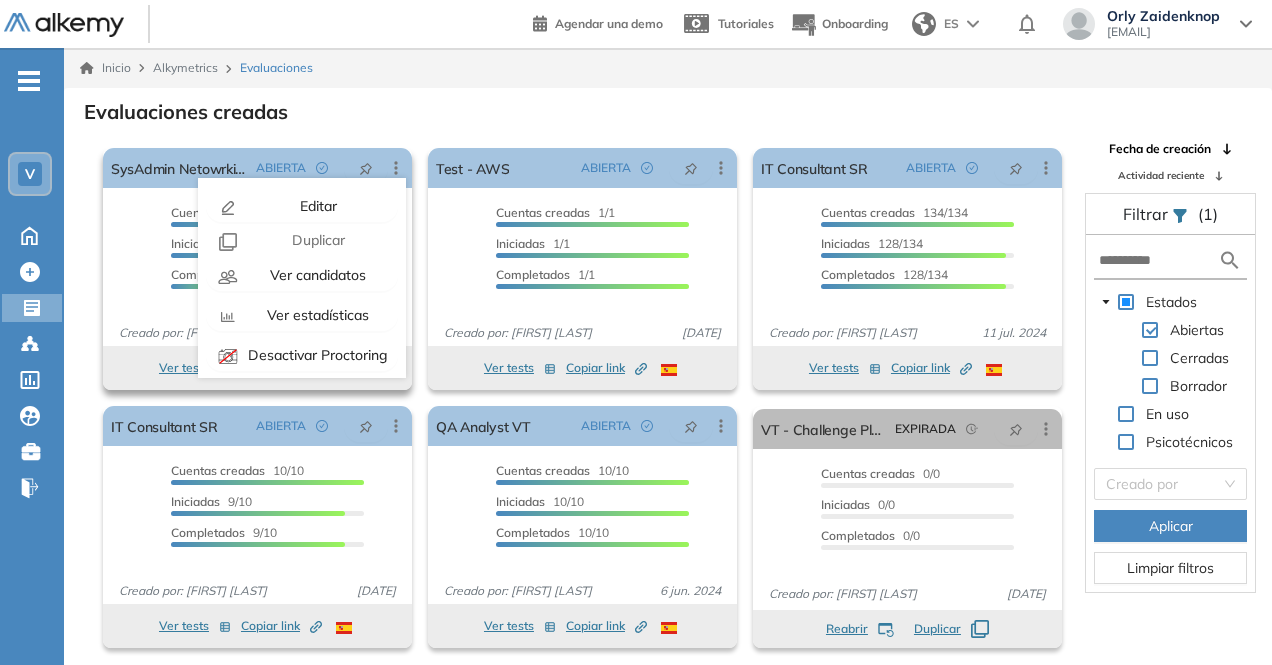 click on "Cuentas creadas 3/3 Prefiltrados 0/3 Iniciadas 3/3 Completados 1/3" at bounding box center [257, 256] 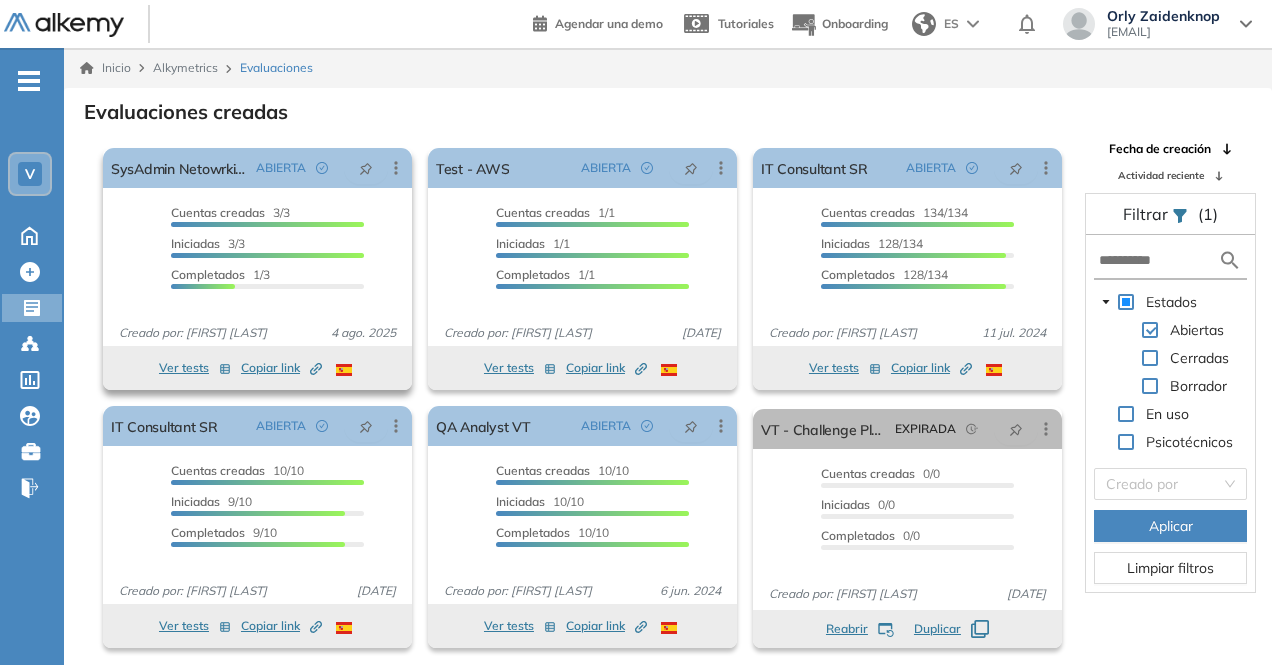 click on "Ver tests" at bounding box center (195, 368) 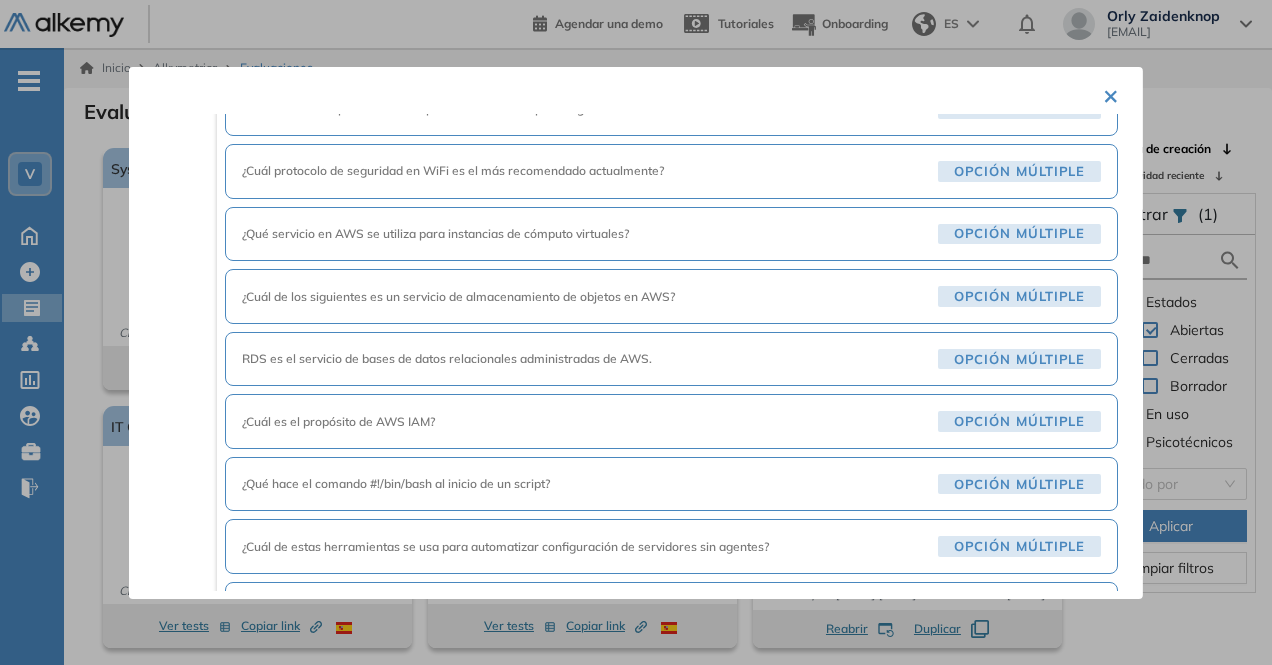 scroll, scrollTop: 1772, scrollLeft: 0, axis: vertical 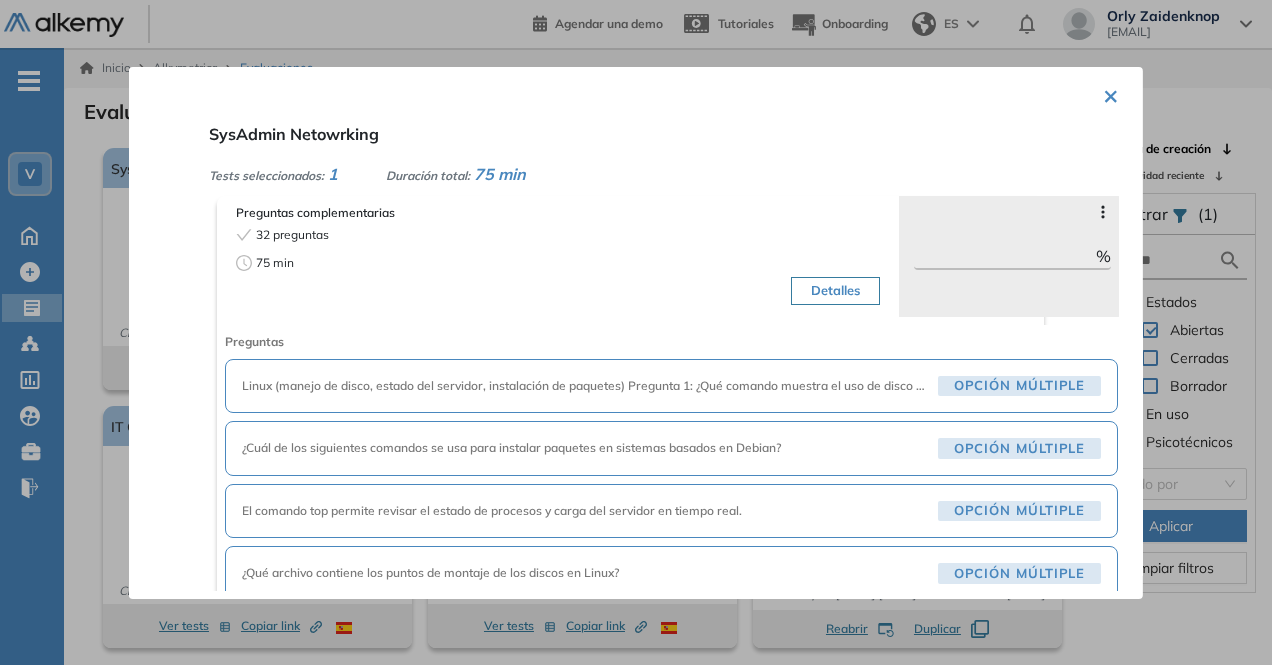 click on "×" at bounding box center [1111, 94] 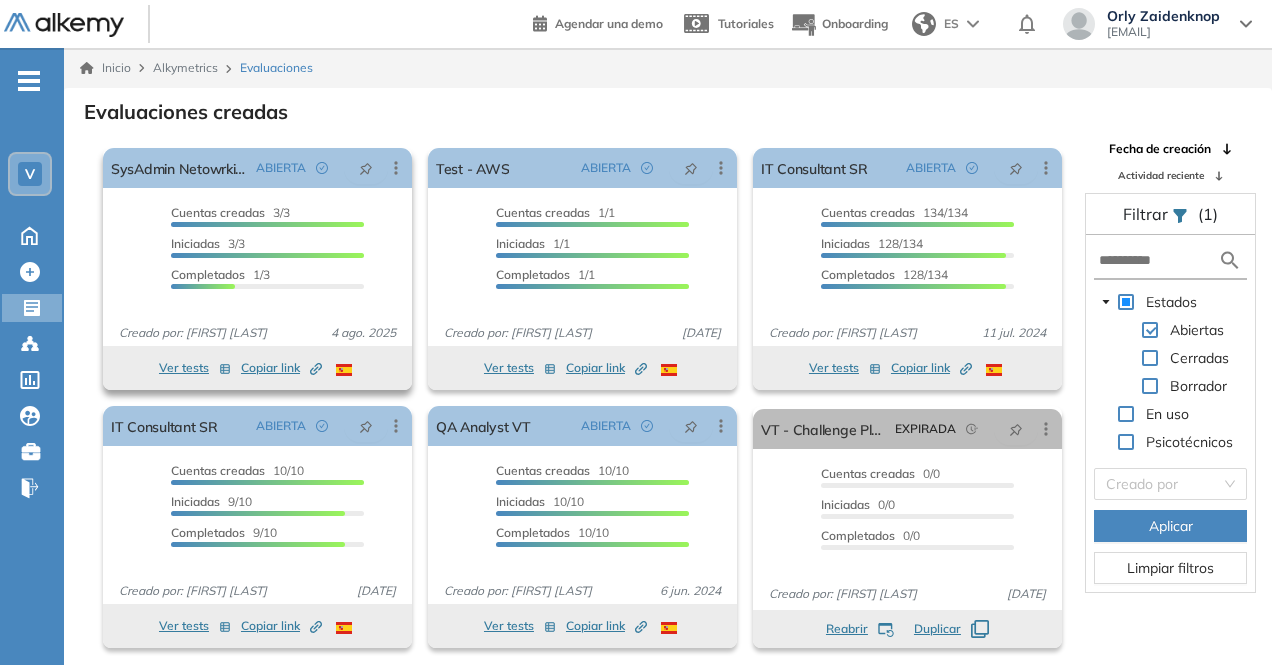 click on "Copiar link Created by potrace 1.16, written by Peter Selinger 2001-2019" at bounding box center [281, 368] 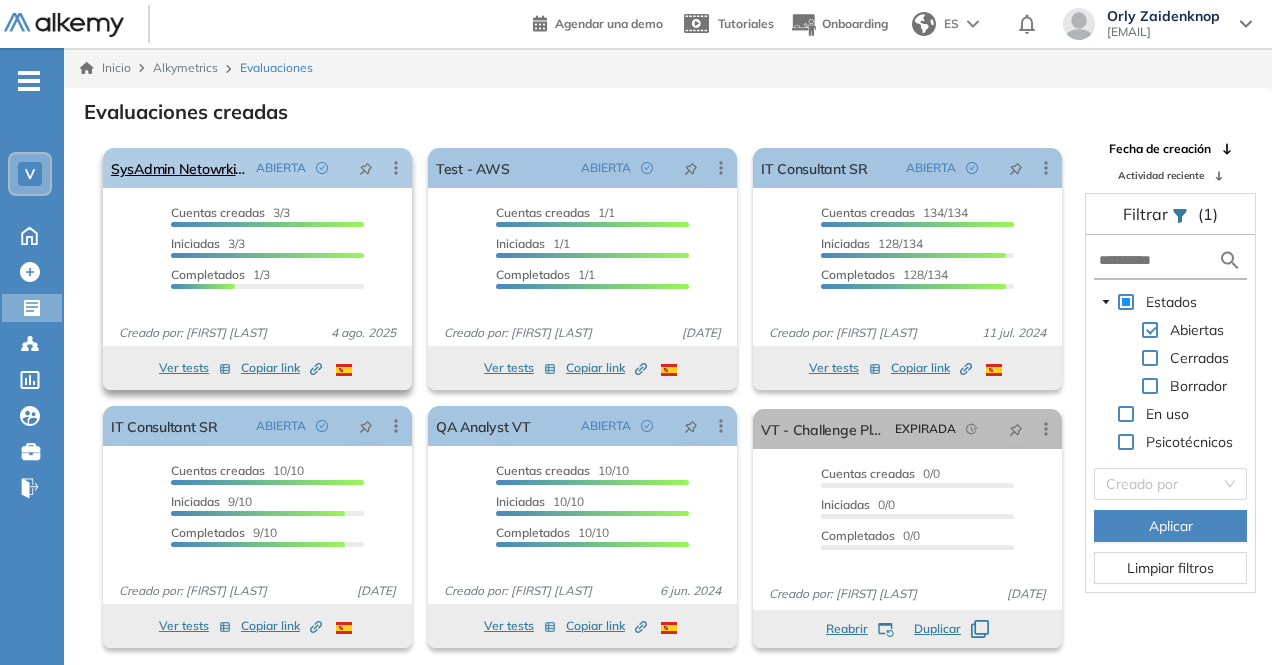 click 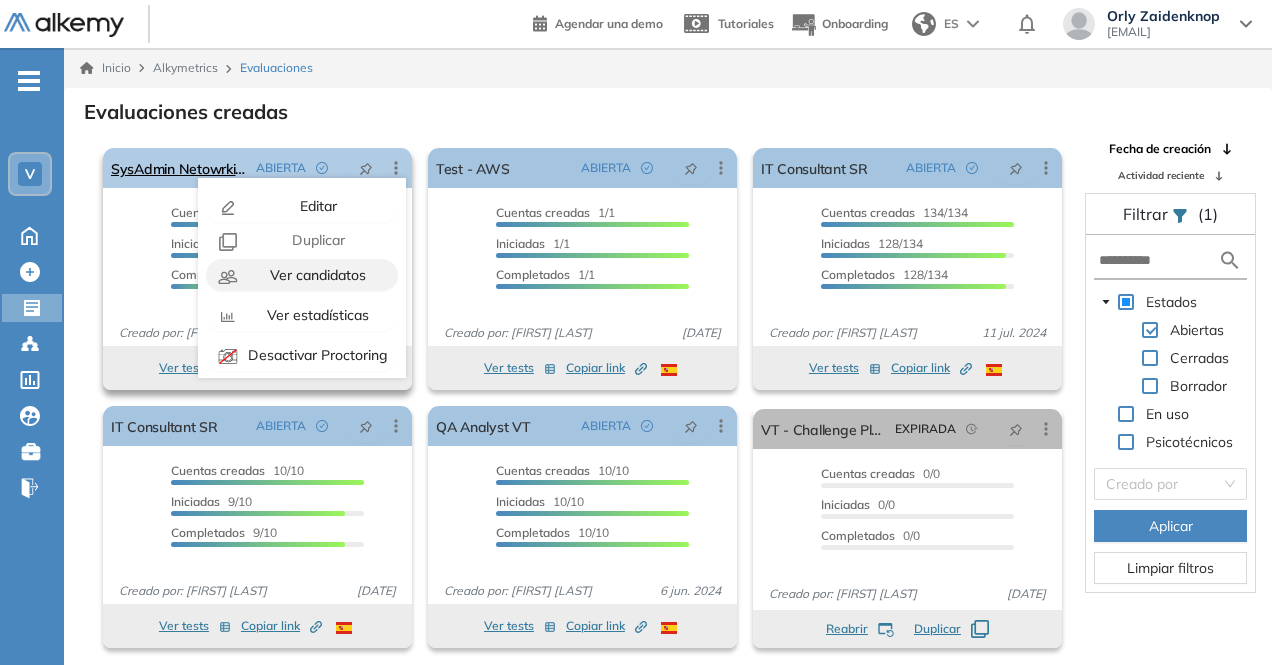 click on "Ver candidatos" at bounding box center [316, 275] 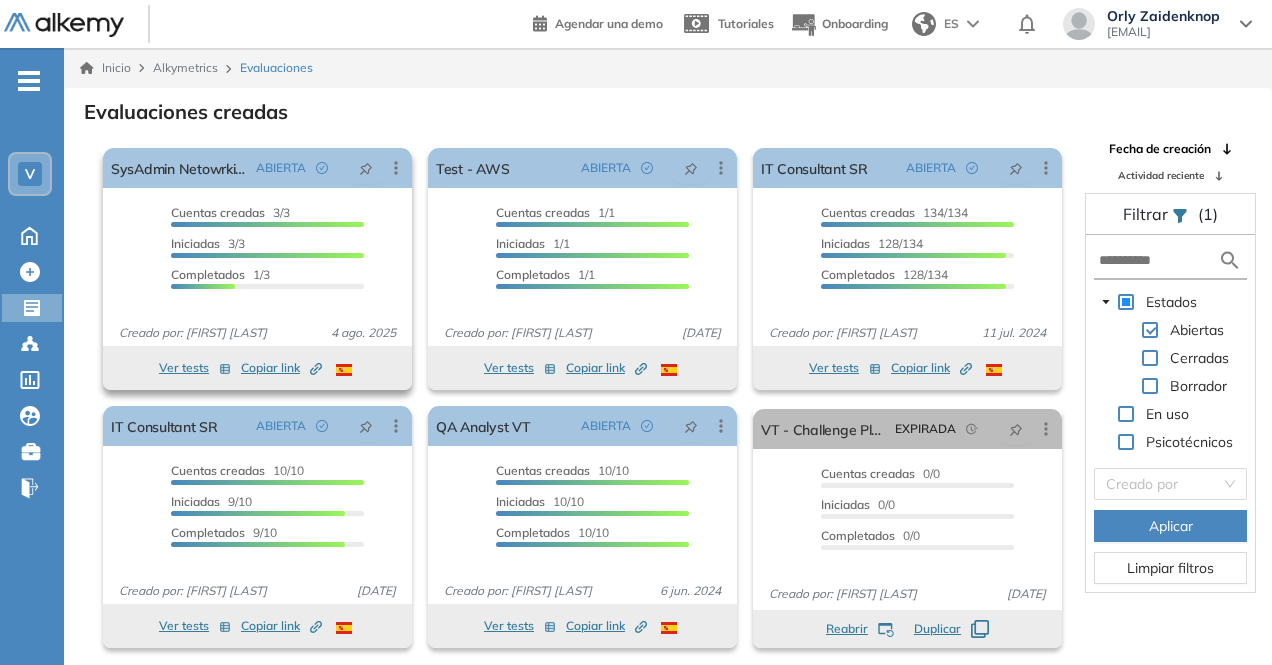 click on "Cuentas creadas 3/3 Prefiltrados 0/3 Iniciadas 3/3 Completados 1/3" at bounding box center [257, 250] 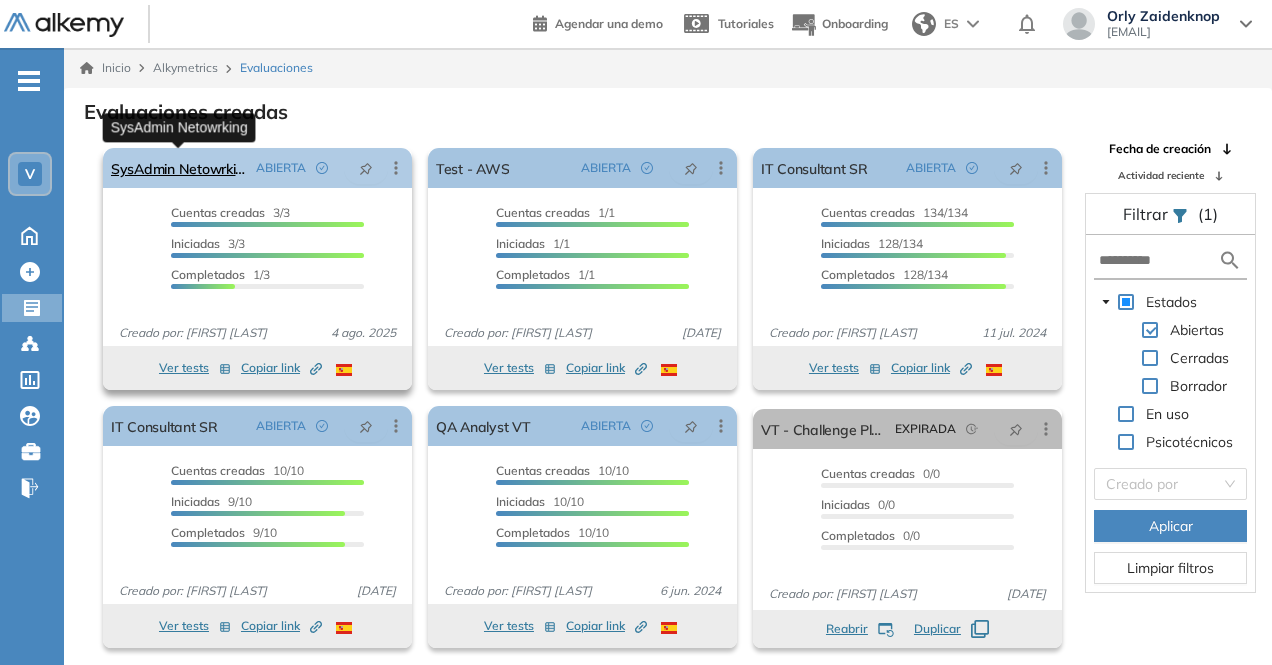 click on "SysAdmin Netowrking" at bounding box center [179, 168] 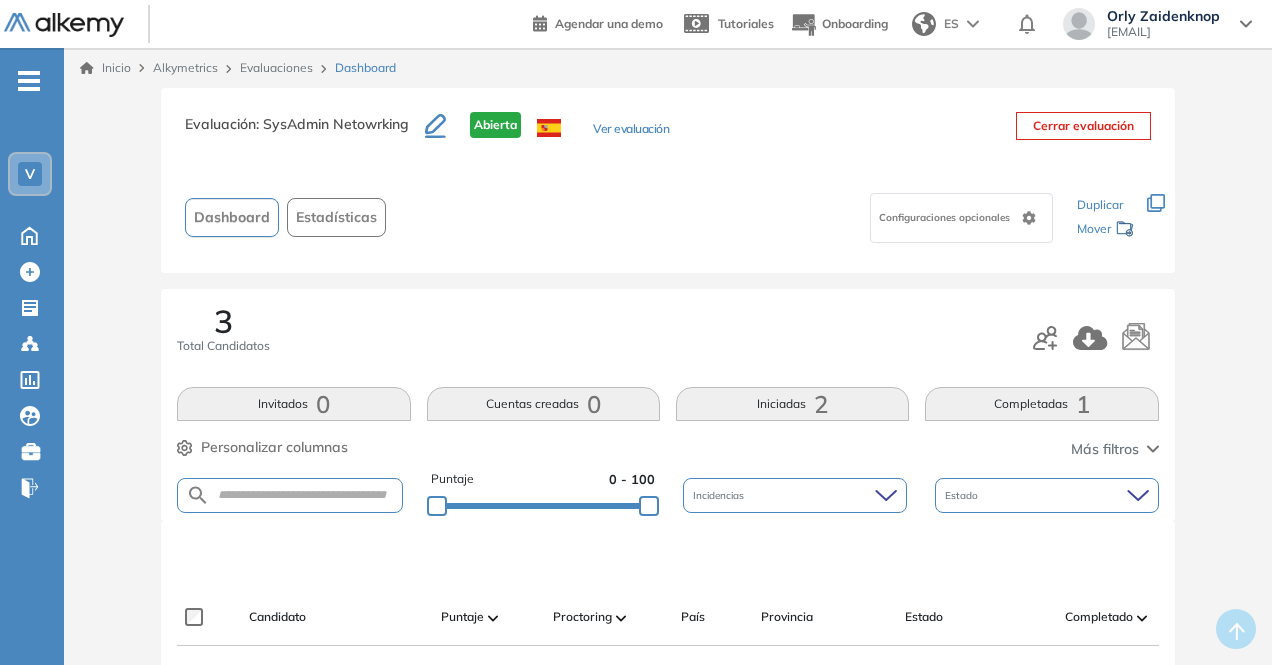 click on "Invitados 0" at bounding box center (293, 404) 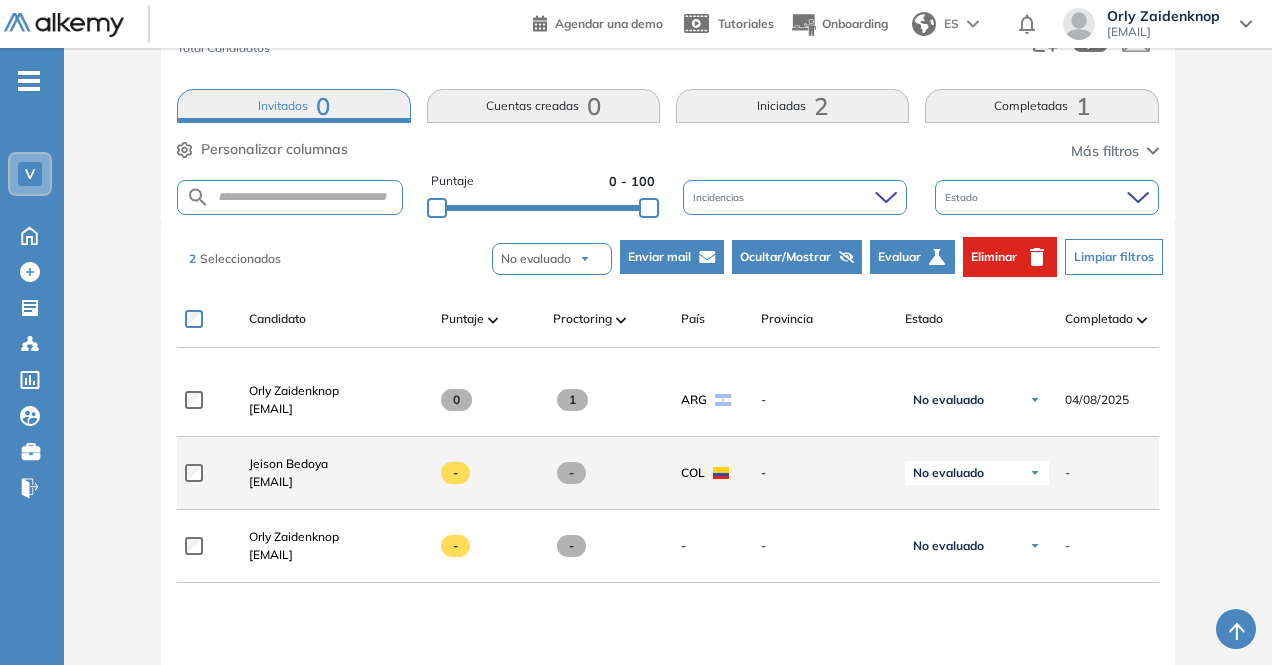 scroll, scrollTop: 298, scrollLeft: 0, axis: vertical 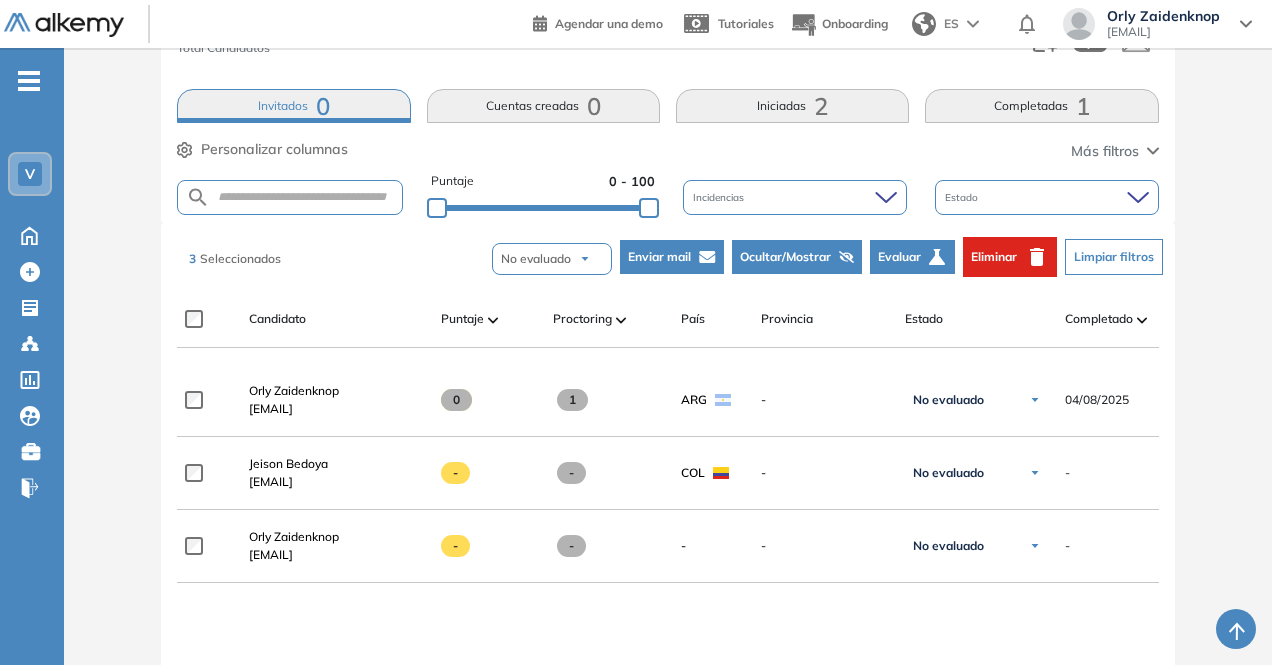 click on "Eliminar" at bounding box center [1010, 257] 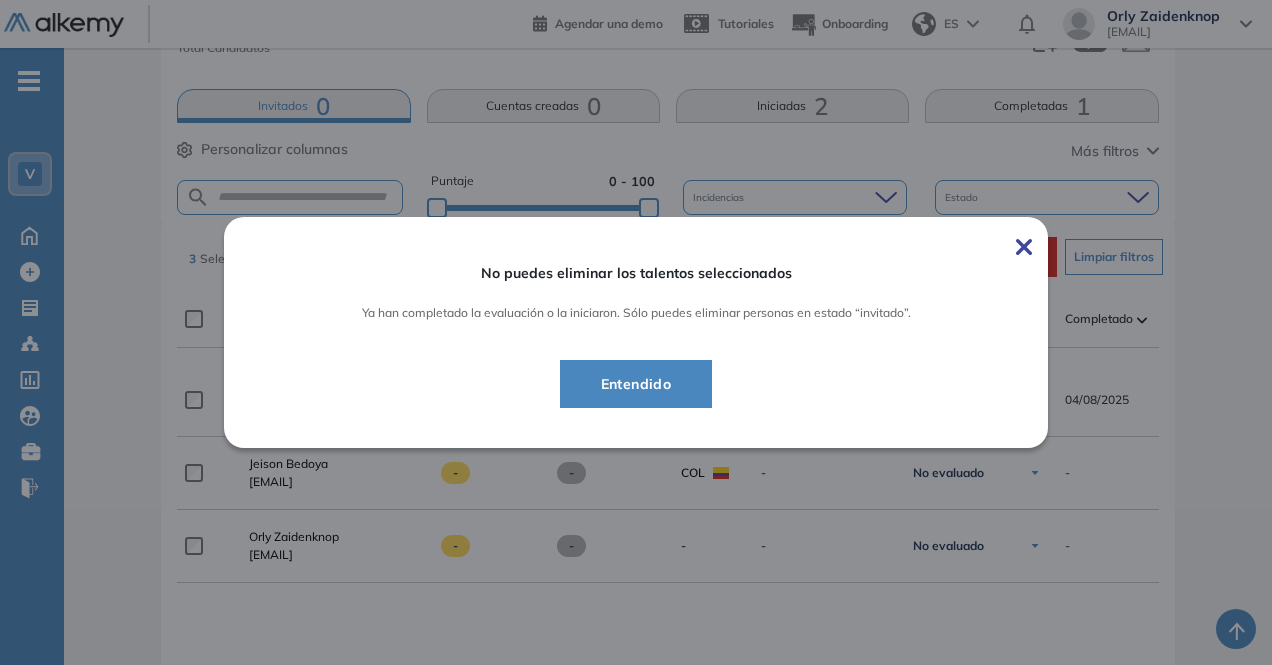 click on "Entendido" at bounding box center [636, 384] 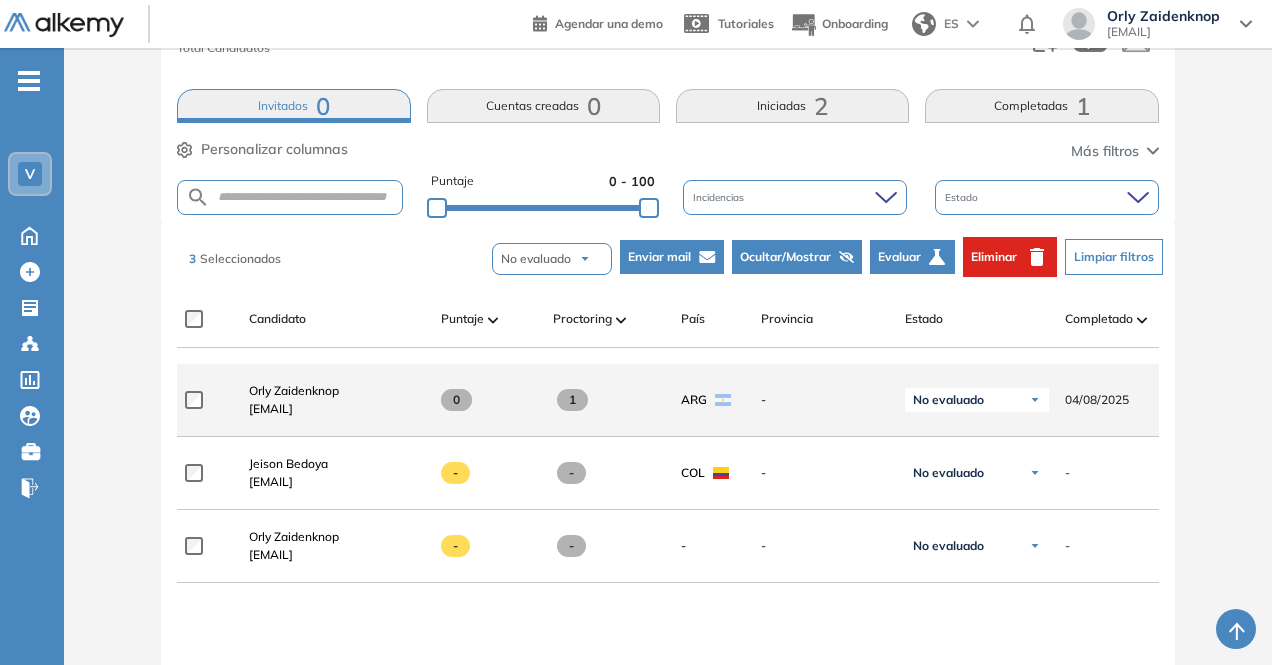 click at bounding box center (202, 400) 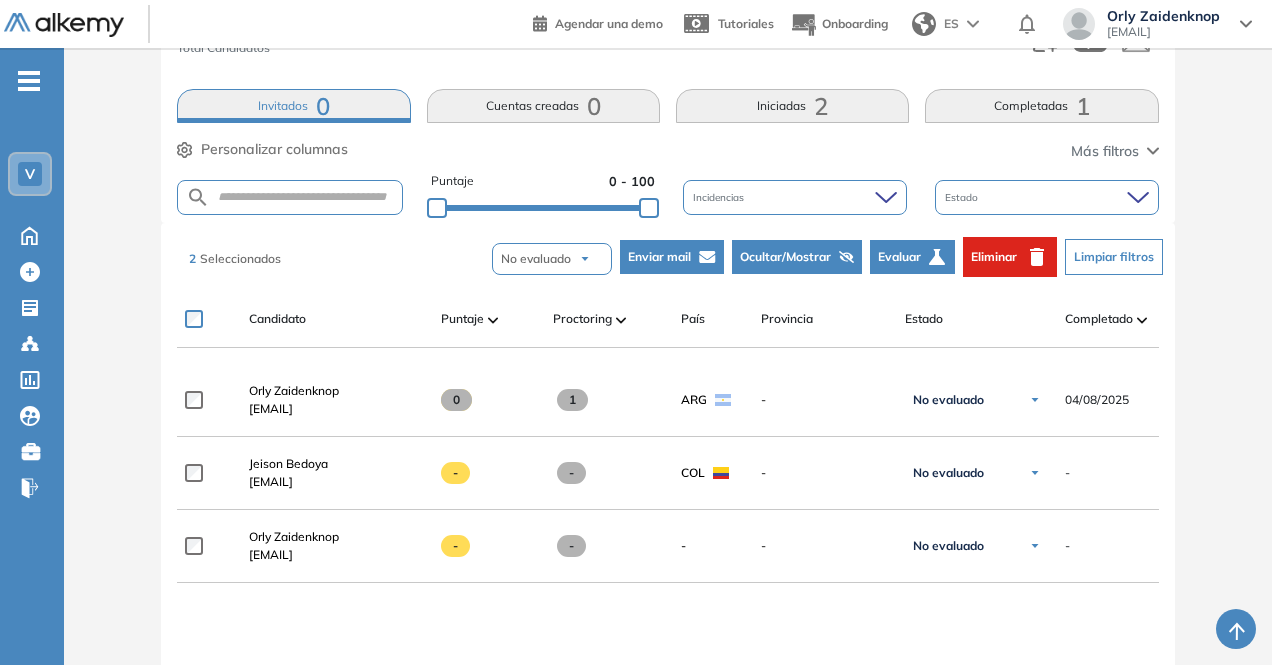 click on "Eliminar" at bounding box center [994, 257] 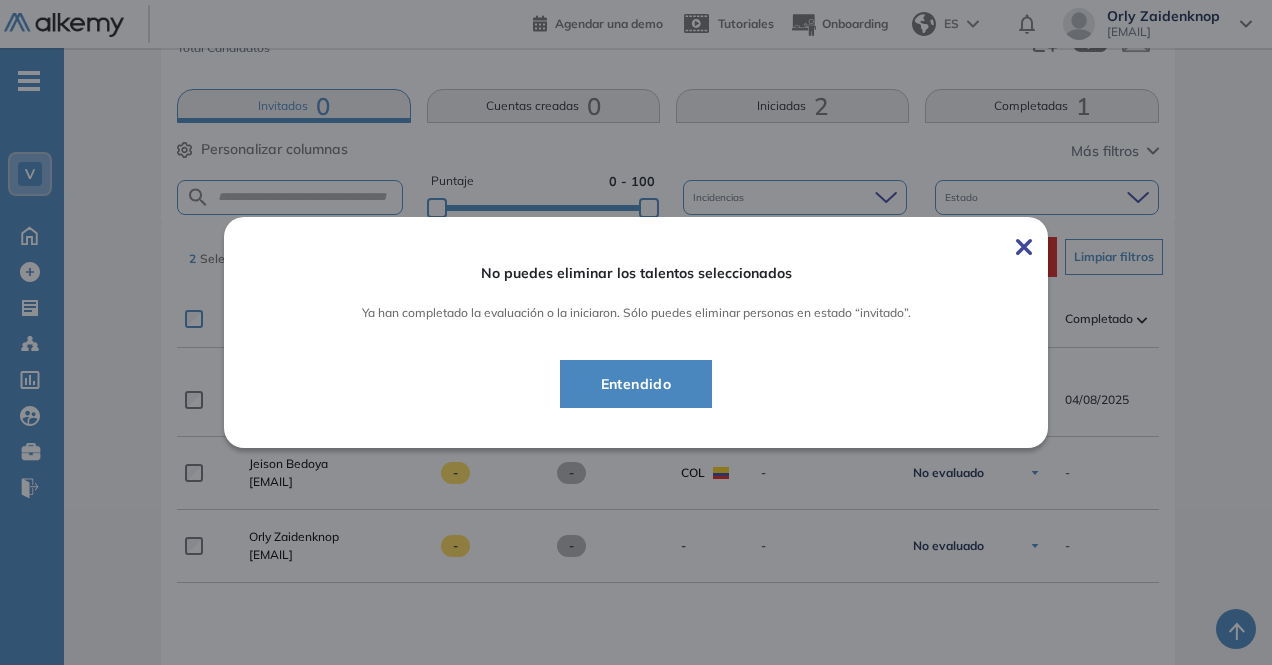 click on "Entendido" at bounding box center [636, 384] 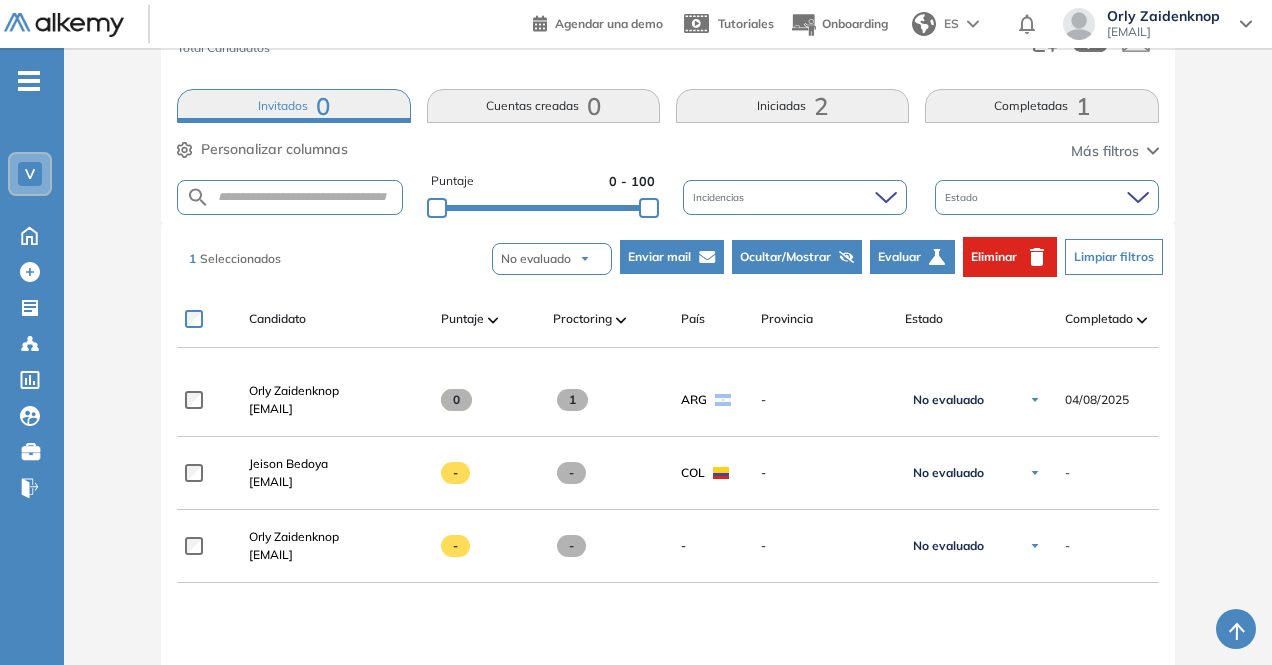 click on "Eliminar" at bounding box center (994, 257) 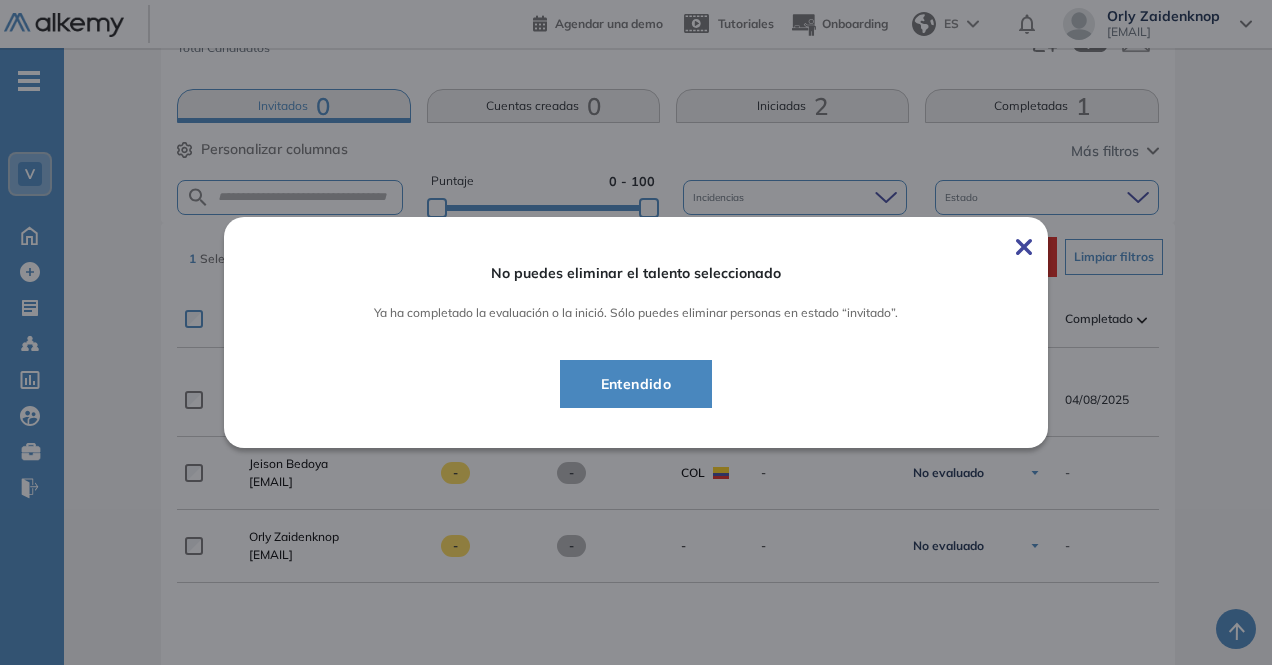 click on "No puedes eliminar el talento seleccionado Ya ha completado la evaluación o la inició. Sólo puedes eliminar personas en estado “invitado”. Entendido" at bounding box center (636, 332) 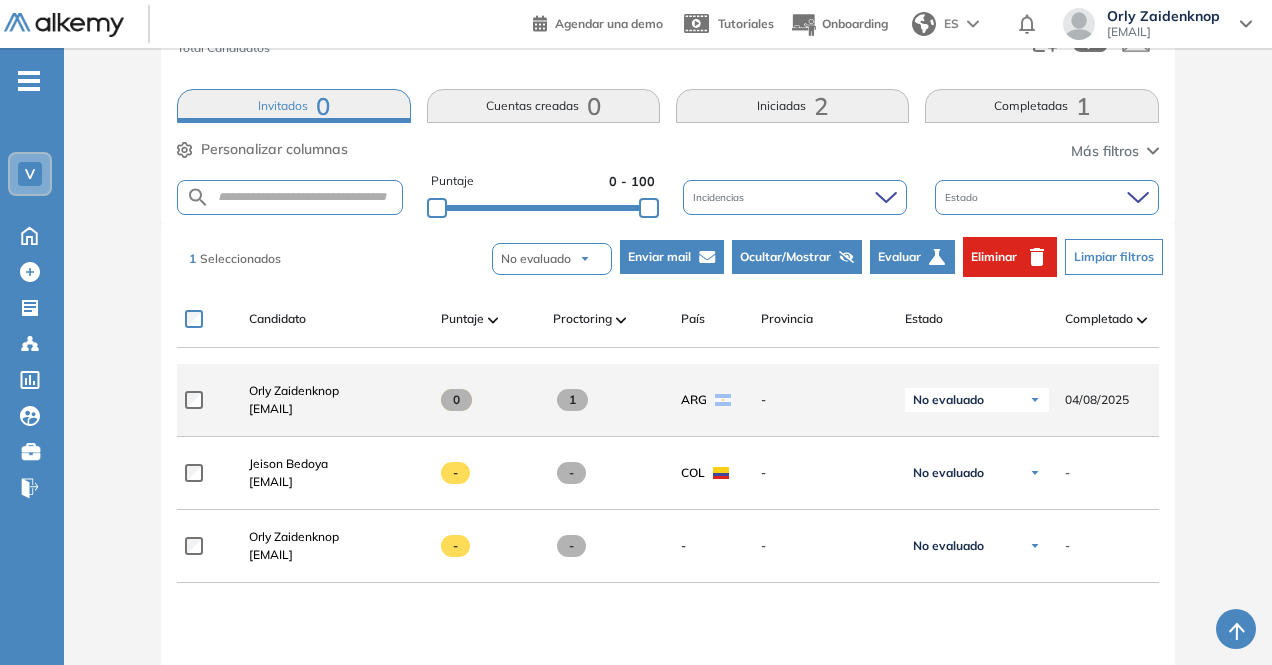 click on "1" 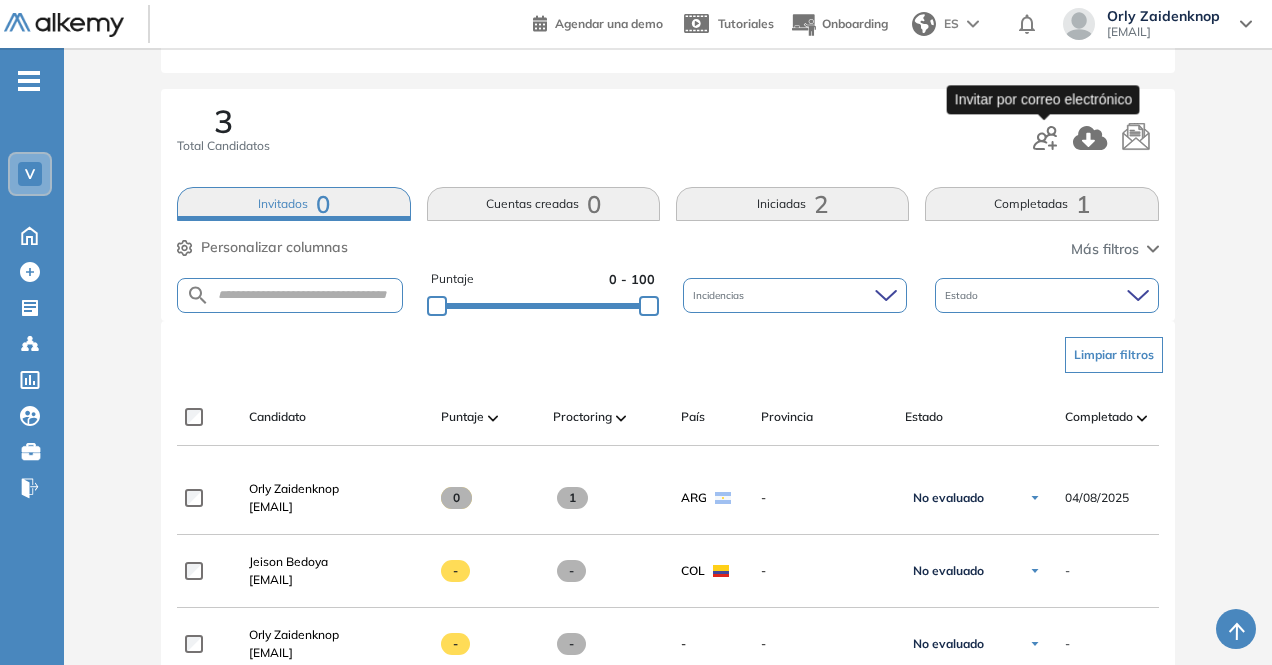 click 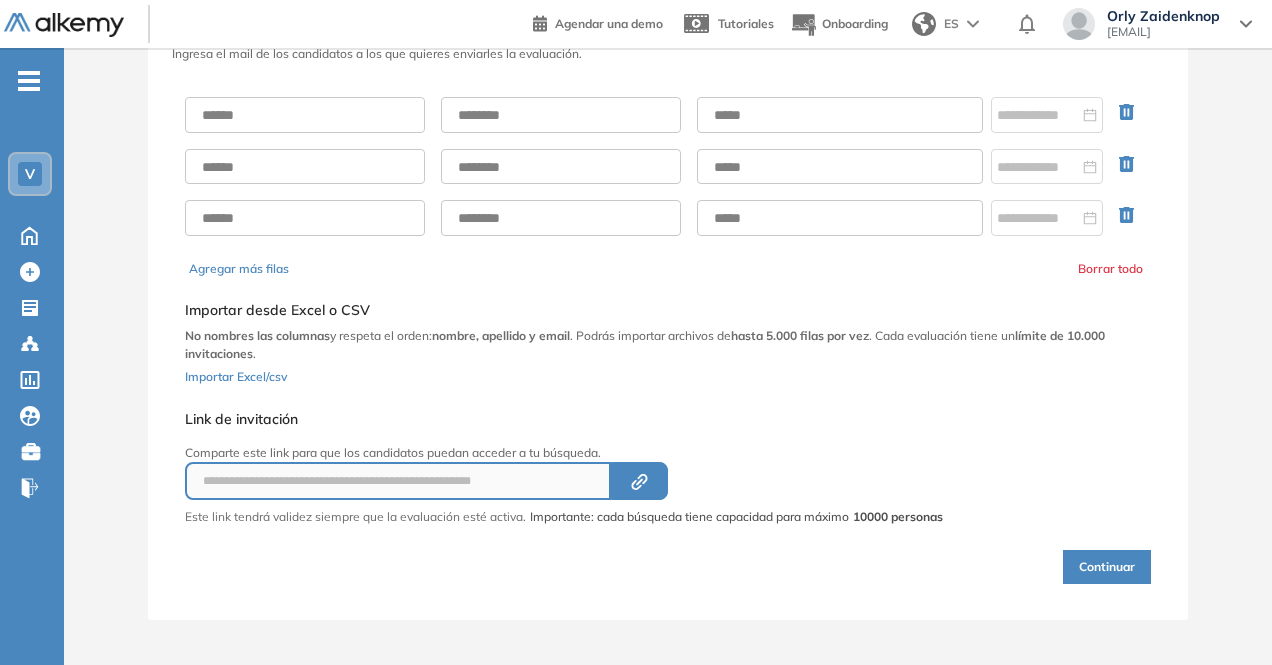 click on "**********" at bounding box center [564, 464] 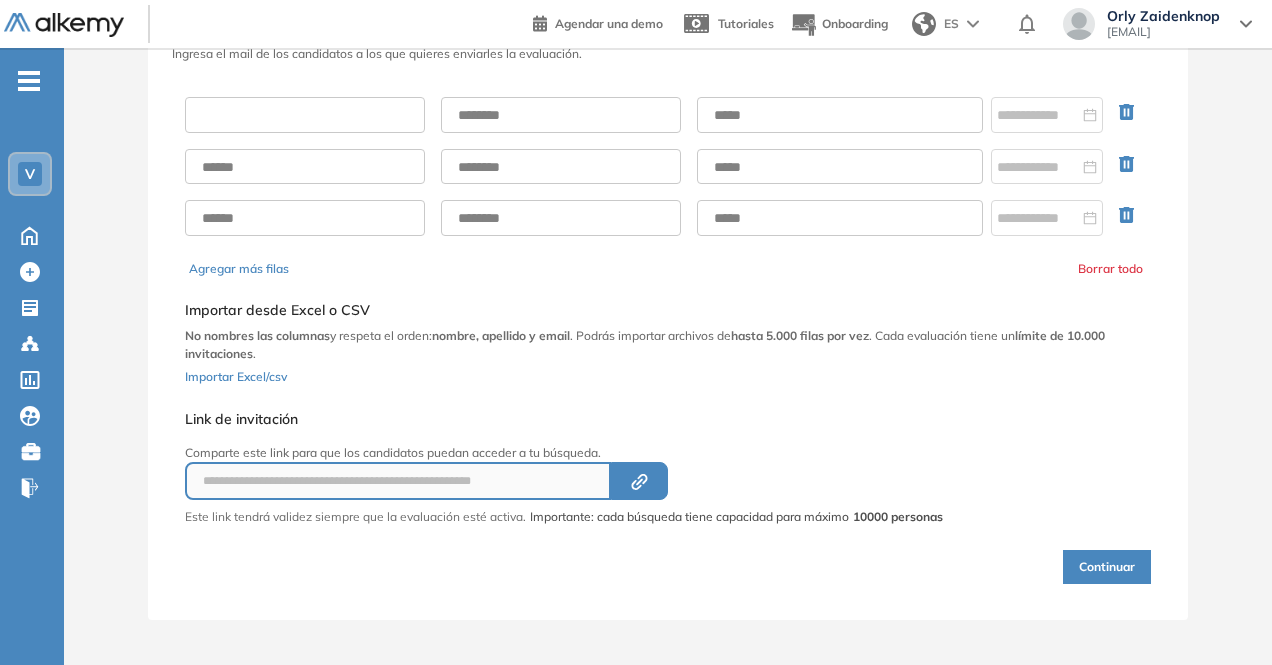 click at bounding box center [305, 115] 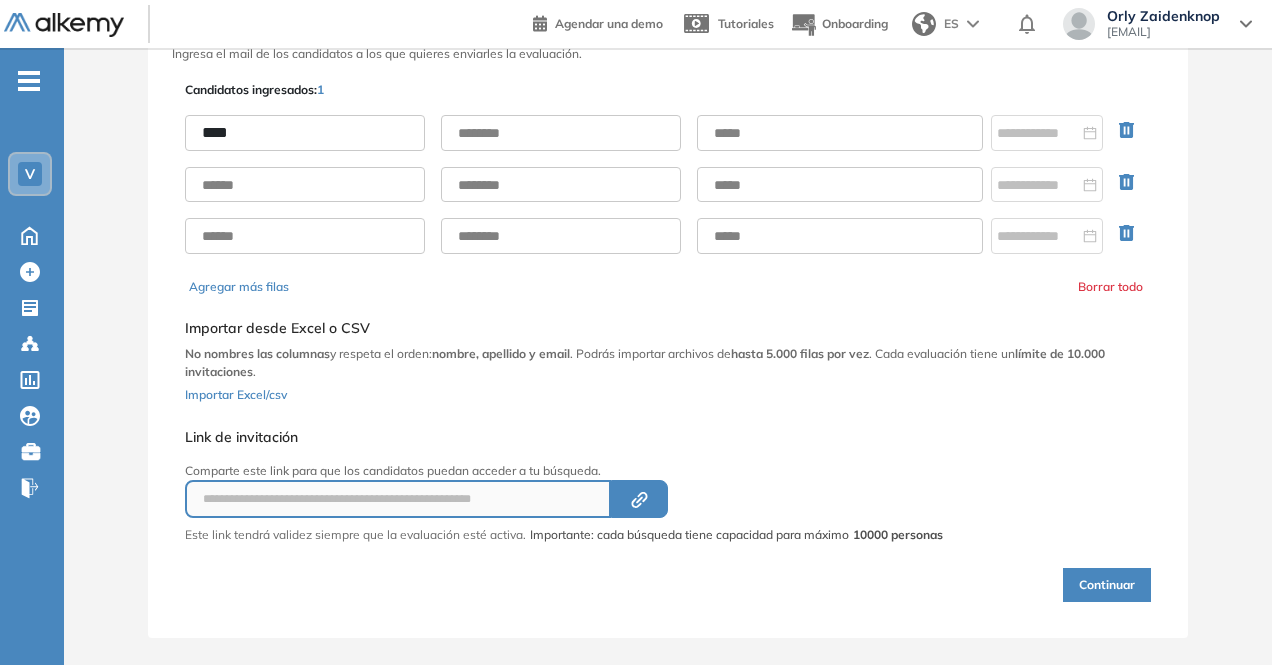 type on "****" 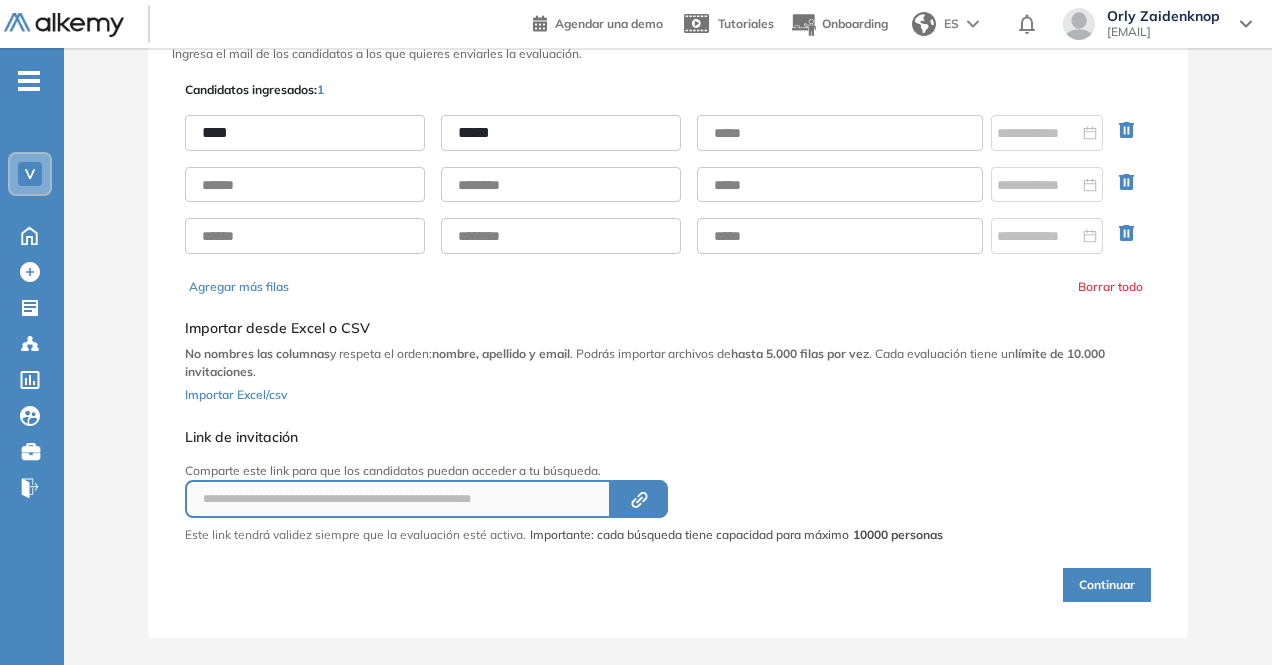 type on "*****" 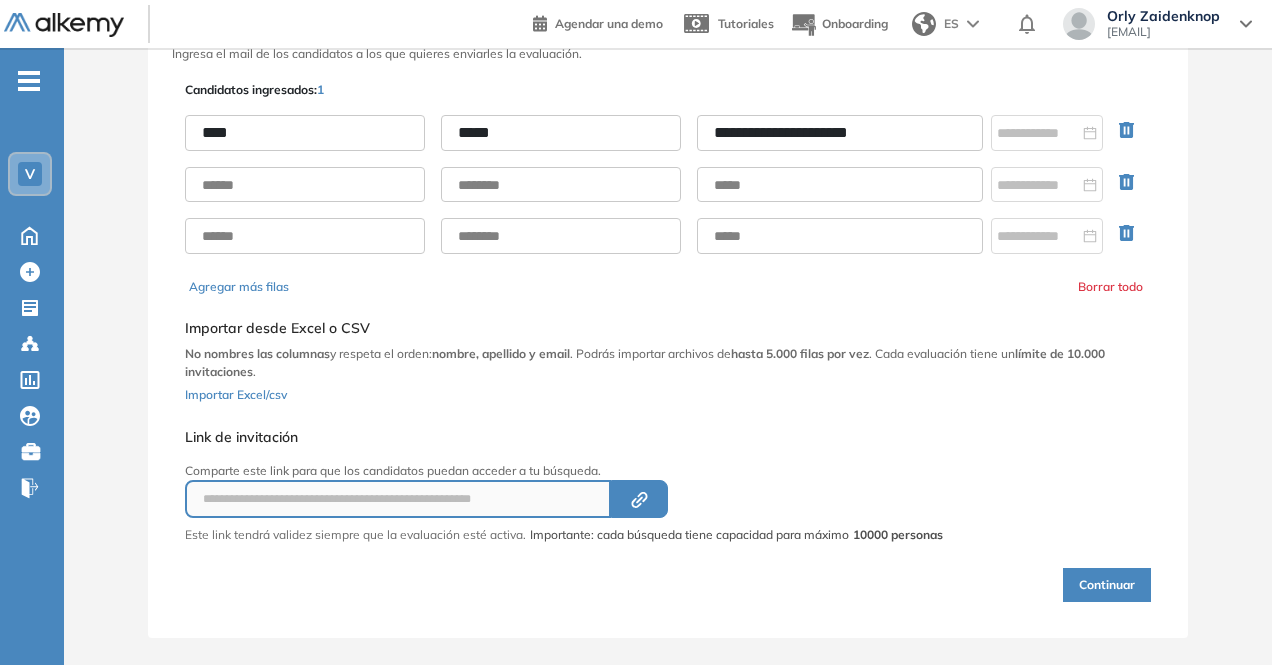 type on "**********" 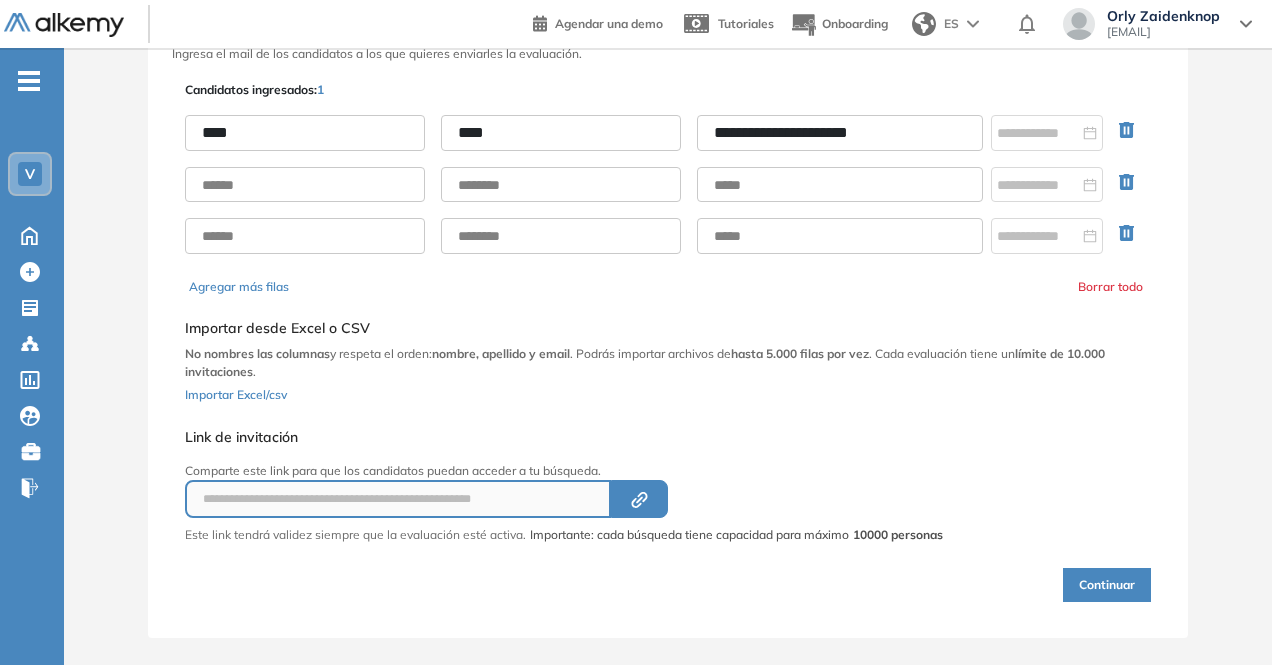 type on "****" 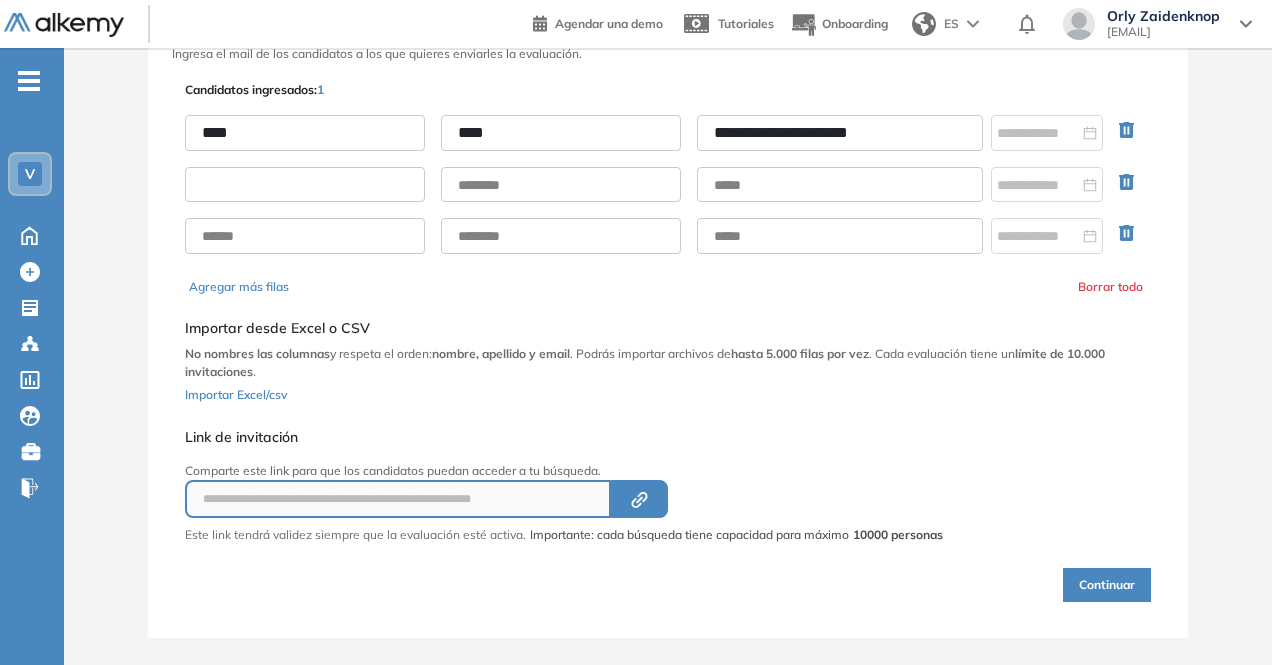 click at bounding box center [305, 185] 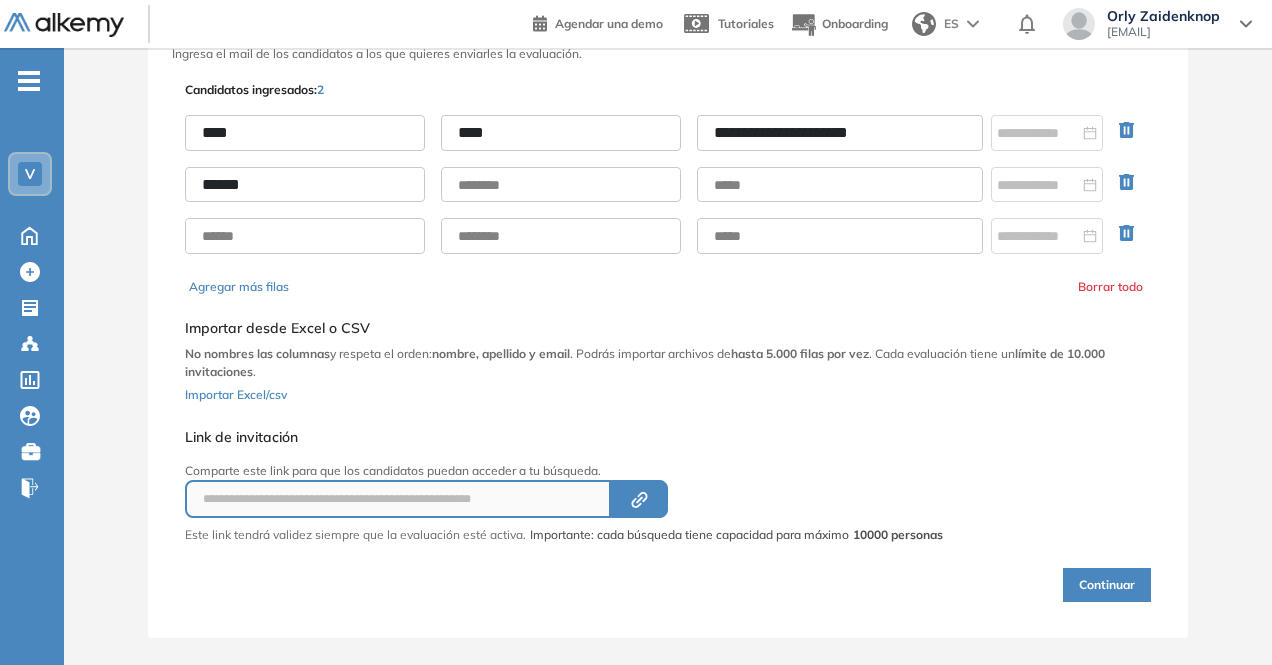 type on "******" 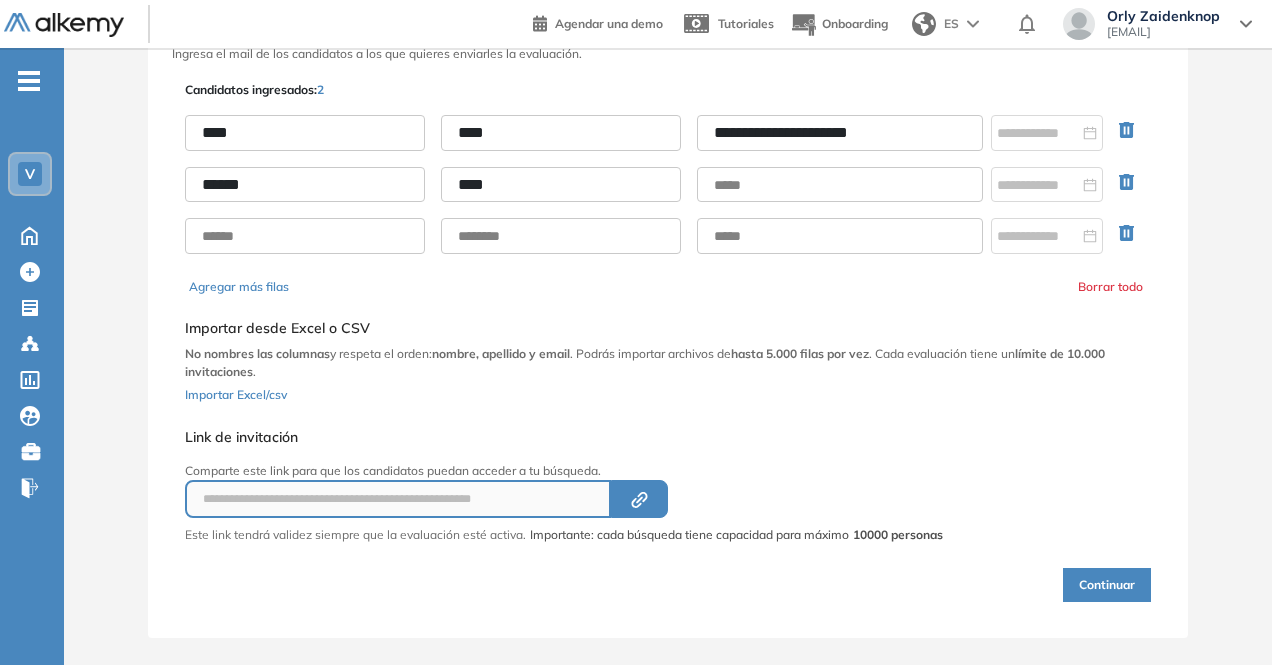 type on "****" 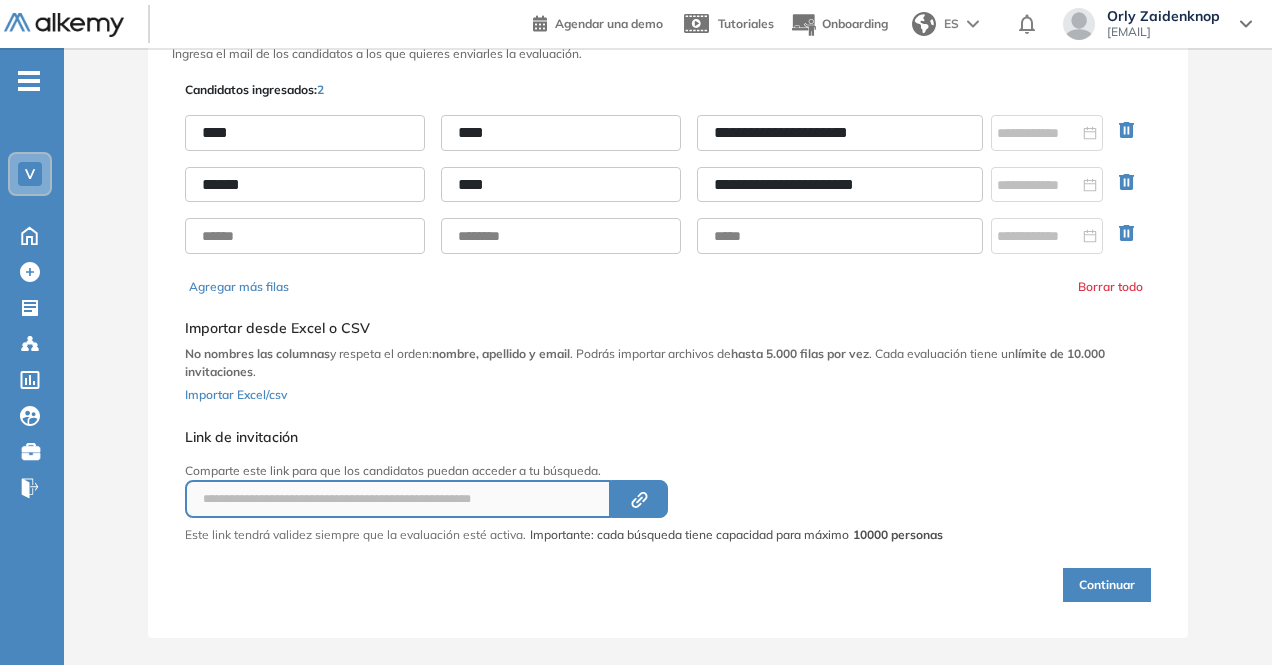 click on "Continuar" at bounding box center (1107, 585) 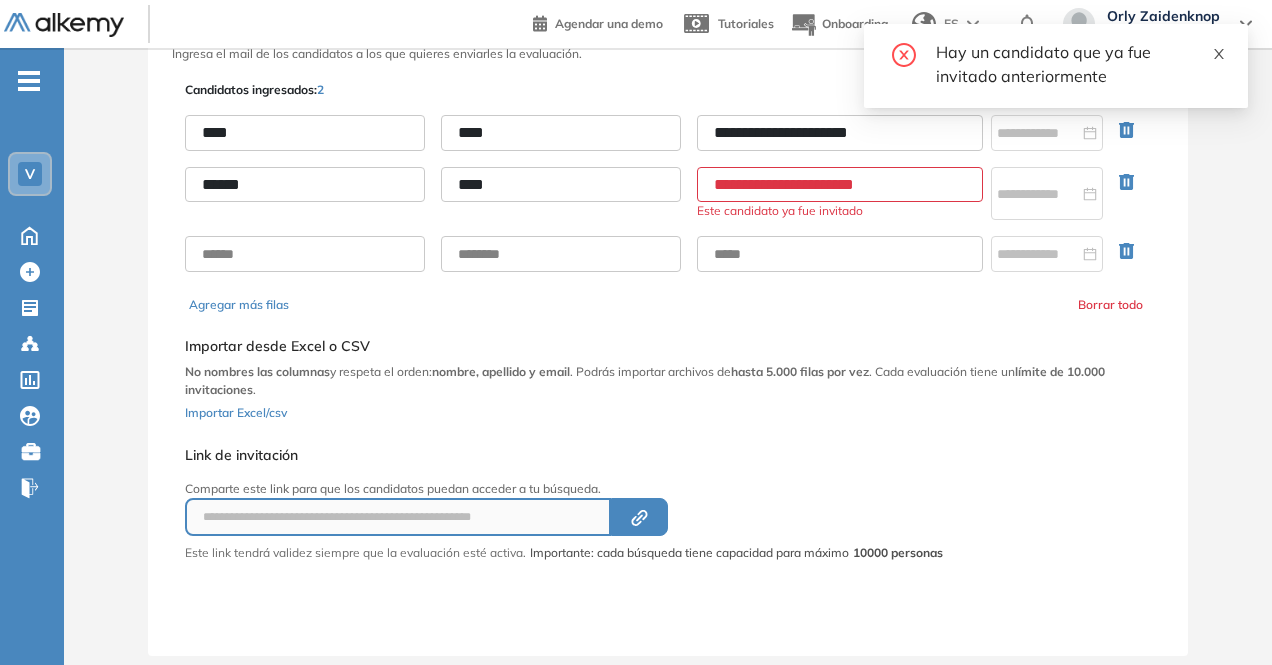 click 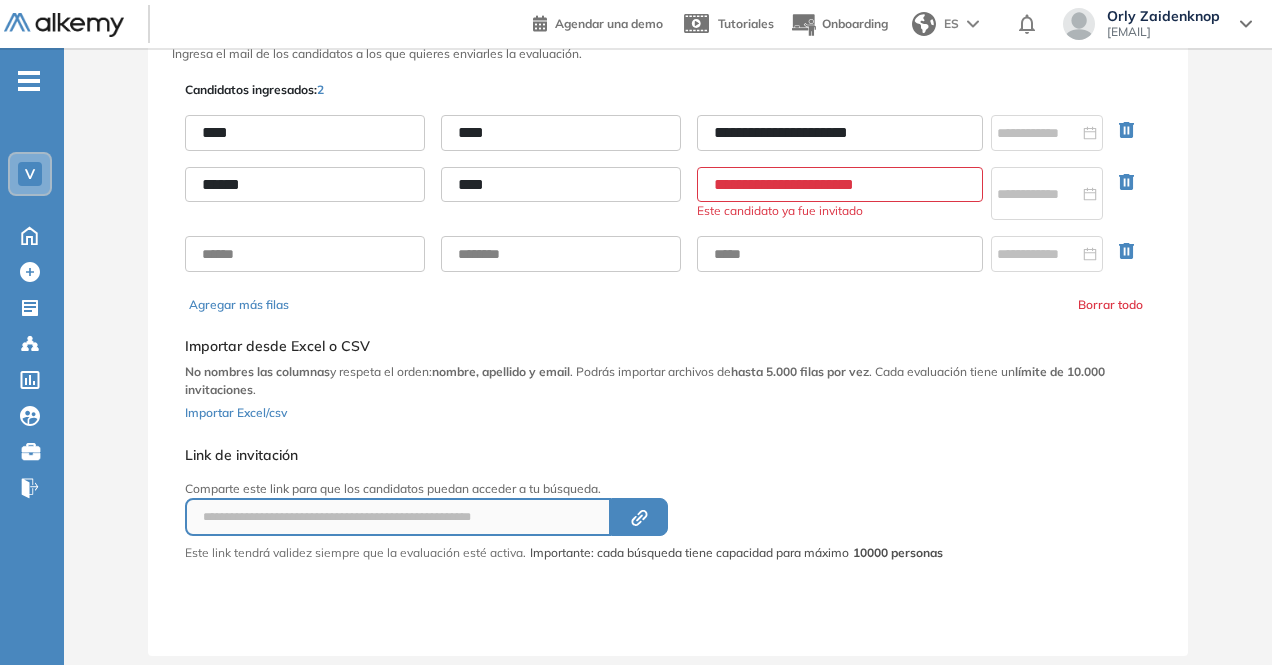 drag, startPoint x: 940, startPoint y: 186, endPoint x: 694, endPoint y: 157, distance: 247.70345 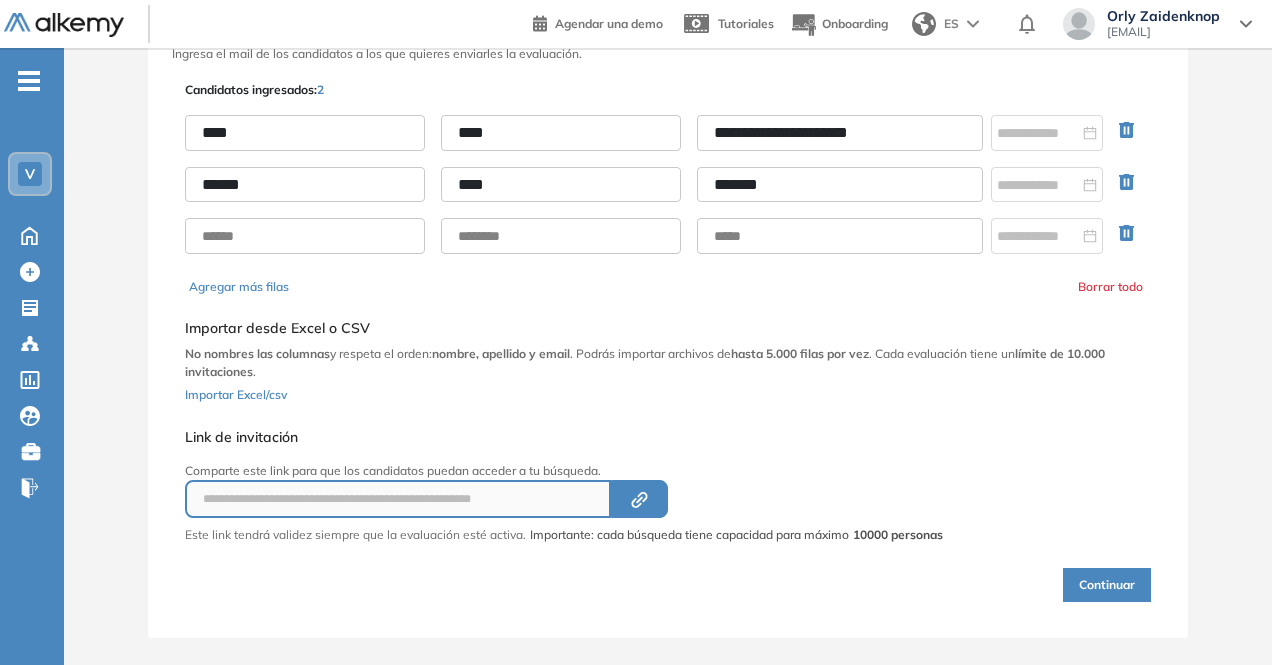 type on "*******" 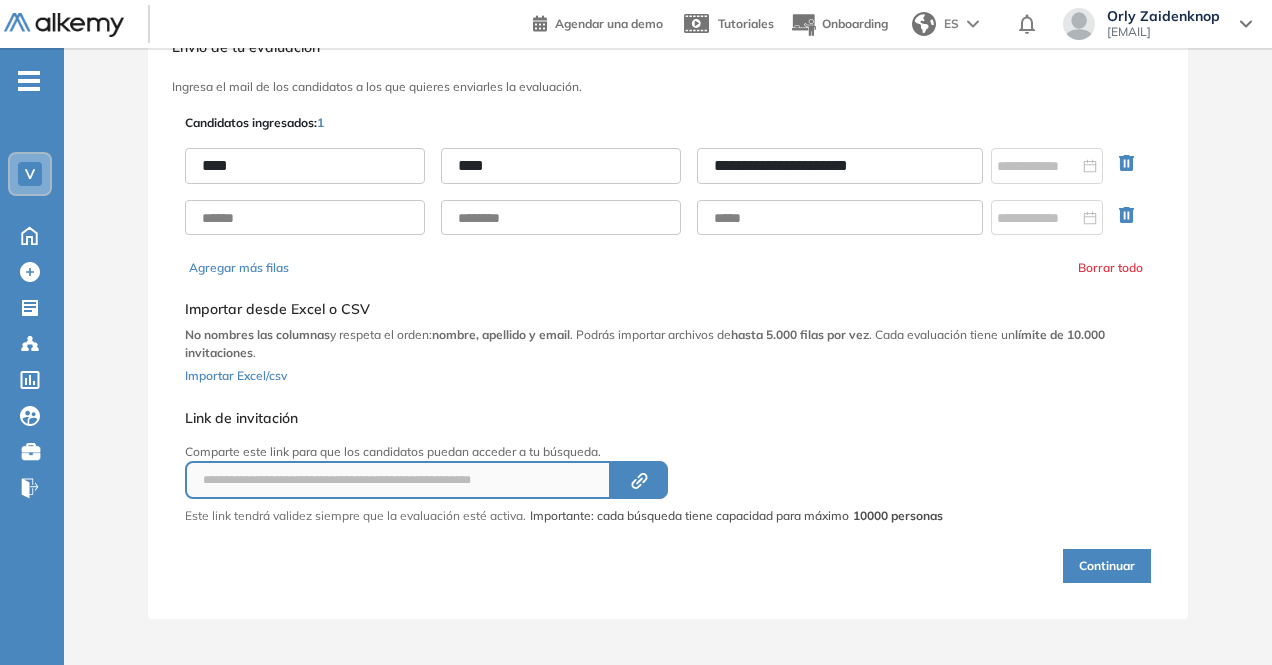 click on "Continuar" at bounding box center (1107, 566) 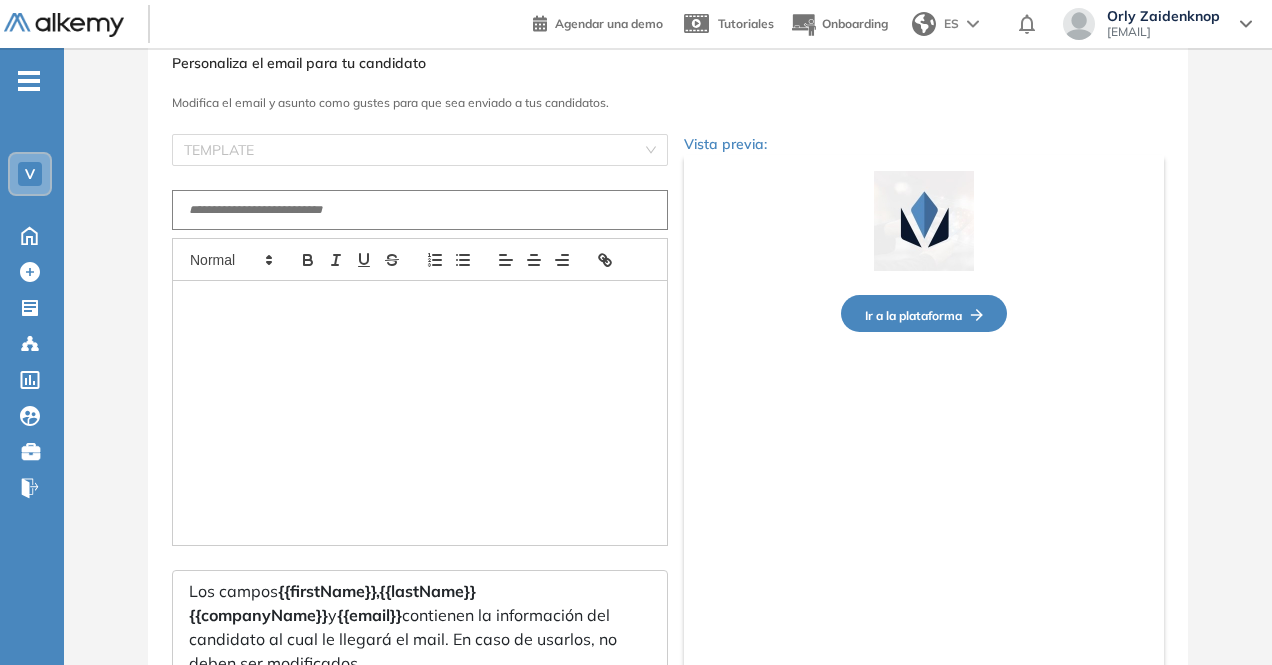 type on "**********" 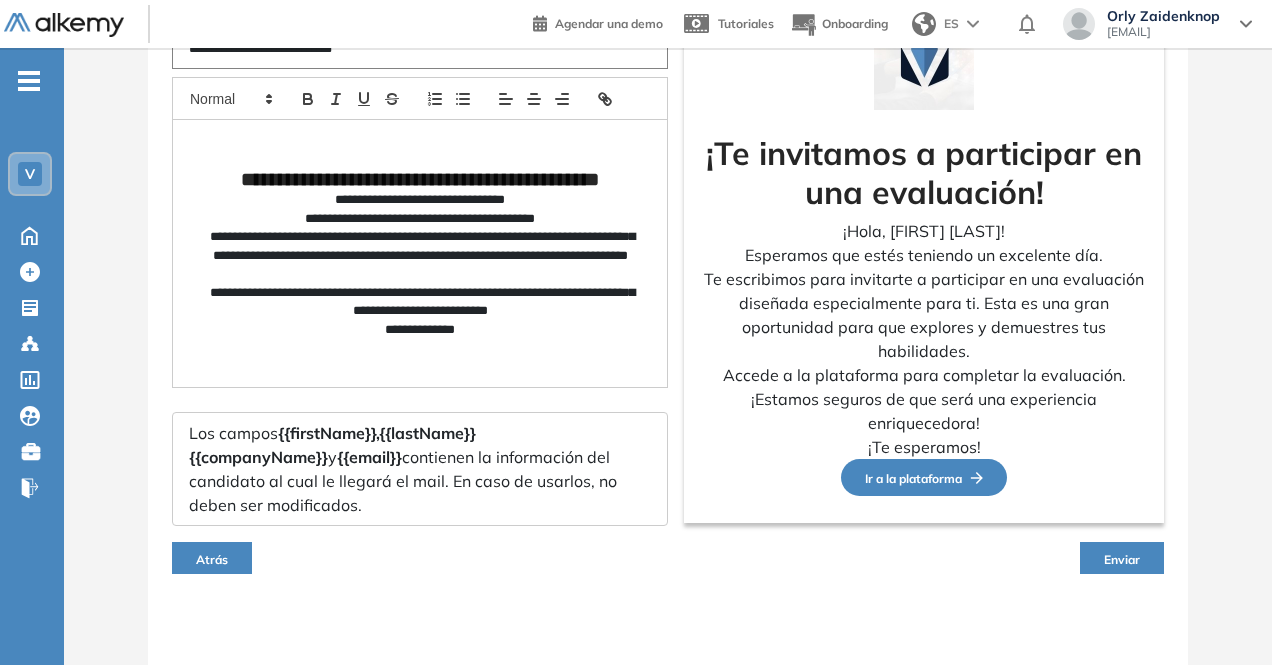 scroll, scrollTop: 236, scrollLeft: 0, axis: vertical 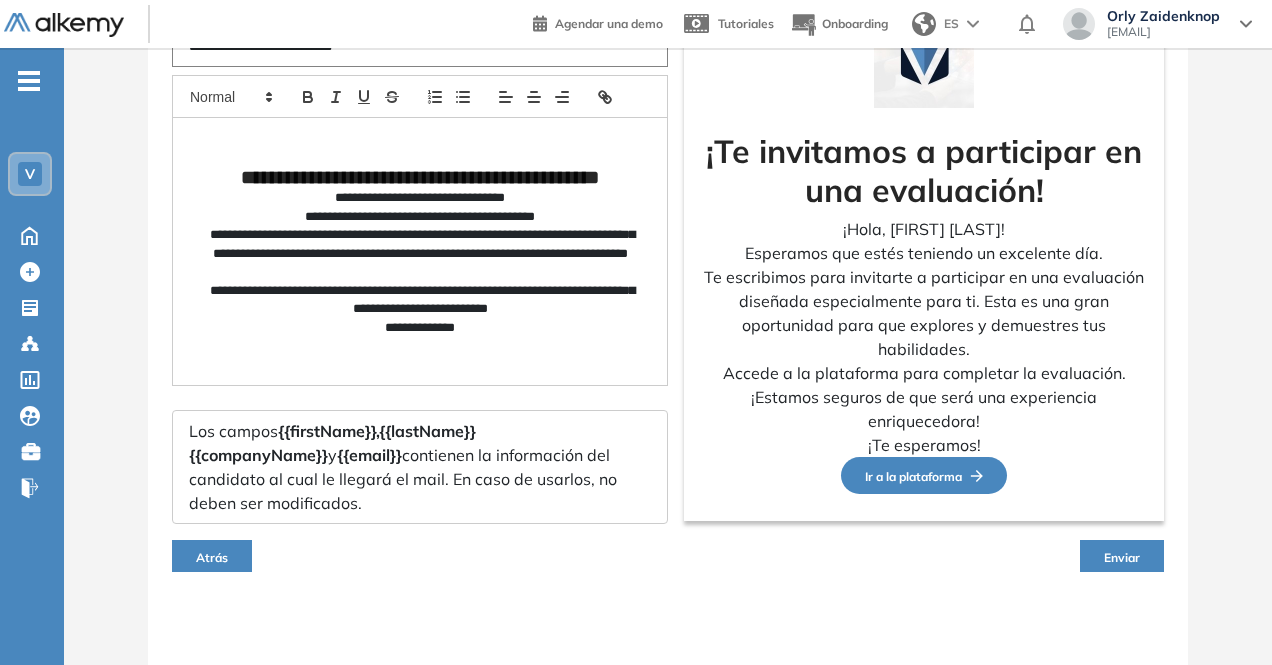 click on "Enviar" at bounding box center [1122, 556] 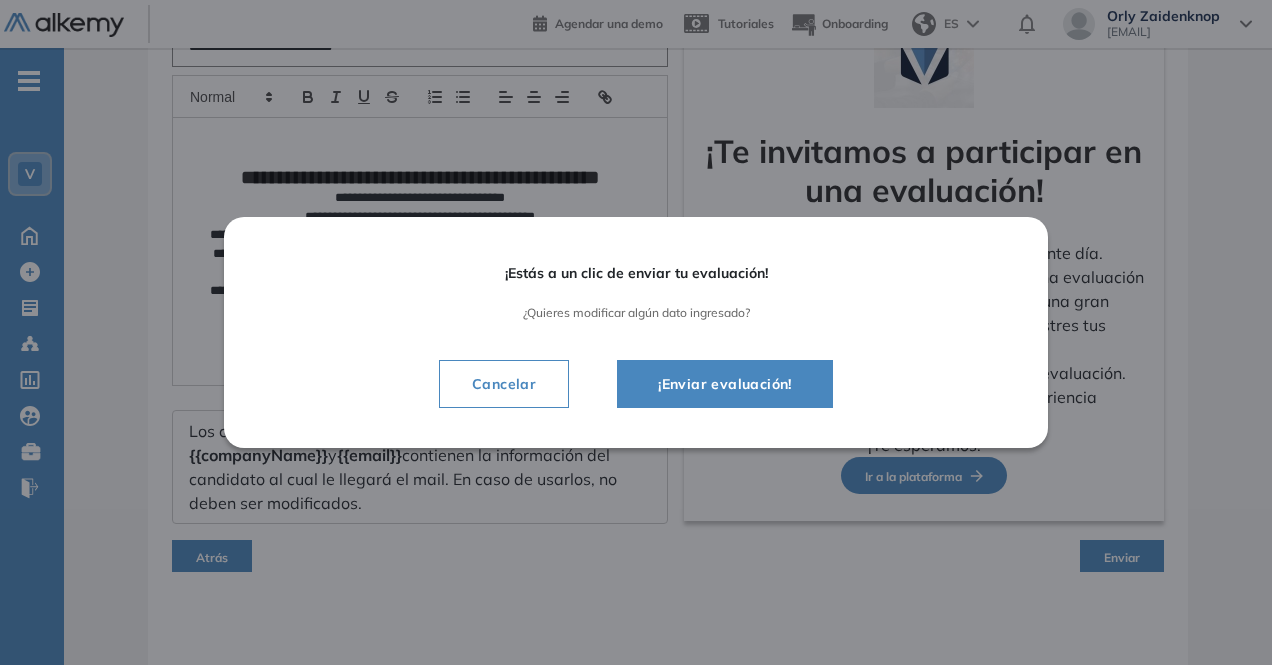 click on "¡Enviar evaluación!" at bounding box center (725, 384) 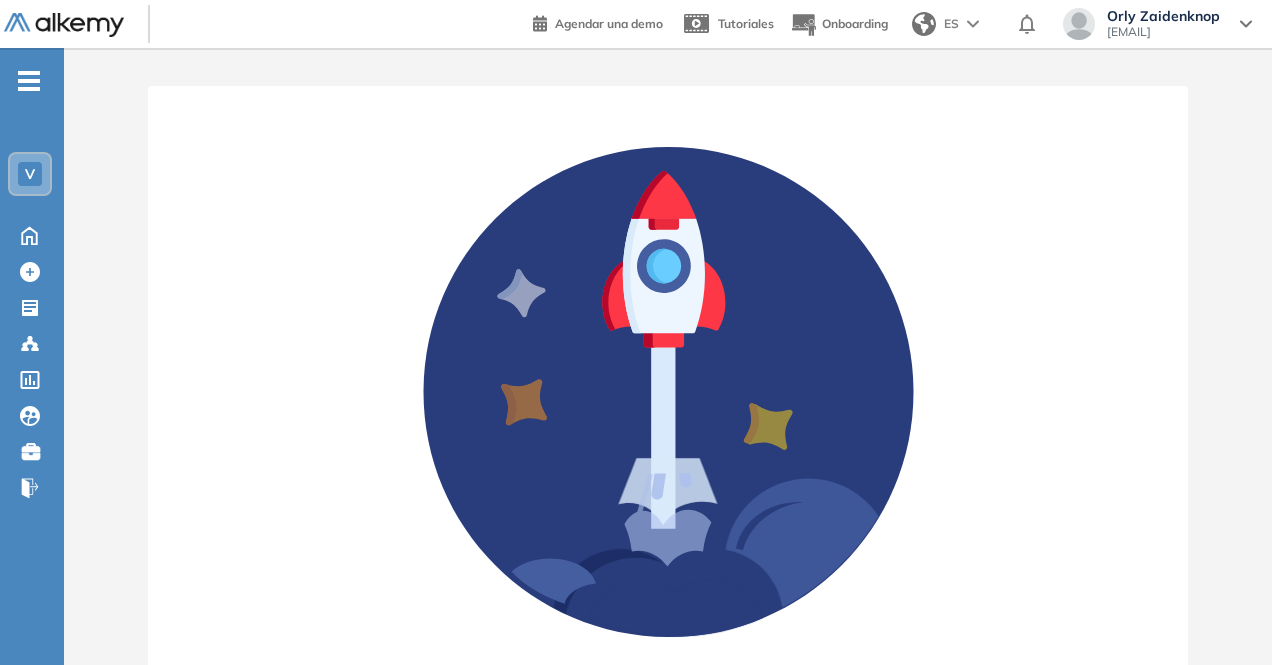 scroll, scrollTop: 0, scrollLeft: 0, axis: both 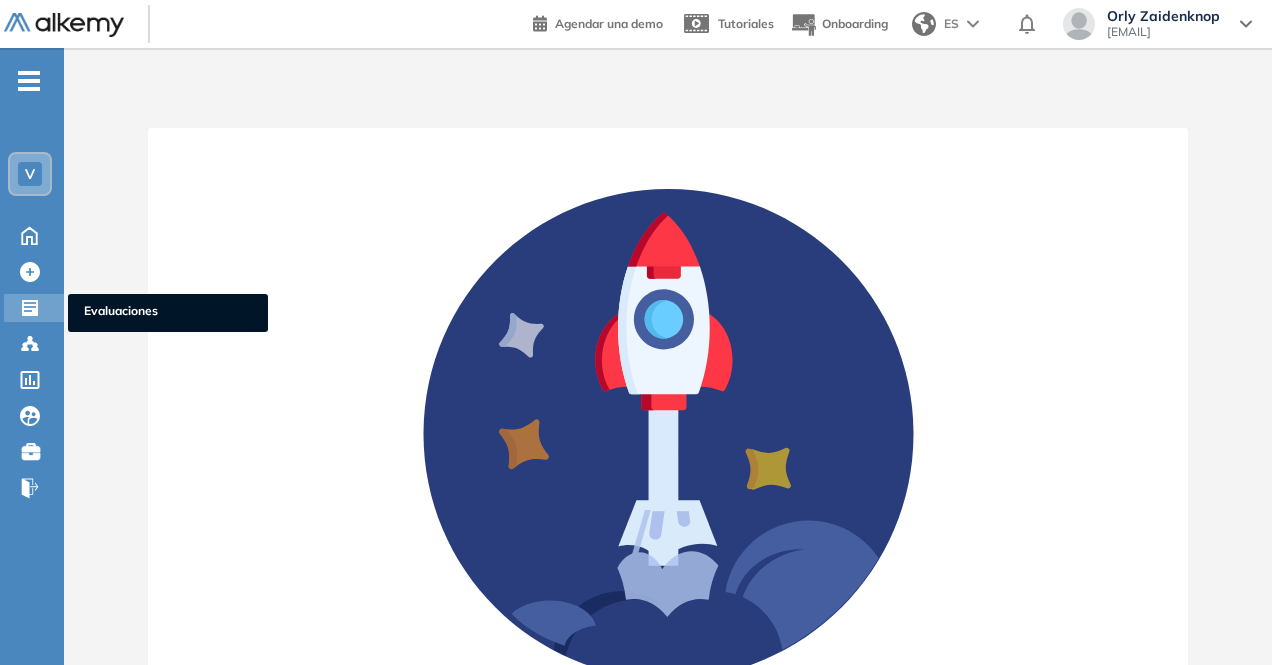 click at bounding box center (32, 306) 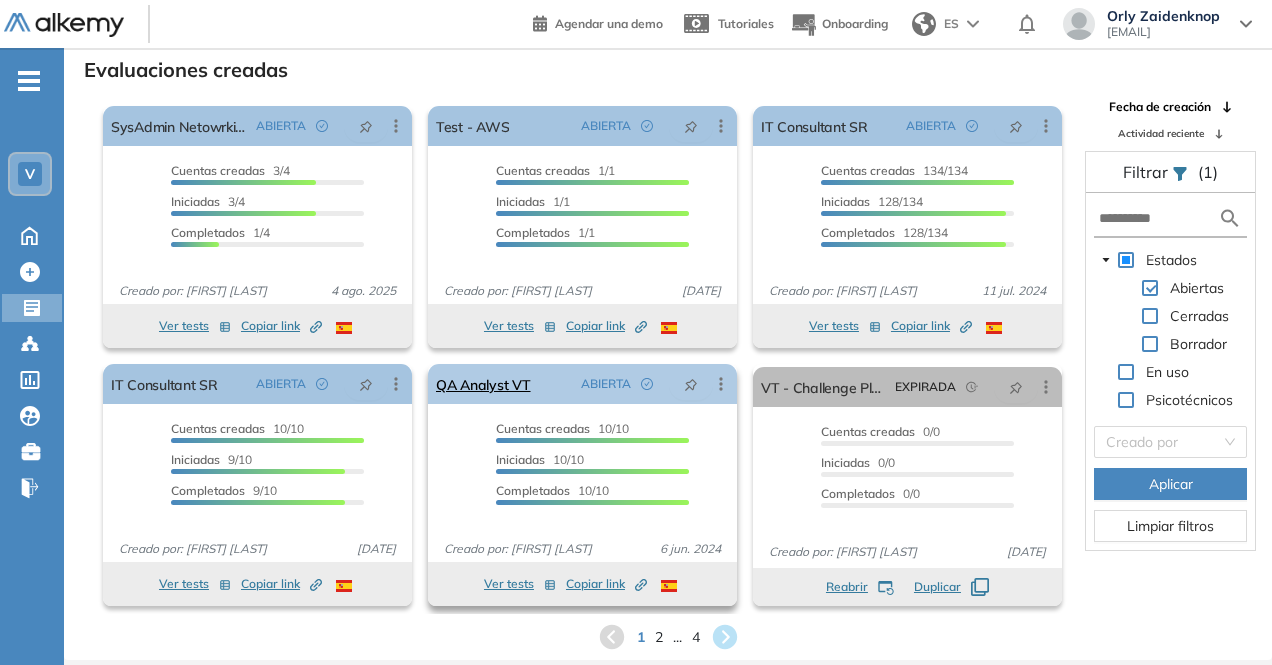 scroll, scrollTop: 48, scrollLeft: 0, axis: vertical 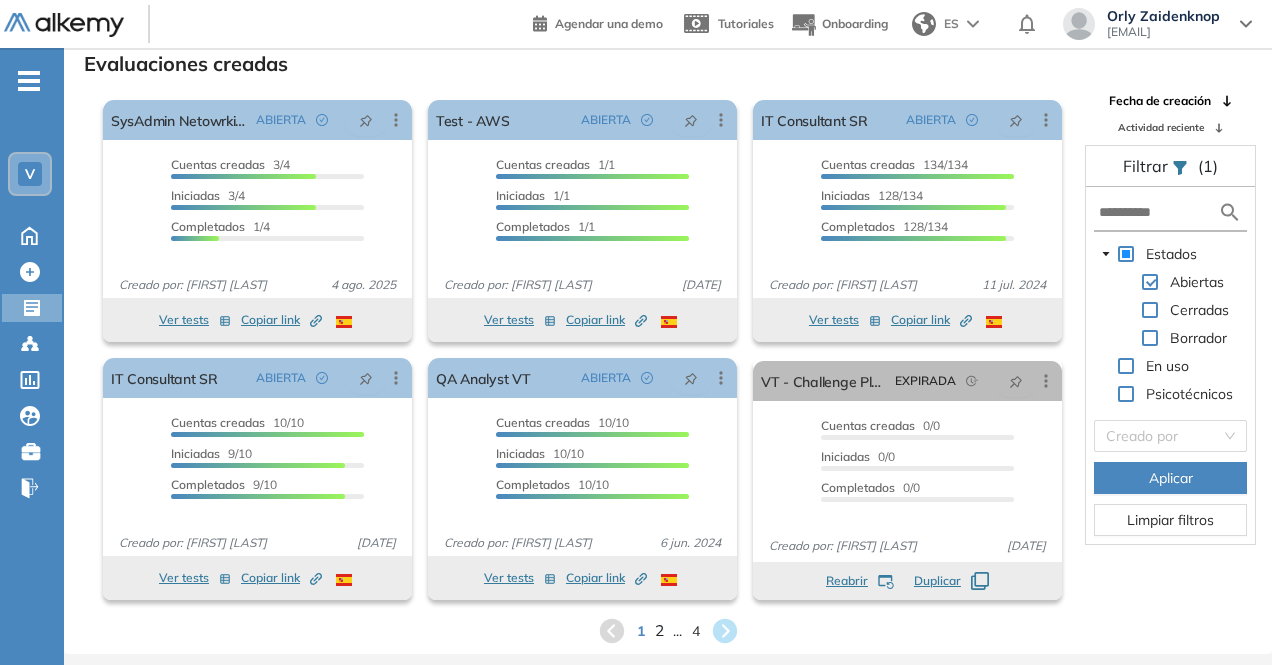 click on "2" at bounding box center [658, 630] 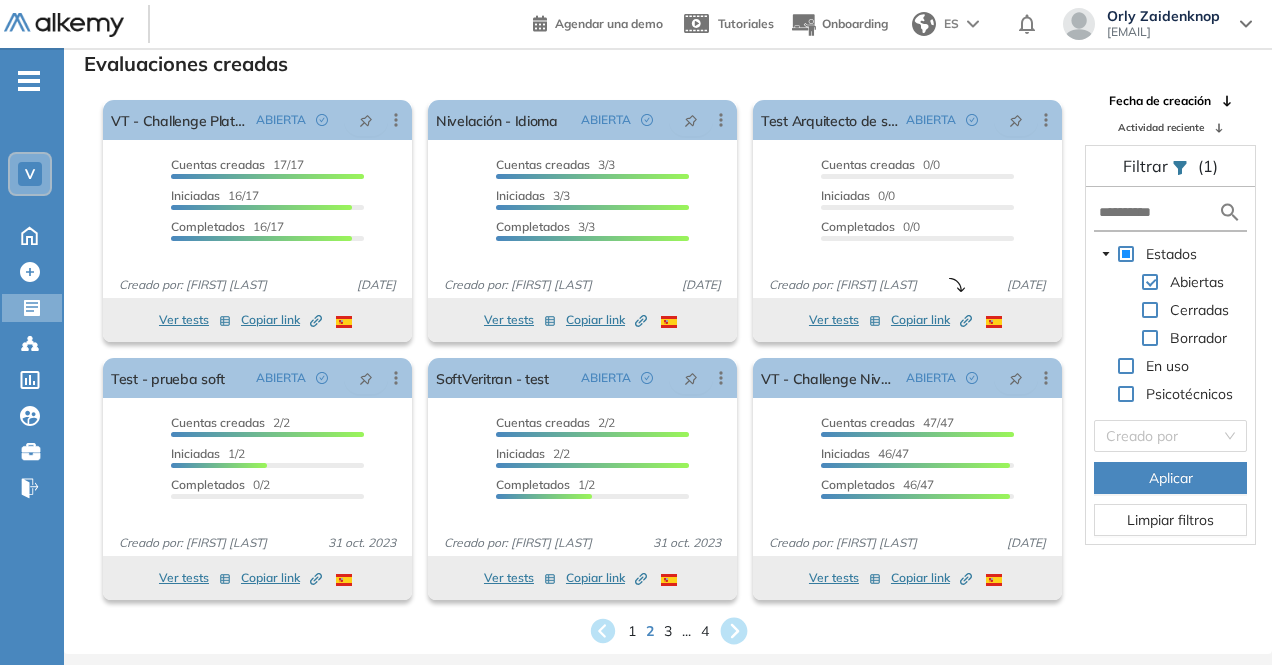 click 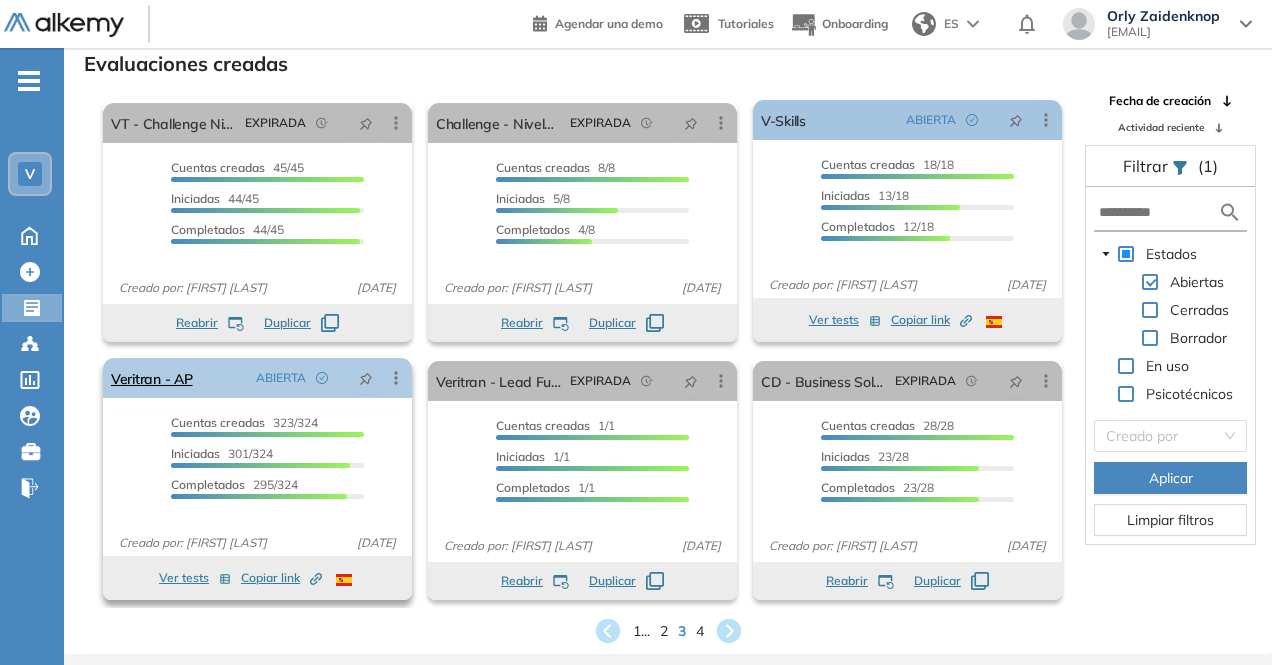 click on "Veritran - AP ABIERTA Editar Los siguientes tests ya no están disponibles o tienen una nueva versión Revisa en el catálogo otras opciones o su detalle. Entendido Duplicar Reabrir Eliminar Ver candidatos Ver estadísticas Desactivar Proctoring Finalizar evaluación Mover de workspace Created by potrace 1.16, written by Peter Selinger 2001-2019 Copiar ID Publico" at bounding box center (257, 378) 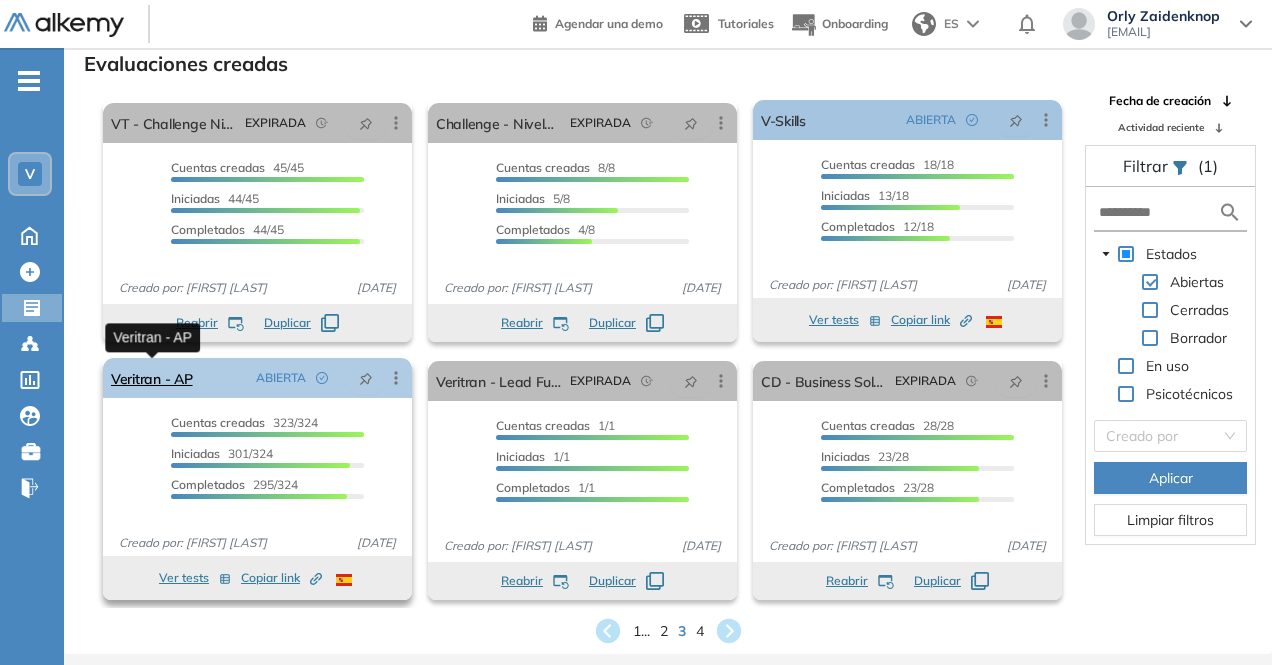 click on "Veritran - AP" at bounding box center (152, 378) 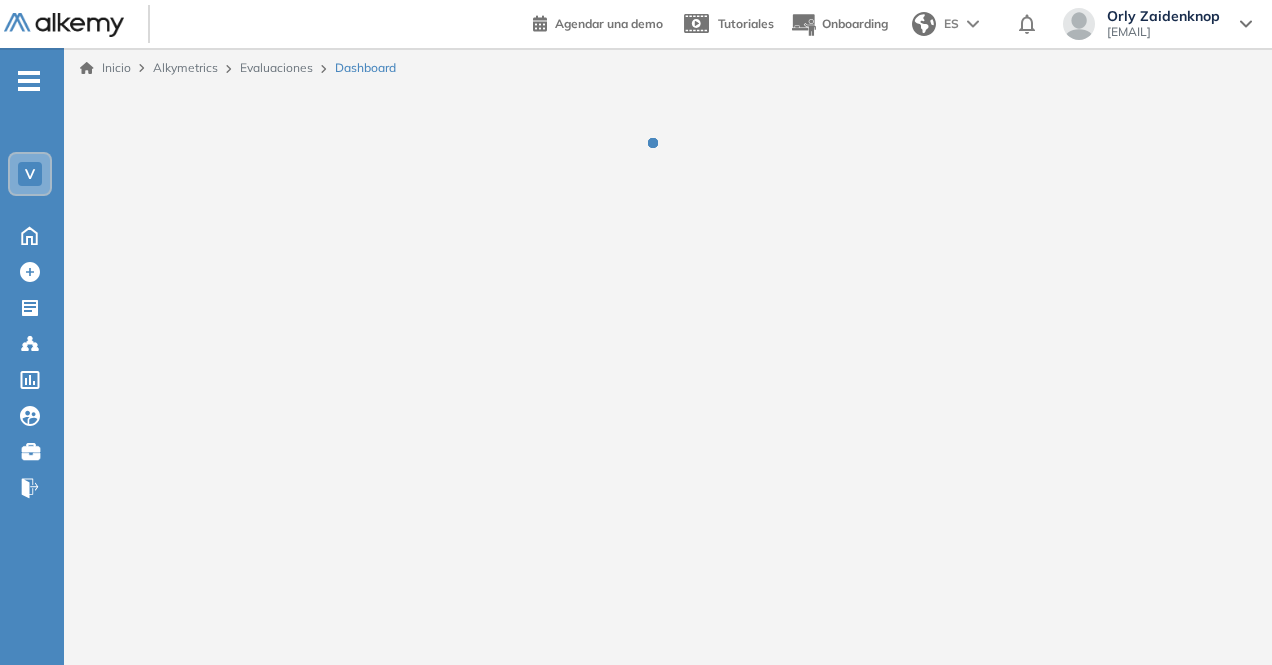 scroll, scrollTop: 0, scrollLeft: 0, axis: both 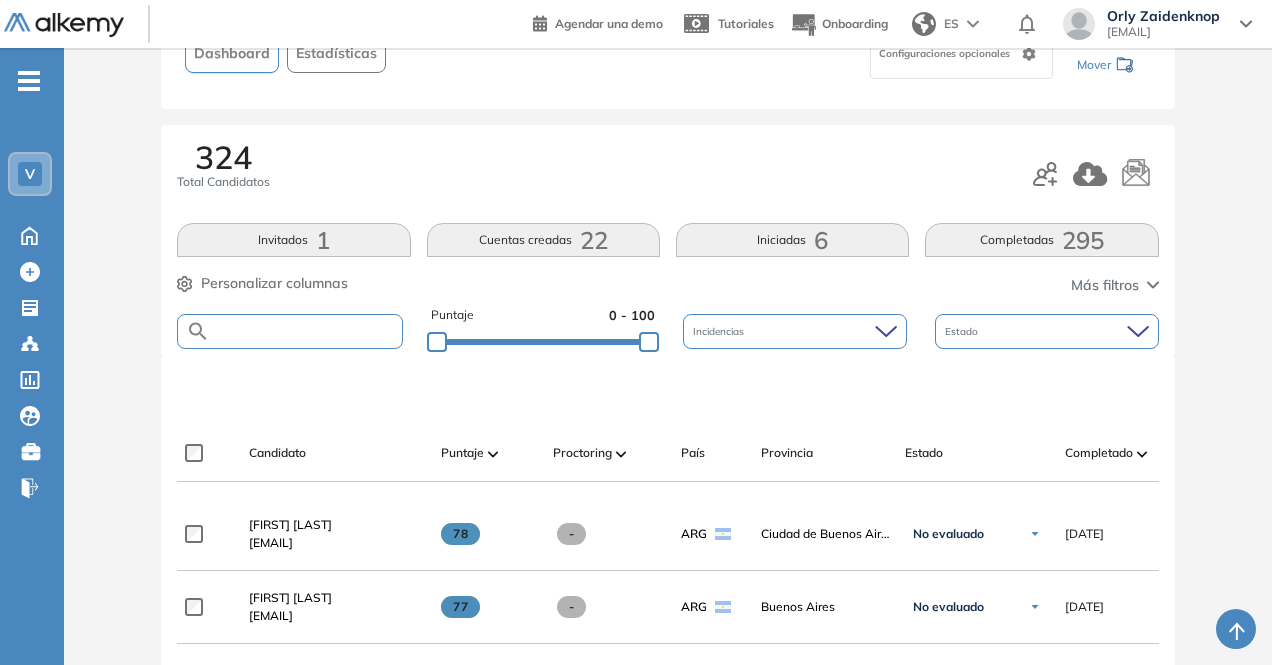 click at bounding box center (305, 331) 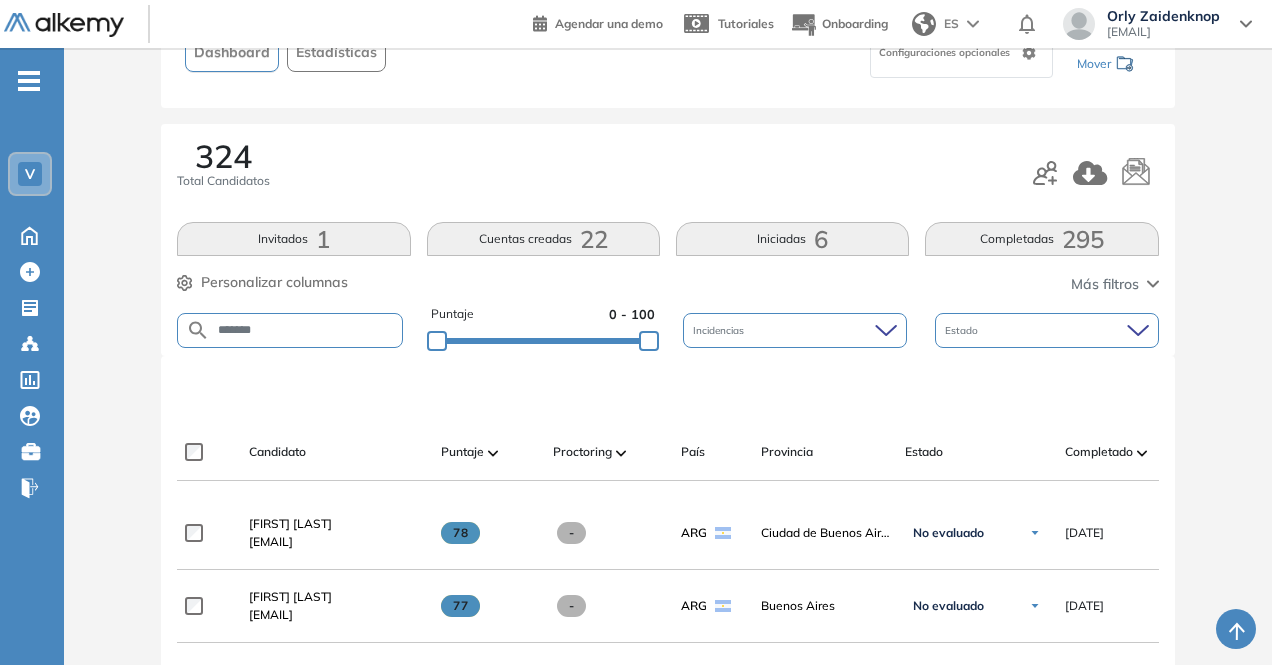 type on "*******" 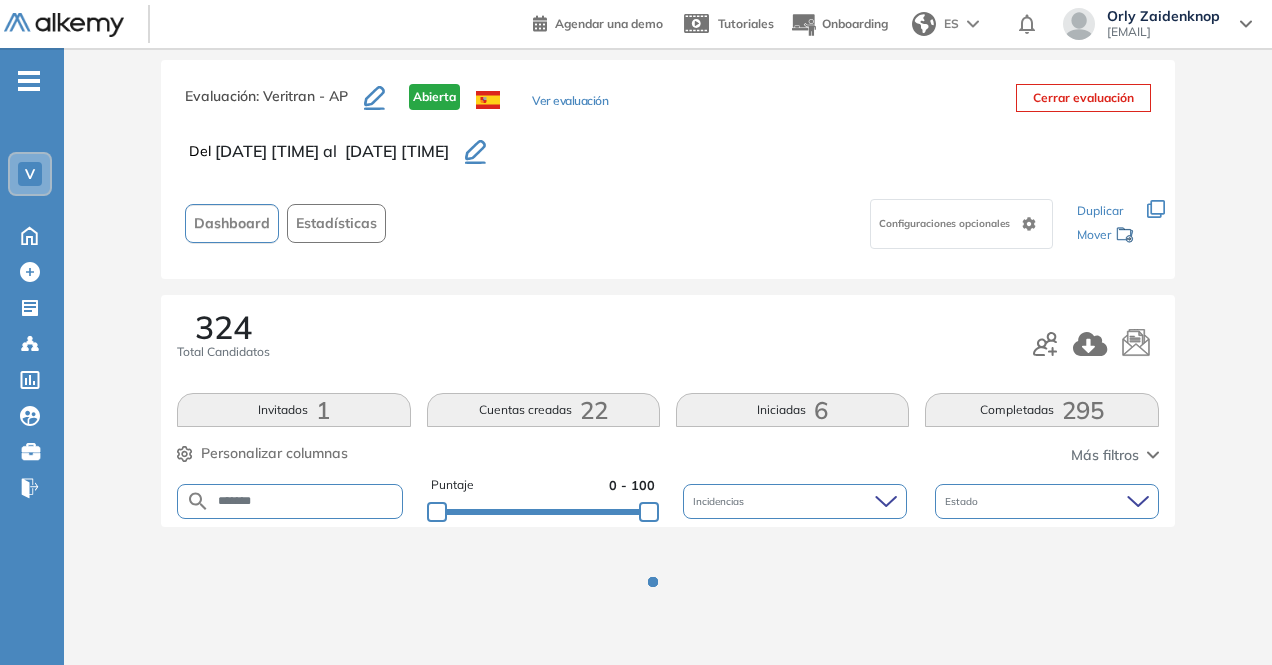 scroll, scrollTop: 199, scrollLeft: 0, axis: vertical 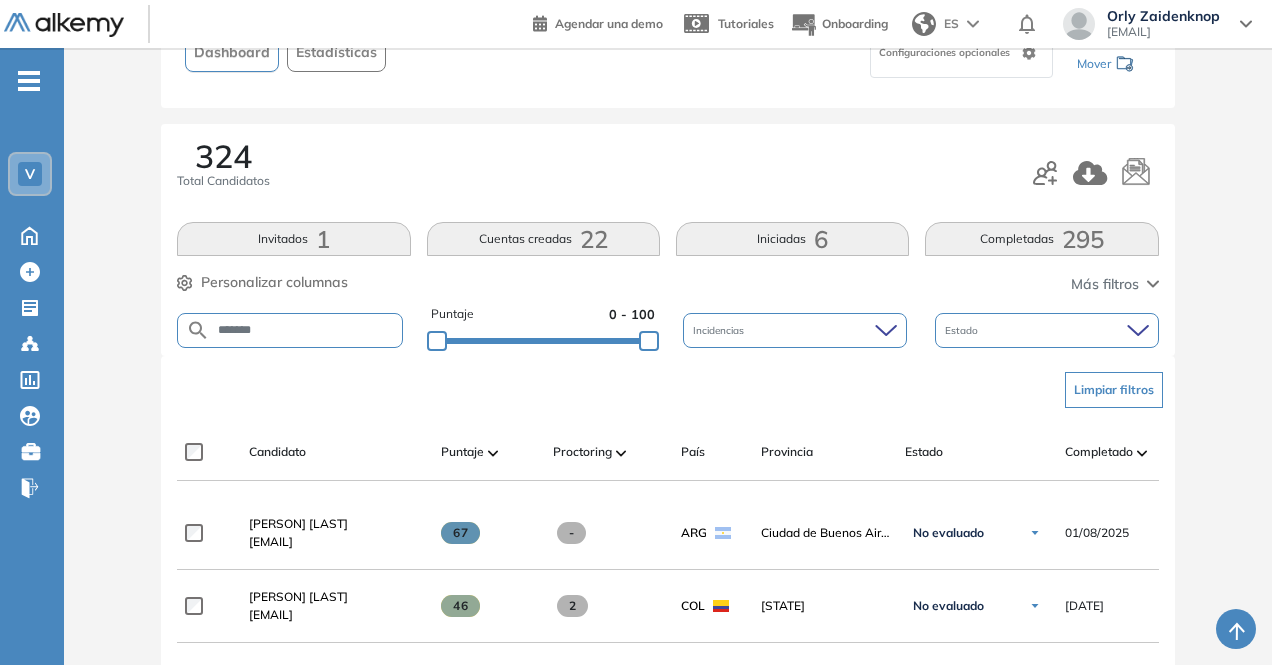 click on "[PERSON] [LAST]" at bounding box center (298, 523) 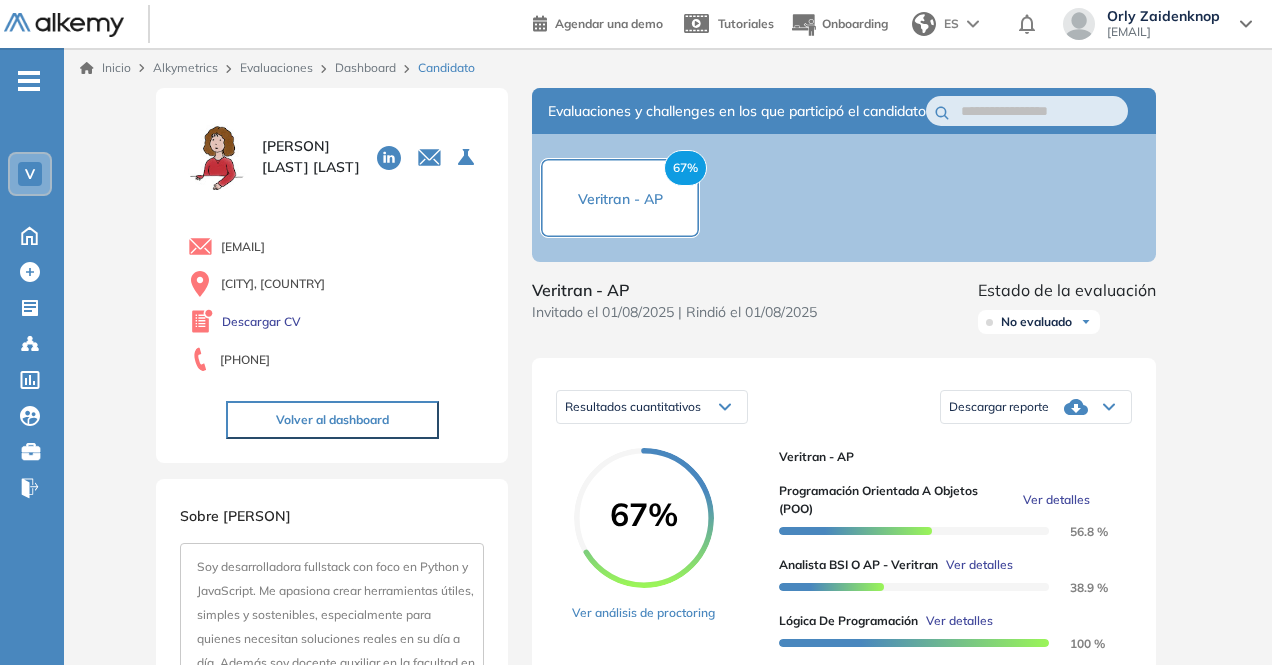 click 